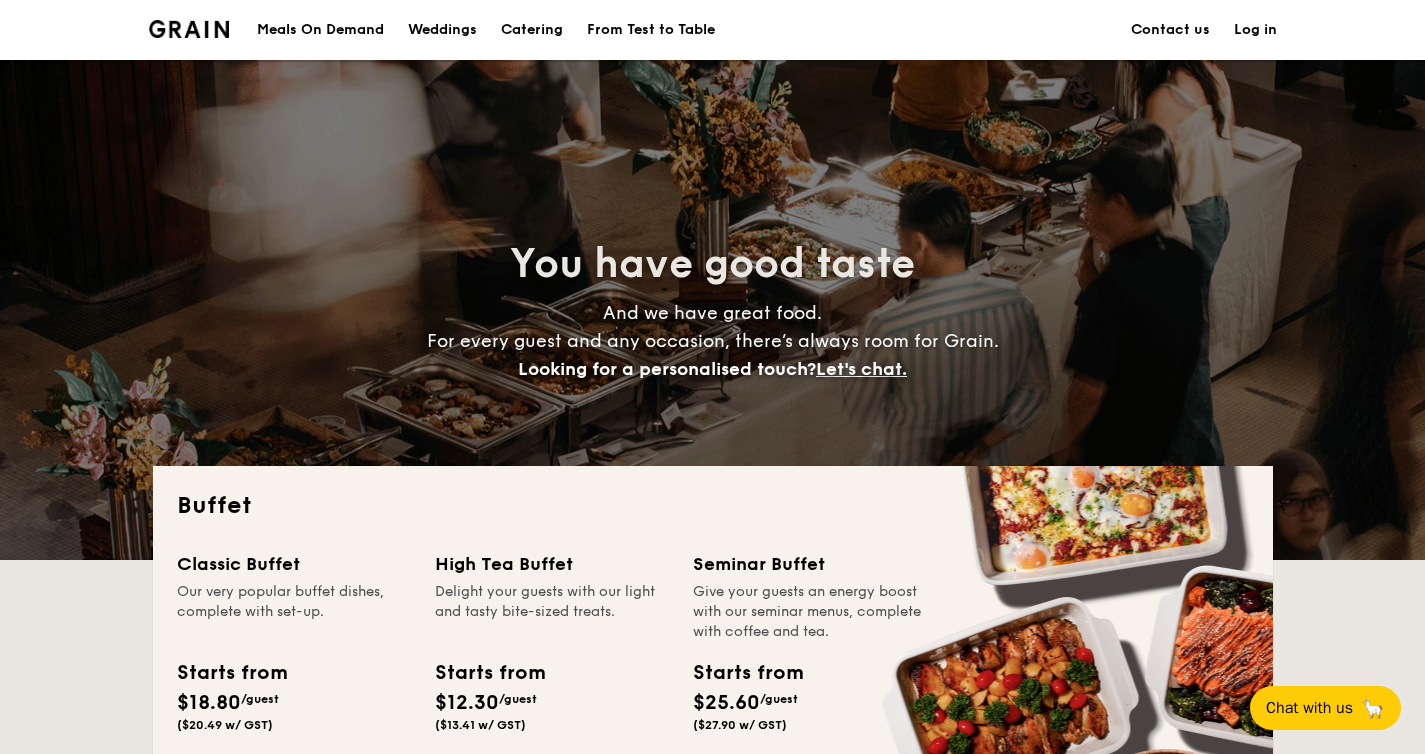 scroll, scrollTop: 0, scrollLeft: 0, axis: both 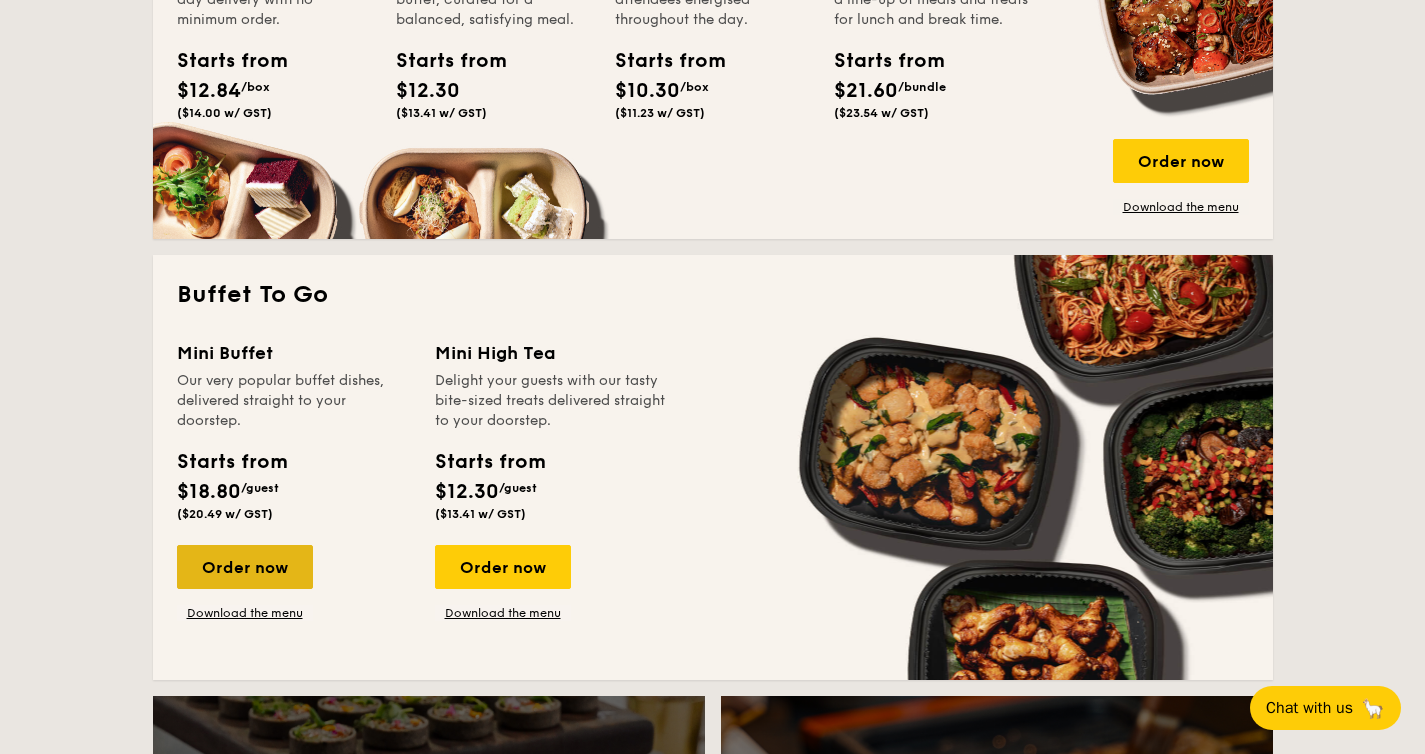 click on "Order now" at bounding box center [245, 567] 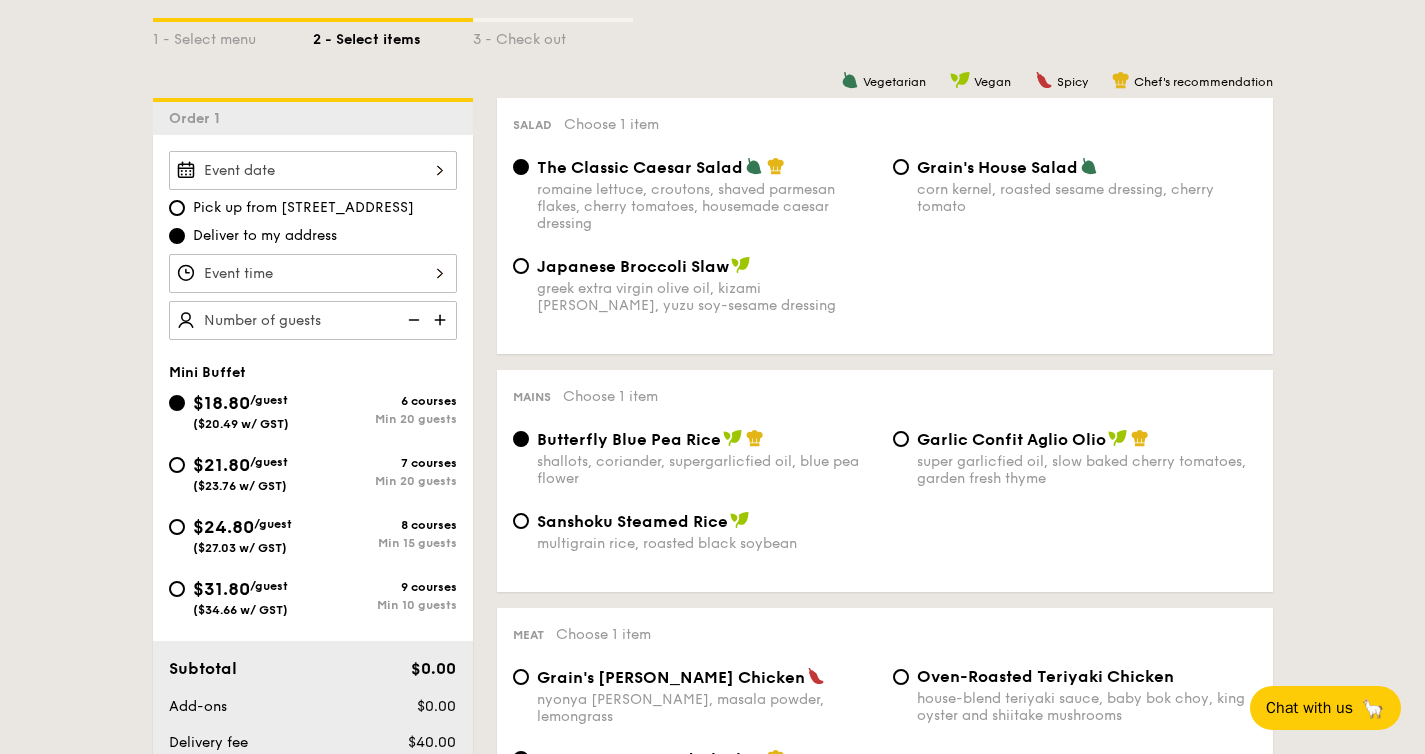 scroll, scrollTop: 455, scrollLeft: 0, axis: vertical 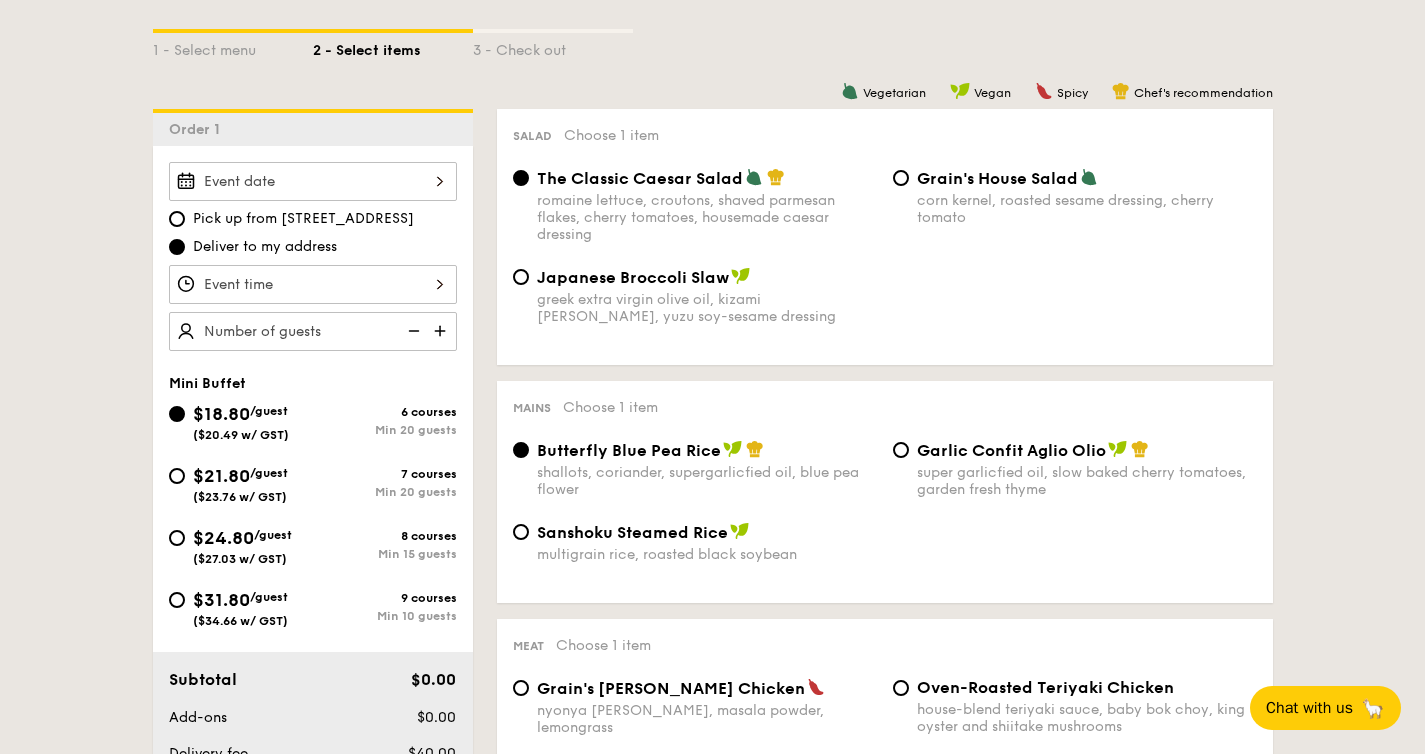 click at bounding box center (442, 331) 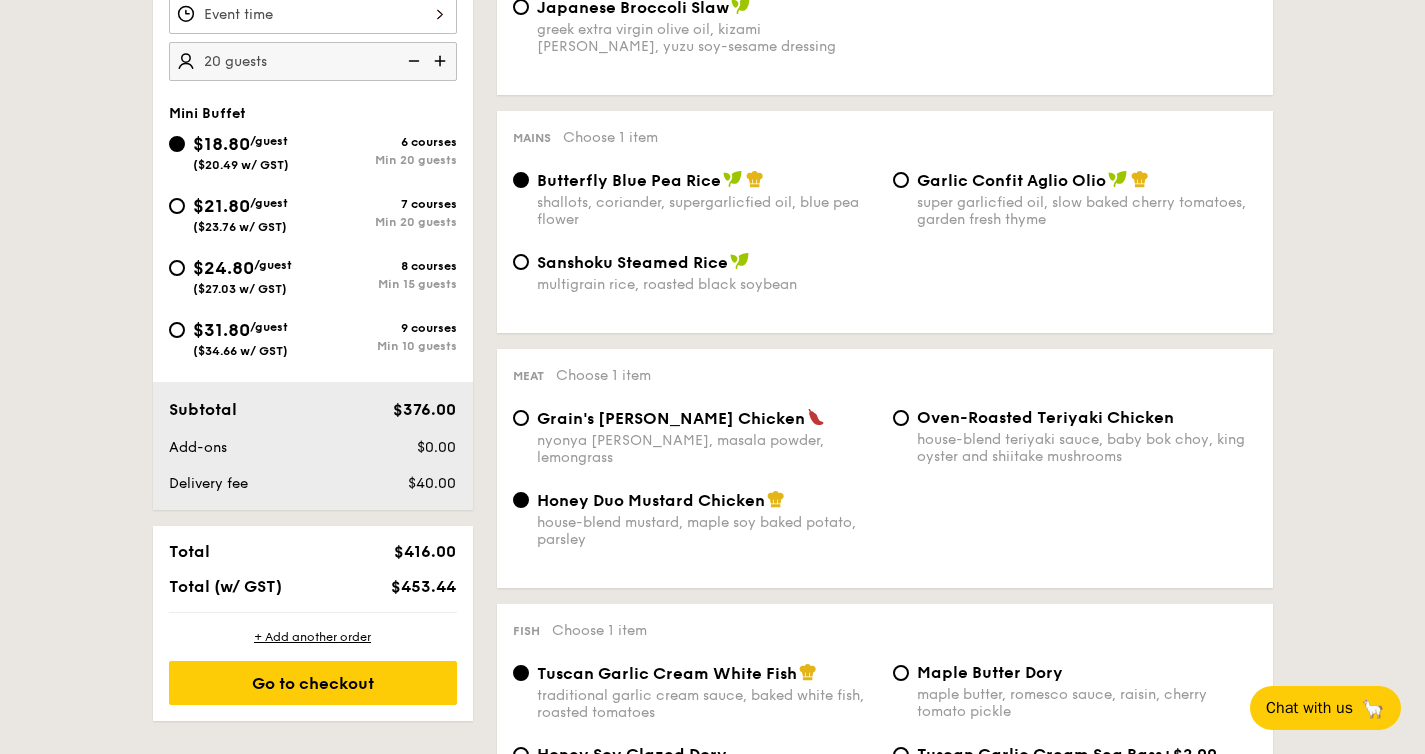 scroll, scrollTop: 732, scrollLeft: 0, axis: vertical 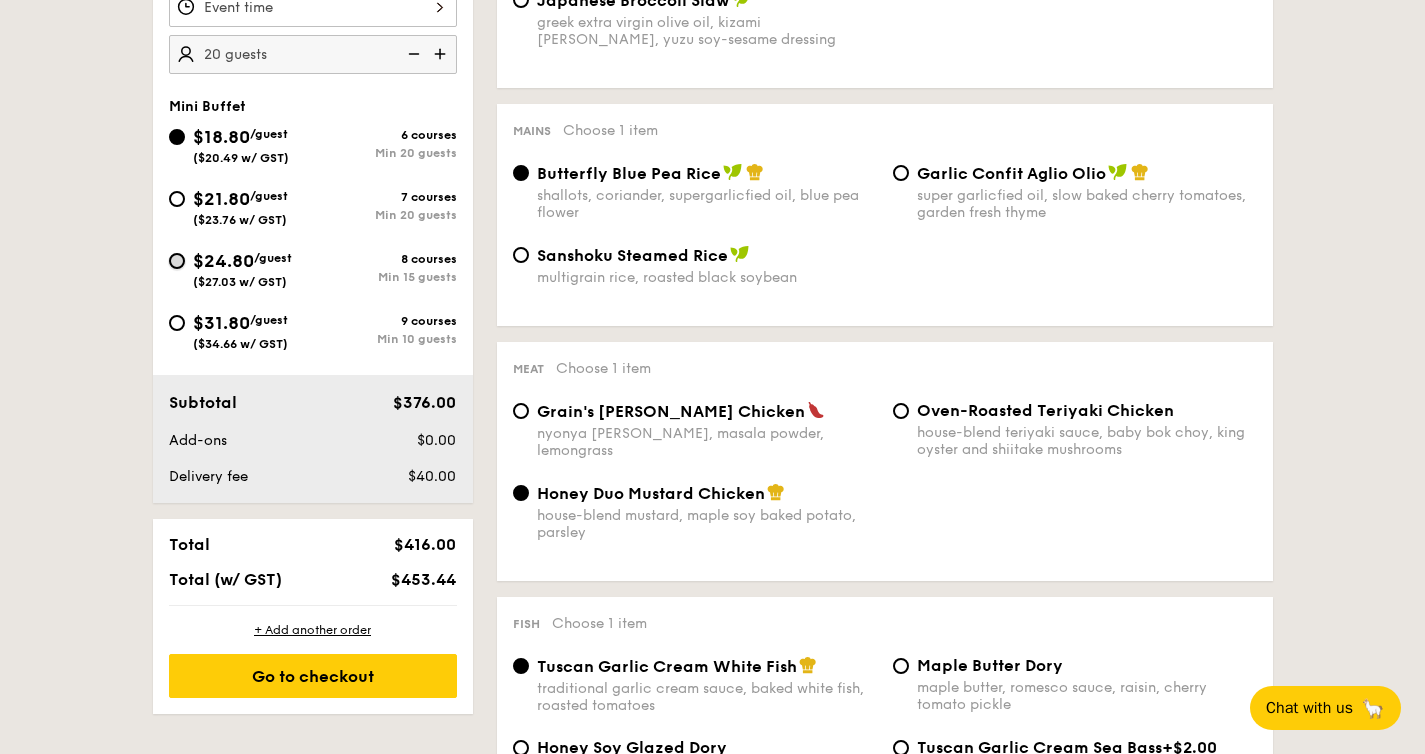 click on "$24.80
/guest
($27.03 w/ GST)
8 courses
Min 15 guests" at bounding box center (177, 261) 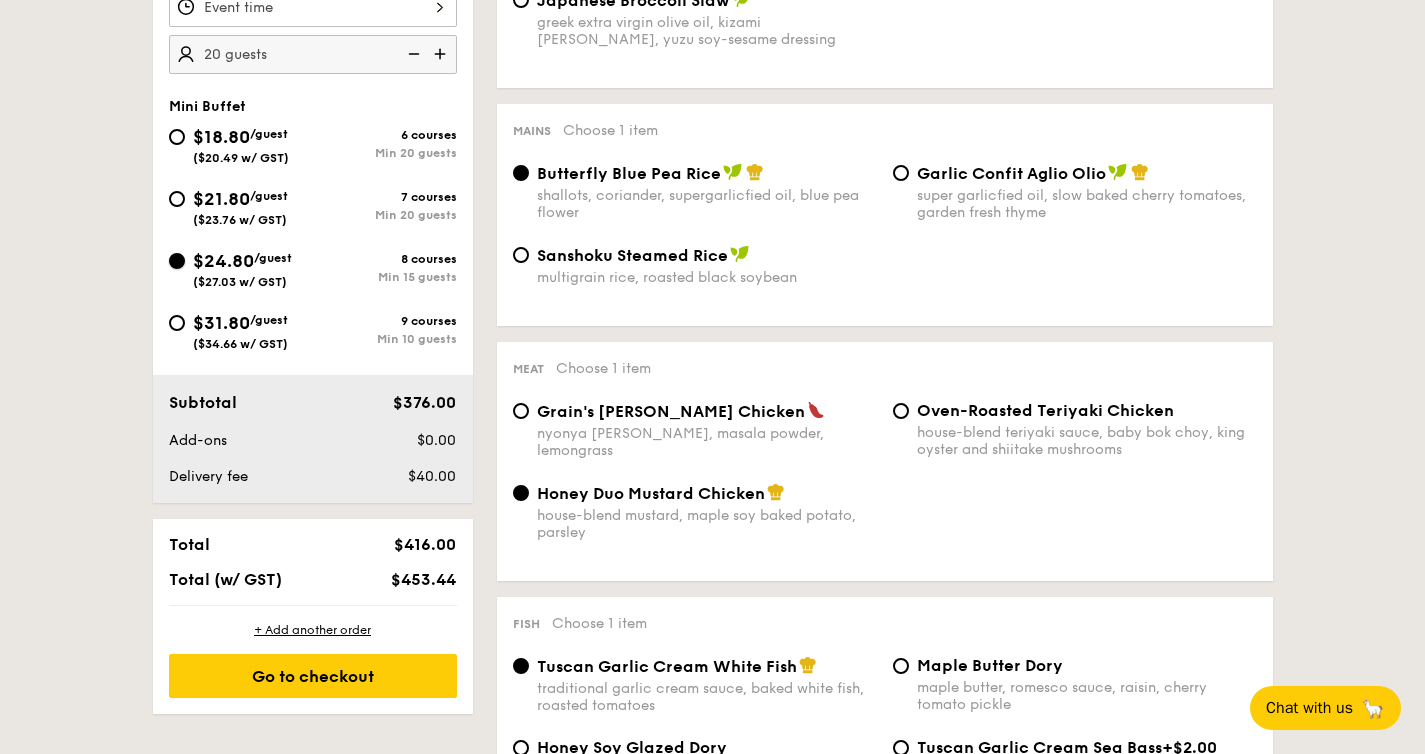 radio on "true" 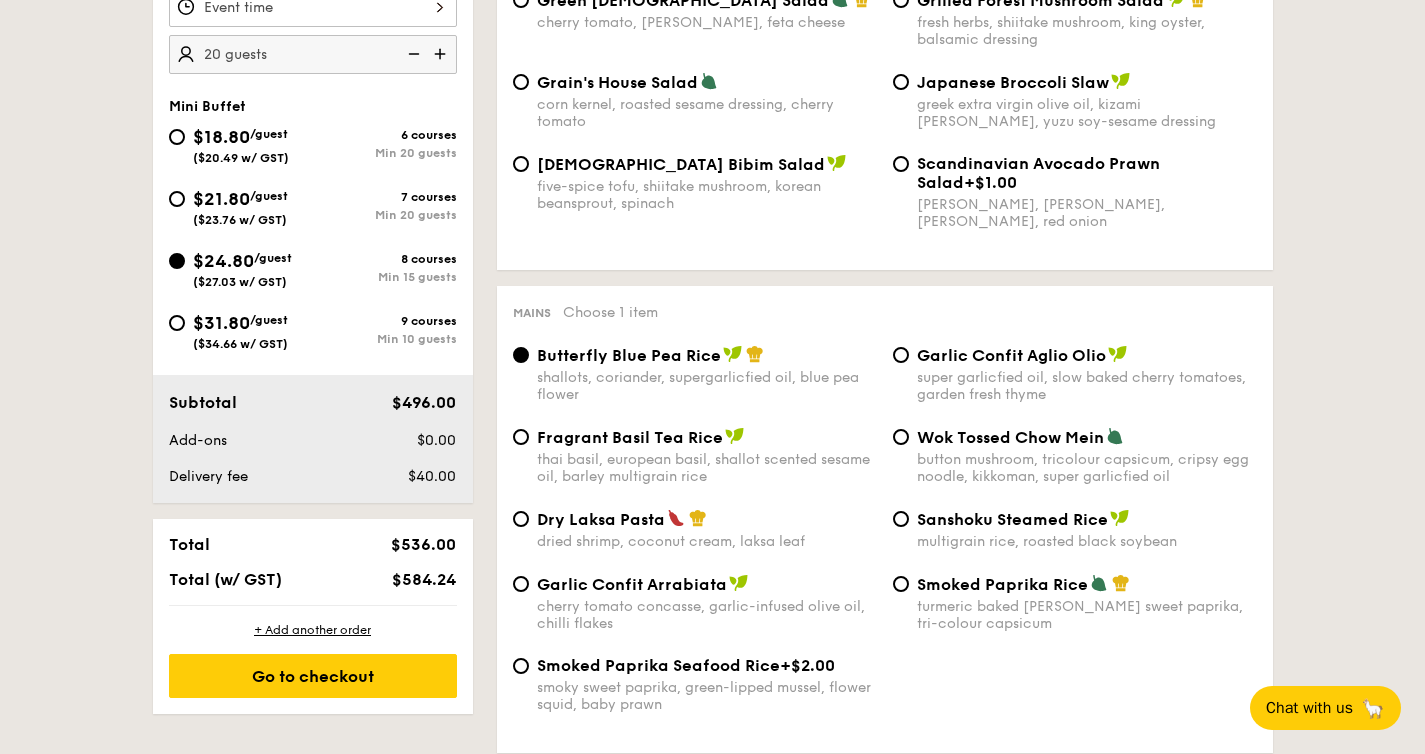 click at bounding box center (412, 54) 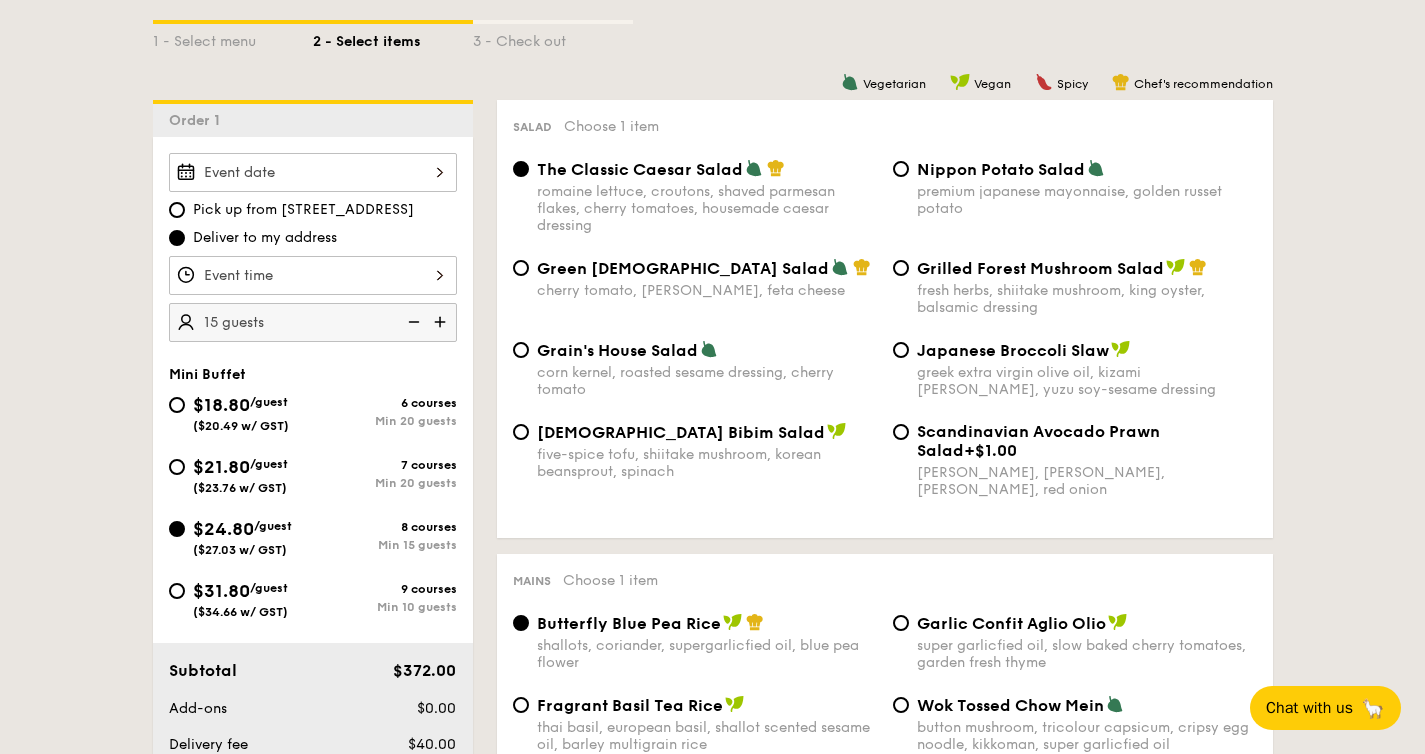 scroll, scrollTop: 462, scrollLeft: 0, axis: vertical 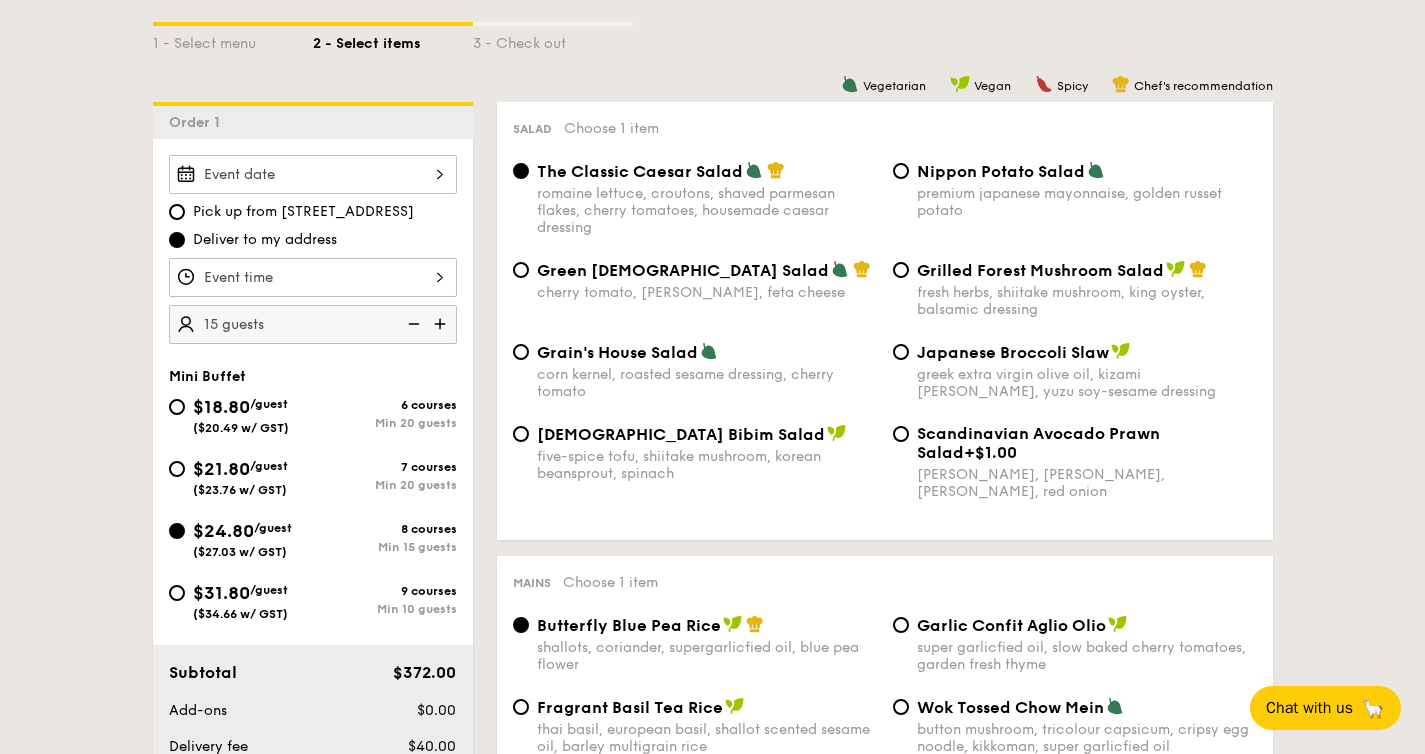 click on "Nippon Potato Salad premium japanese mayonnaise, golden russet potato" at bounding box center [1075, 190] 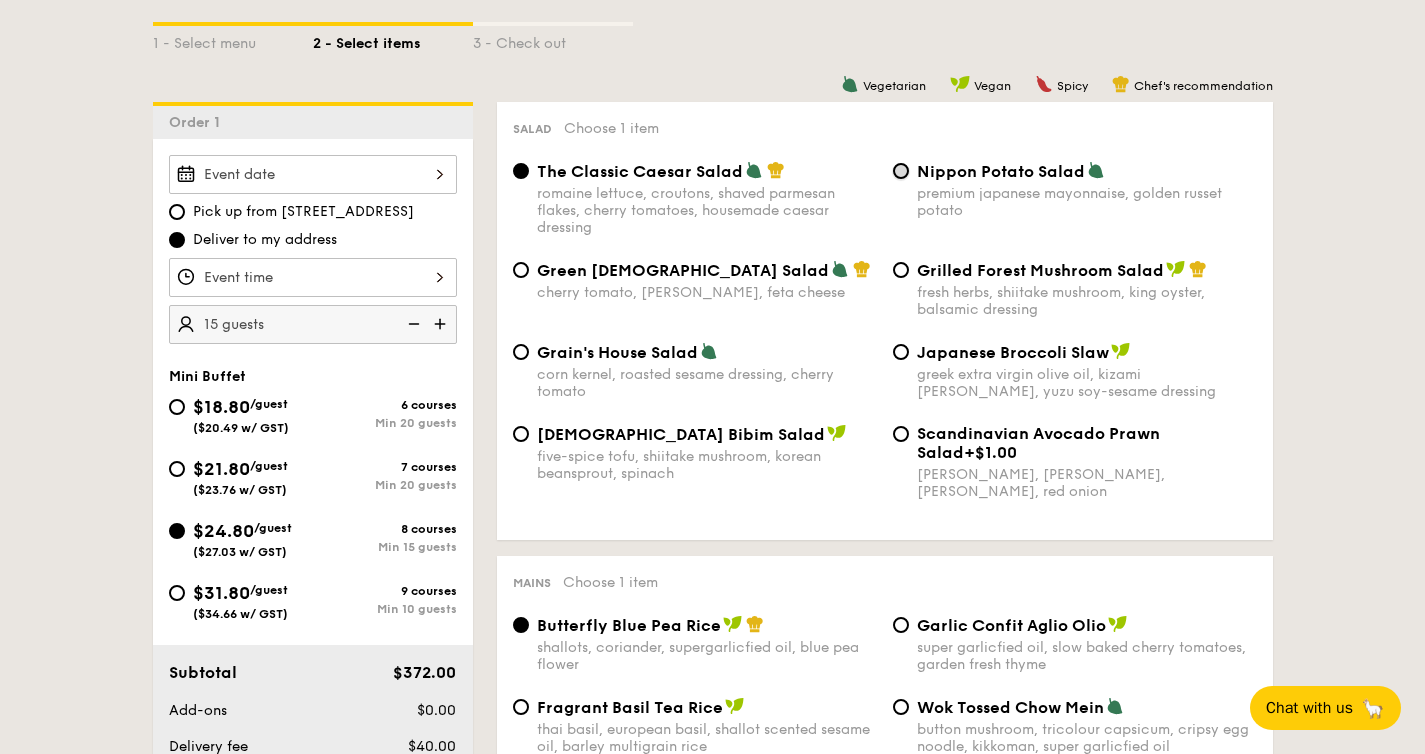 click on "Nippon Potato Salad premium japanese mayonnaise, golden russet potato" at bounding box center (901, 171) 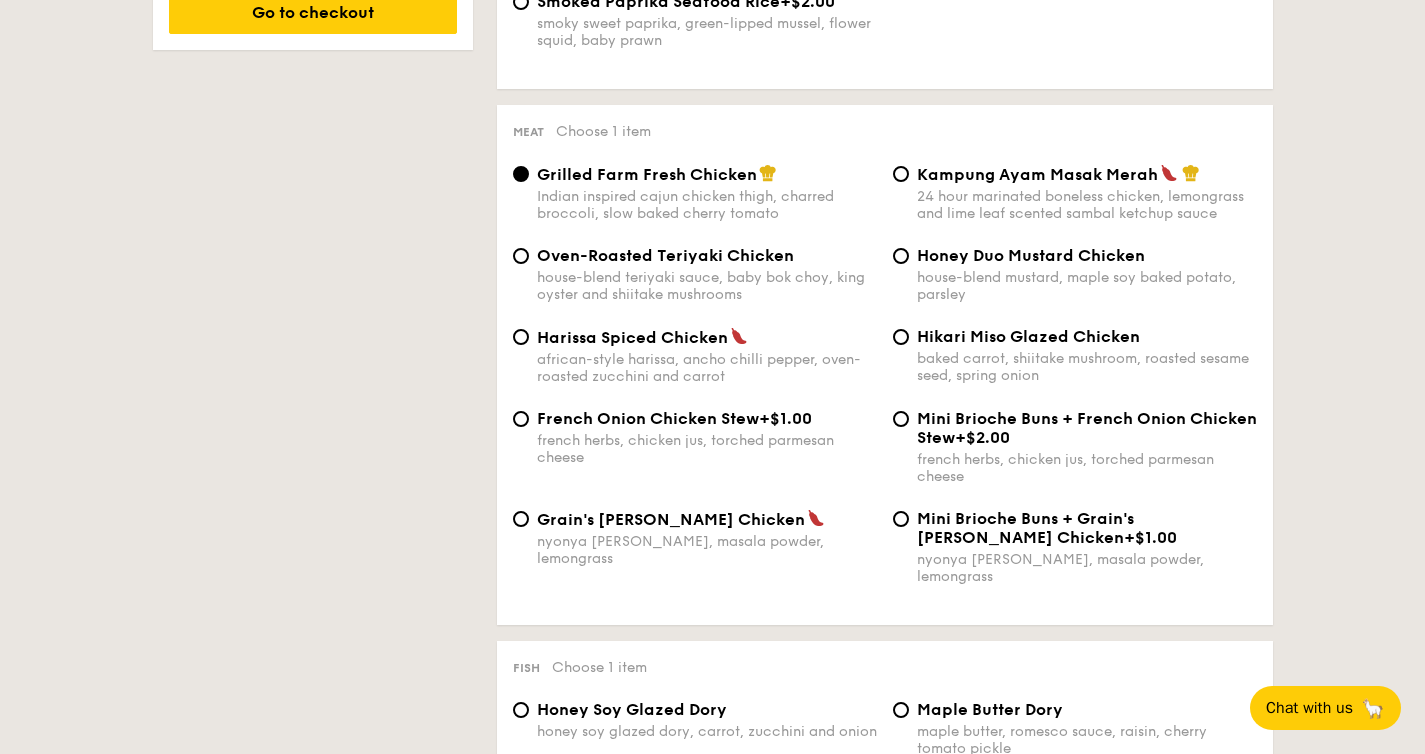 scroll, scrollTop: 1400, scrollLeft: 0, axis: vertical 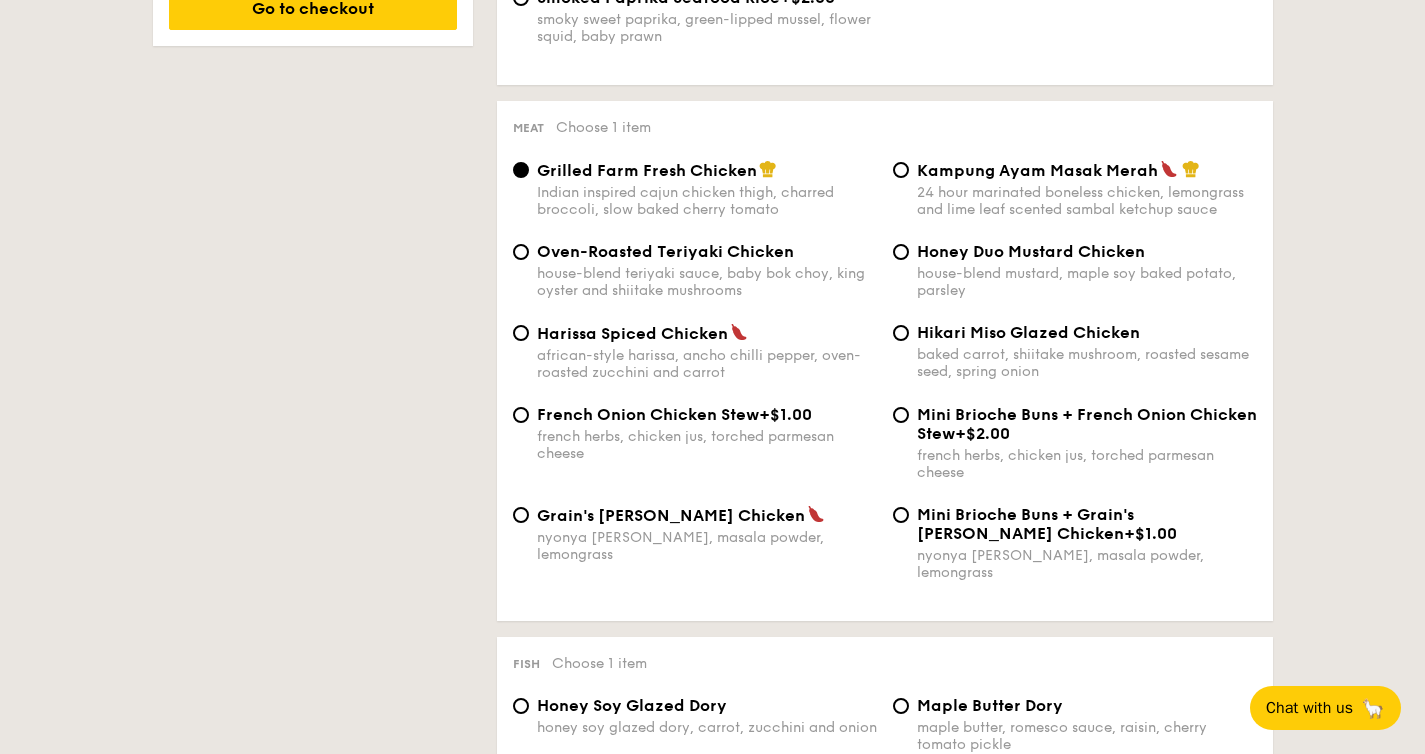 click on "Kampung Ayam Masak Merah 24 hour marinated boneless chicken, lemongrass and lime leaf scented sambal ketchup sauce" at bounding box center [1075, 189] 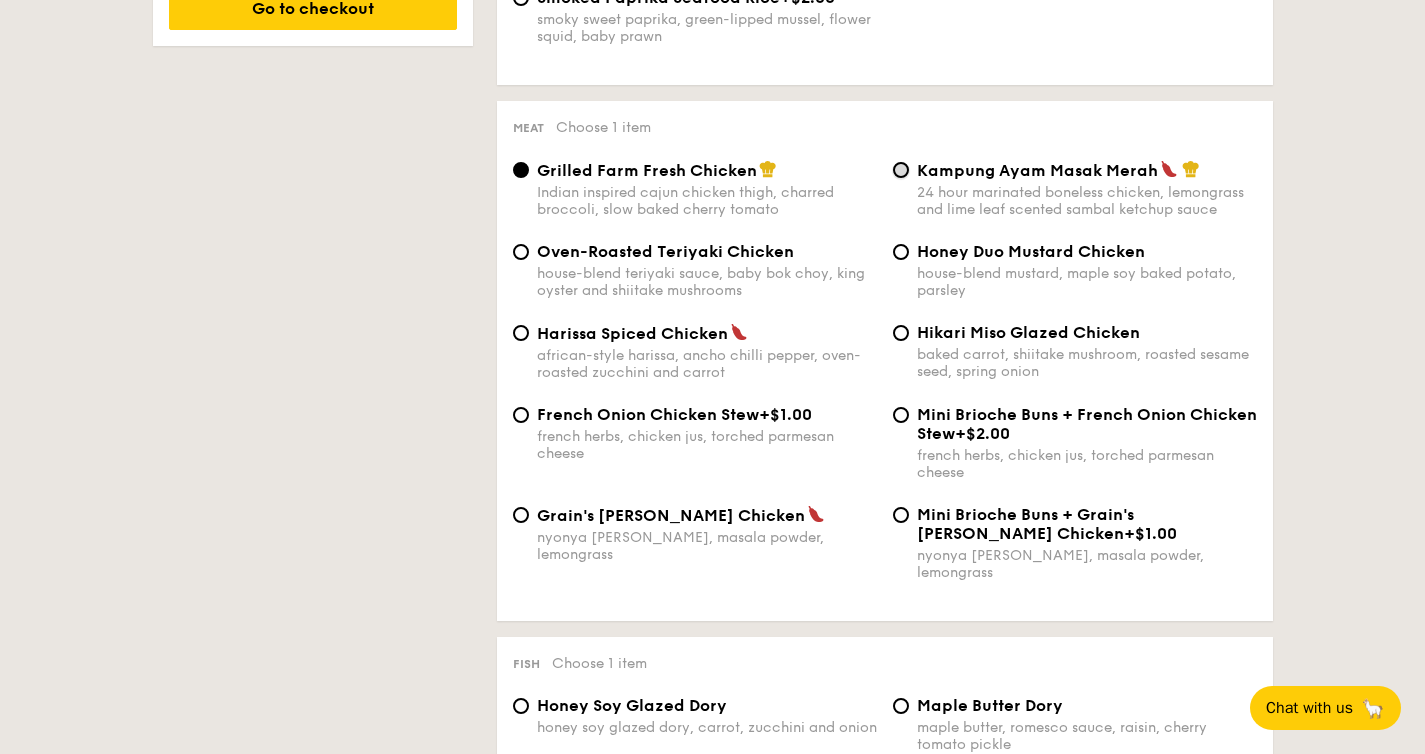 click on "Kampung Ayam Masak Merah 24 hour marinated boneless chicken, lemongrass and lime leaf scented sambal ketchup sauce" at bounding box center (901, 170) 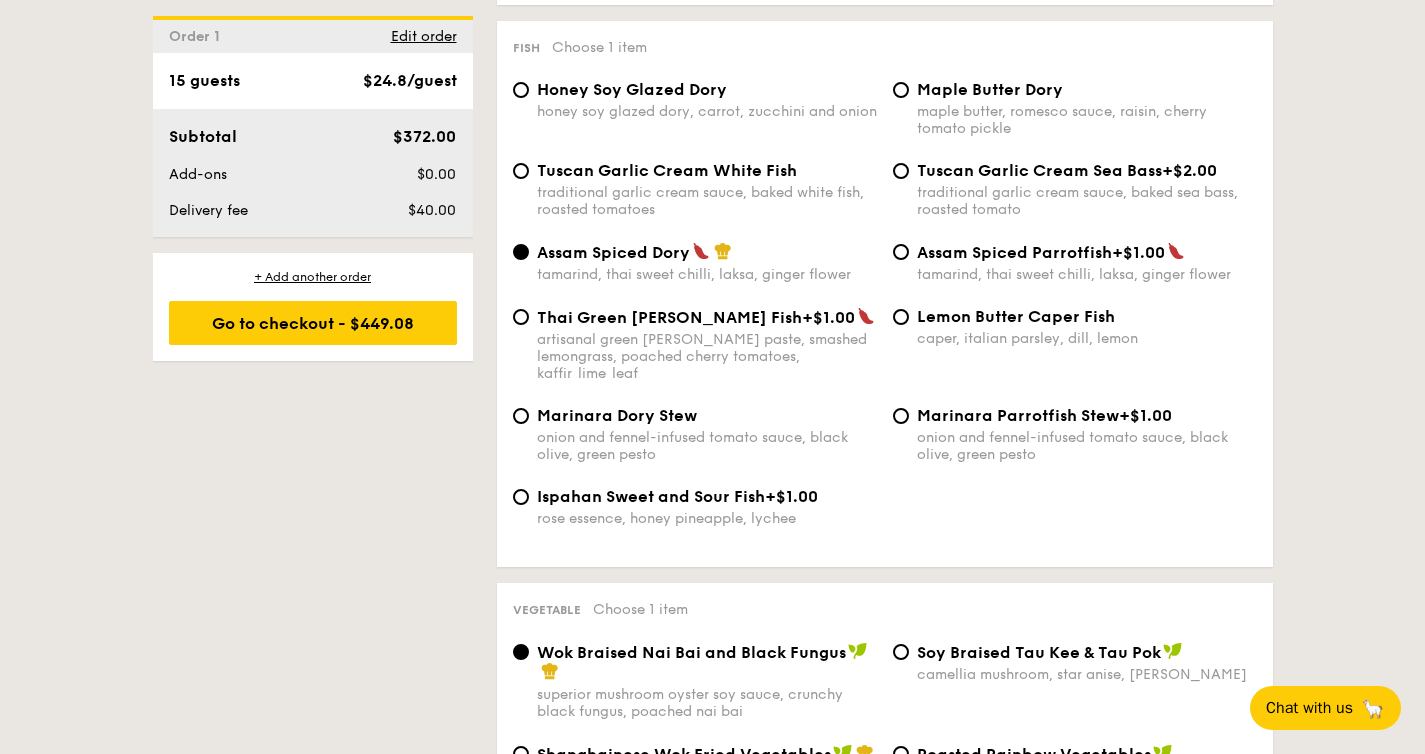 scroll, scrollTop: 2018, scrollLeft: 0, axis: vertical 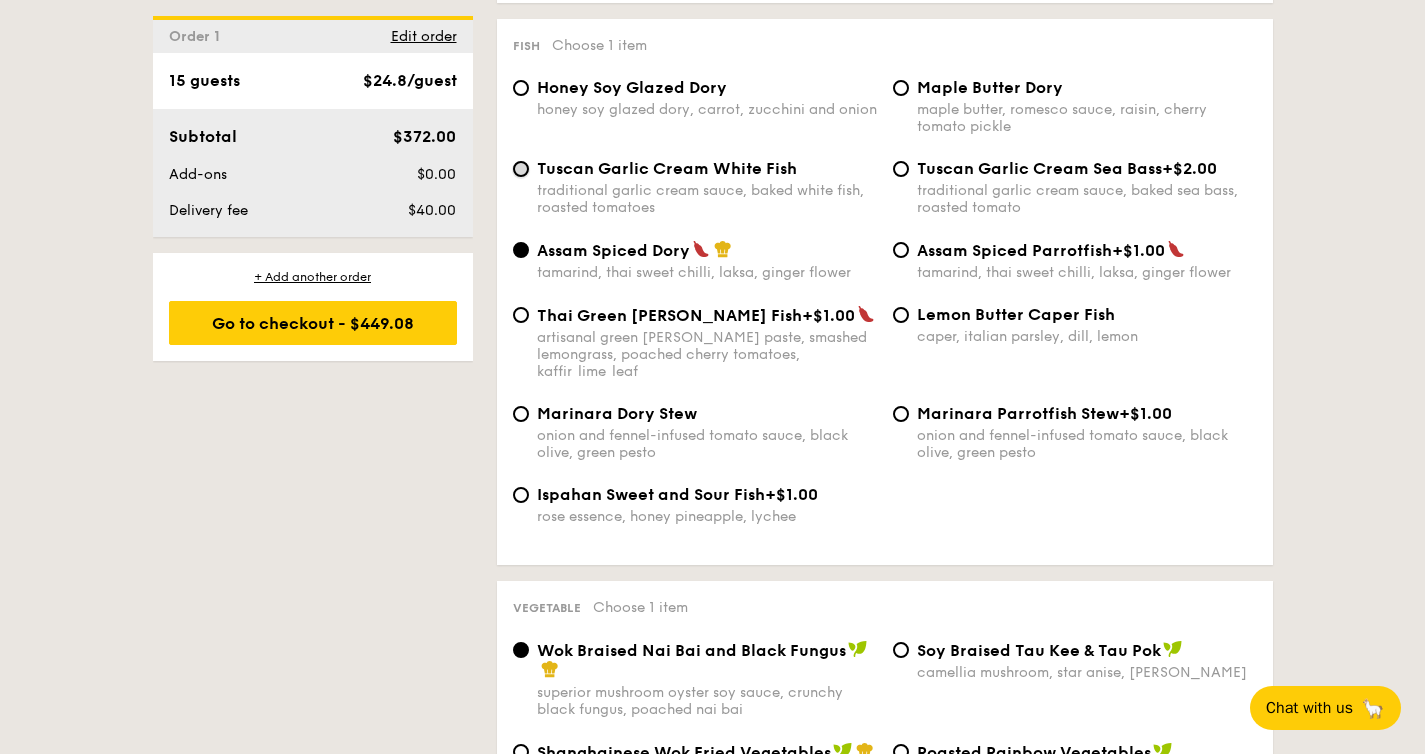 click on "Tuscan Garlic Cream White Fish traditional garlic cream sauce, baked white fish, roasted tomatoes" at bounding box center [521, 169] 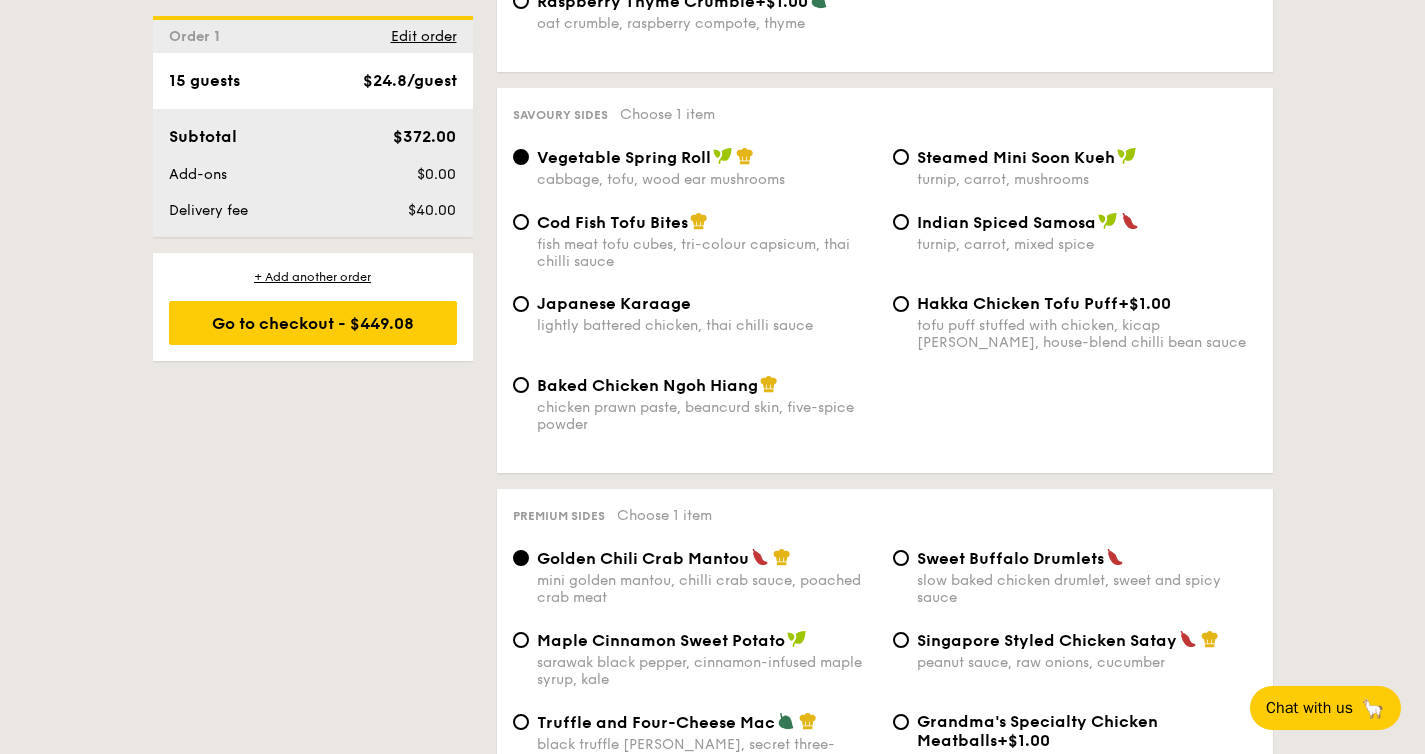 scroll, scrollTop: 3423, scrollLeft: 0, axis: vertical 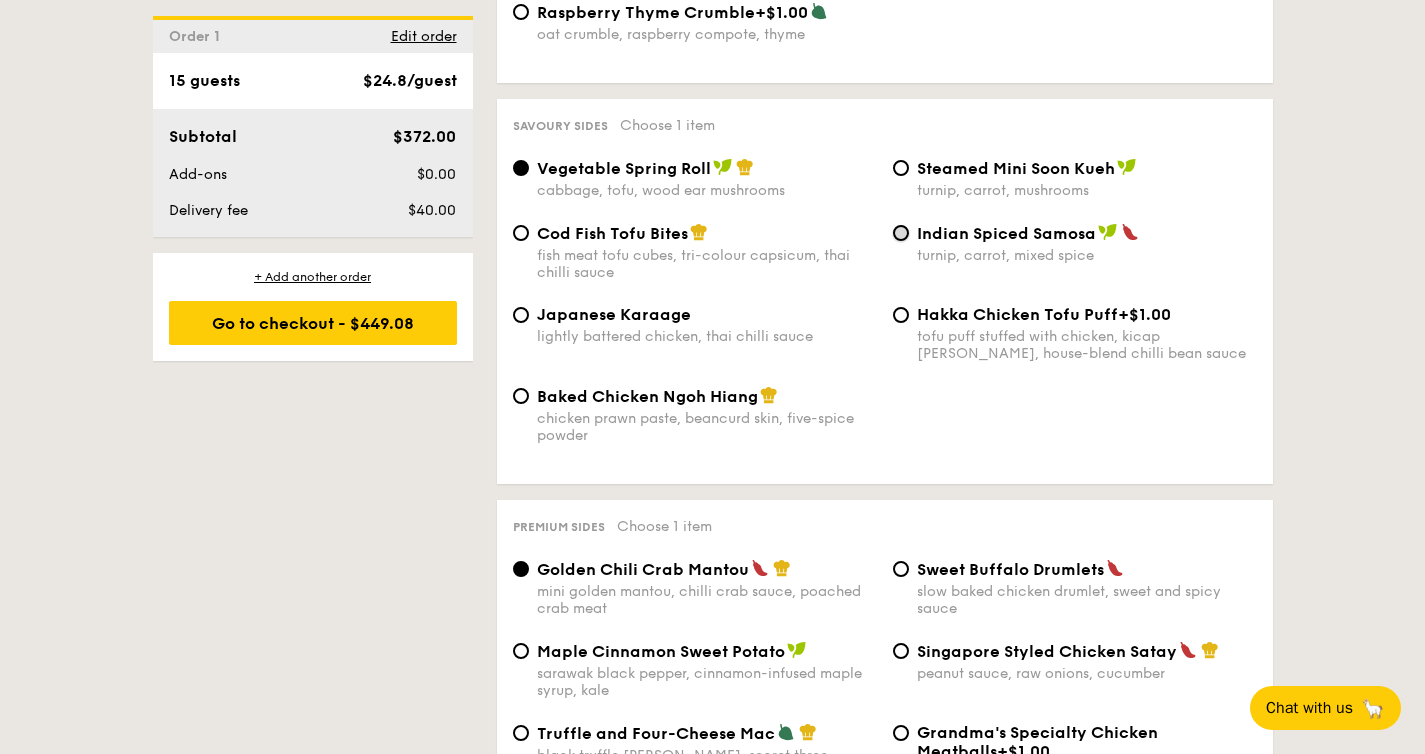 click on "Indian Spiced Samosa turnip, carrot, mixed spice" at bounding box center (901, 233) 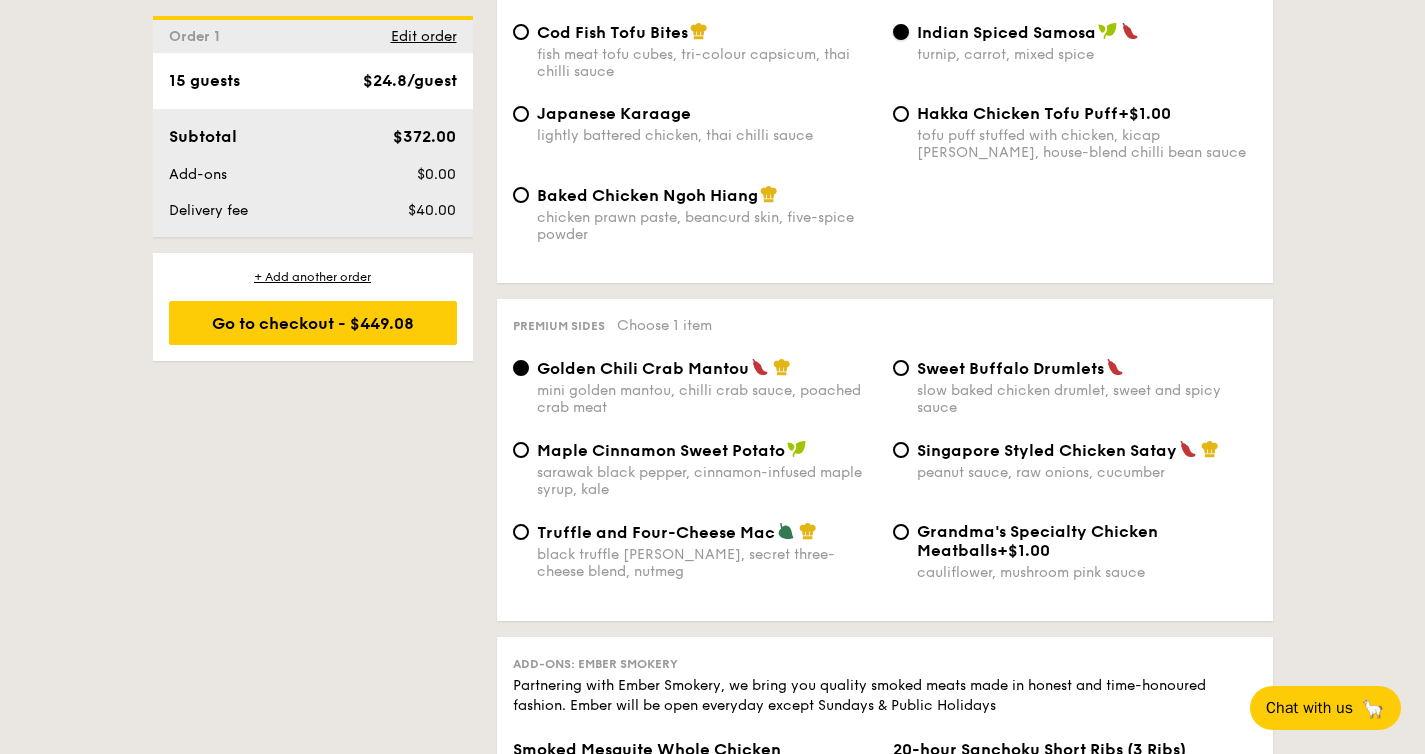 scroll, scrollTop: 3625, scrollLeft: 0, axis: vertical 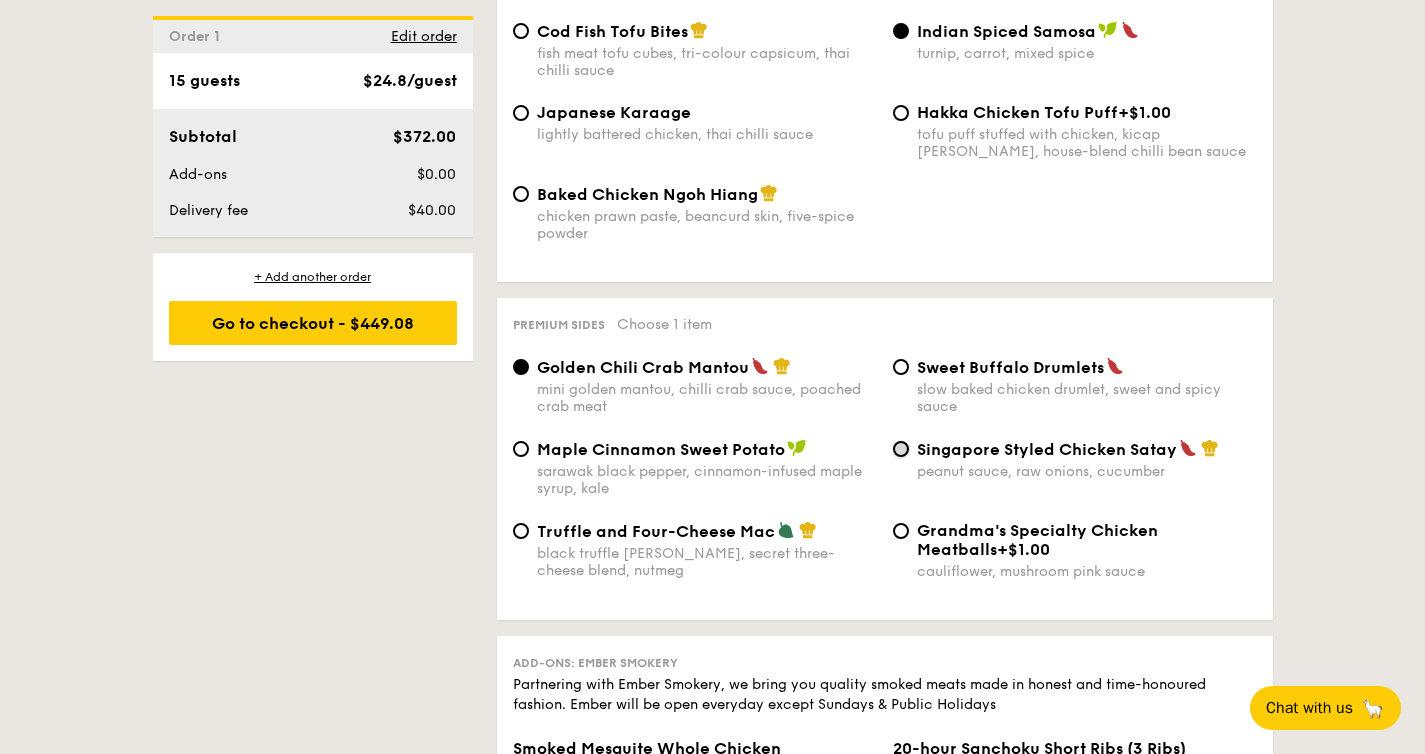 click on "Singapore Styled Chicken Satay peanut sauce, raw onions, cucumber" at bounding box center (901, 449) 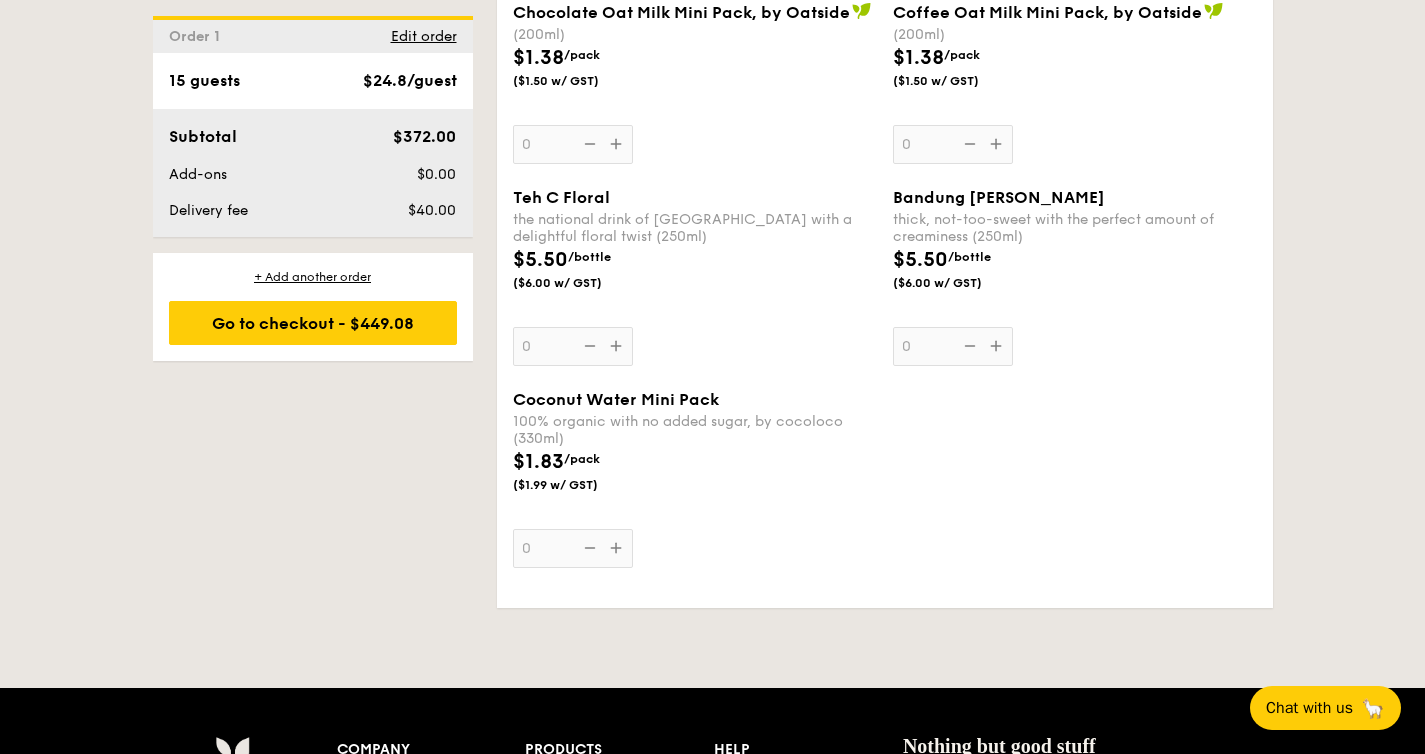 scroll, scrollTop: 5947, scrollLeft: 0, axis: vertical 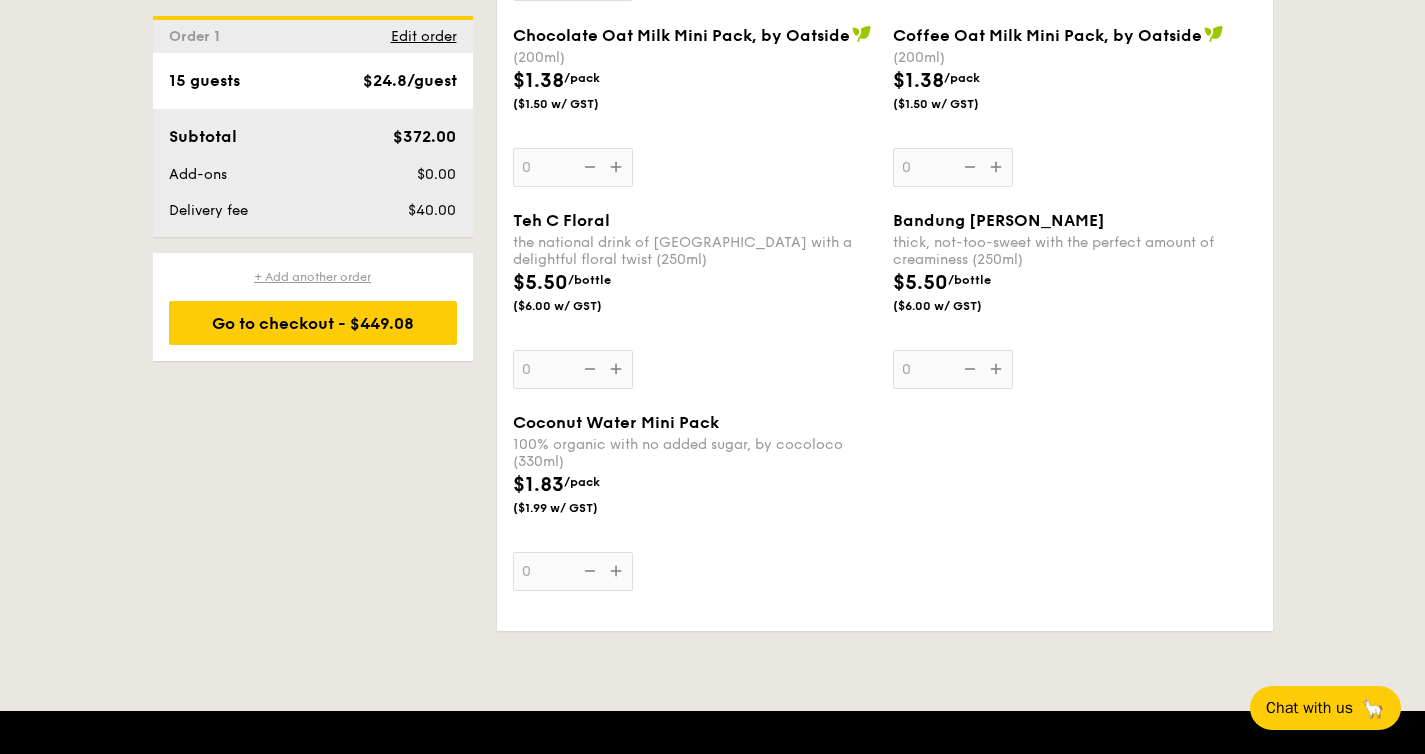 click on "+ Add another order" at bounding box center (313, 277) 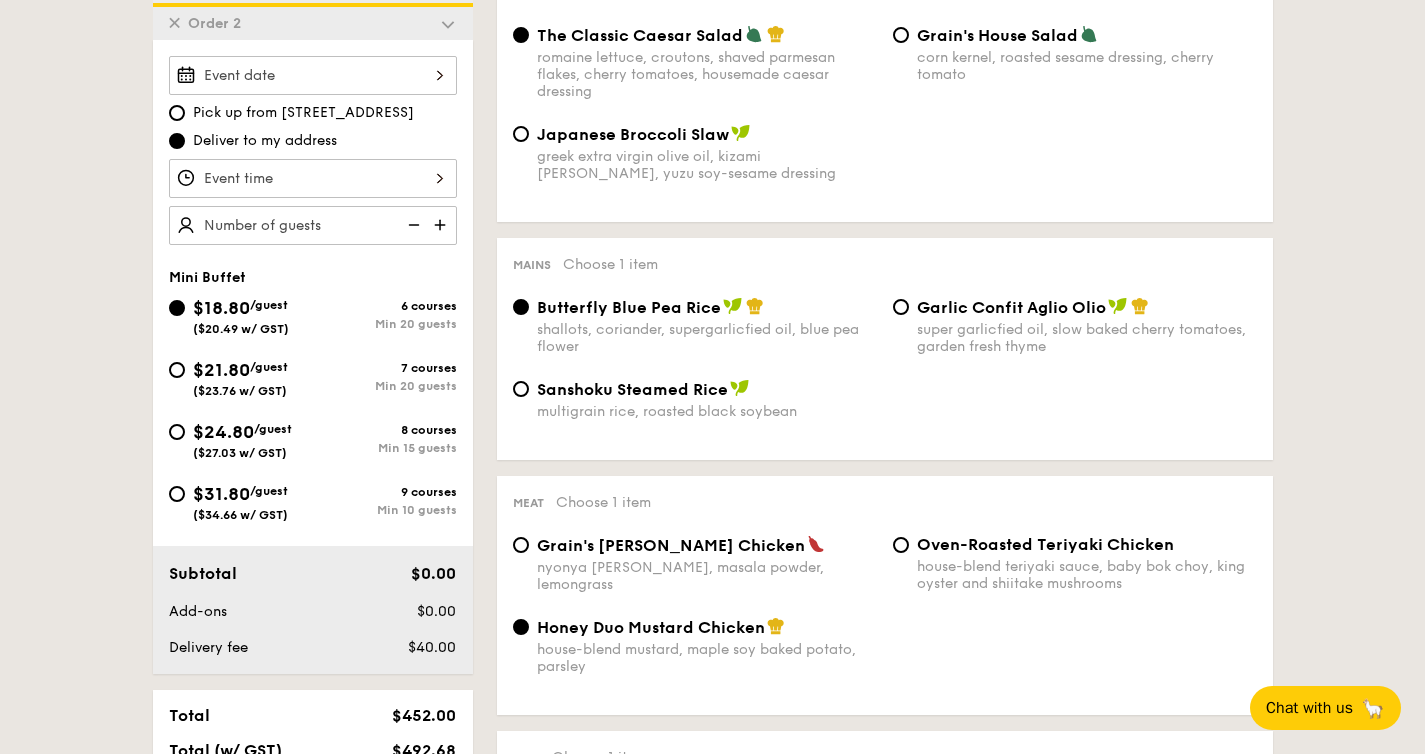 scroll, scrollTop: 0, scrollLeft: 0, axis: both 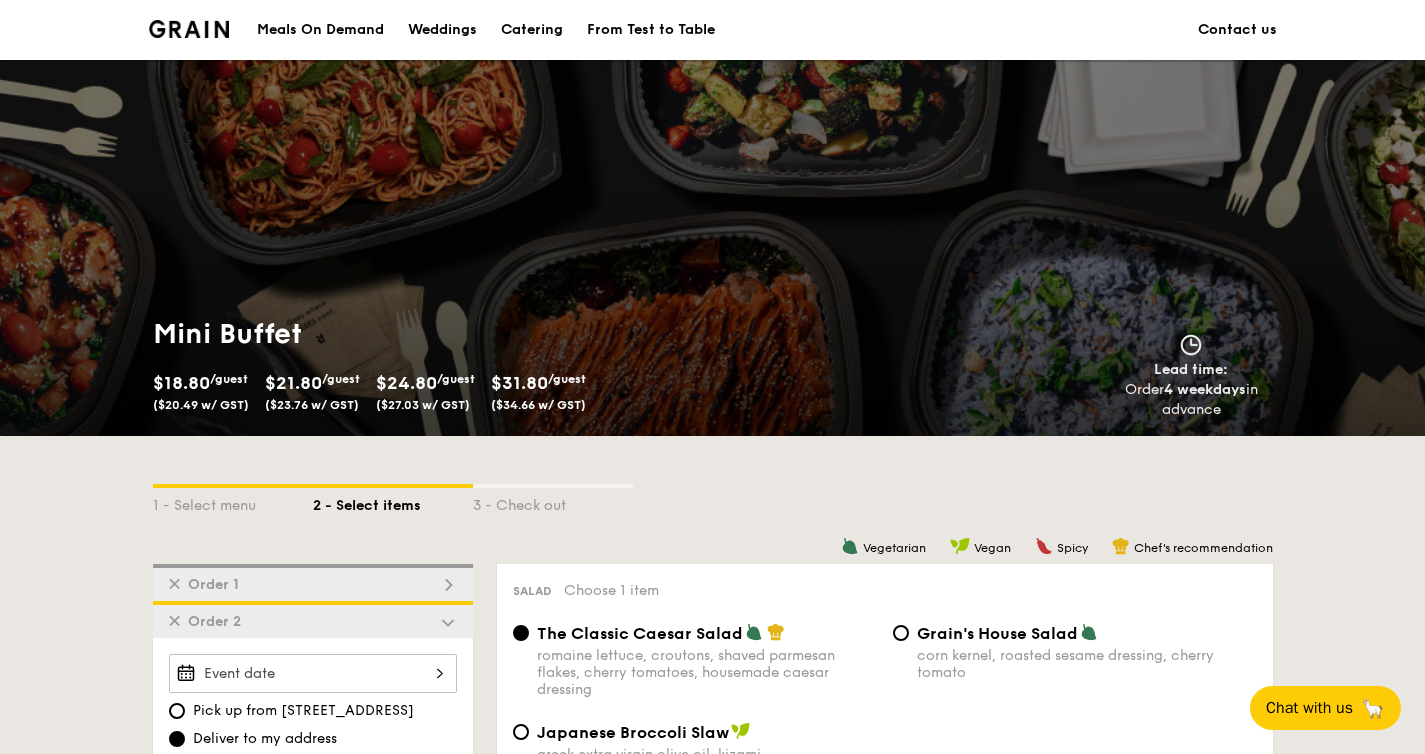 click on "✕
Order 1" at bounding box center [313, 582] 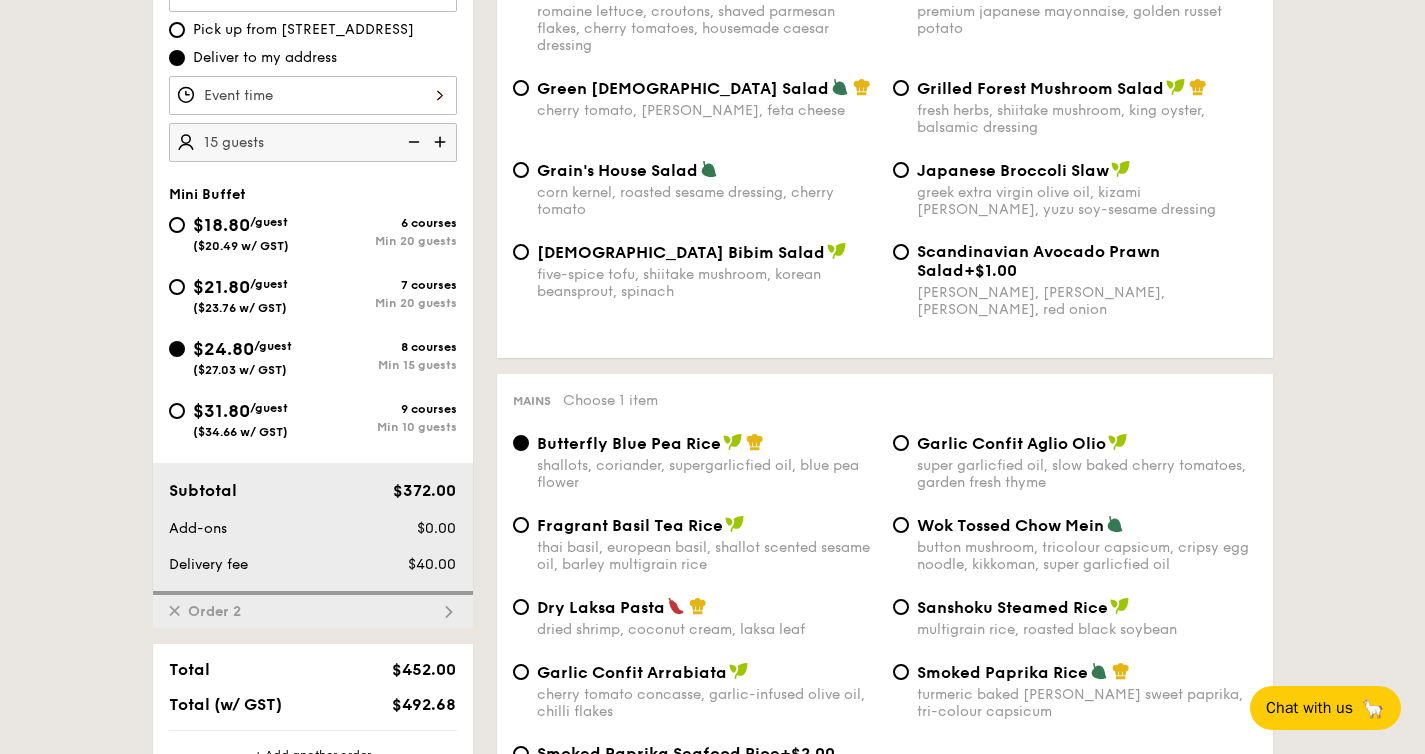 scroll, scrollTop: 219, scrollLeft: 0, axis: vertical 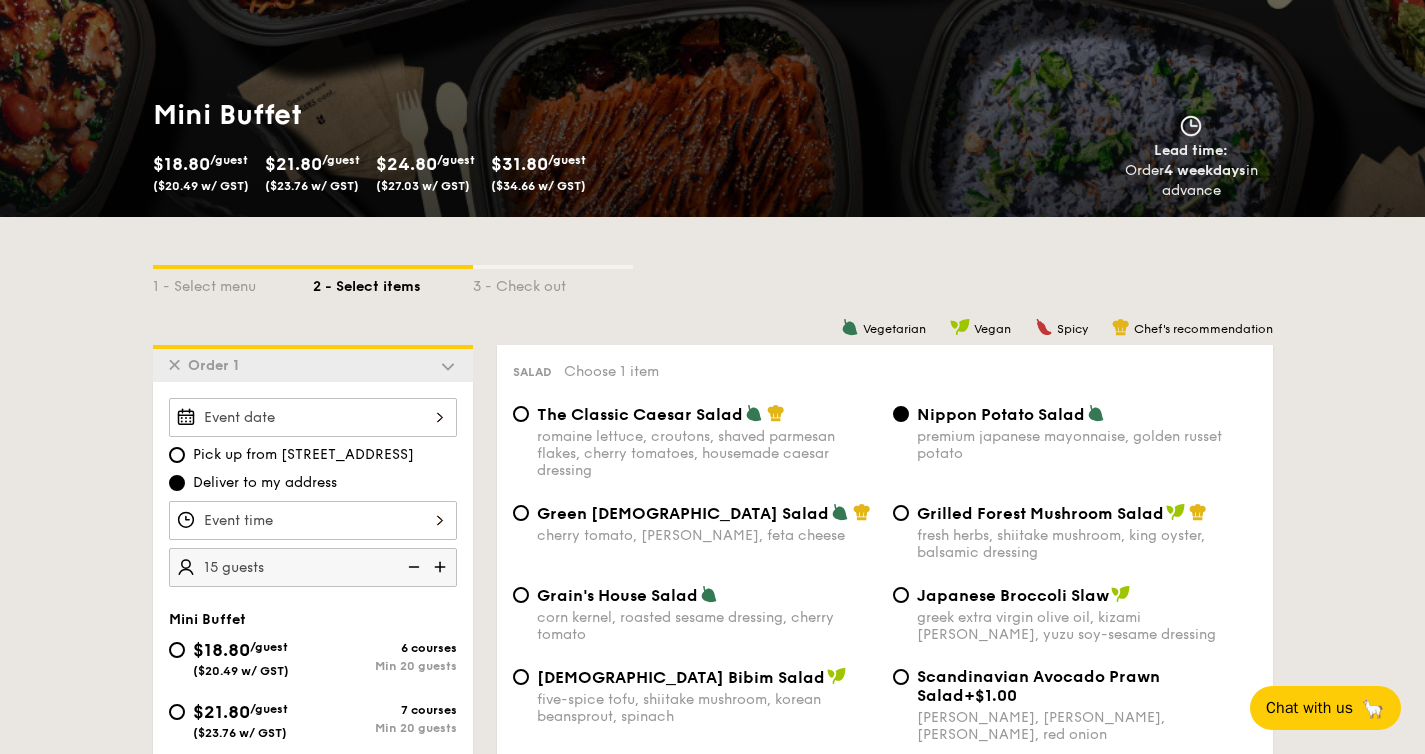 click at bounding box center (313, 417) 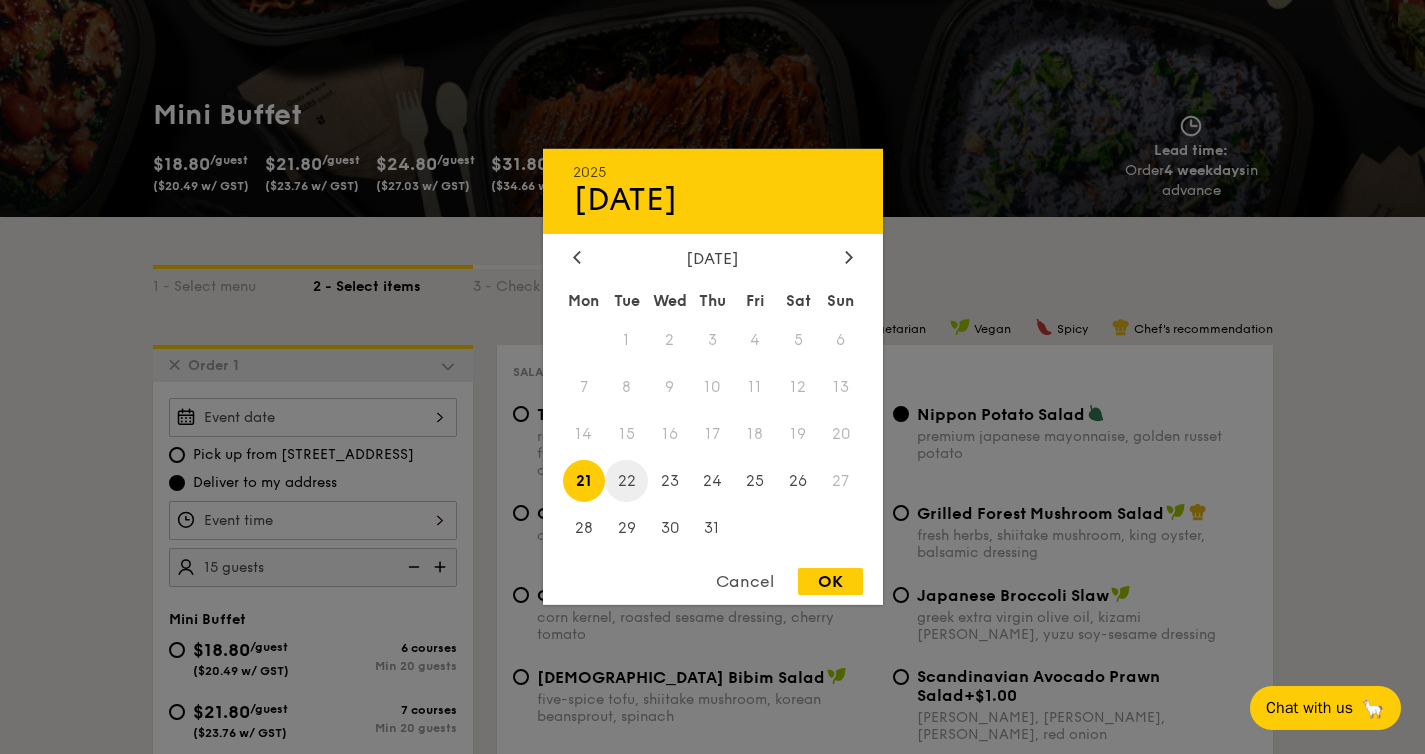 click on "22" at bounding box center [626, 480] 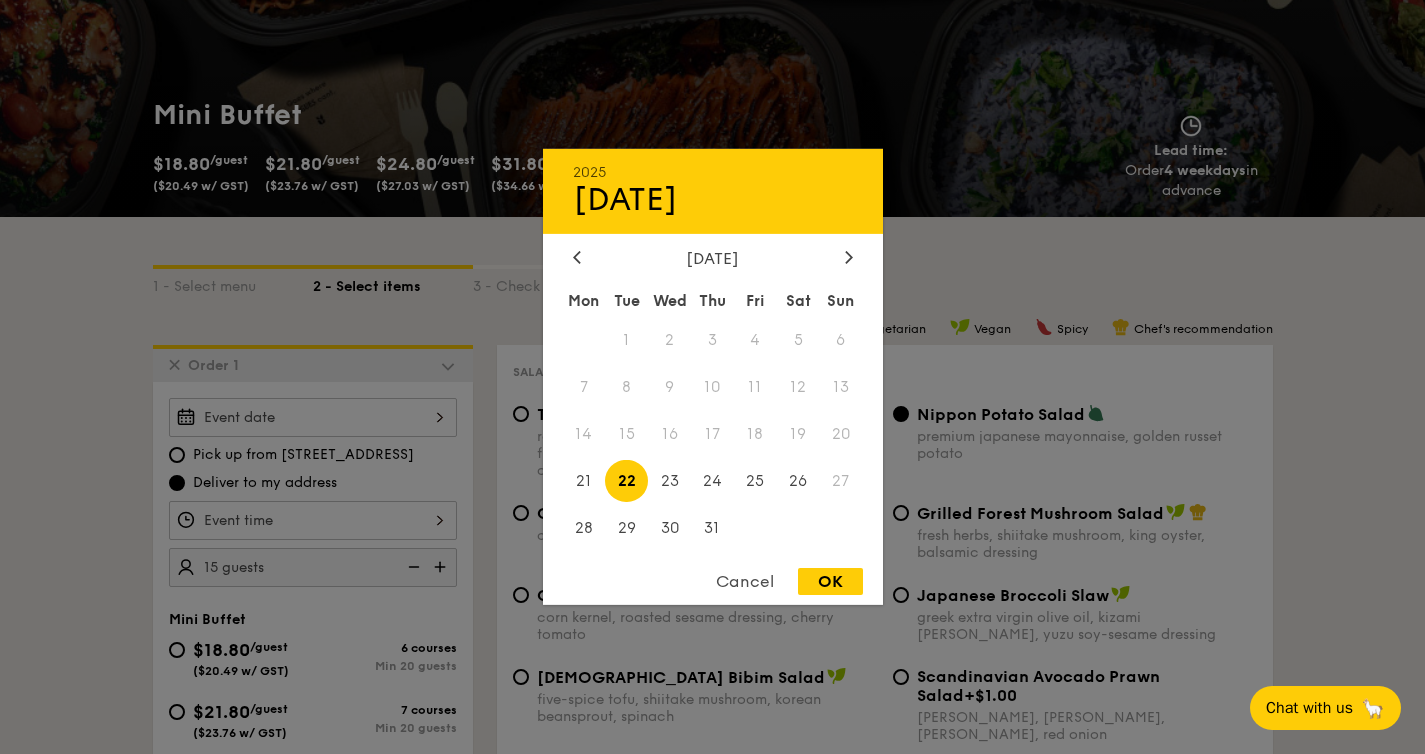 click on "OK" at bounding box center [830, 581] 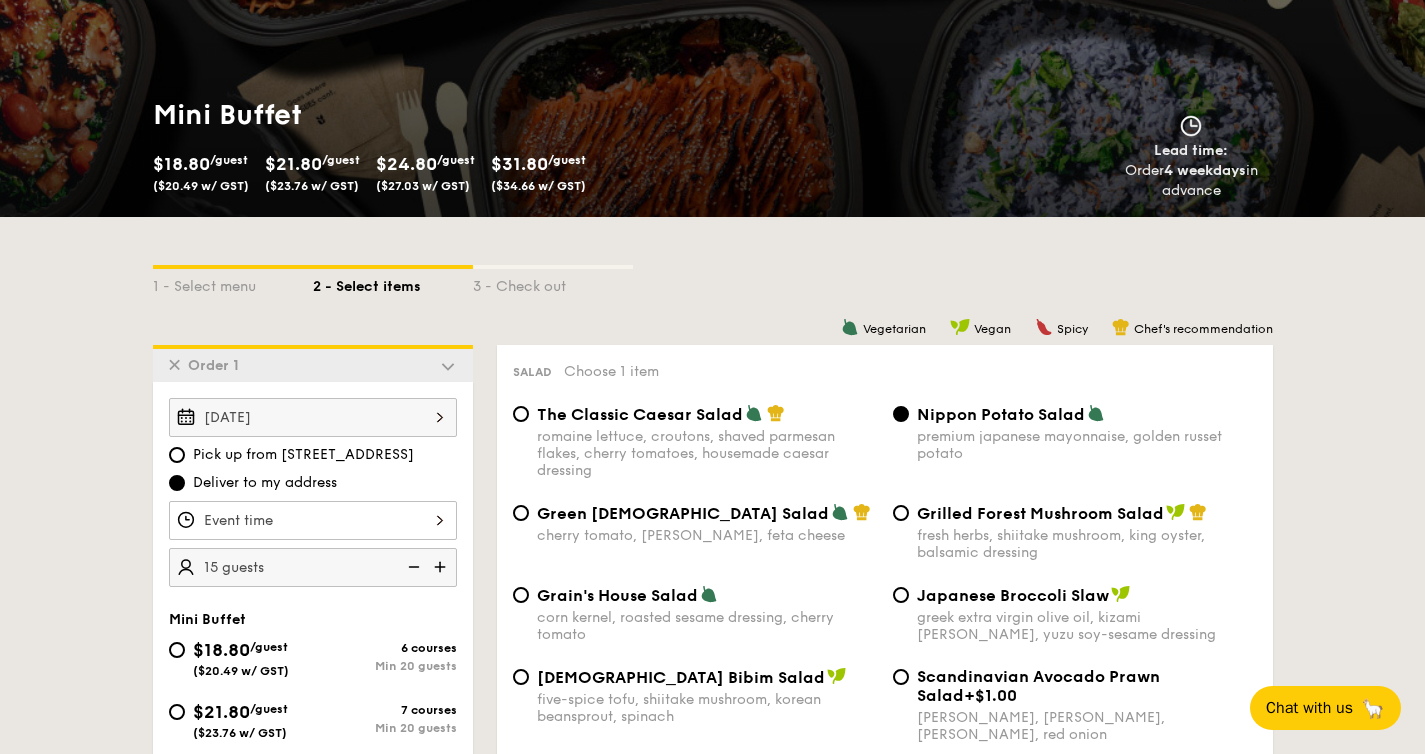 click at bounding box center (313, 520) 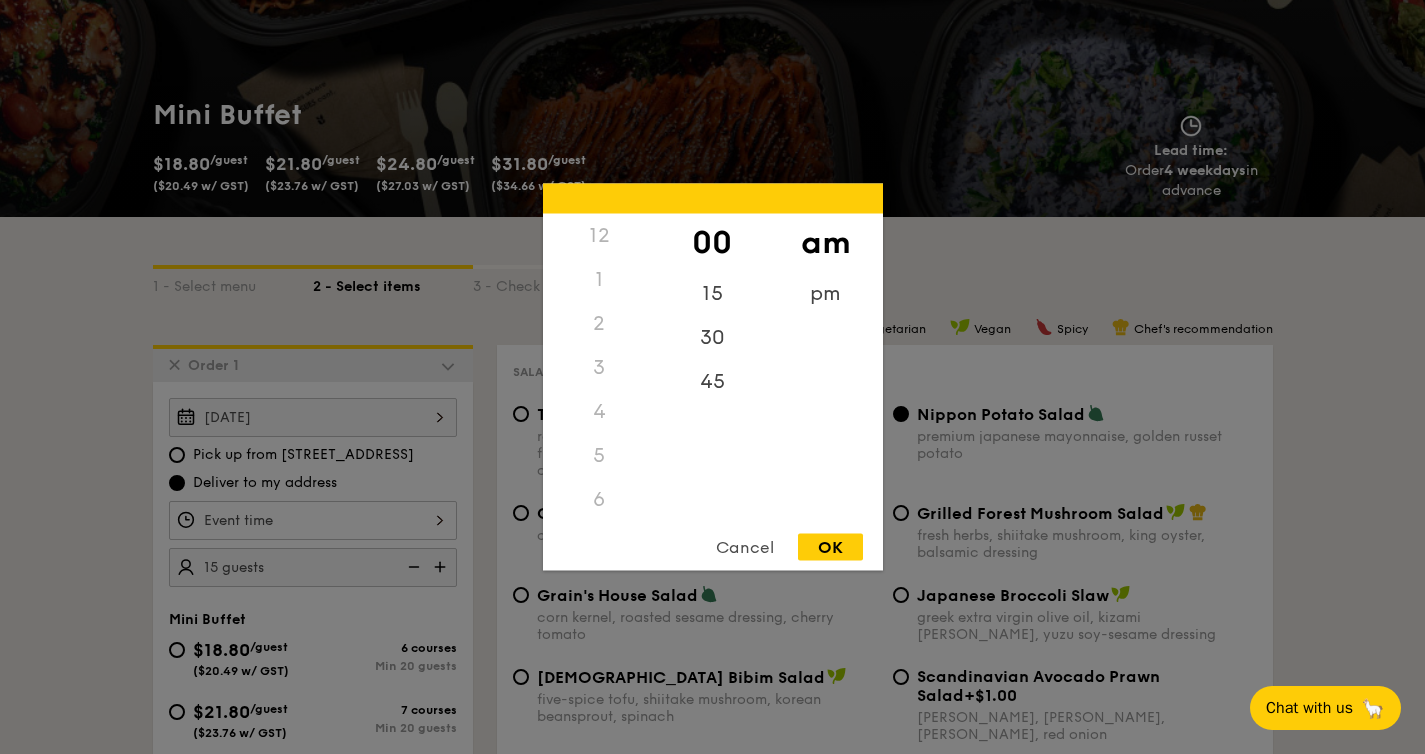 scroll, scrollTop: 237, scrollLeft: 0, axis: vertical 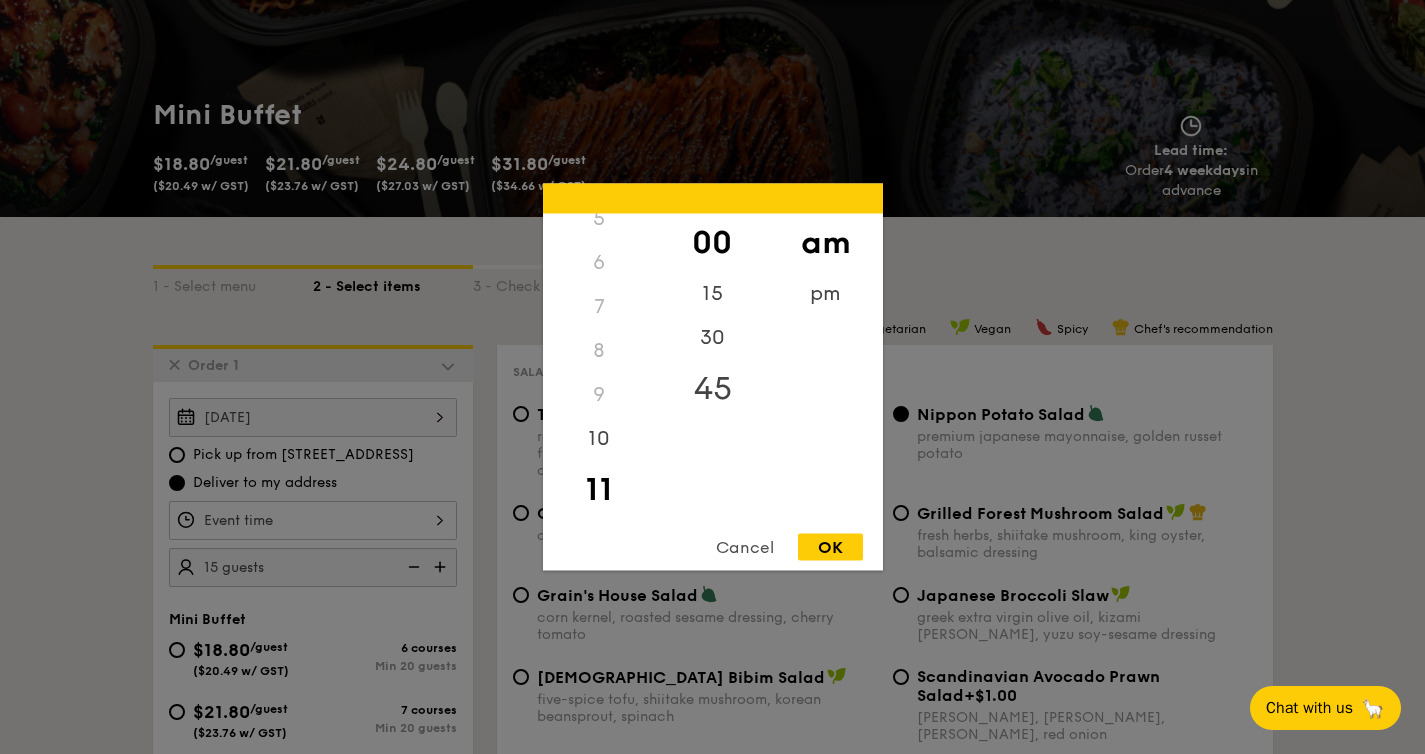 click on "45" at bounding box center [712, 389] 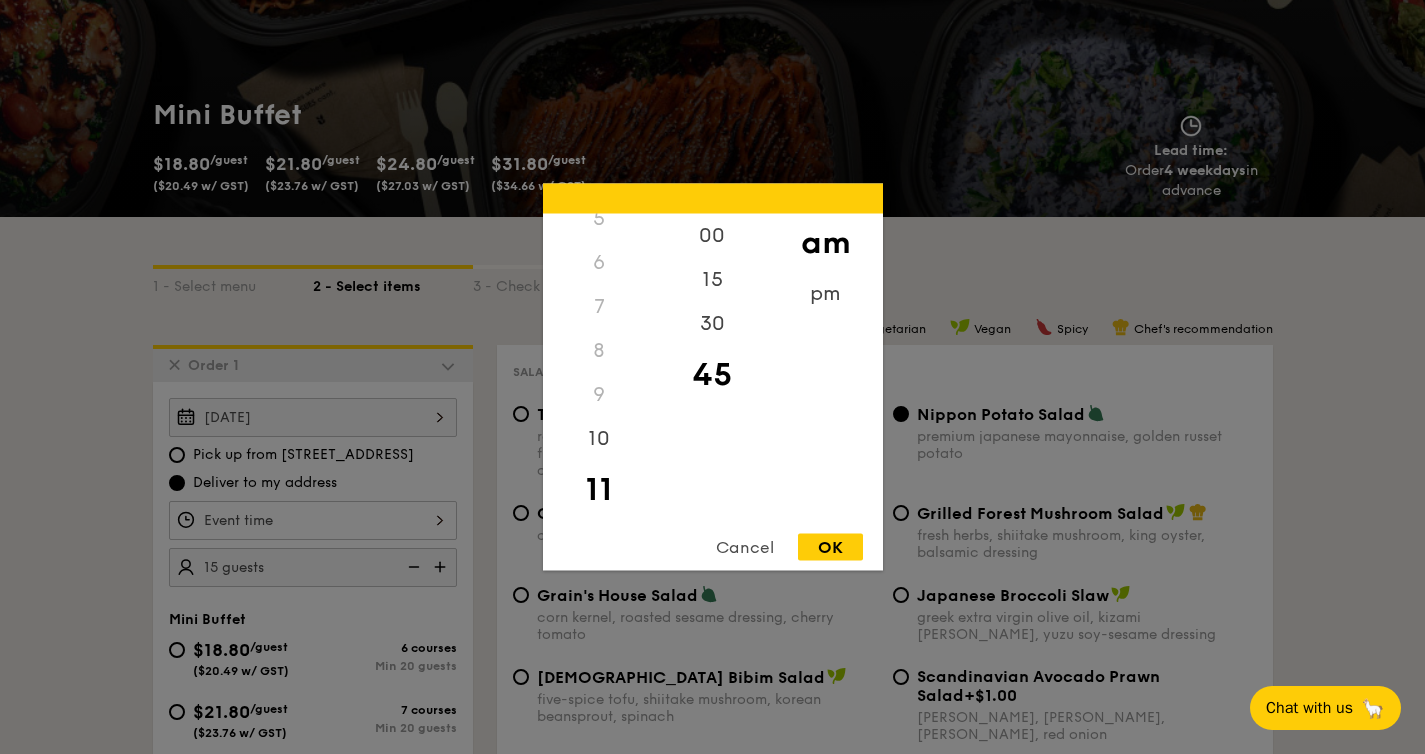 click on "OK" at bounding box center (830, 547) 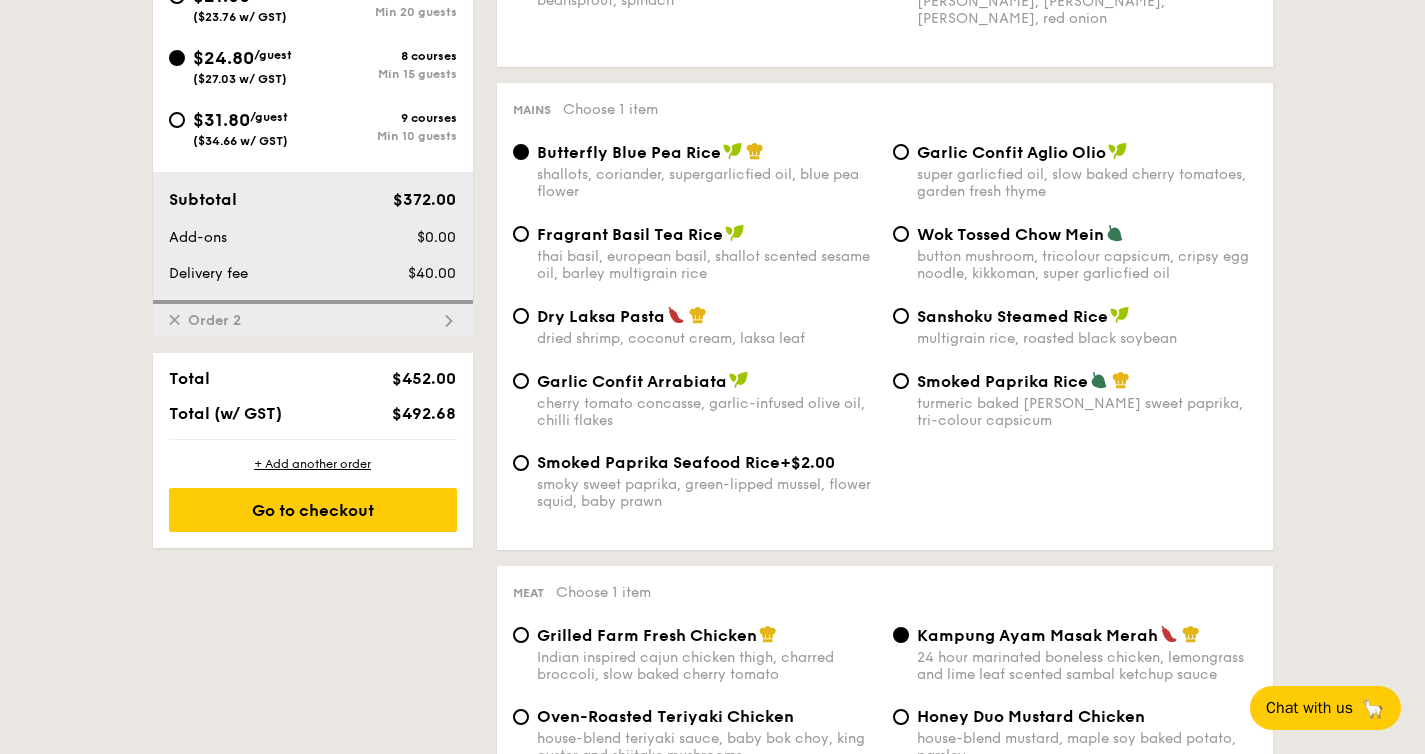 scroll, scrollTop: 930, scrollLeft: 0, axis: vertical 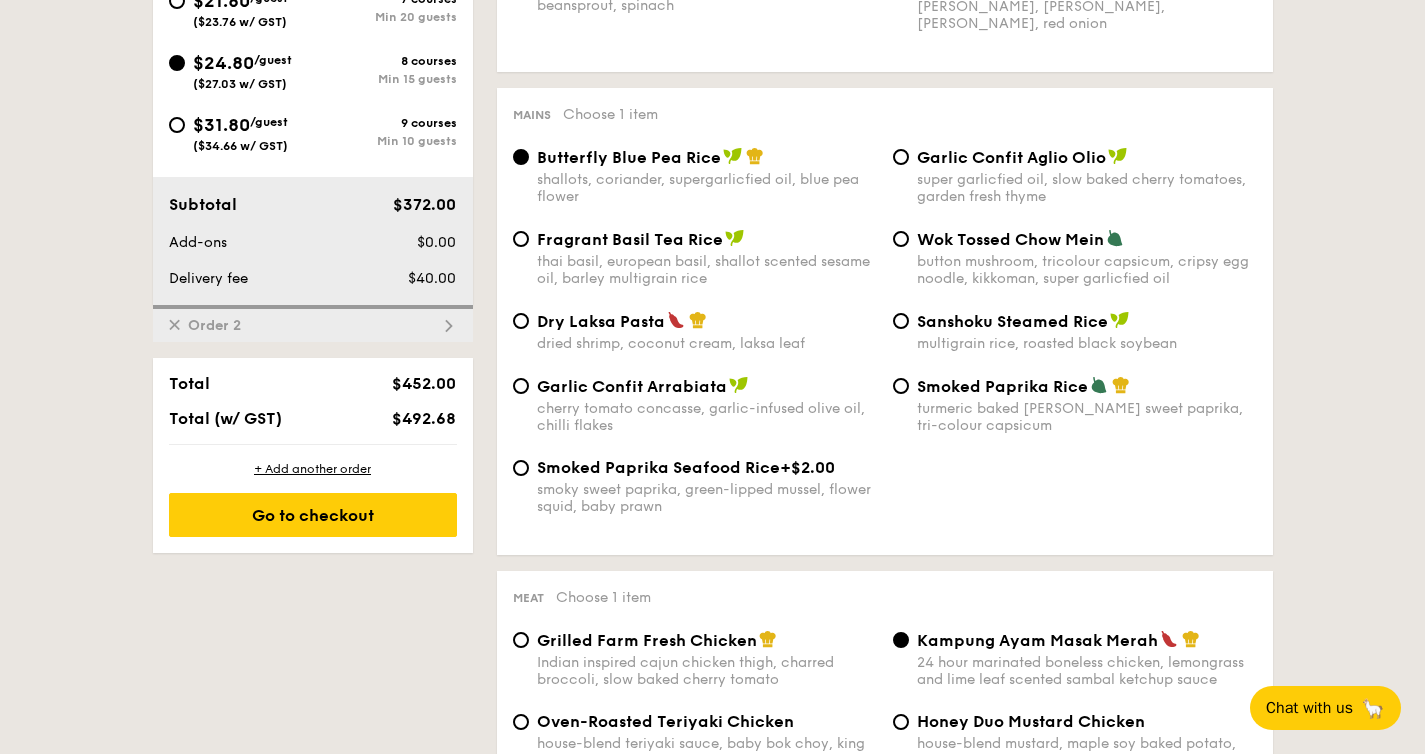click on "✕
Order 2" at bounding box center (313, 323) 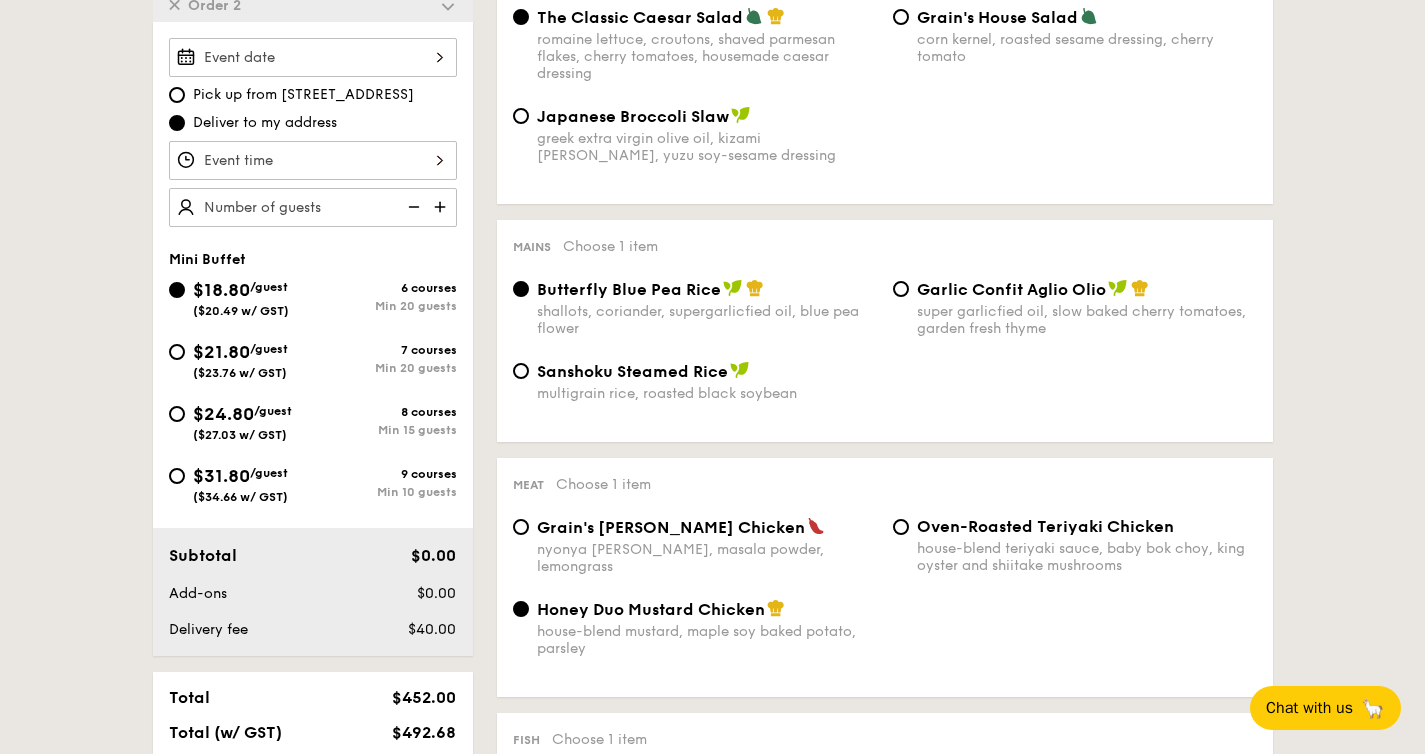 scroll, scrollTop: 571, scrollLeft: 0, axis: vertical 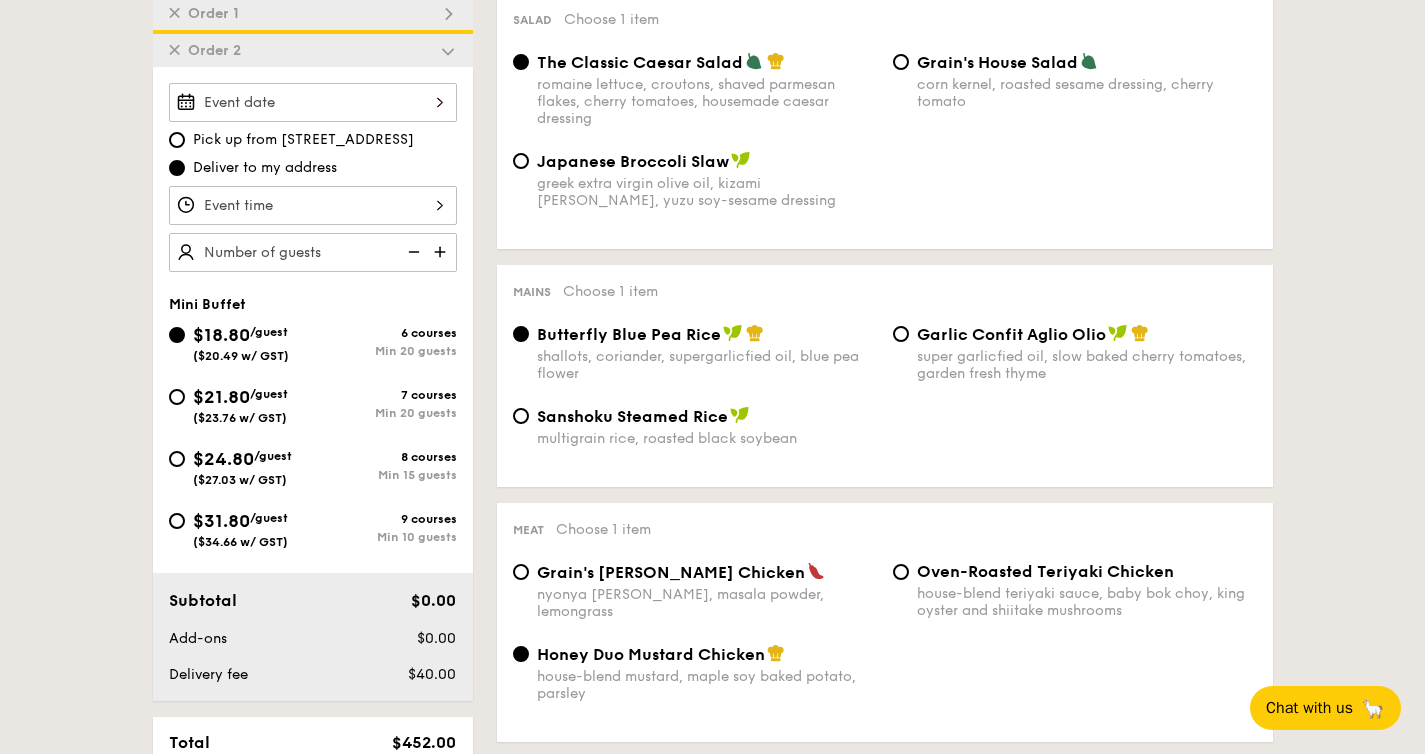 click on "Pick up from [STREET_ADDRESS]
Deliver to my address
Mini Buffet
$18.80
/guest
($20.49 w/ GST)
6 courses
Min 20 guests
$21.80
/guest
($23.76 w/ GST)
7 courses
Min 20 guests
$24.80
/guest
($27.03 w/ GST)
8 courses
Min 15 guests
$31.80
/guest
($34.66 w/ GST)
9 courses
Min 10 guests
Subtotal
$0.00
Add-ons
$0.00
Delivery fee
$40.00" at bounding box center (313, 384) 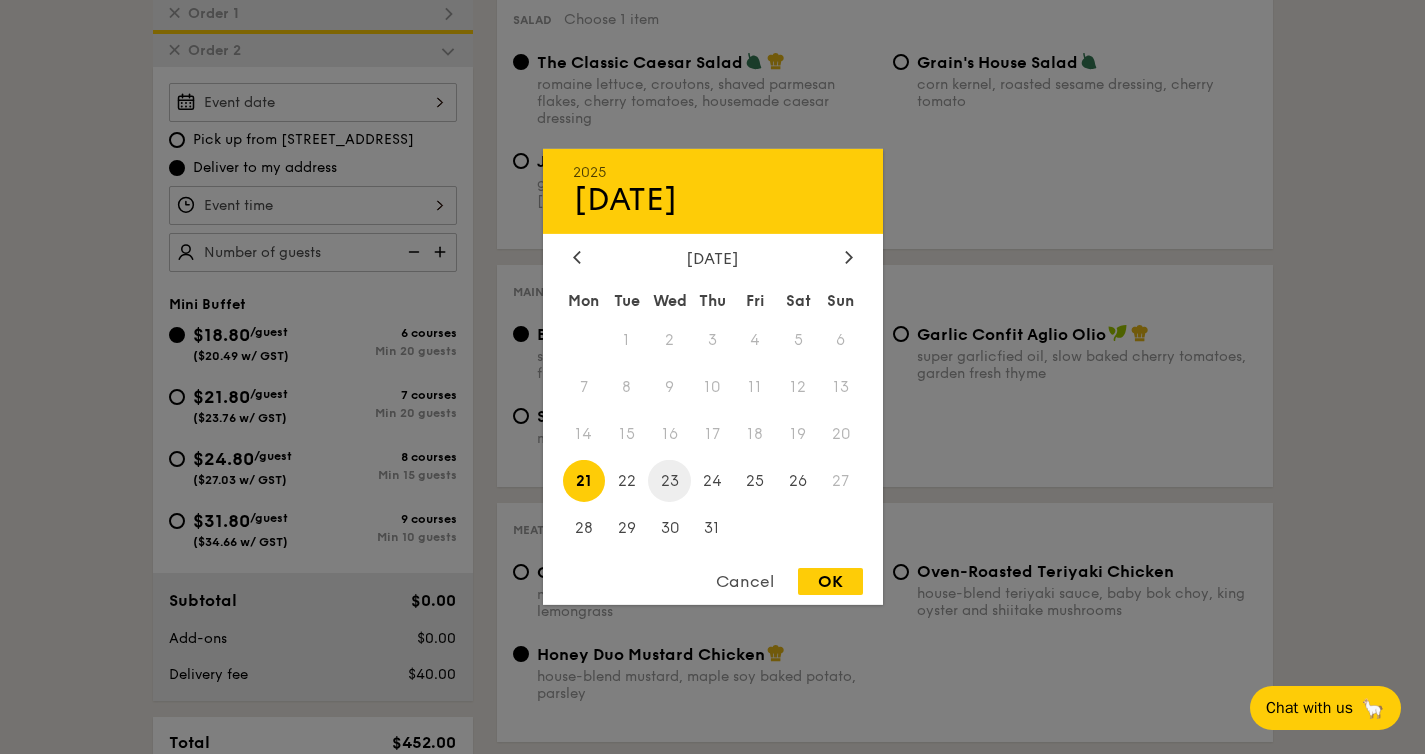 click on "23" at bounding box center (669, 480) 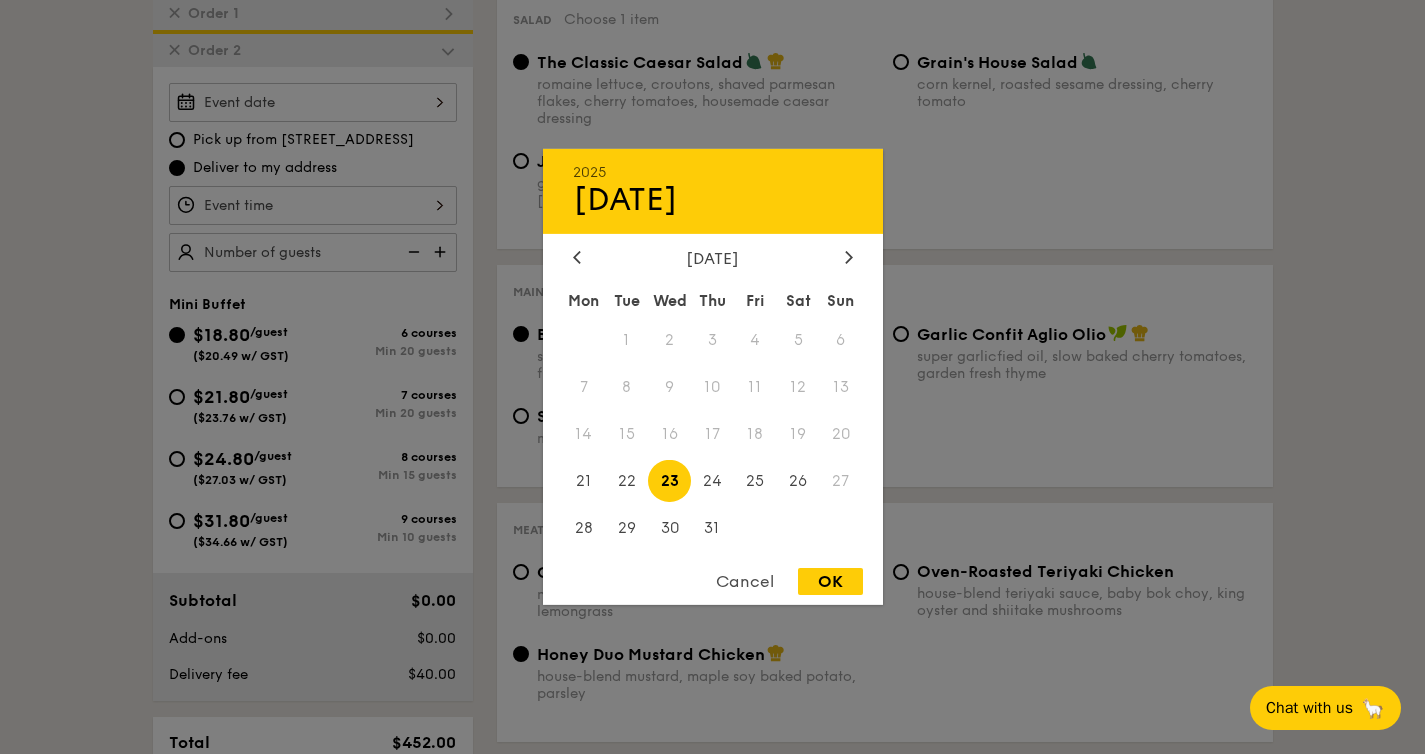 click on "OK" at bounding box center [830, 581] 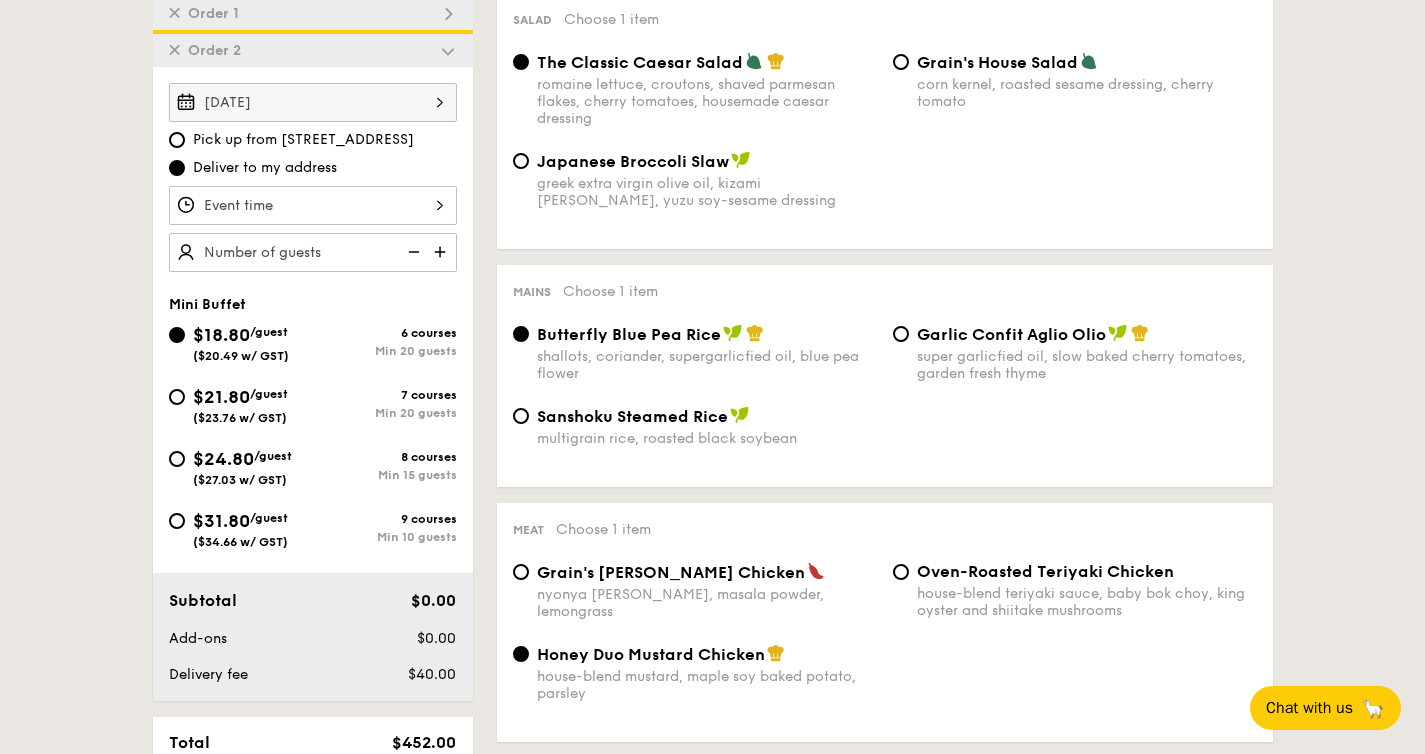 click at bounding box center [313, 205] 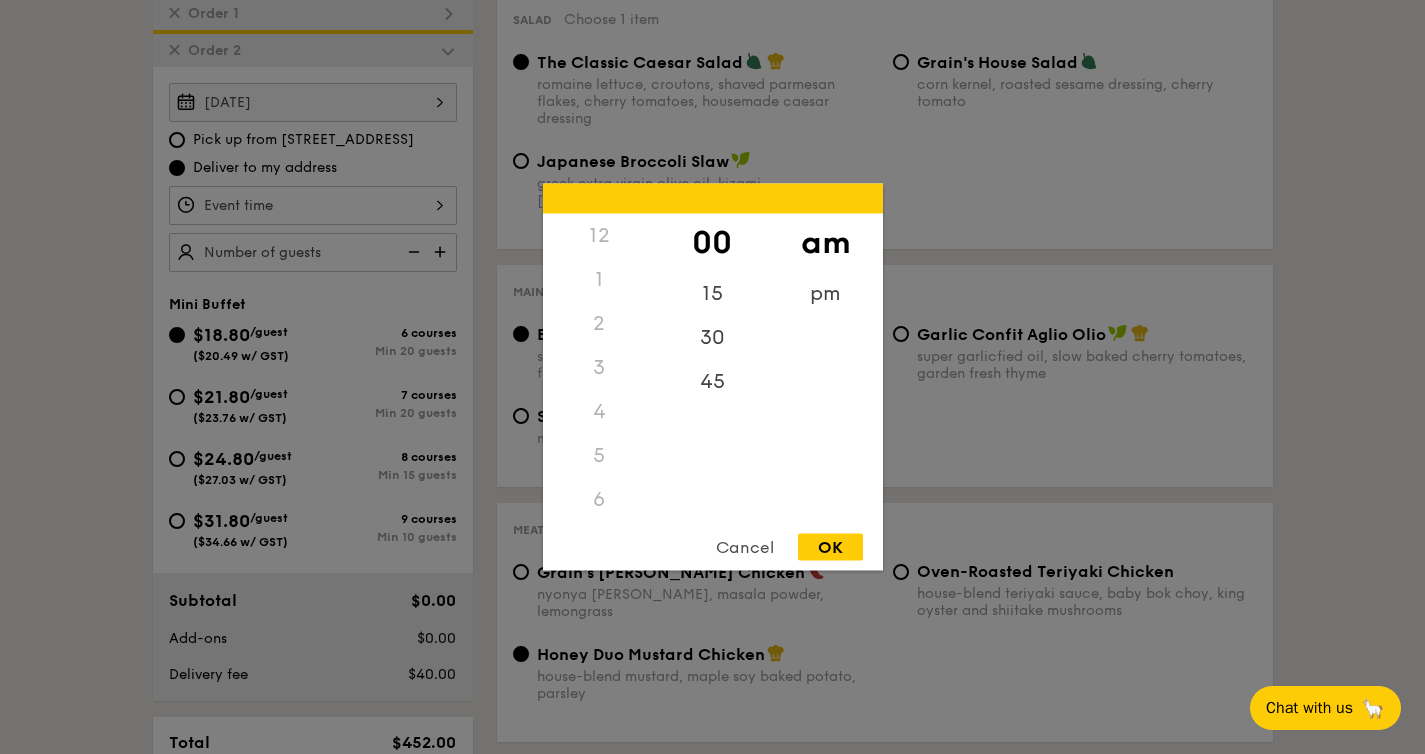 scroll, scrollTop: 237, scrollLeft: 0, axis: vertical 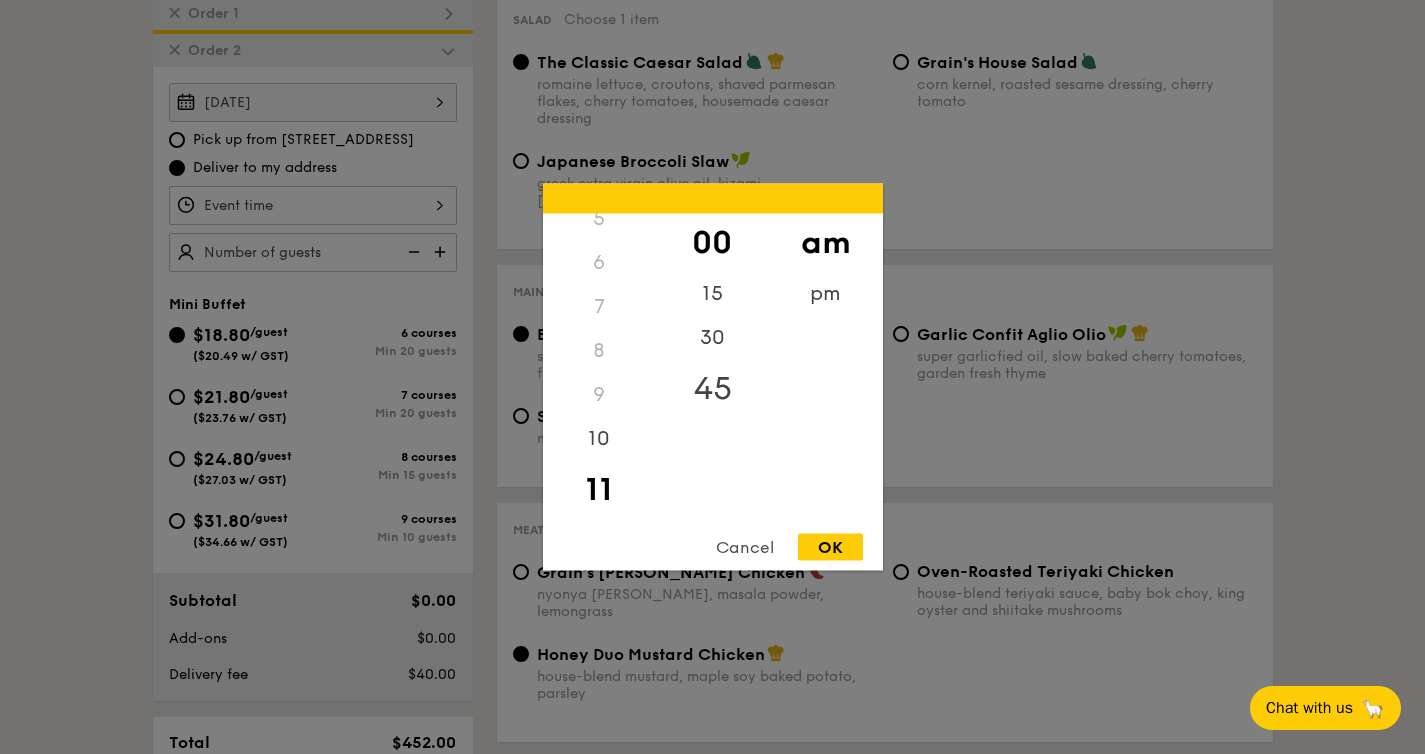 click on "45" at bounding box center [712, 389] 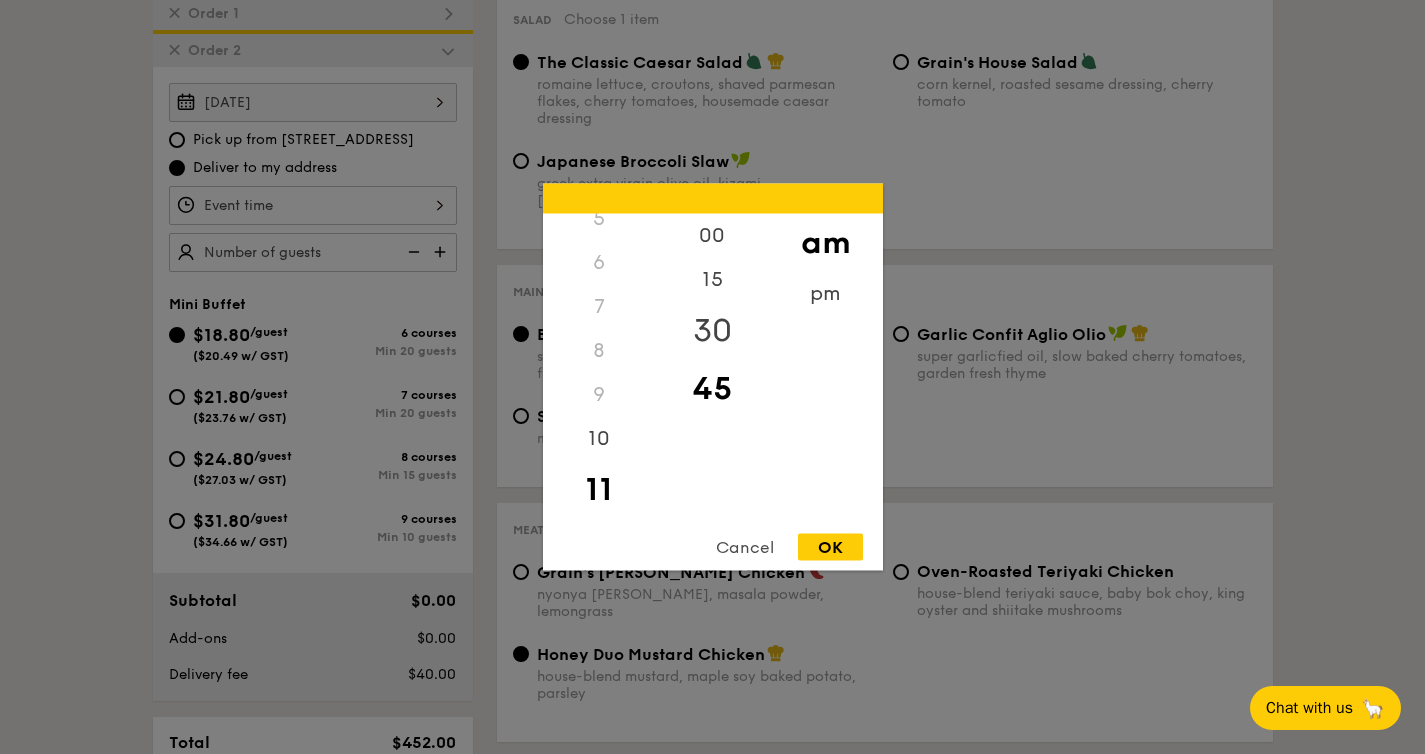 click on "30" at bounding box center [712, 331] 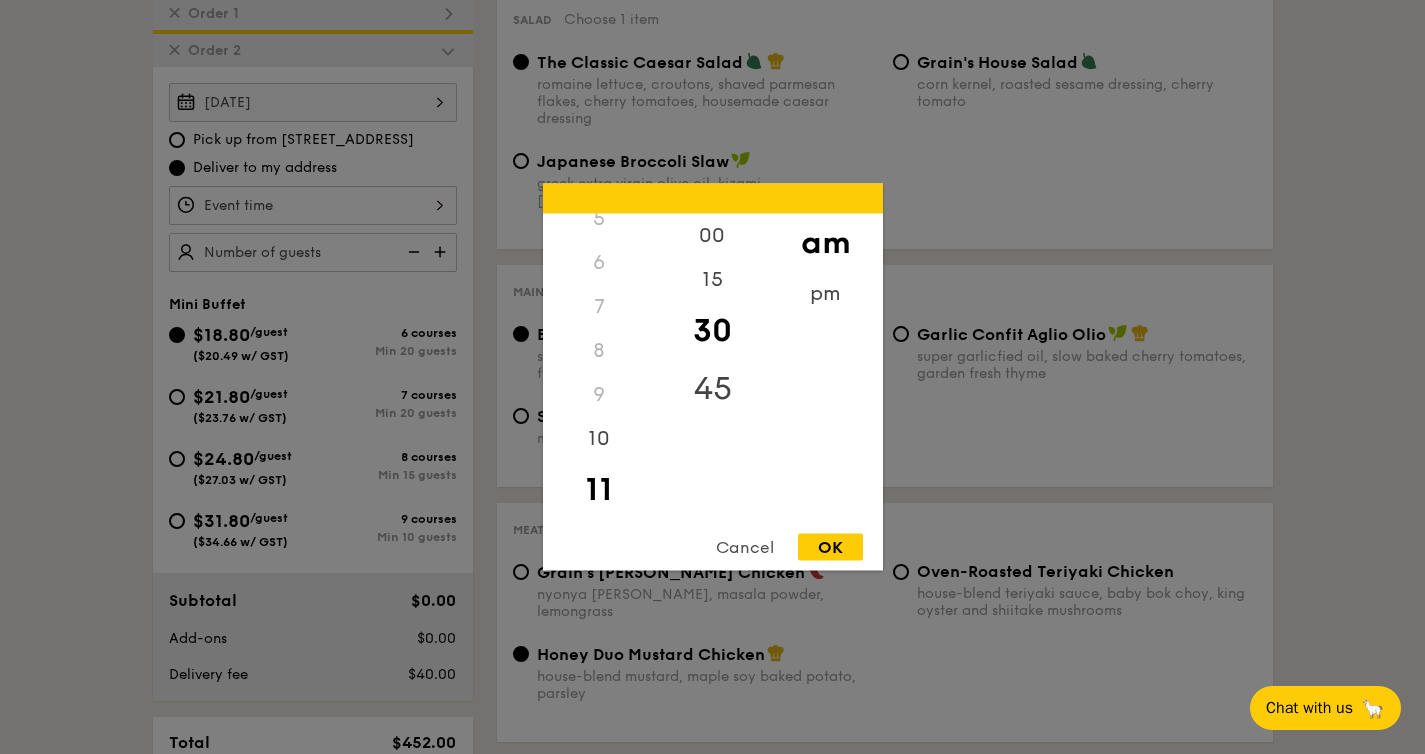 click on "45" at bounding box center (712, 389) 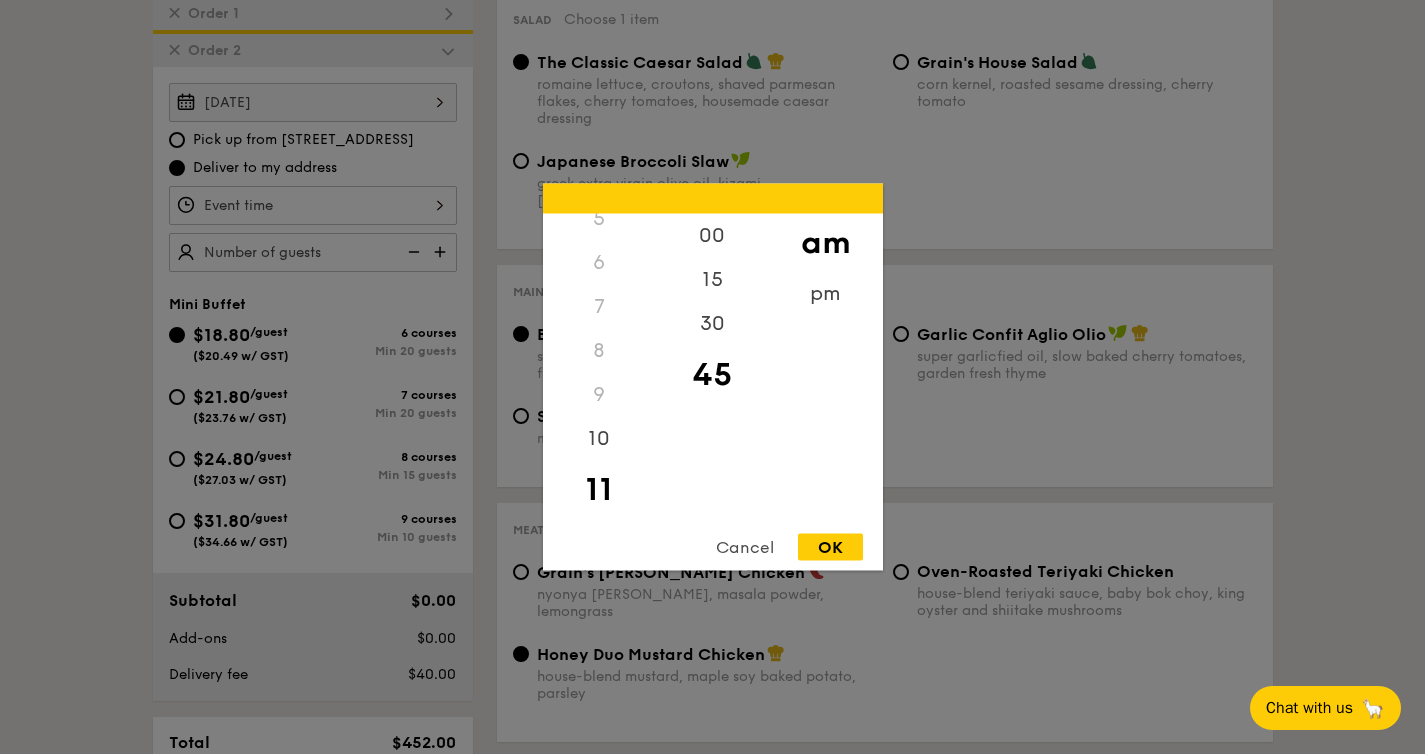 click on "OK" at bounding box center [830, 547] 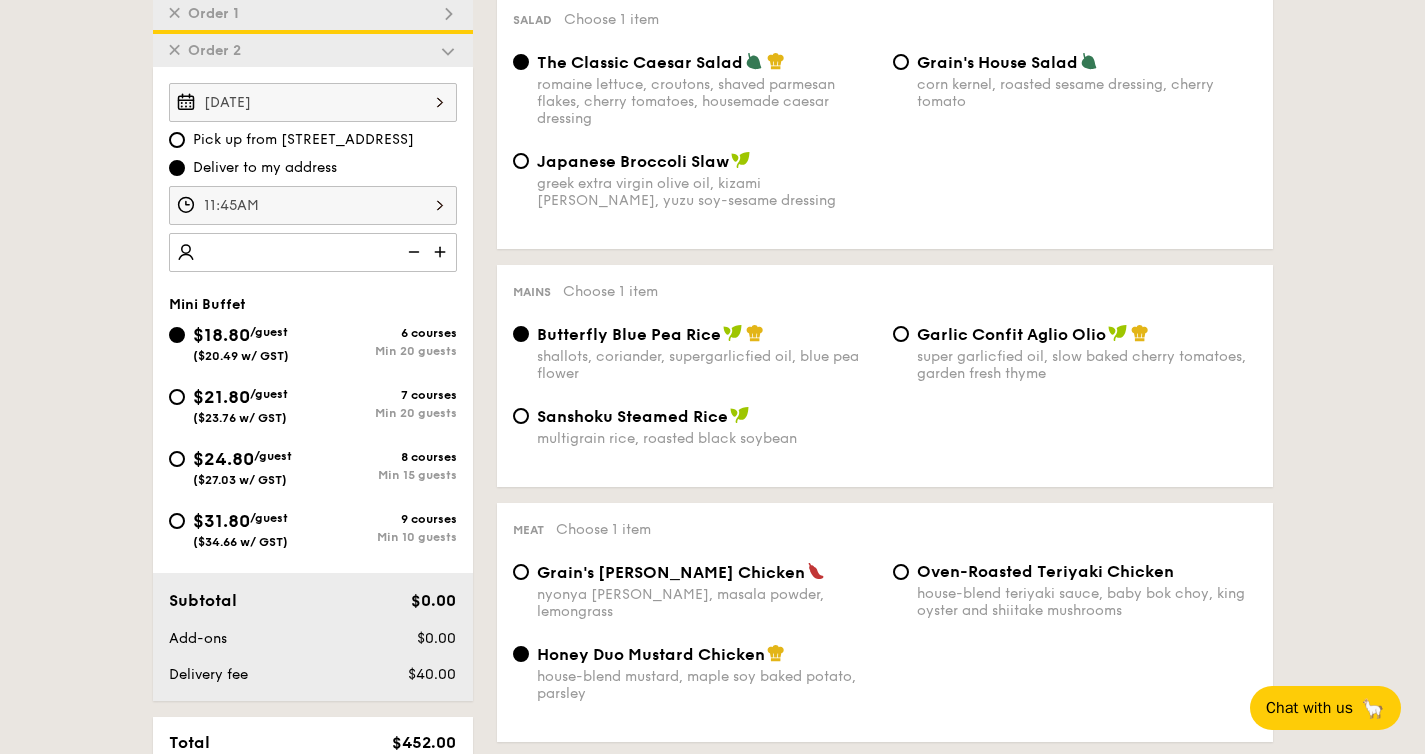 click at bounding box center (442, 252) 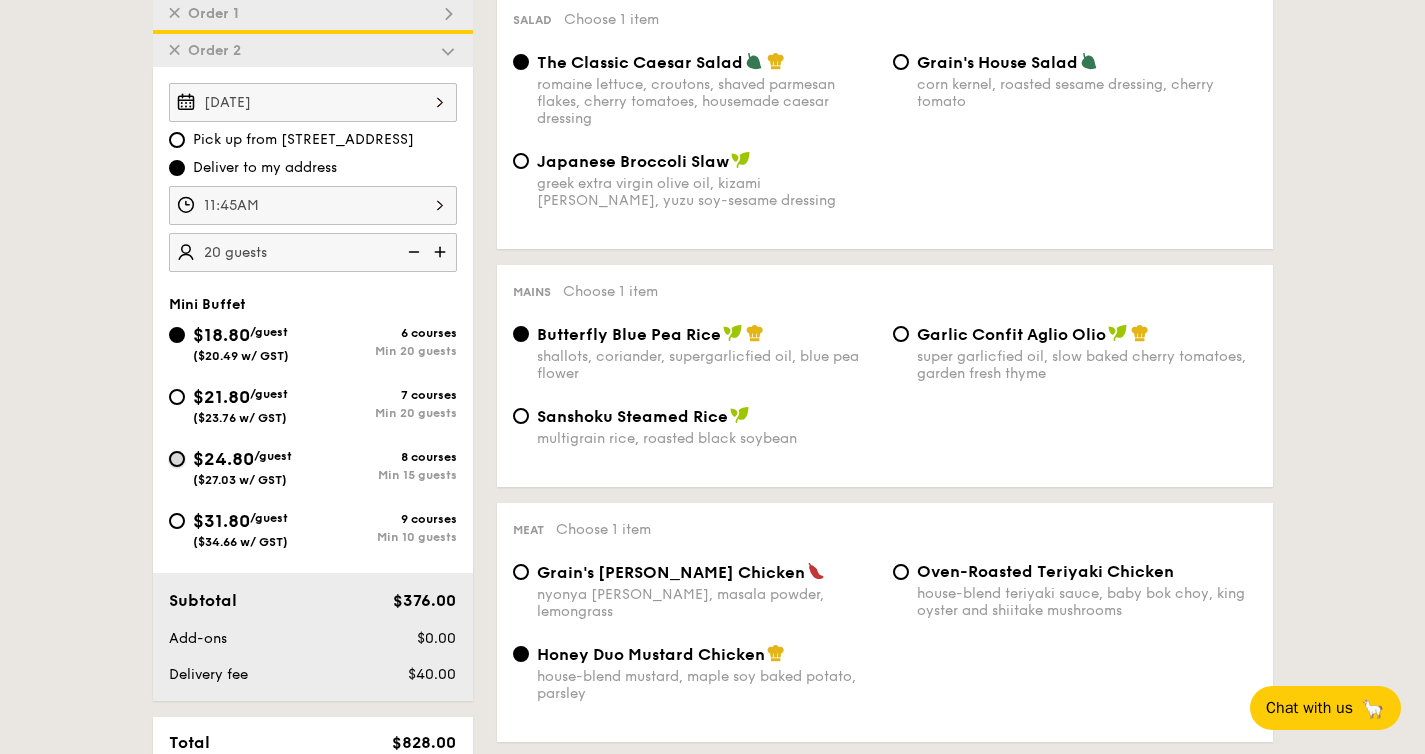 click on "$24.80
/guest
($27.03 w/ GST)
8 courses
Min 15 guests" at bounding box center [177, 459] 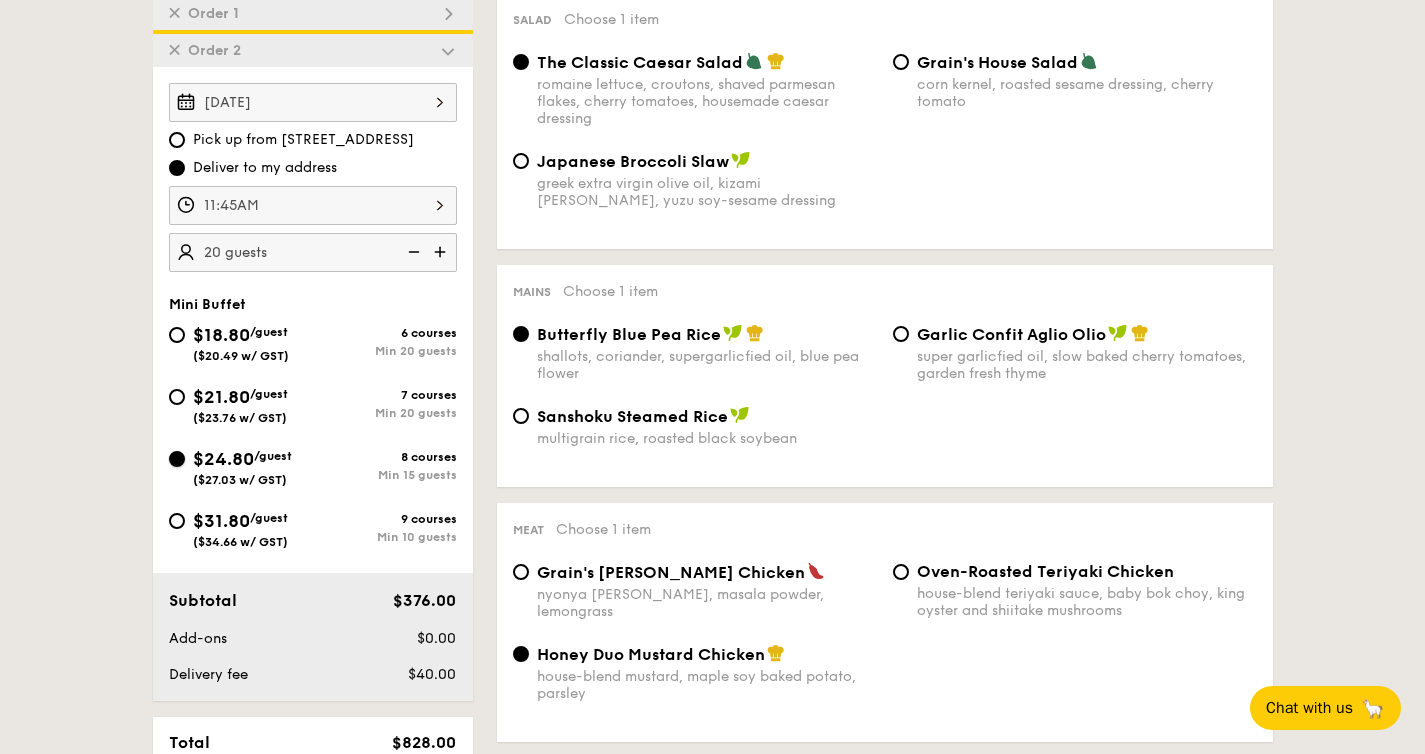 radio on "true" 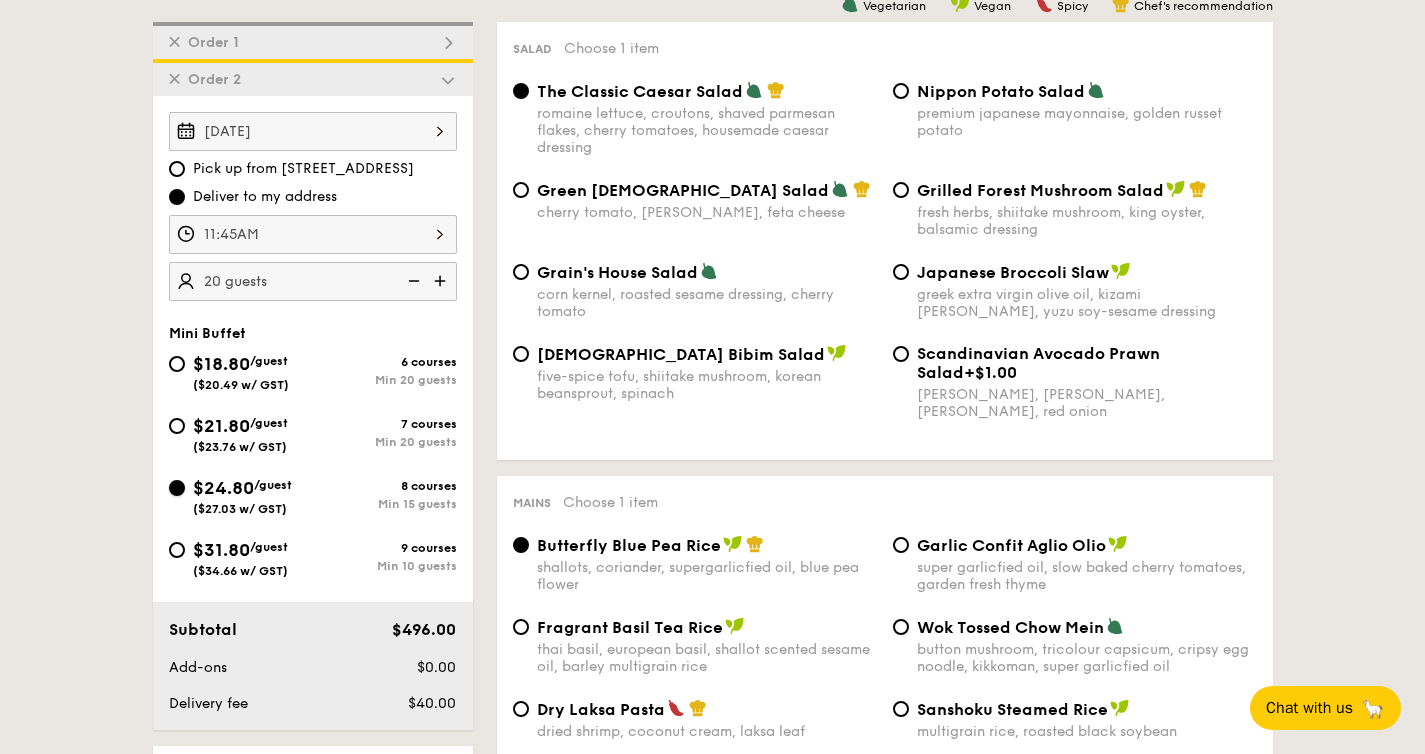 scroll, scrollTop: 536, scrollLeft: 0, axis: vertical 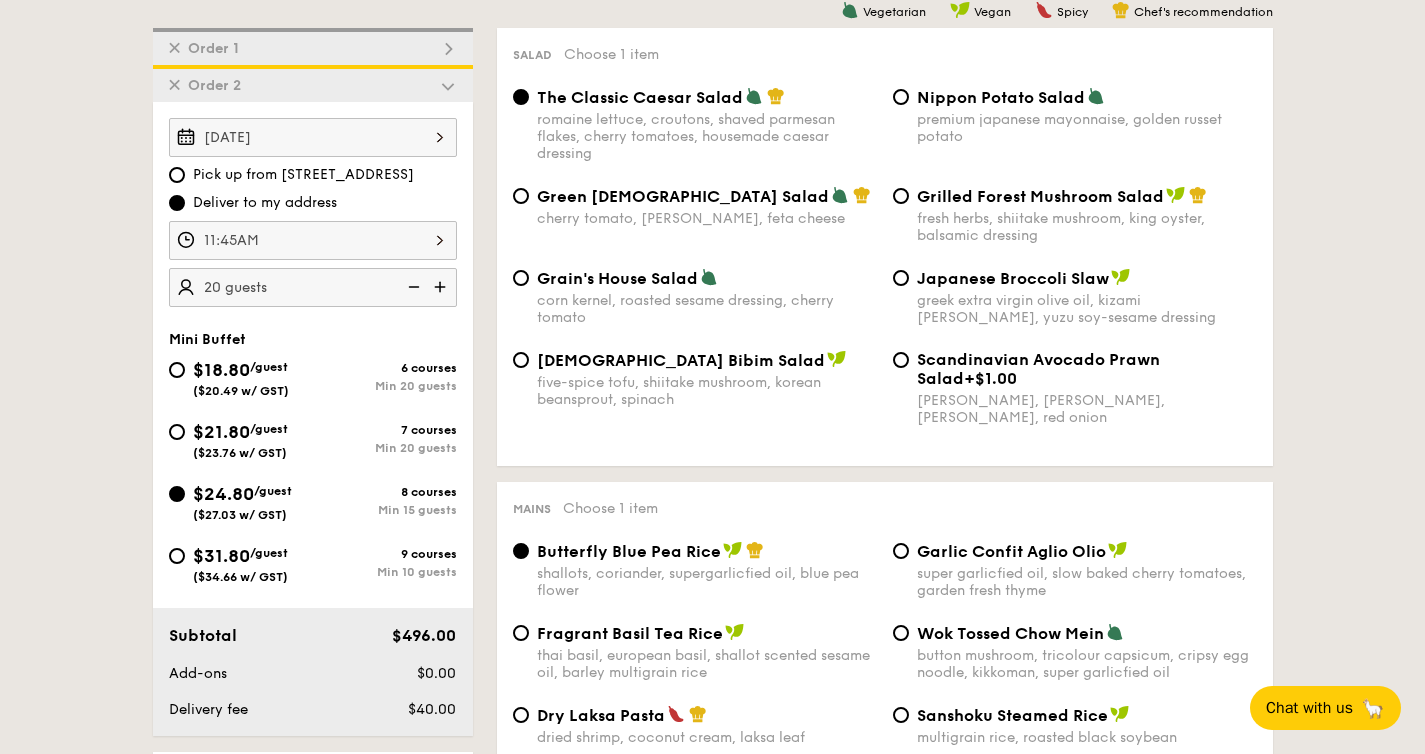 click at bounding box center [412, 287] 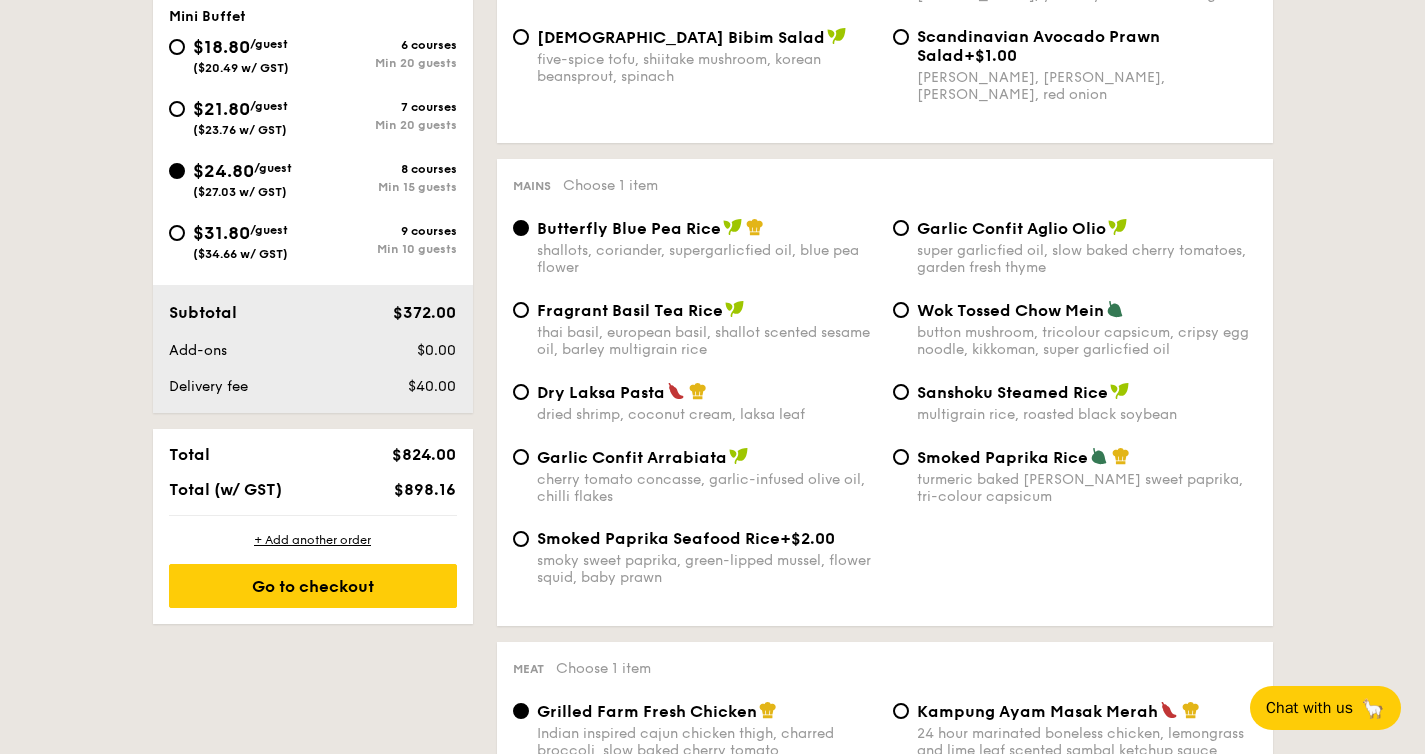scroll, scrollTop: 880, scrollLeft: 0, axis: vertical 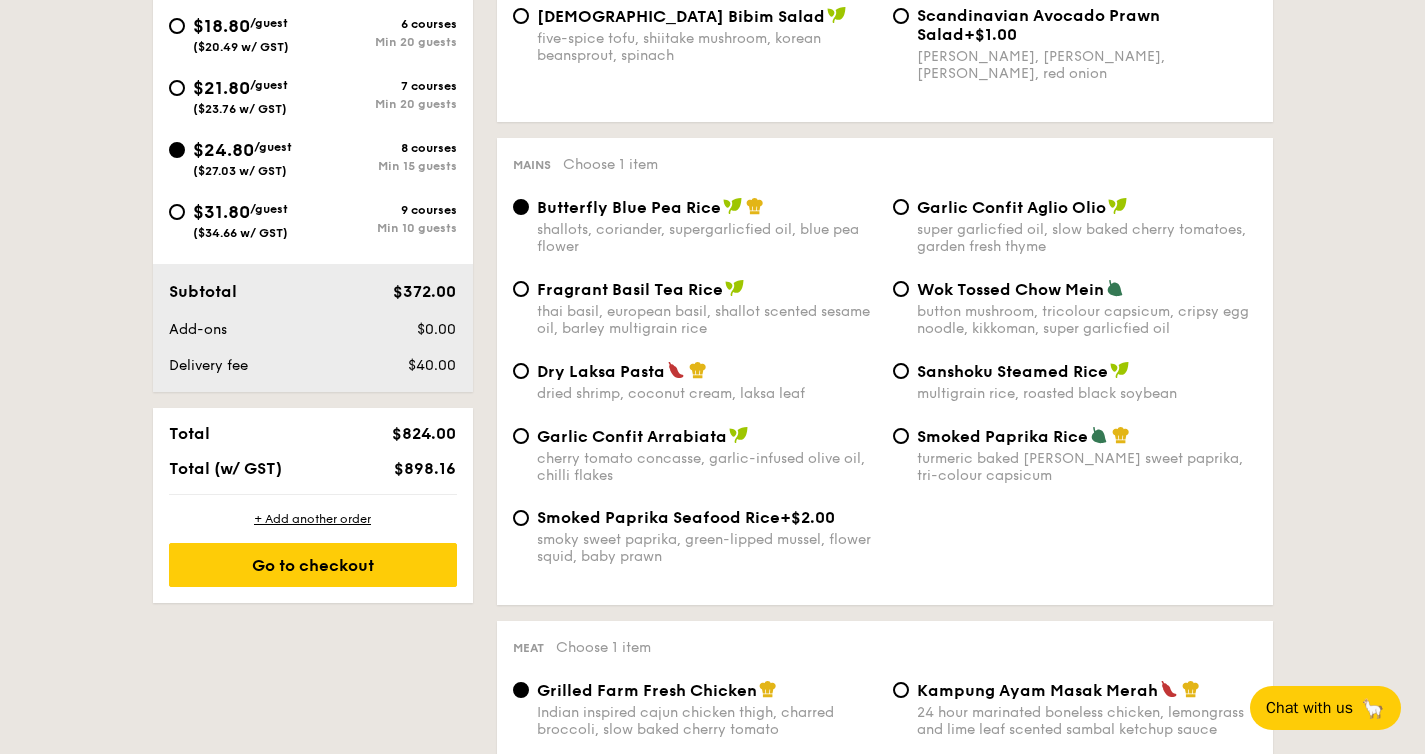 click on "super garlicfied oil, slow baked cherry tomatoes, garden fresh thyme" at bounding box center (1087, 238) 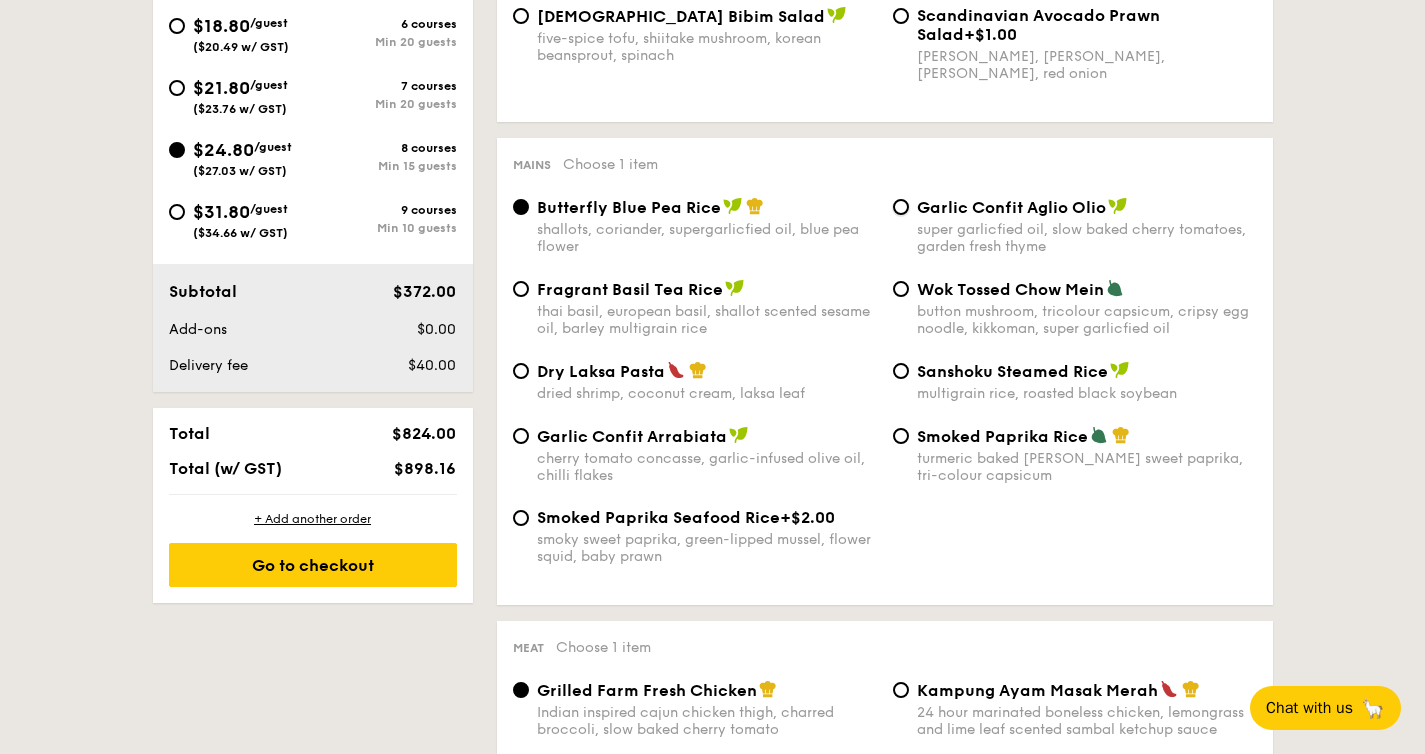 click on "Garlic Confit Aglio Olio super garlicfied oil, slow baked cherry tomatoes, garden fresh thyme" at bounding box center (901, 207) 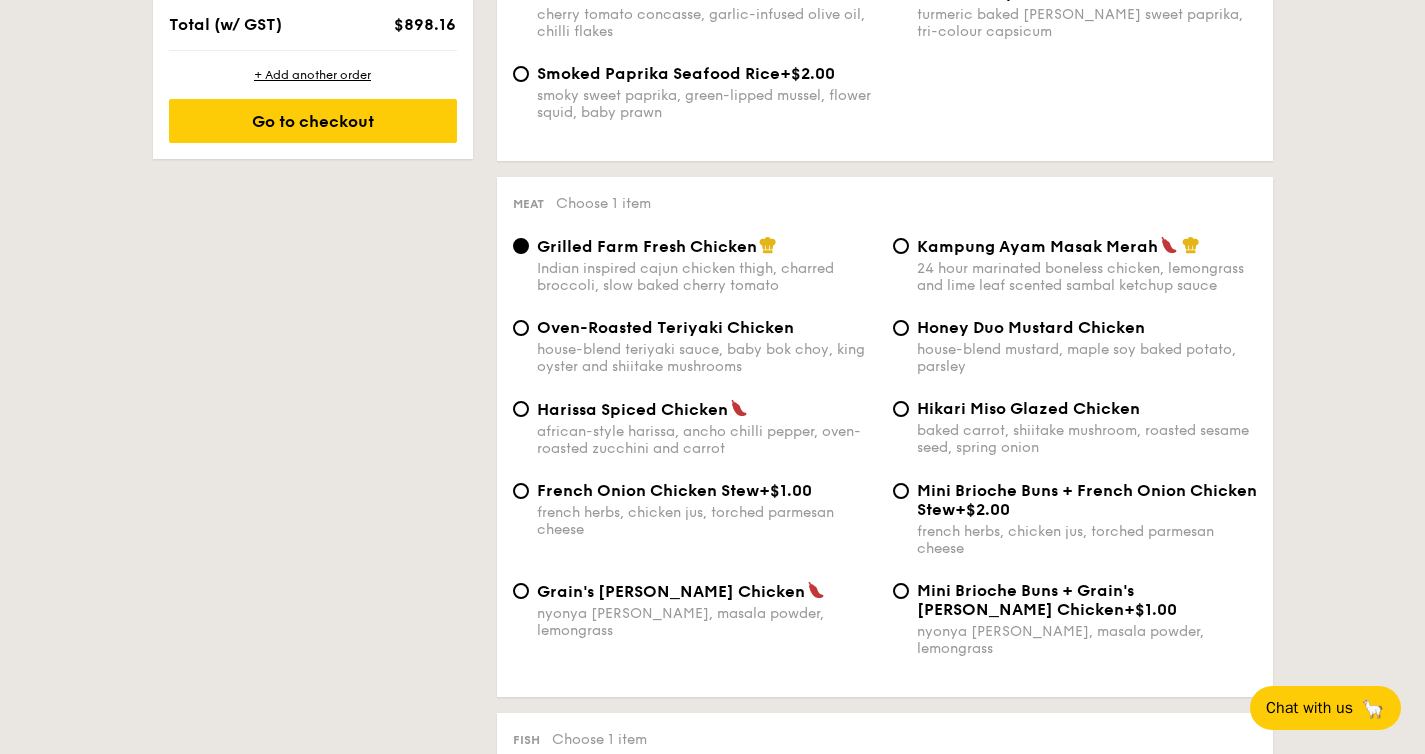 scroll, scrollTop: 1336, scrollLeft: 0, axis: vertical 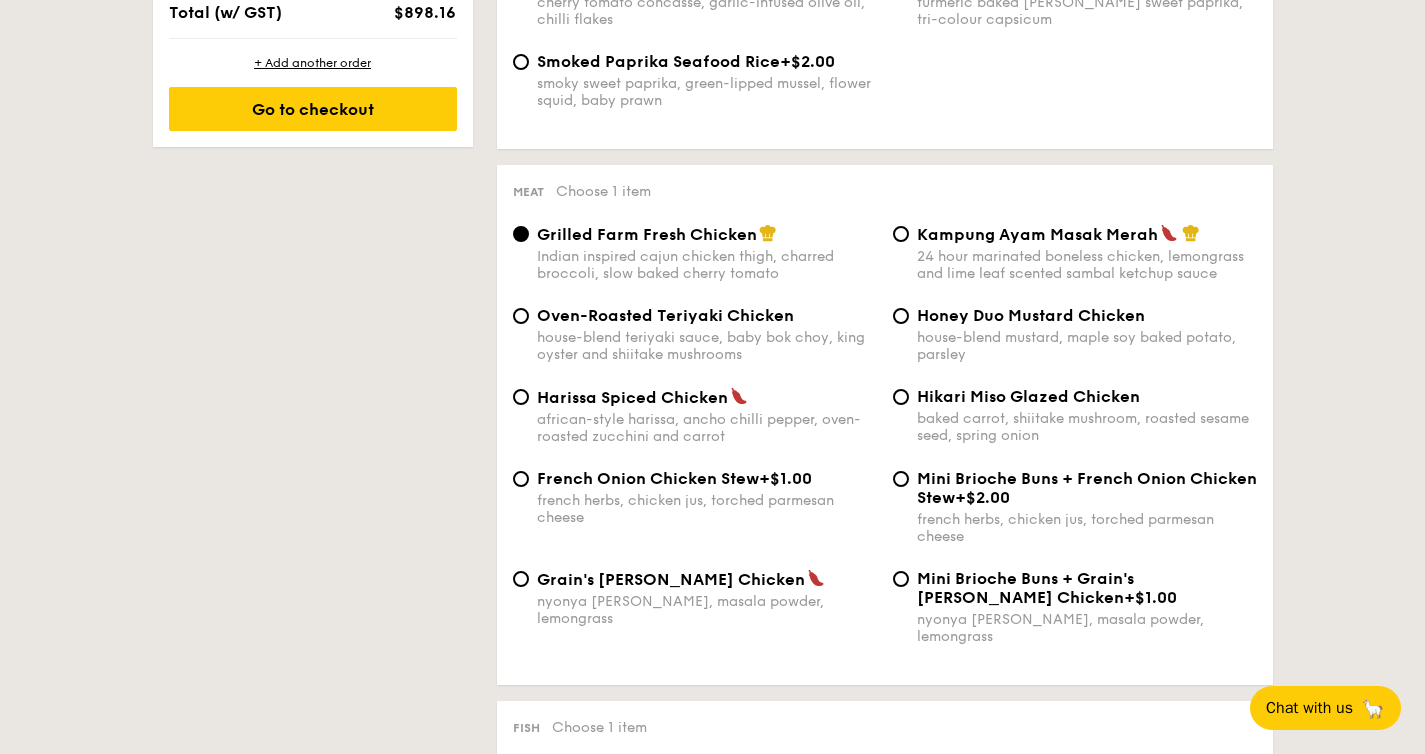 click on "Oven-Roasted Teriyaki Chicken" at bounding box center (665, 315) 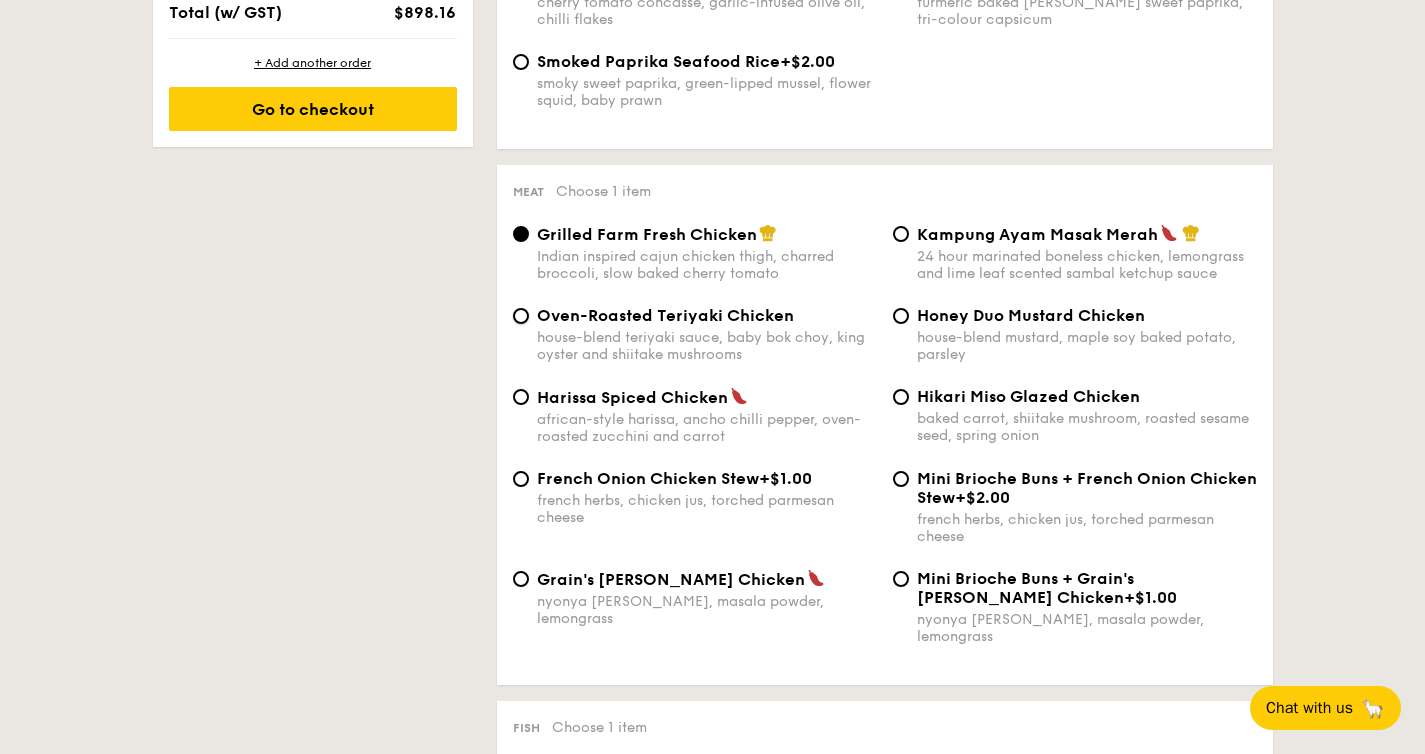 click on "Oven-Roasted Teriyaki Chicken house-blend teriyaki sauce, baby bok choy, king oyster and shiitake mushrooms" at bounding box center (521, 316) 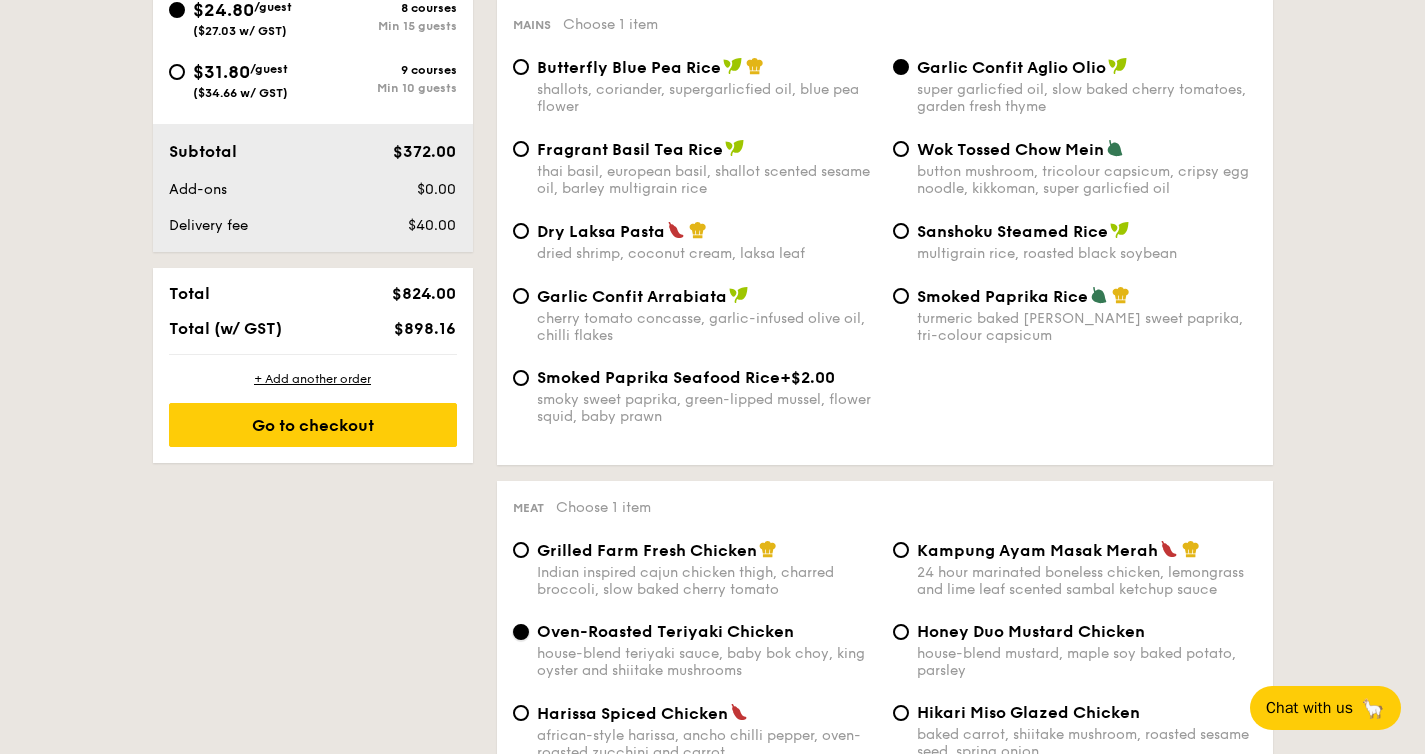 scroll, scrollTop: 1023, scrollLeft: 0, axis: vertical 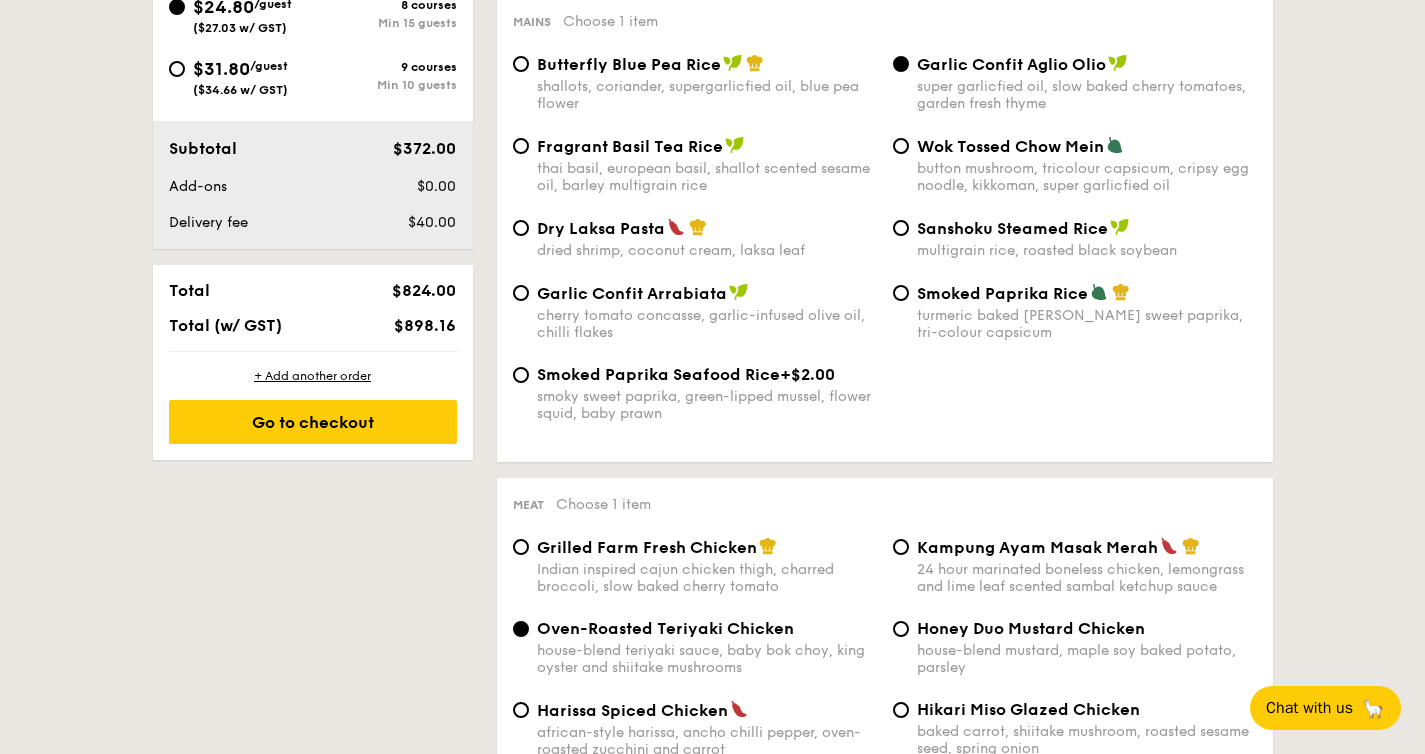click on "button mushroom, tricolour capsicum, cripsy egg noodle, kikkoman, super garlicfied oil" at bounding box center [1087, 177] 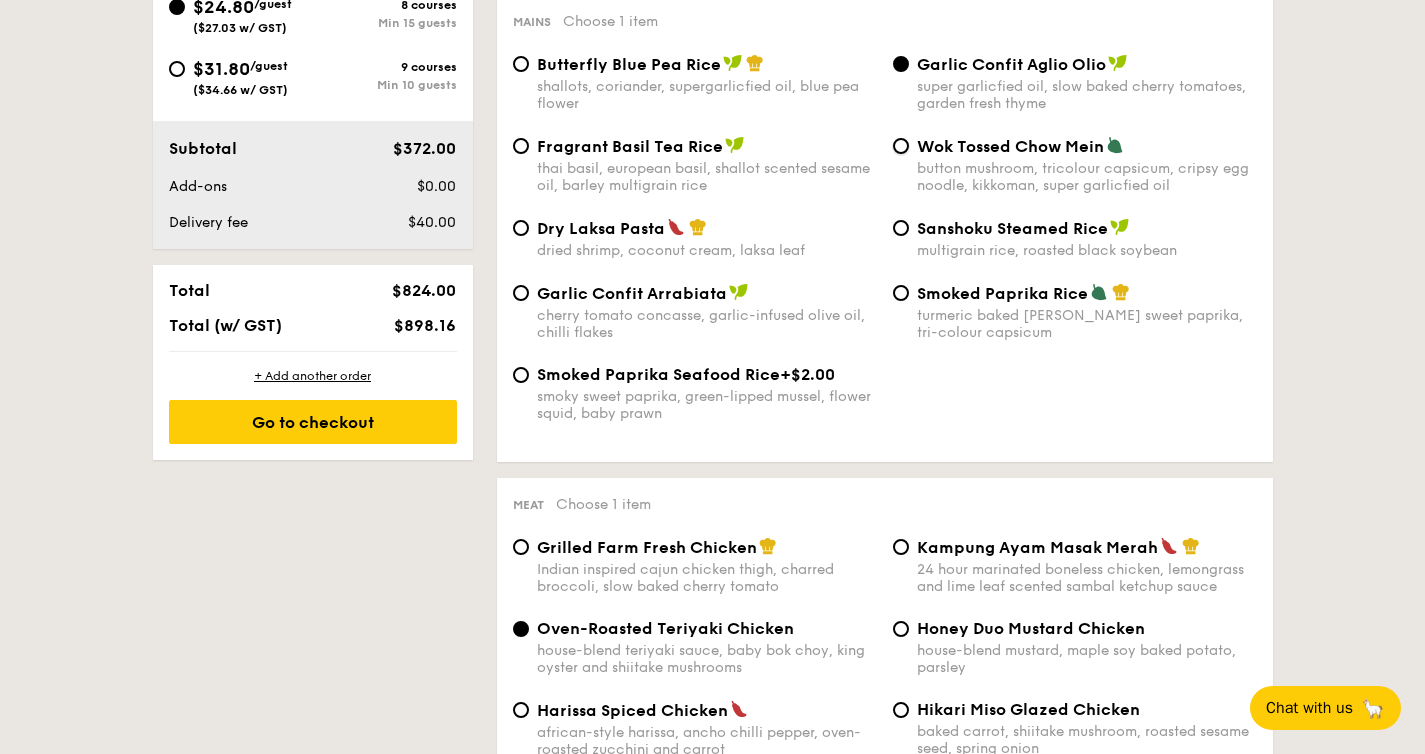 click on "Wok Tossed Chow Mein button mushroom, tricolour capsicum, cripsy egg noodle, kikkoman, super garlicfied oil" at bounding box center [901, 146] 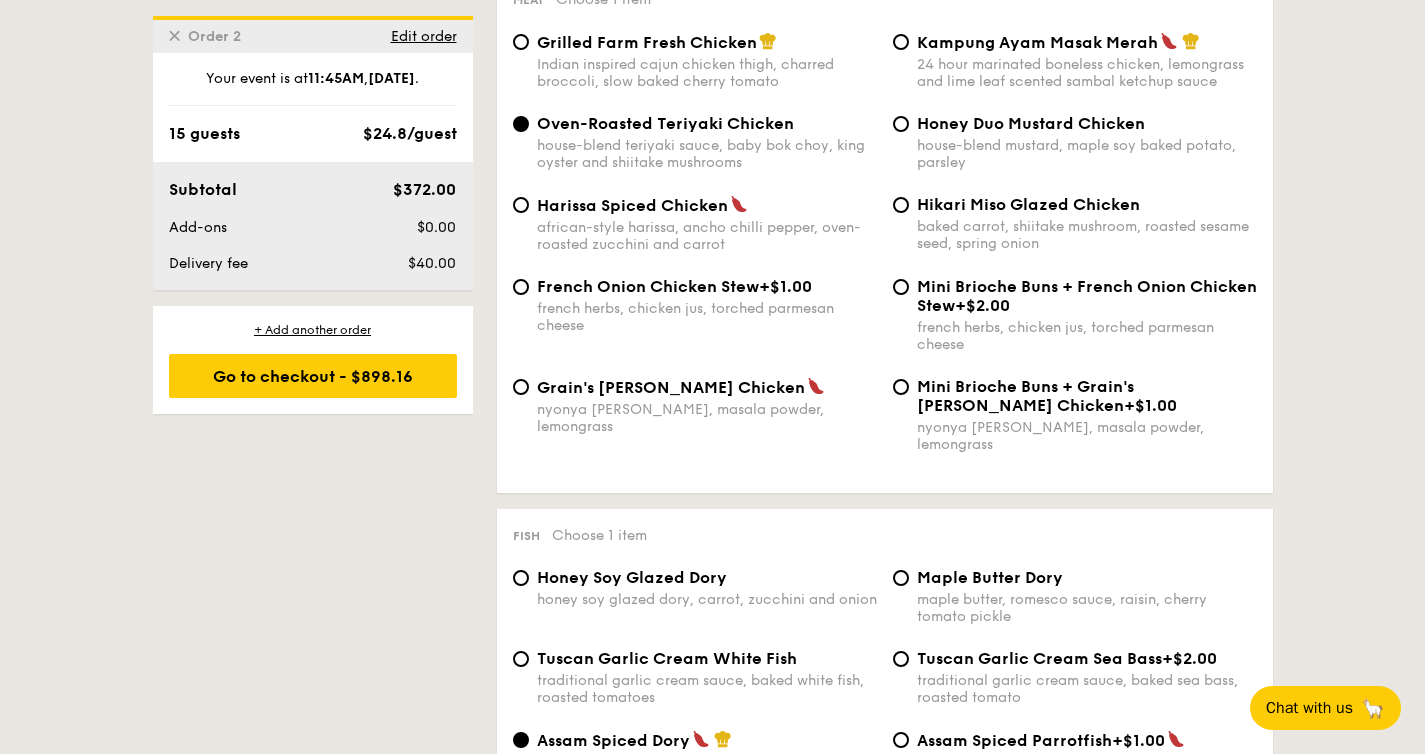 scroll, scrollTop: 1529, scrollLeft: 0, axis: vertical 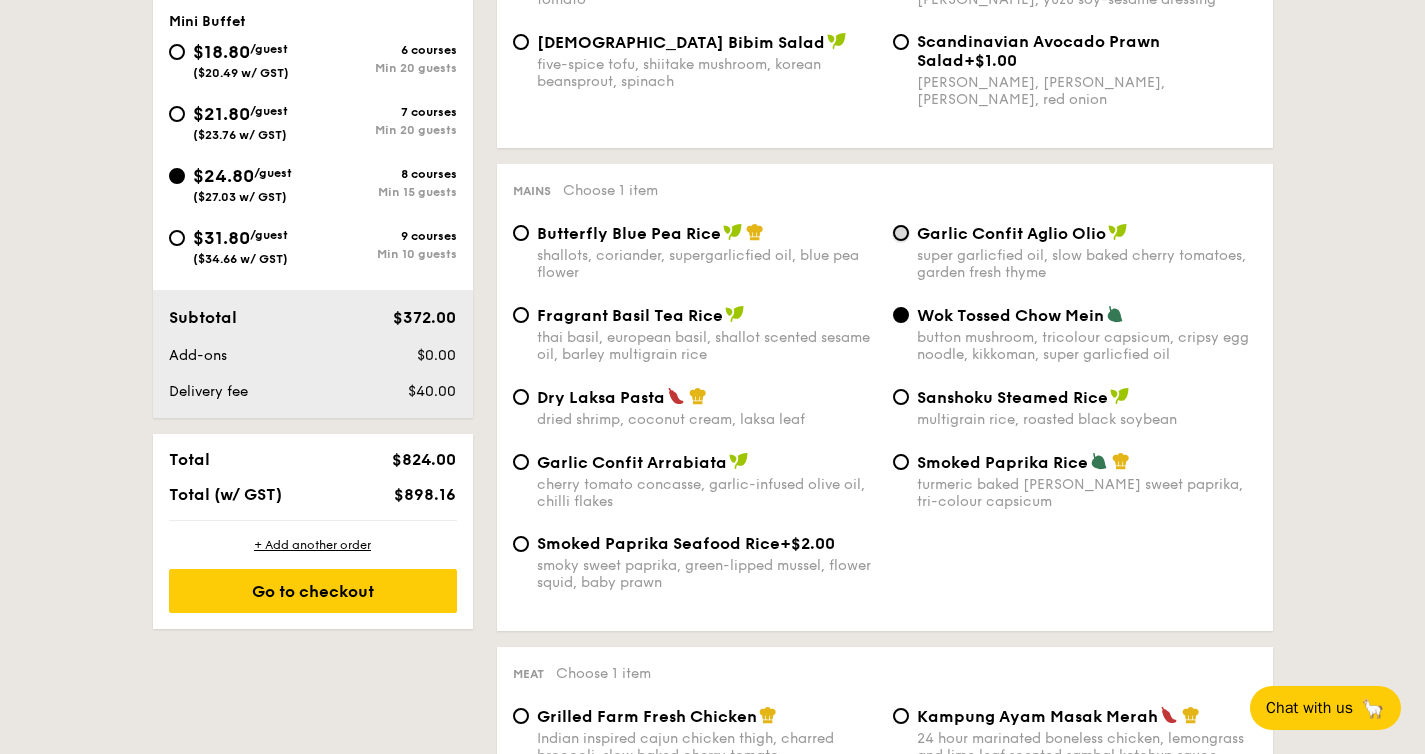 click on "Garlic Confit Aglio Olio super garlicfied oil, slow baked cherry tomatoes, garden fresh thyme" at bounding box center [901, 233] 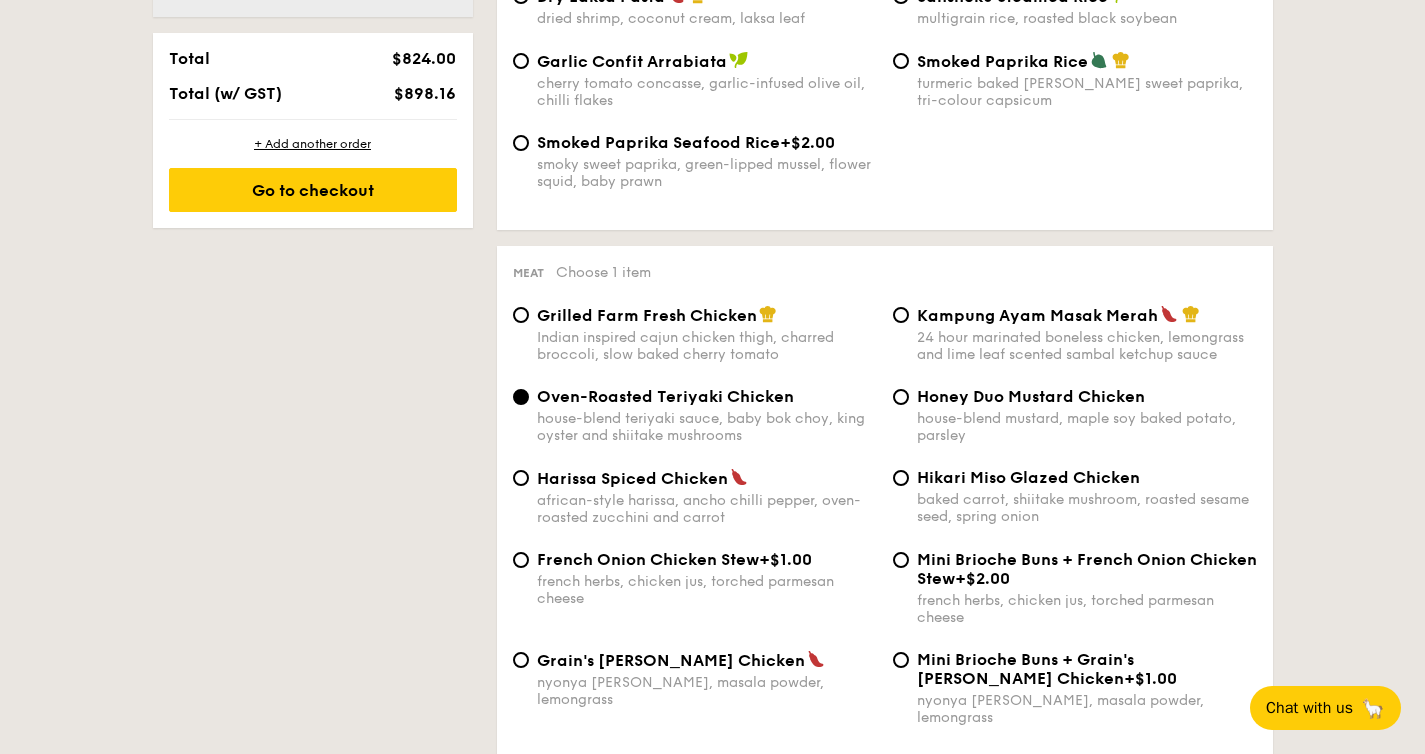 scroll, scrollTop: 1252, scrollLeft: 0, axis: vertical 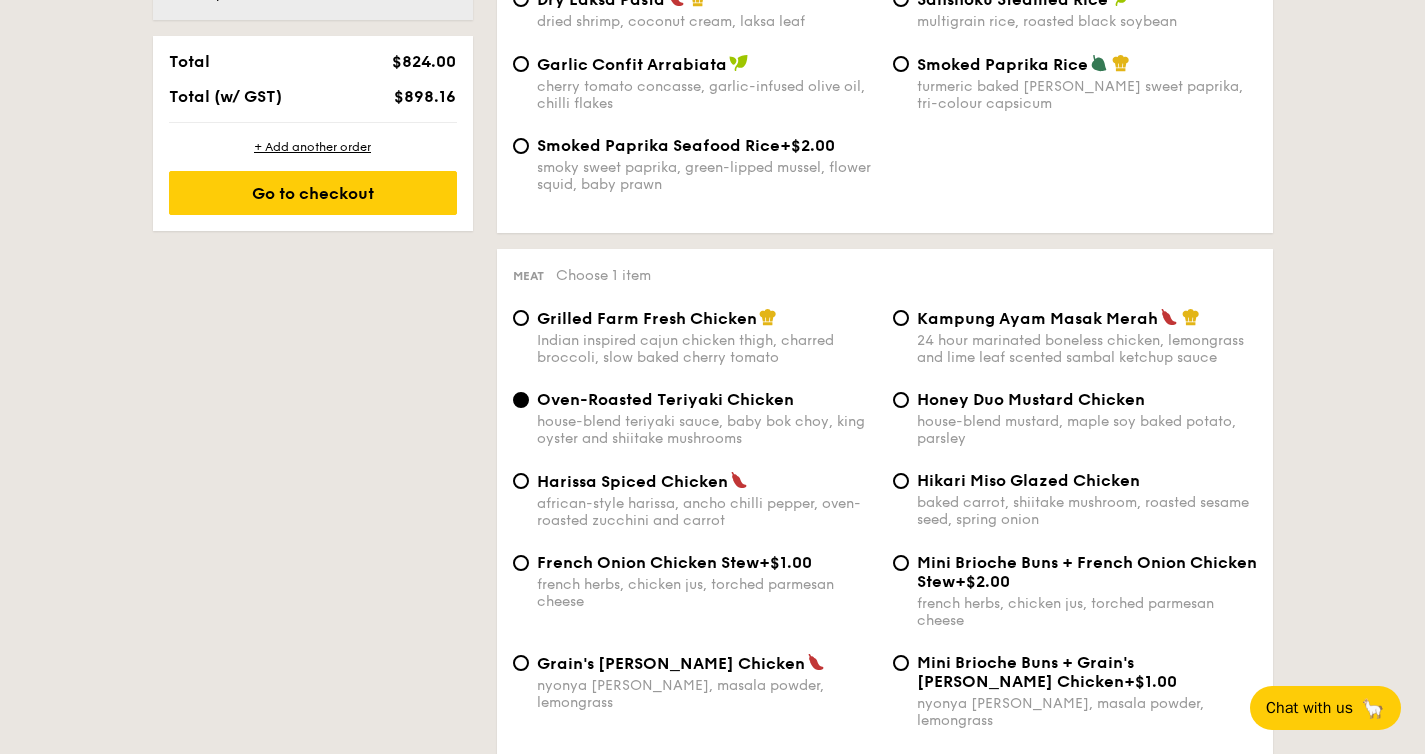 click on "Grilled Farm Fresh Chicken" at bounding box center [647, 318] 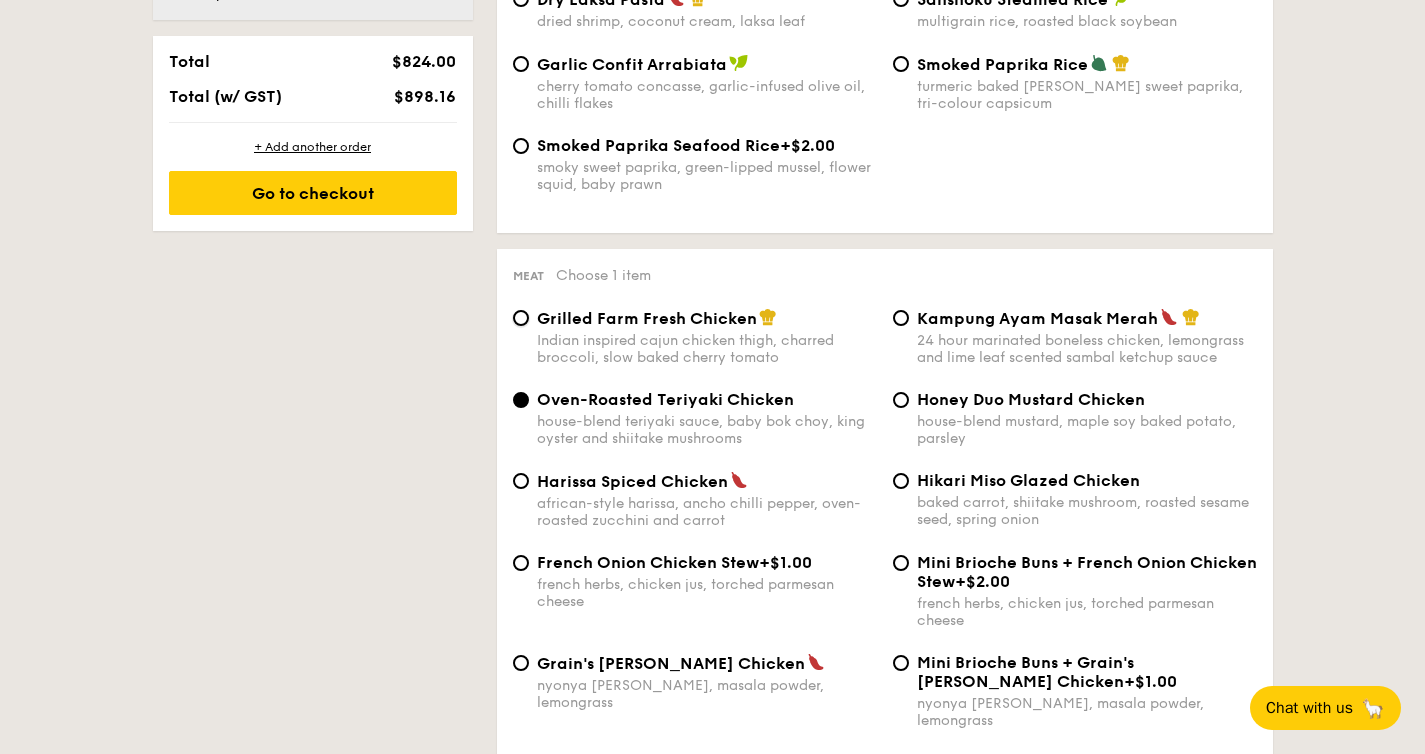 click on "Grilled Farm Fresh Chicken Indian inspired cajun chicken thigh, charred broccoli, slow baked cherry tomato" at bounding box center [521, 318] 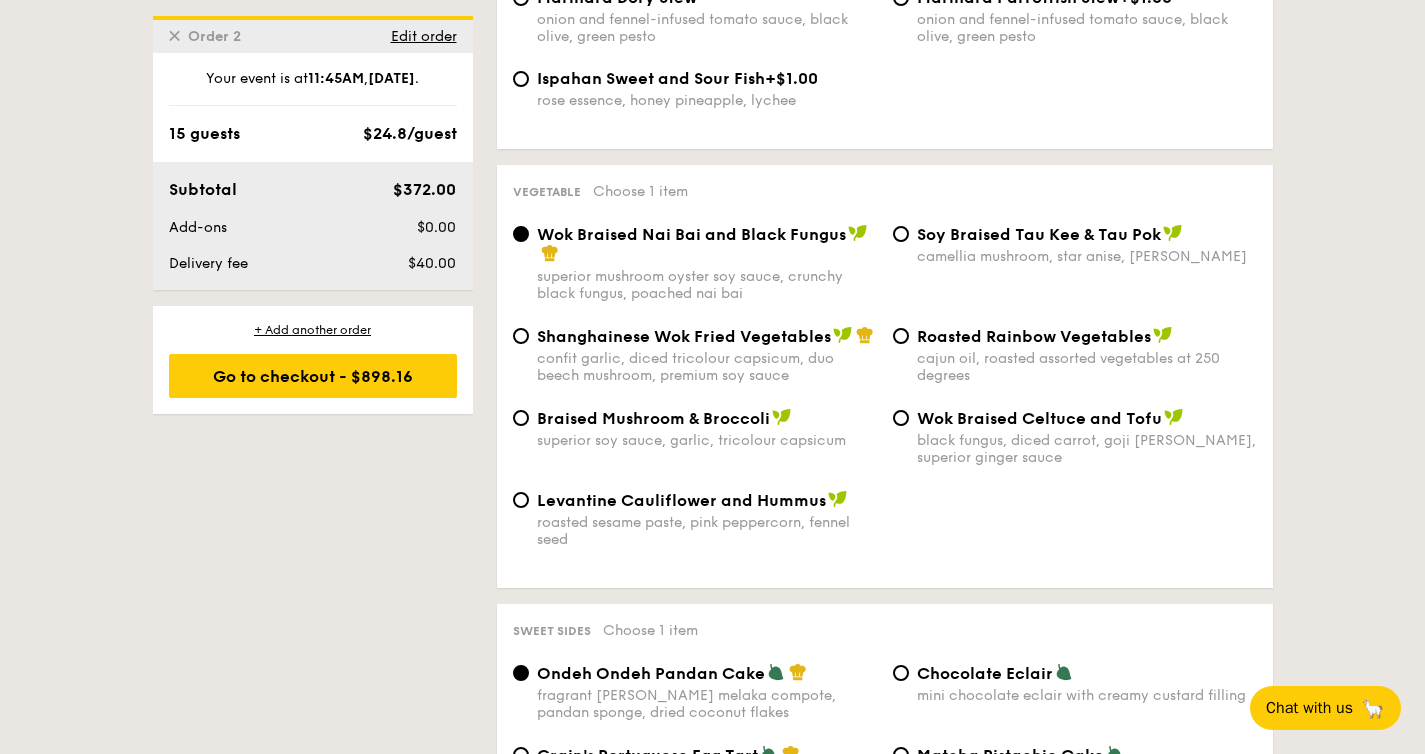scroll, scrollTop: 2532, scrollLeft: 0, axis: vertical 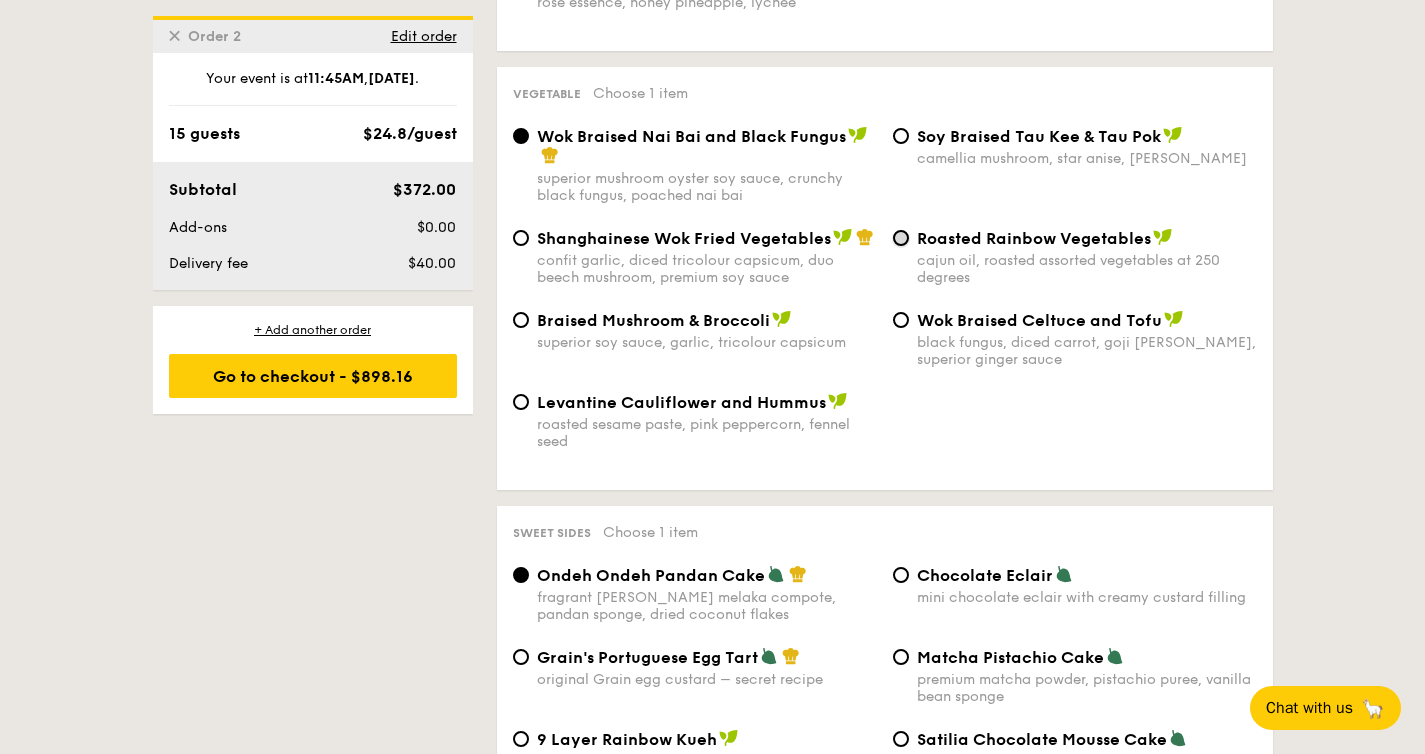 click on "Roasted Rainbow Vegetables cajun oil, roasted assorted vegetables at 250 degrees" at bounding box center [901, 238] 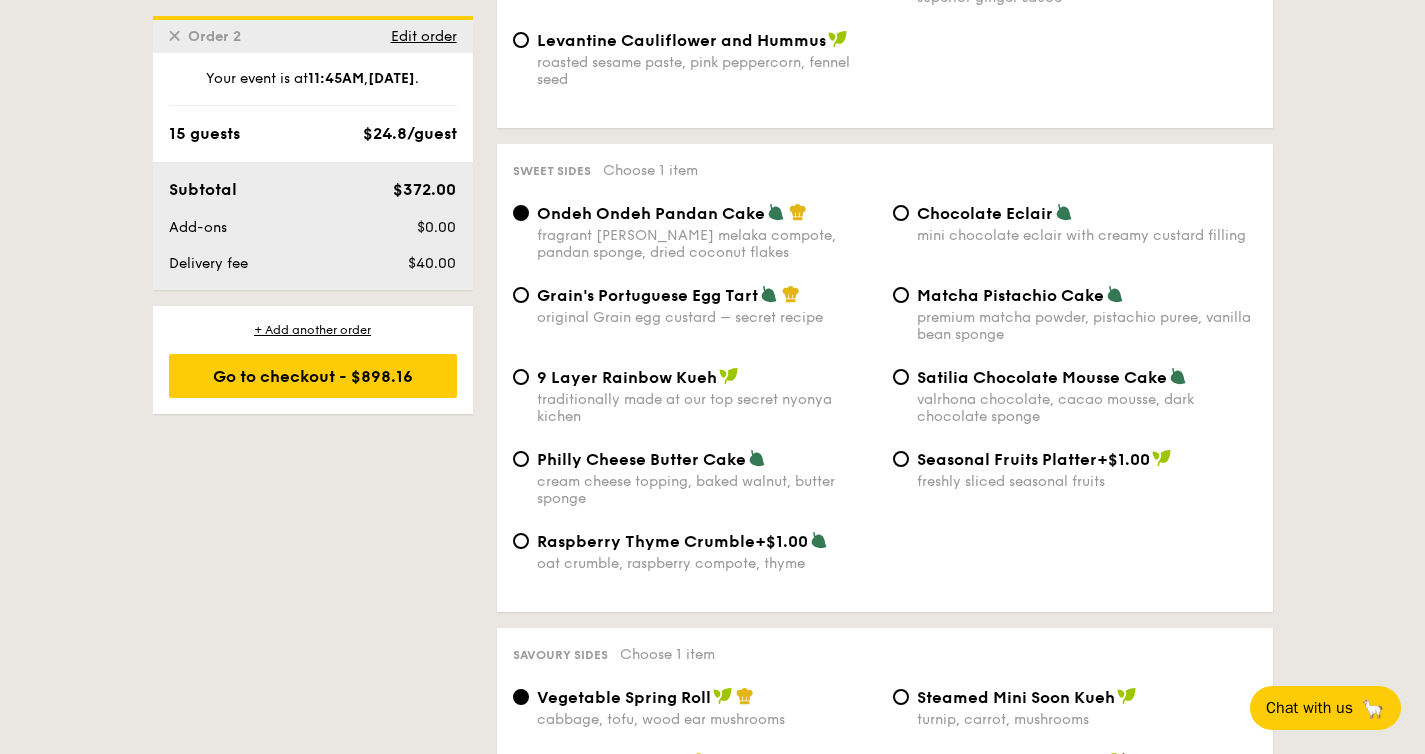 scroll, scrollTop: 2899, scrollLeft: 0, axis: vertical 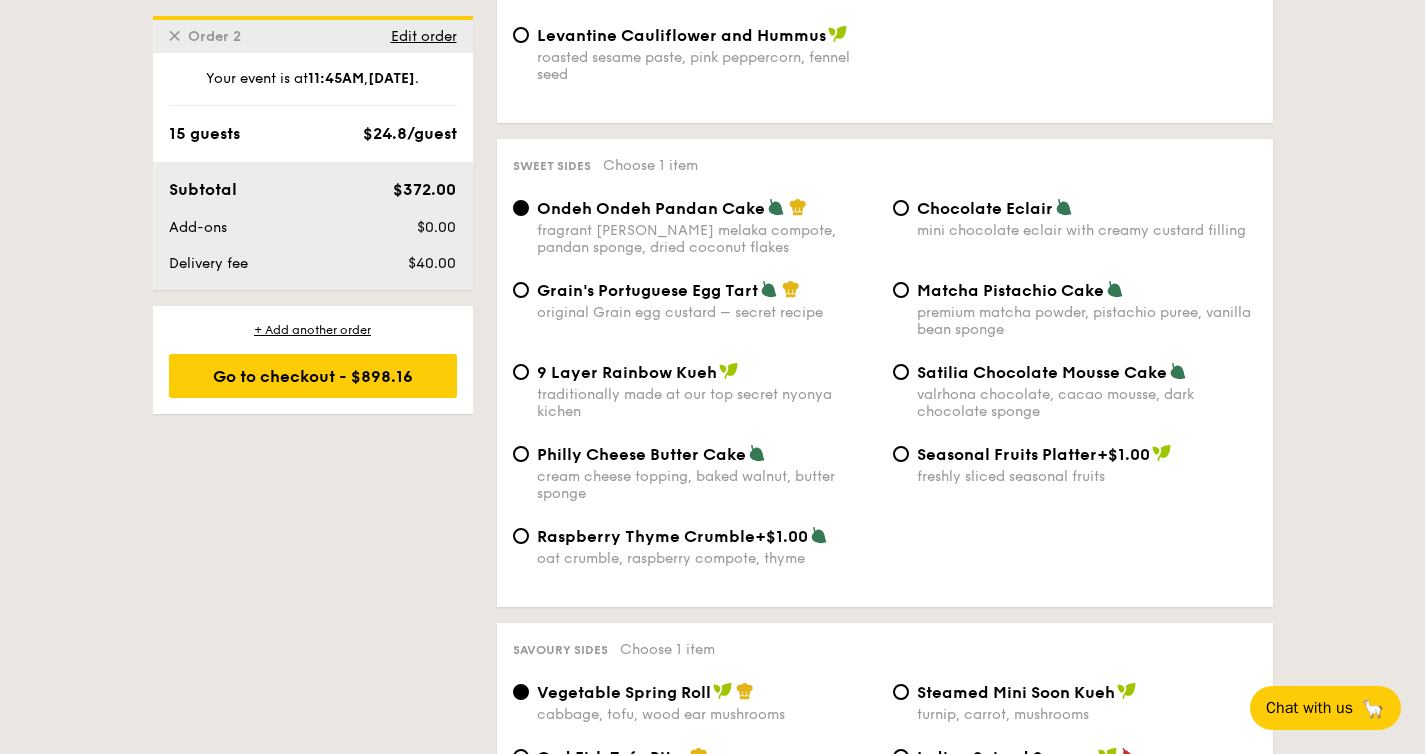 click on "Grain's Portuguese Egg Tart" at bounding box center [647, 290] 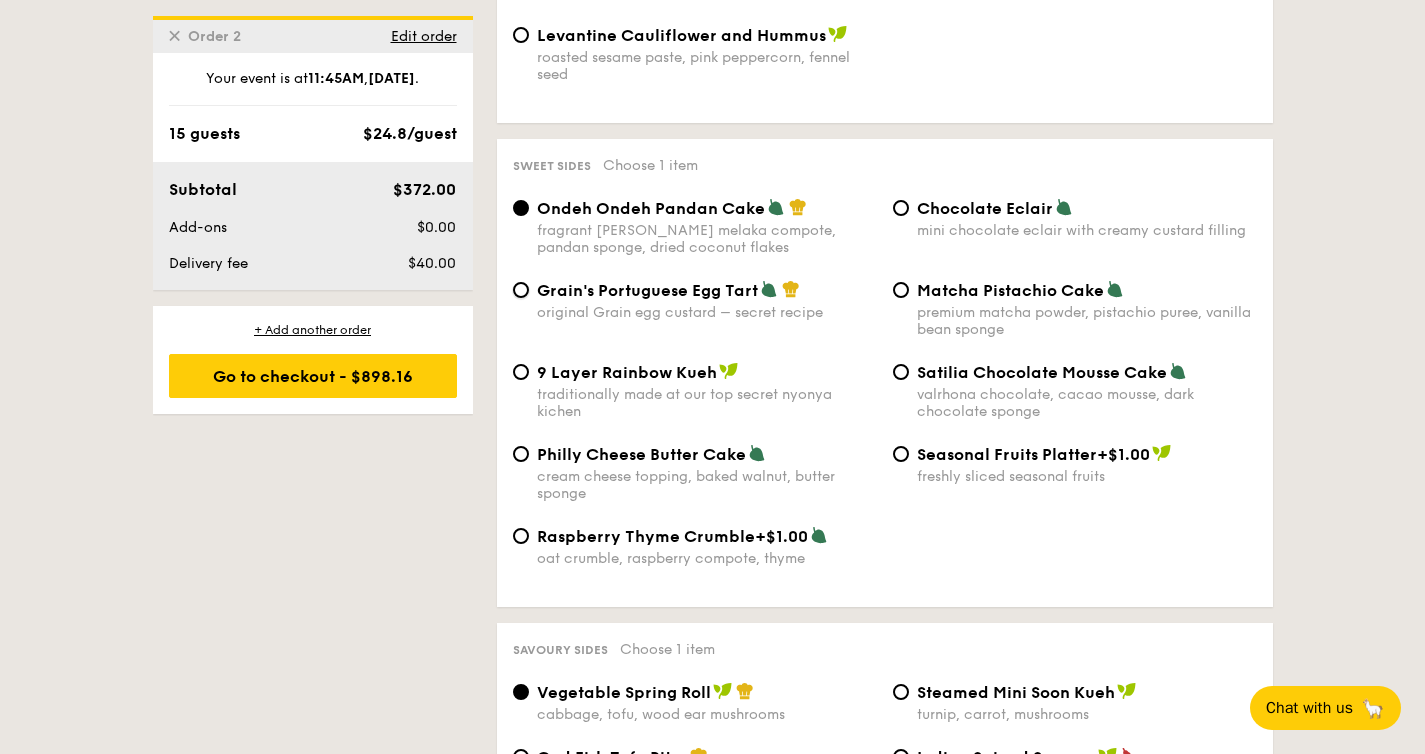 click on "Grain's Portuguese Egg Tart original Grain egg custard – secret recipe" at bounding box center (521, 290) 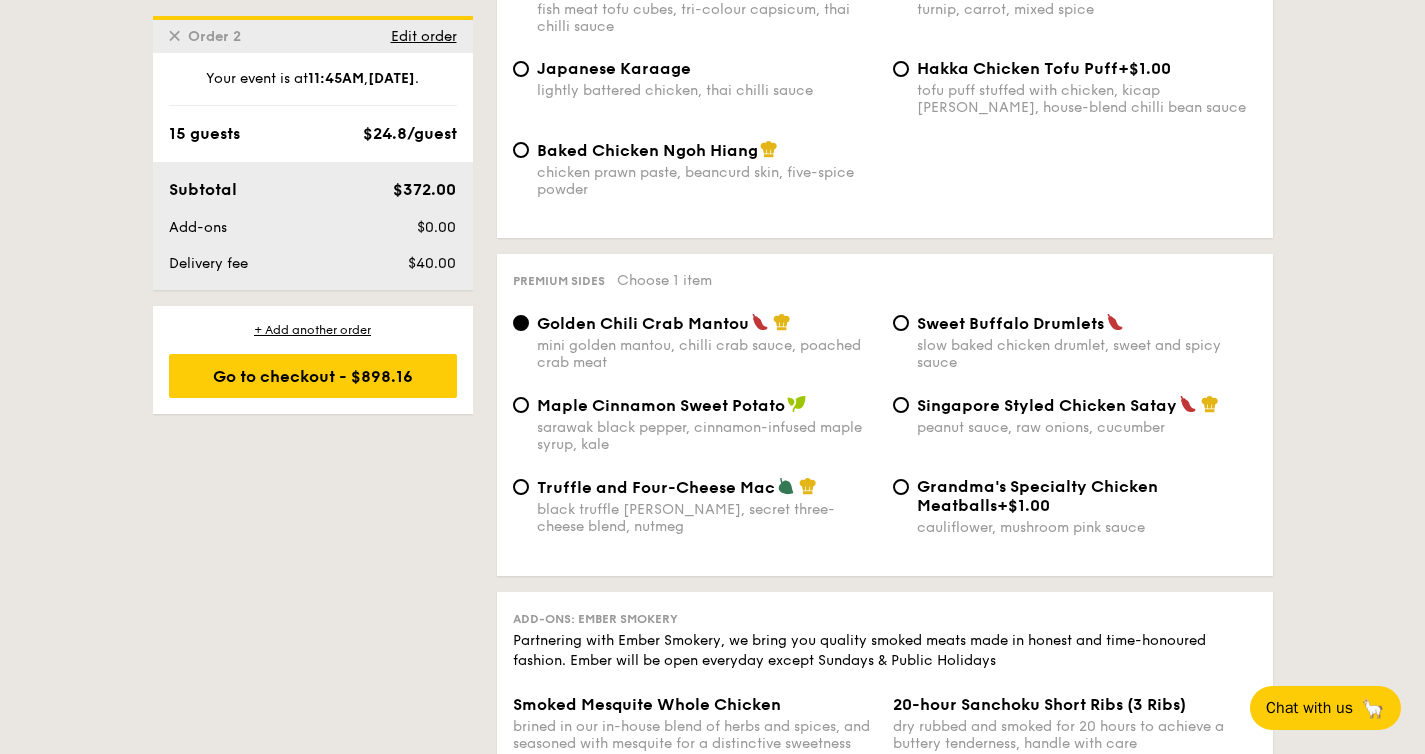 scroll, scrollTop: 3734, scrollLeft: 0, axis: vertical 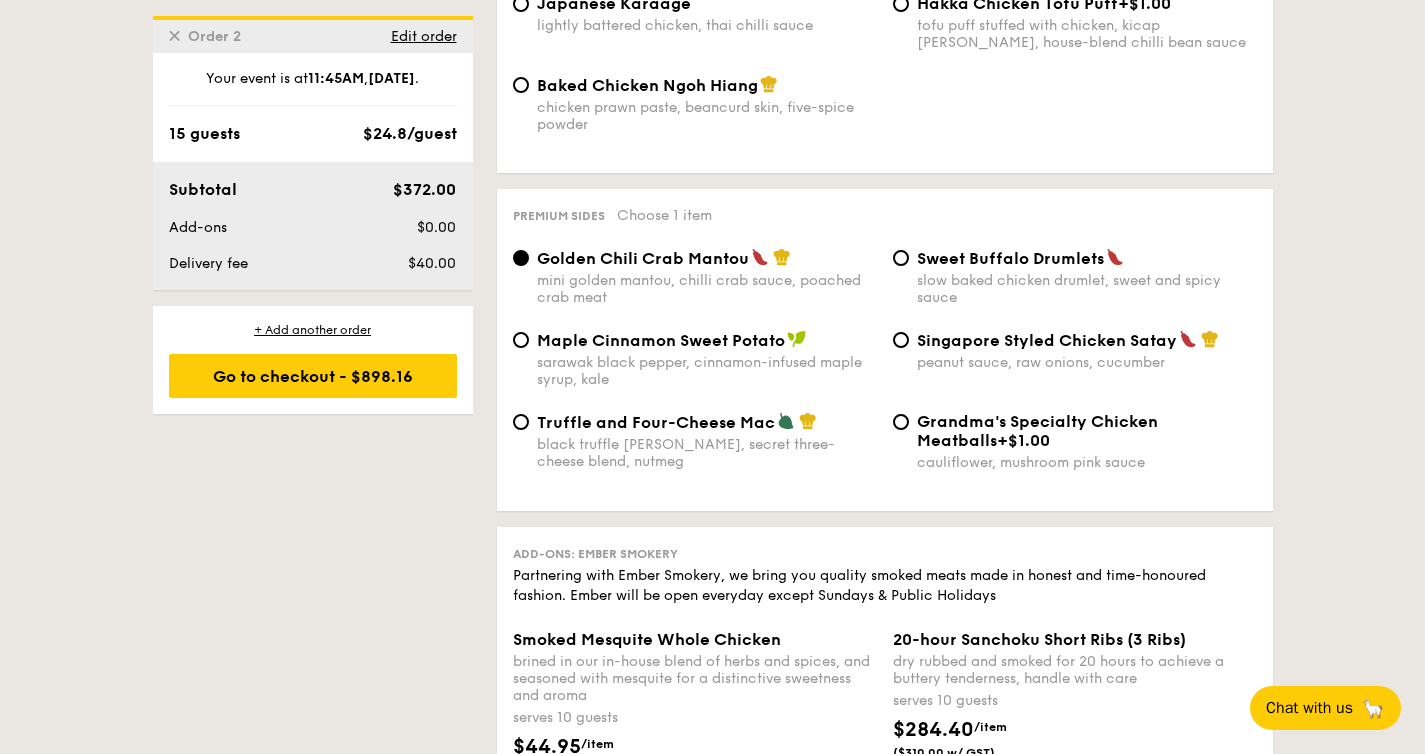 click on "Truffle and Four-Cheese Mac black truffle [PERSON_NAME], secret three-cheese blend, nutmeg" at bounding box center [707, 441] 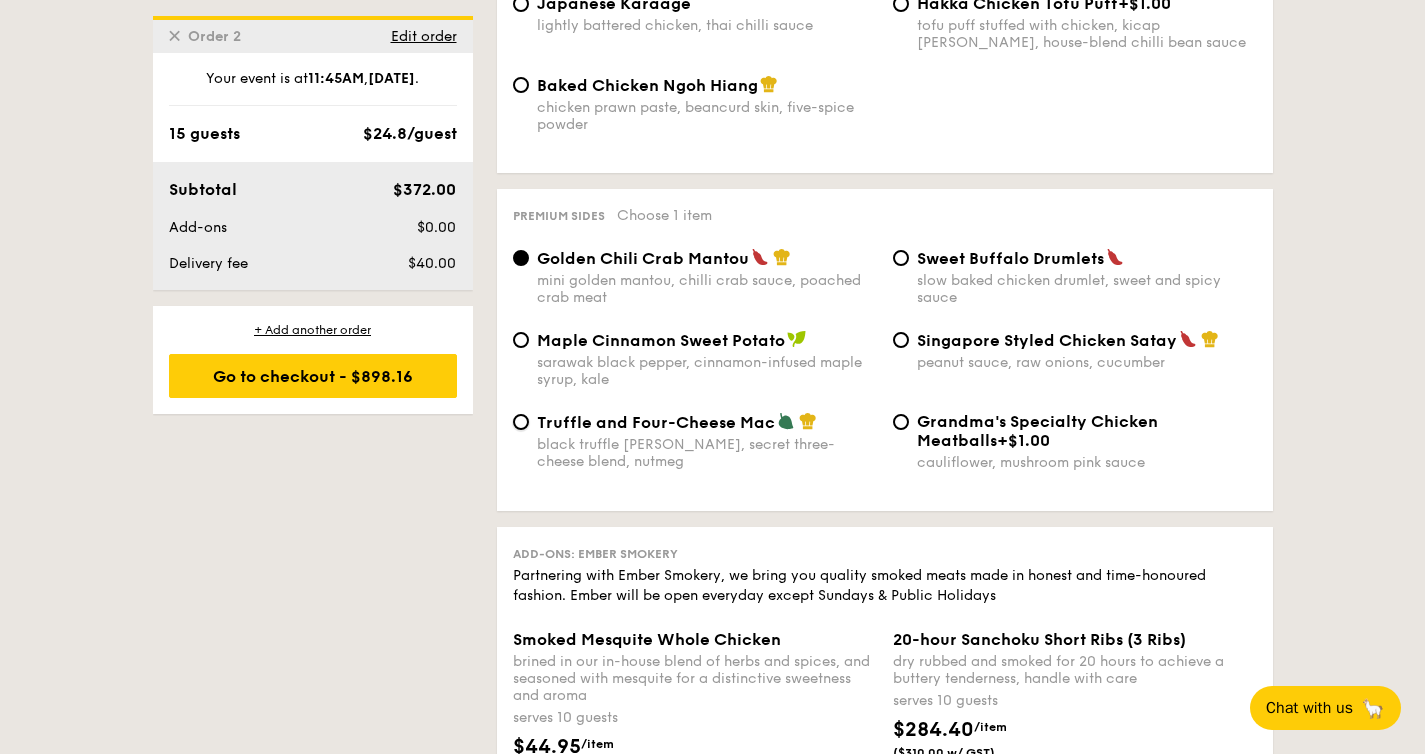 click on "Truffle and Four-Cheese Mac black truffle [PERSON_NAME], secret three-cheese blend, nutmeg" at bounding box center [521, 422] 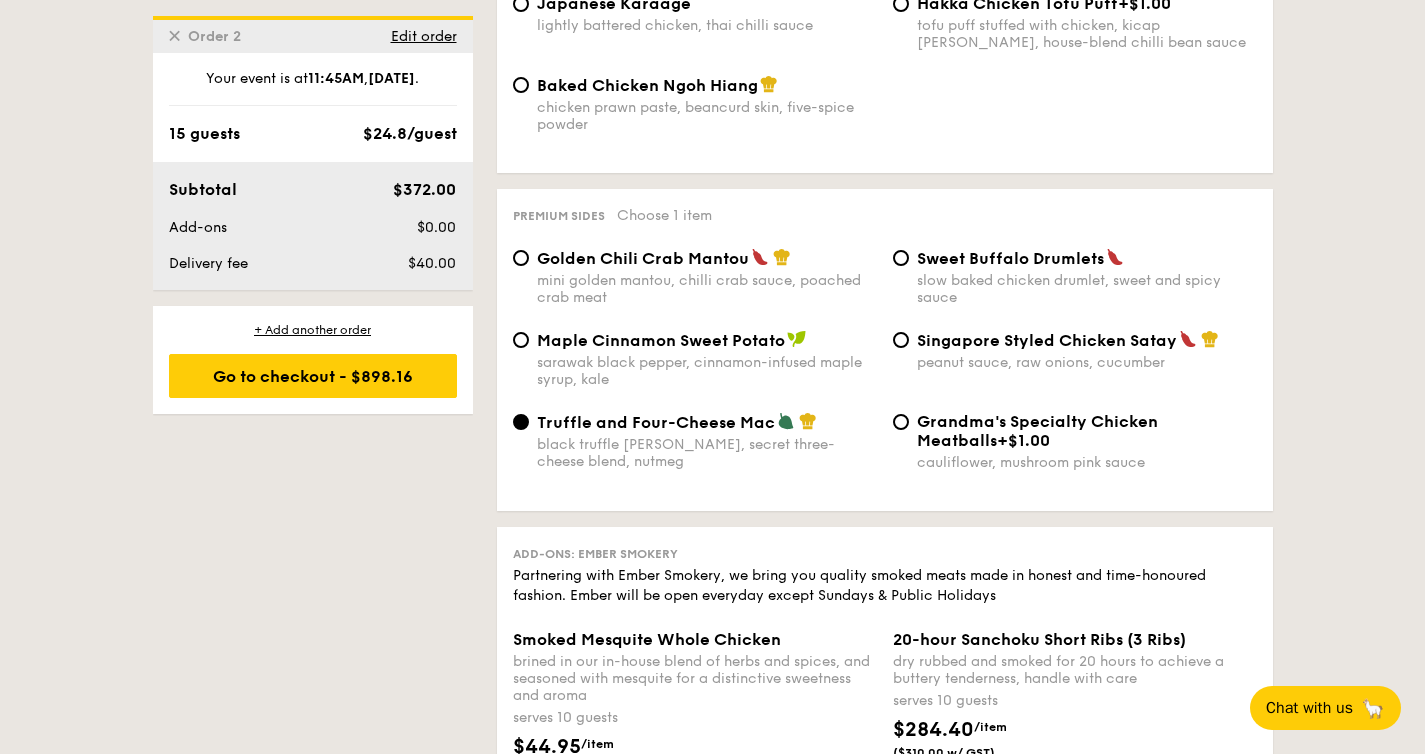click on "mini golden mantou, chilli crab sauce, poached crab meat" at bounding box center [707, 289] 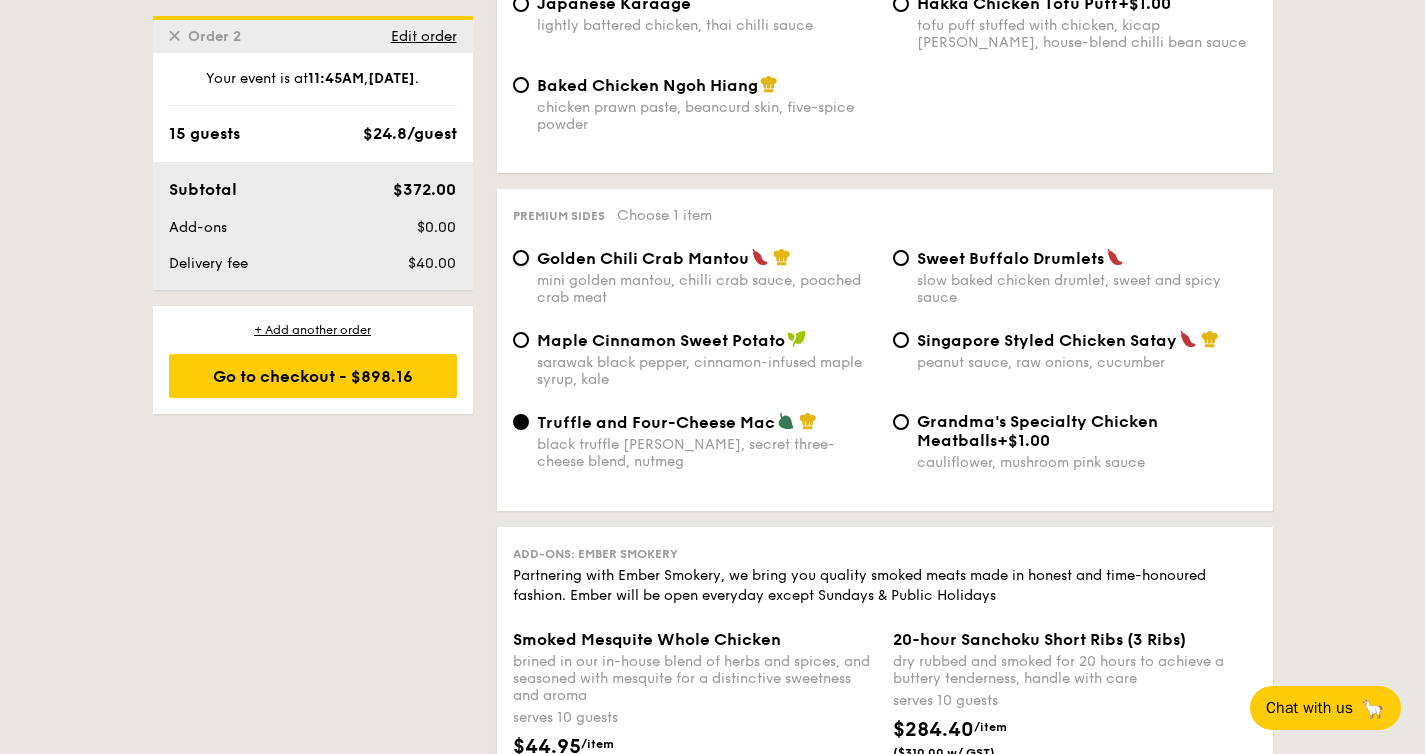 click on "Golden Chili Crab Mantou mini golden mantou, chilli crab sauce, poached crab meat" at bounding box center (521, 258) 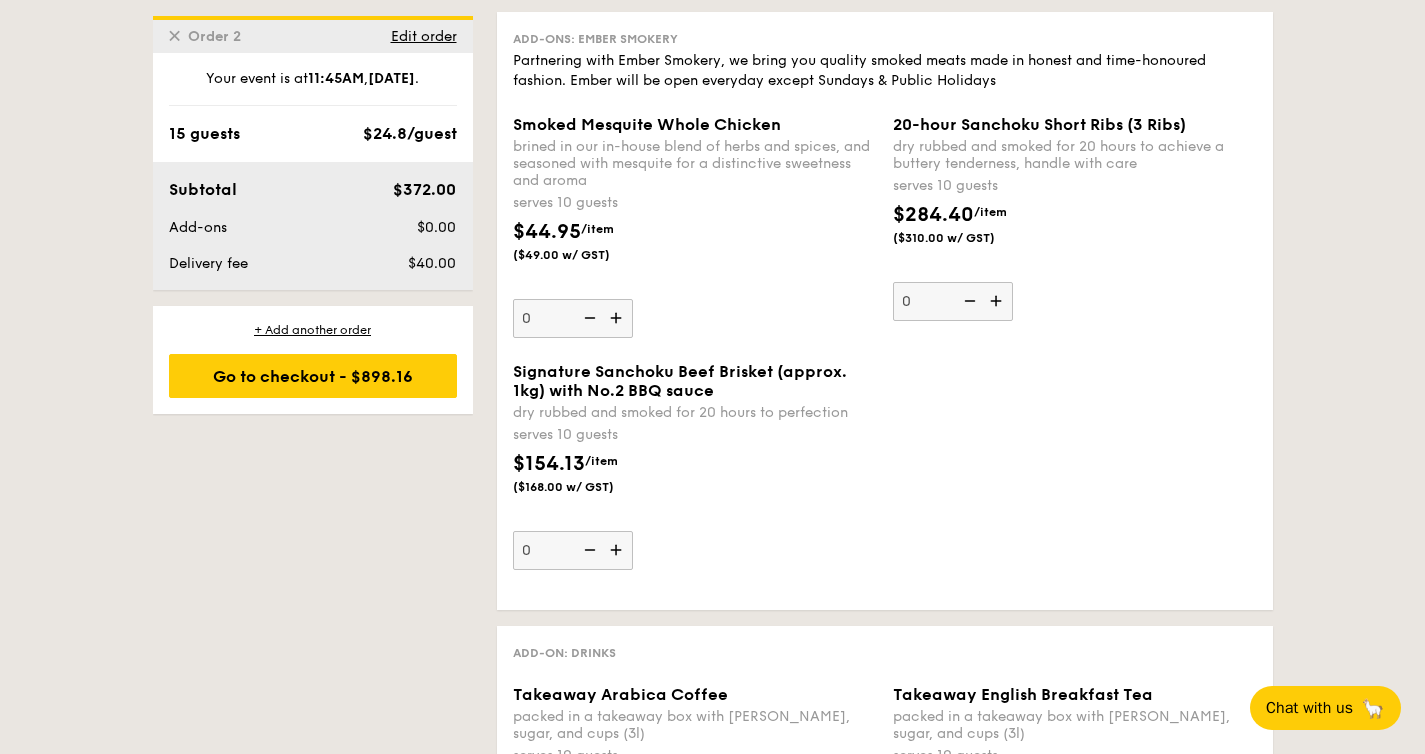 scroll, scrollTop: 4266, scrollLeft: 0, axis: vertical 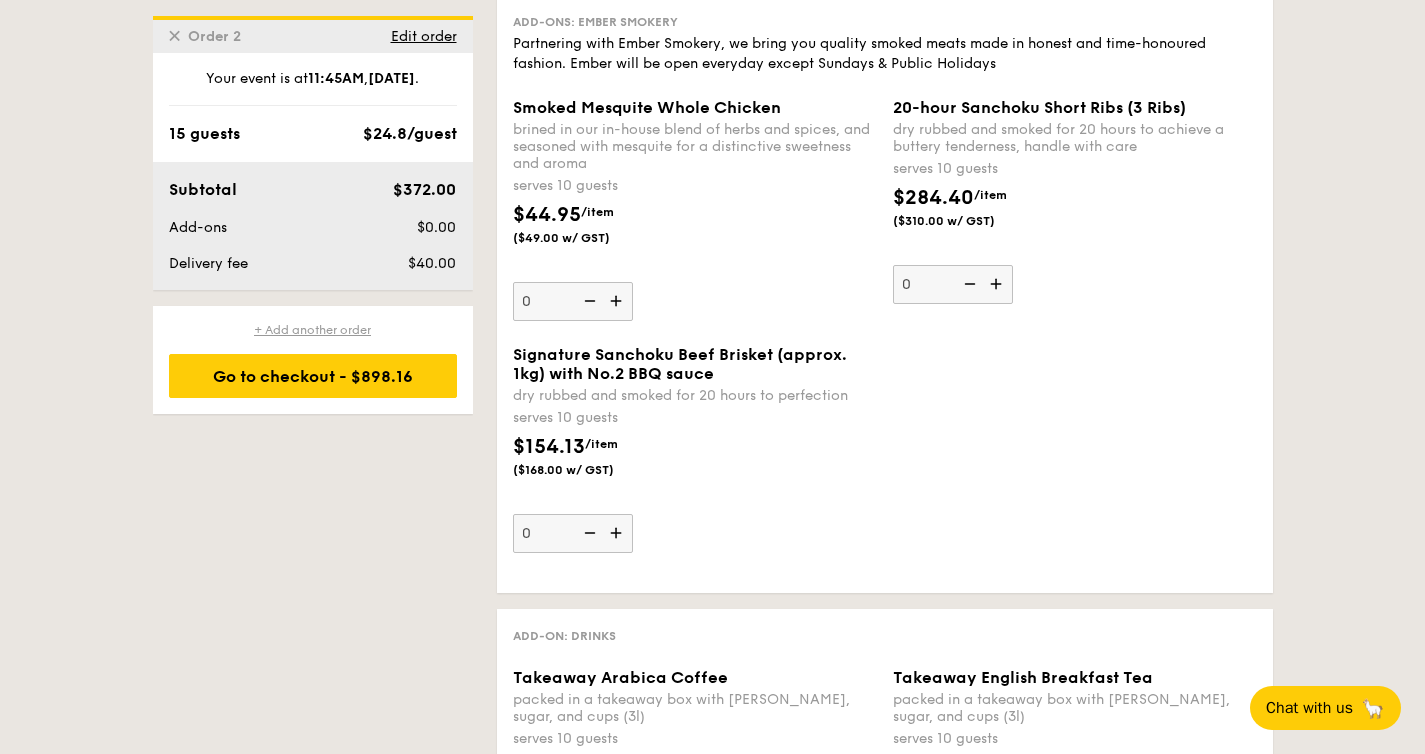 click on "+ Add another order" at bounding box center [313, 330] 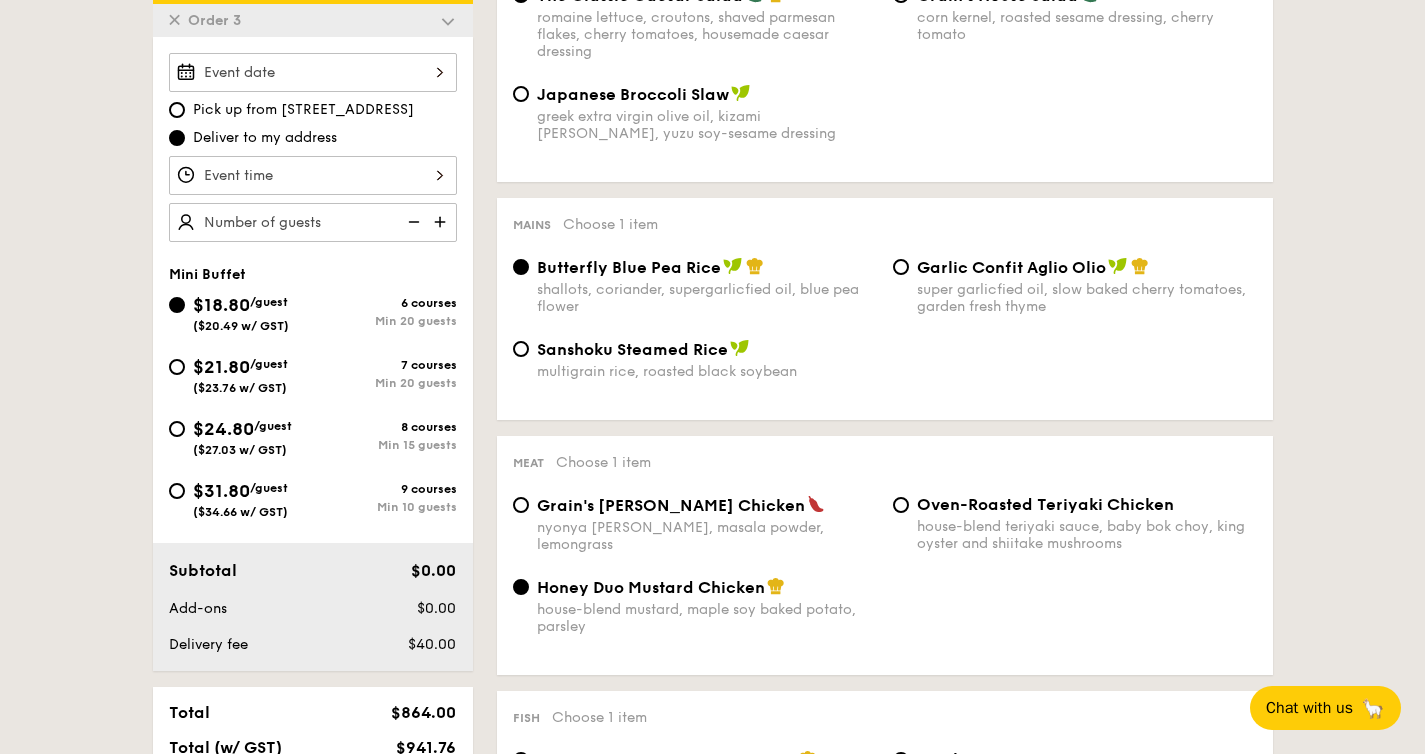 scroll, scrollTop: 608, scrollLeft: 0, axis: vertical 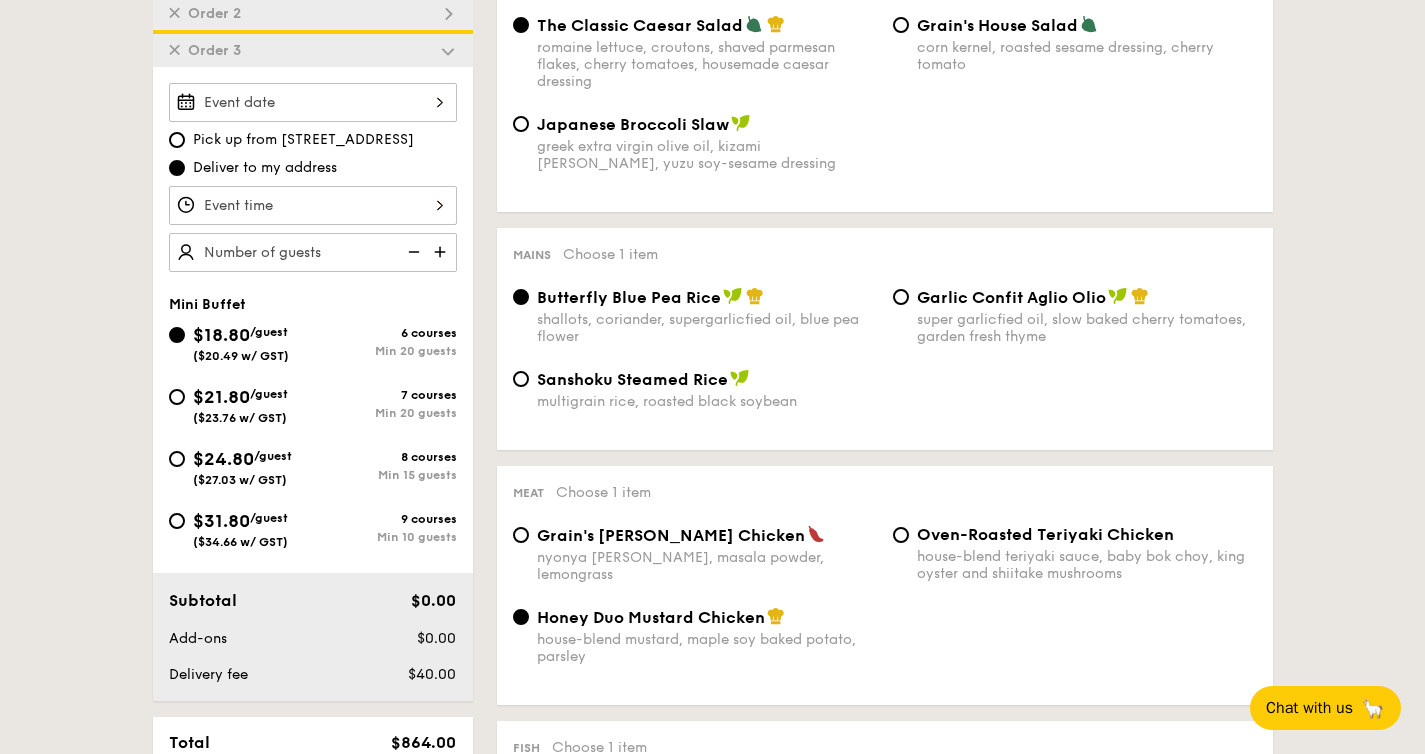click on "1 - Select menu
2 - Select items
3 - Check out
✕
Order 1
✕
Order 2
✕
Order 3
Pick up from [STREET_ADDRESS]
Deliver to my address
Mini Buffet
$18.80
/guest
($20.49 w/ GST)
6 courses
Min 20 guests
$21.80
/guest
($23.76 w/ GST)
7 courses
Min 20 guests
$24.80
/guest
($27.03 w/ GST)
8 courses
Min 15 guests
$31.80
/guest
($34.66 w/ GST)
9 courses
Min 10 guests
Subtotal
$0.00
Add-ons
$0.00
Delivery fee
$40.00
Total
$864.00
Total (w/ GST)
✕  0 0" at bounding box center (712, 1825) 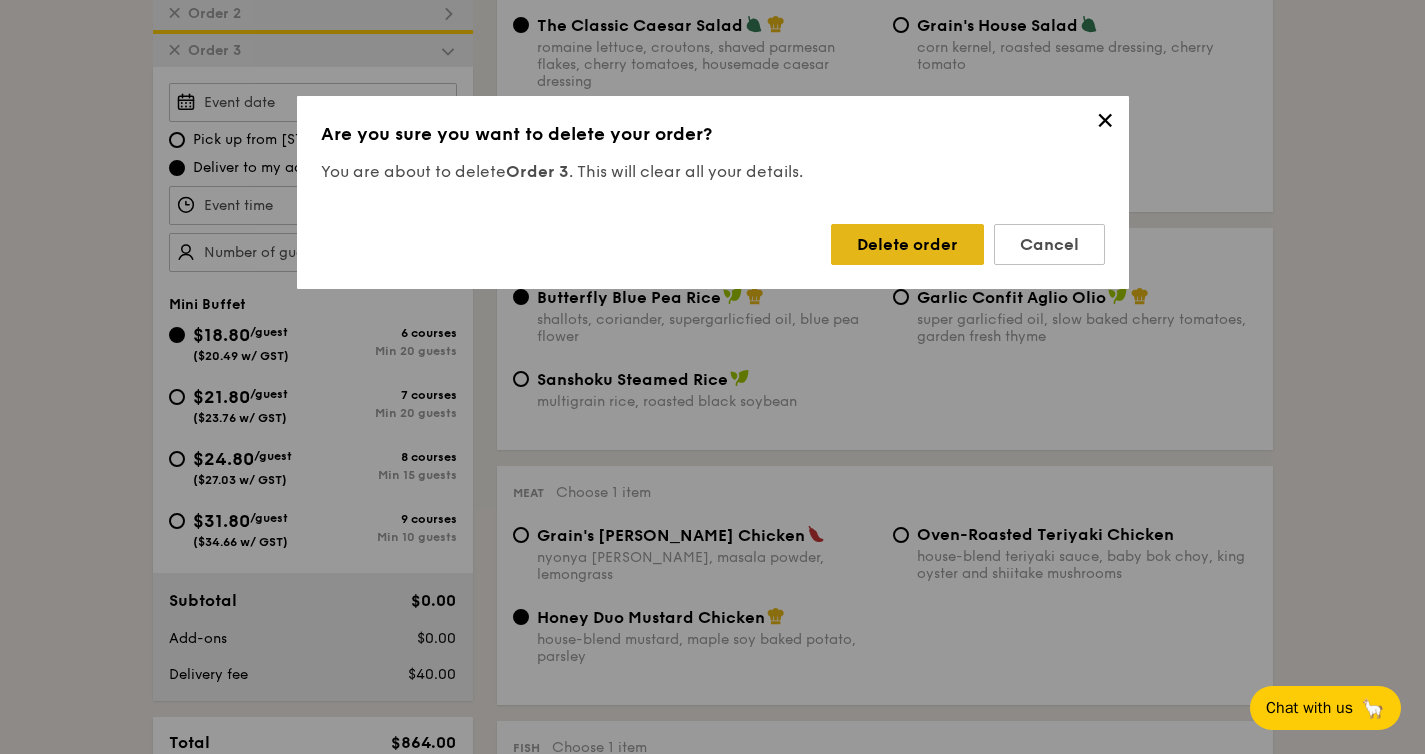 click on "Delete order" at bounding box center [907, 244] 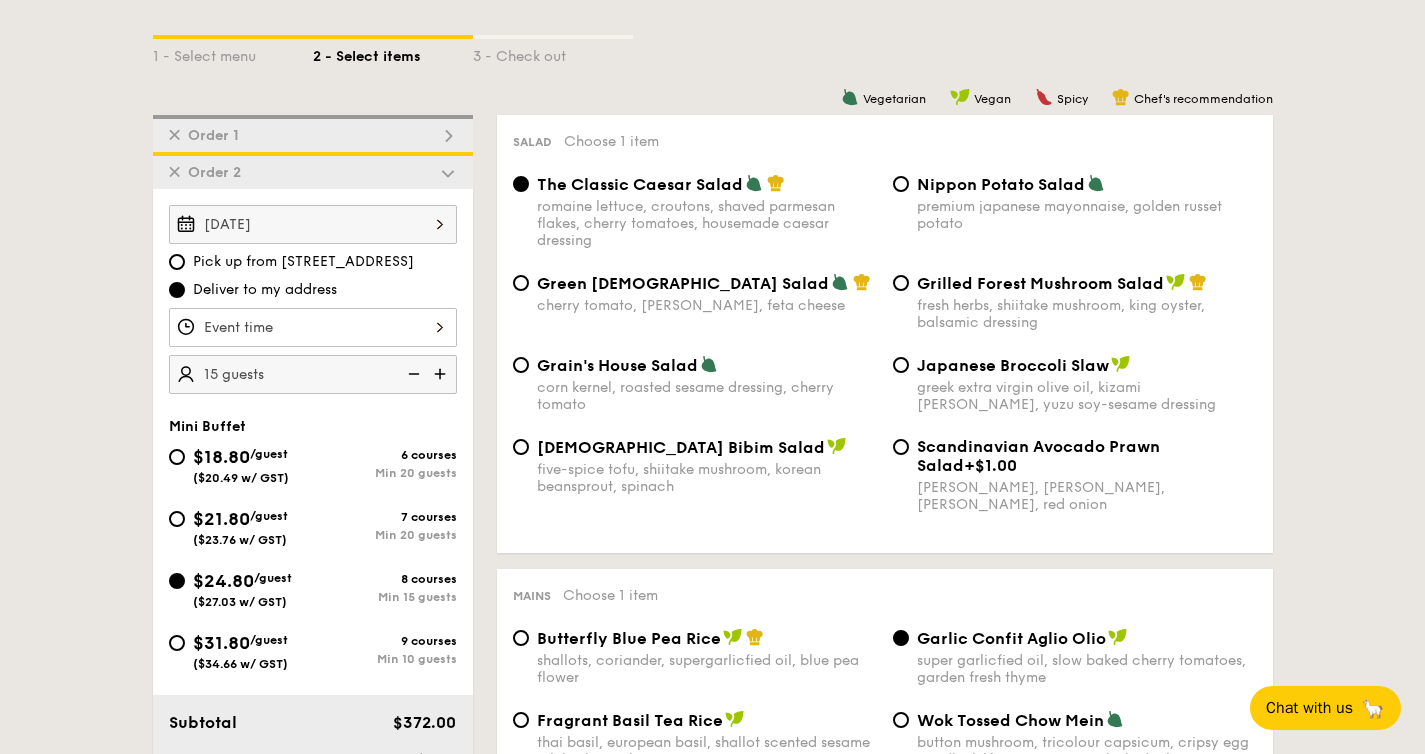scroll, scrollTop: 480, scrollLeft: 0, axis: vertical 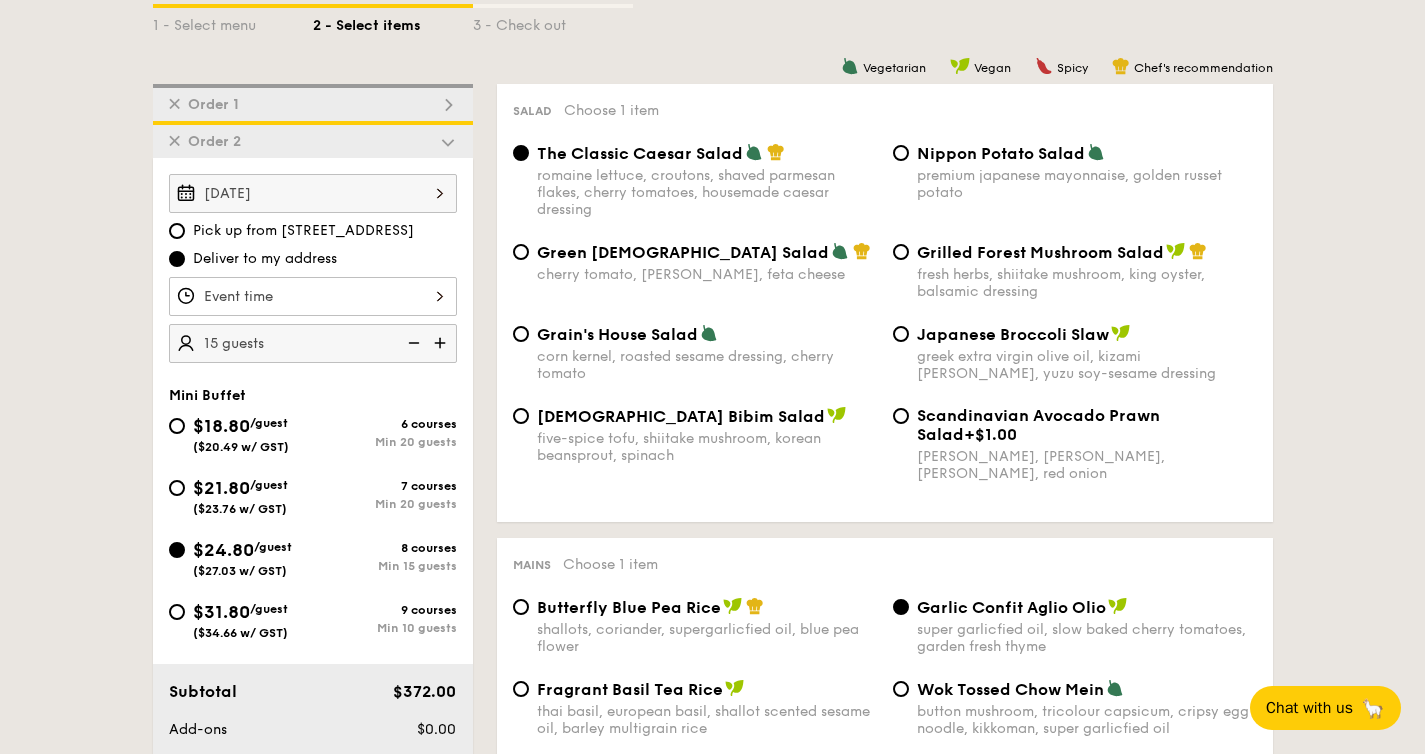 click at bounding box center [313, 296] 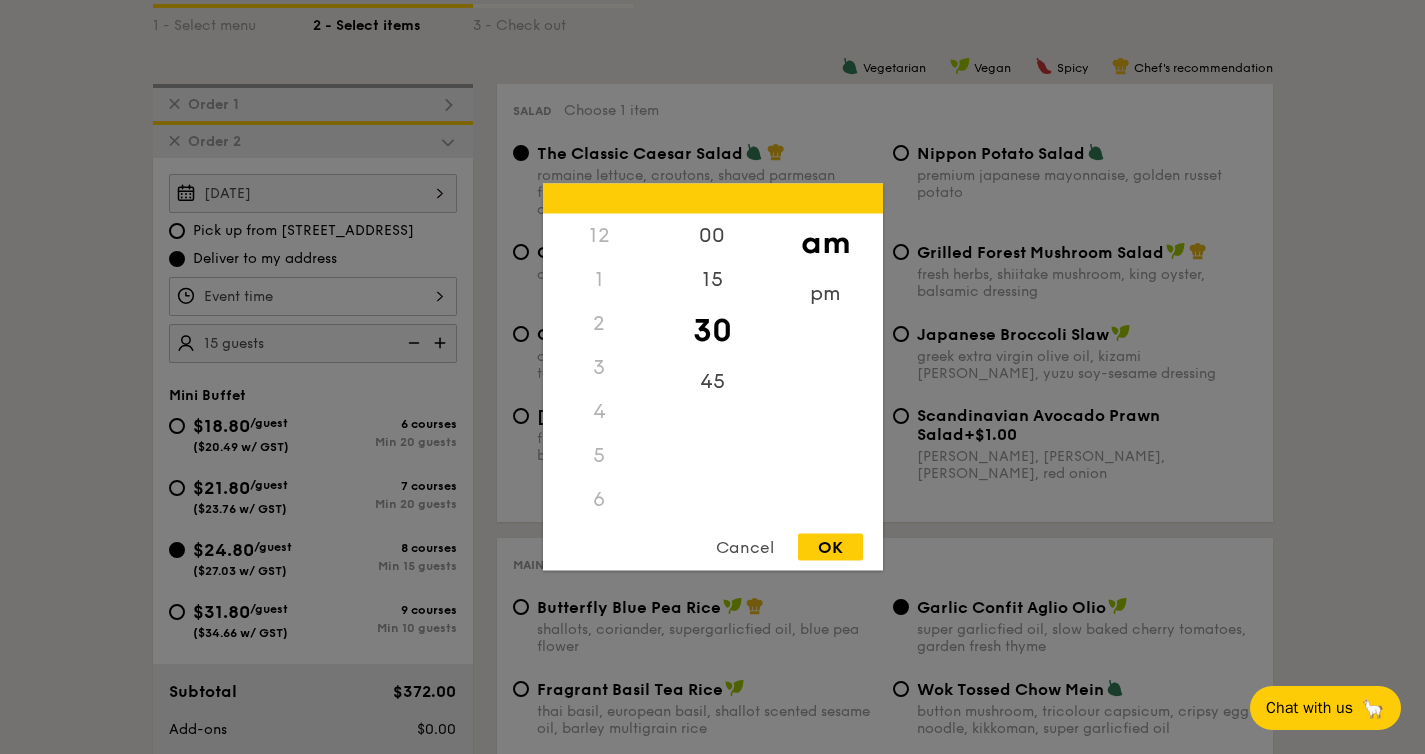 scroll, scrollTop: 237, scrollLeft: 0, axis: vertical 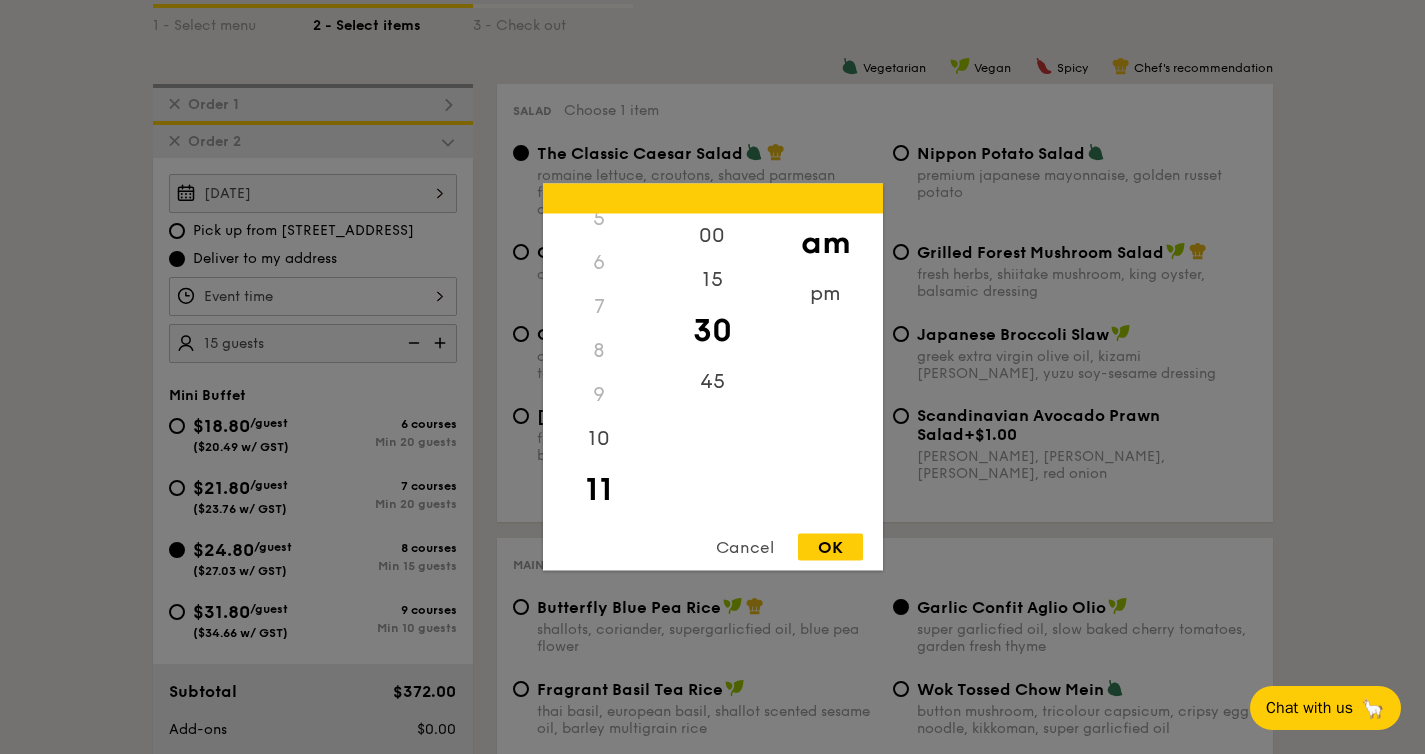 click on "OK" at bounding box center [830, 547] 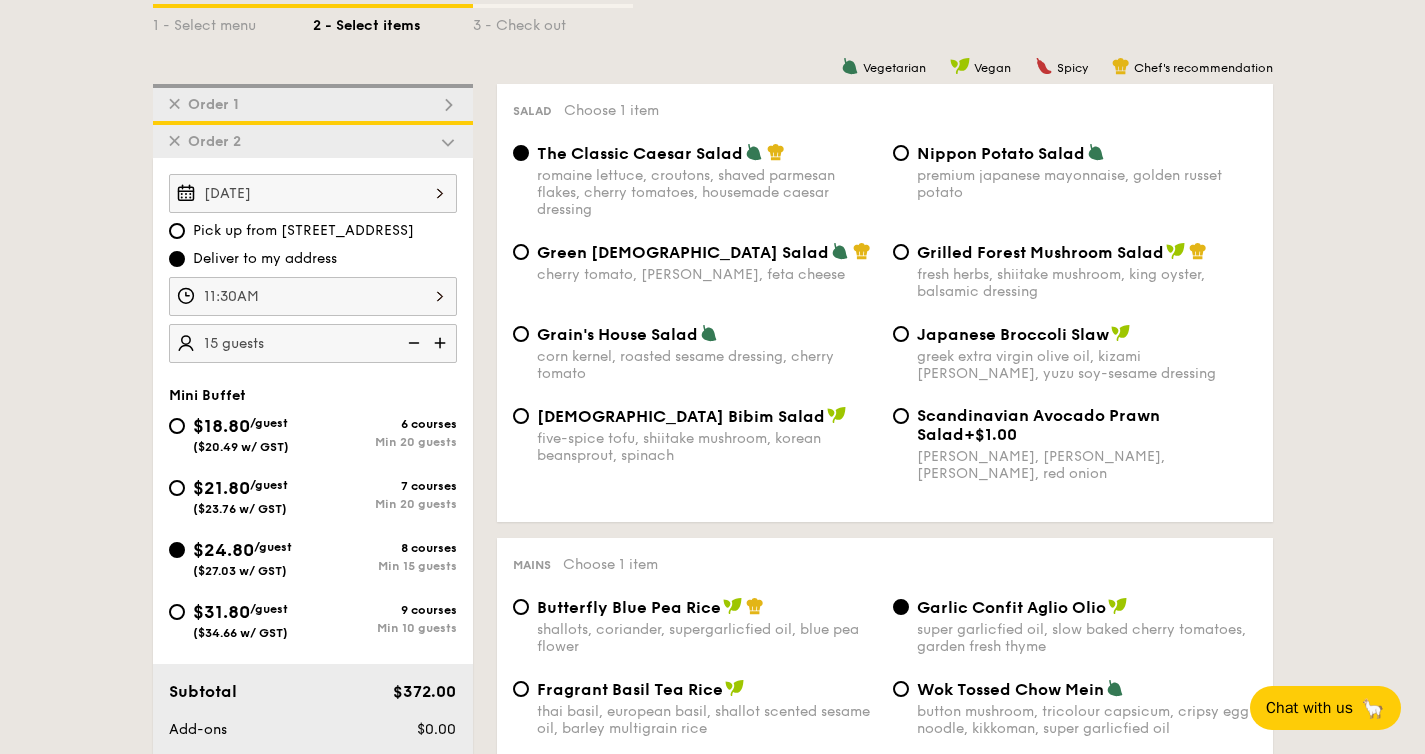 click on "✕
Order 1" at bounding box center (313, 102) 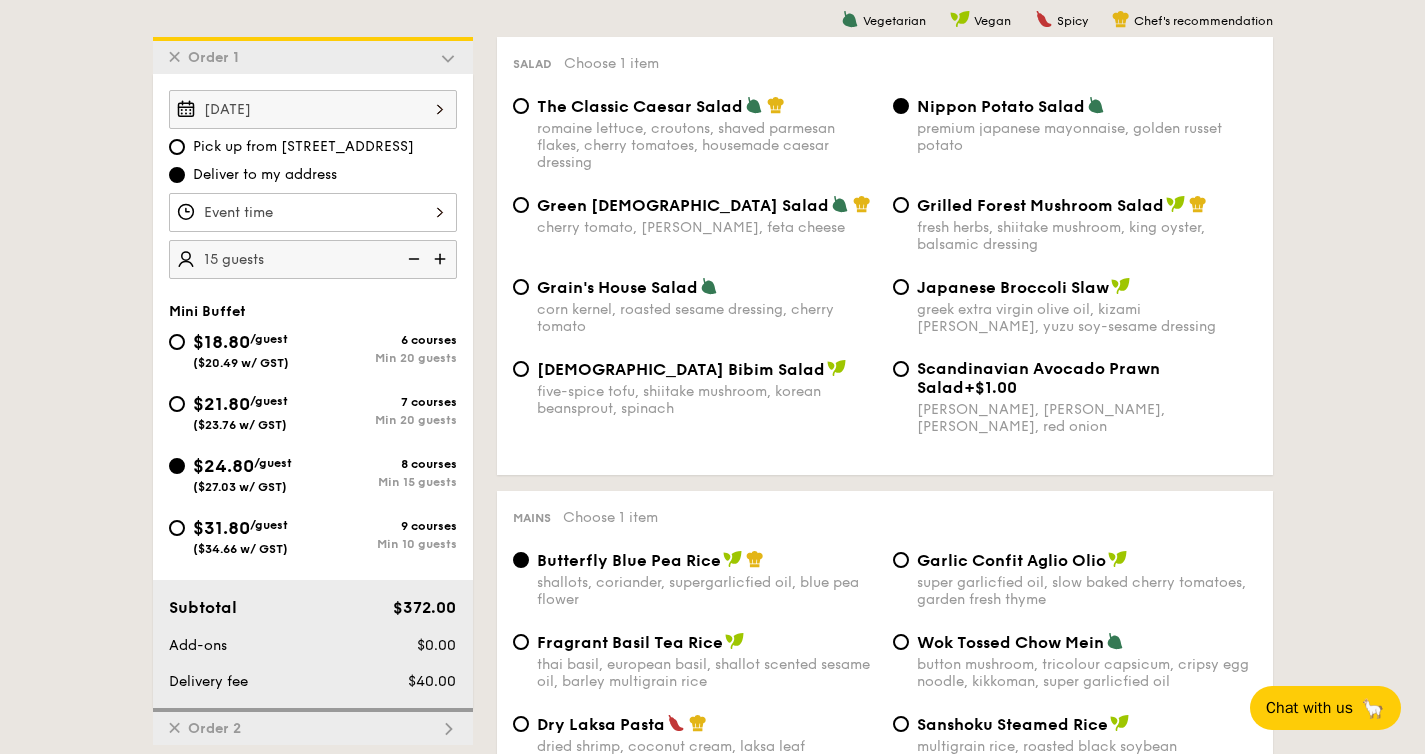 scroll, scrollTop: 534, scrollLeft: 0, axis: vertical 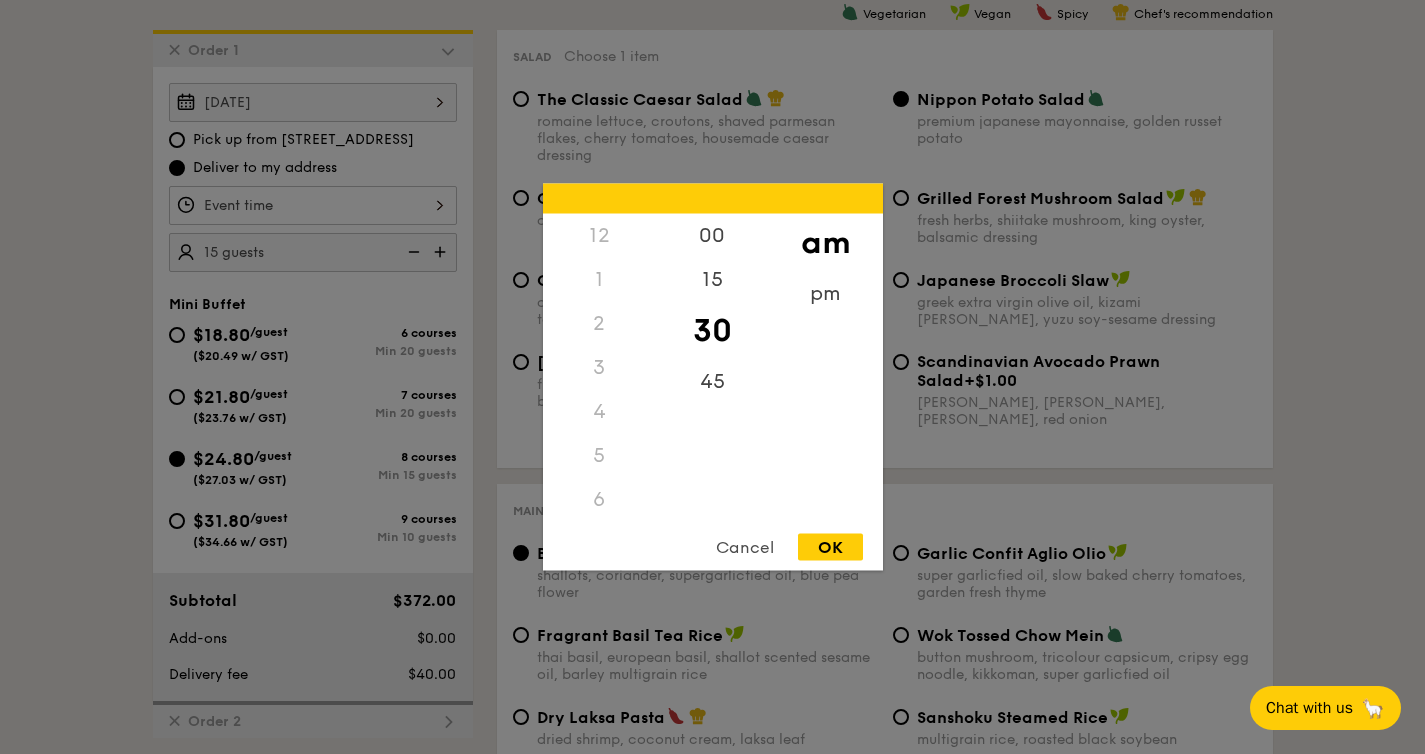 click on "12 1 2 3 4 5 6 7 8 9 10 11   00 15 30 45   am   pm   Cancel   OK" at bounding box center [313, 205] 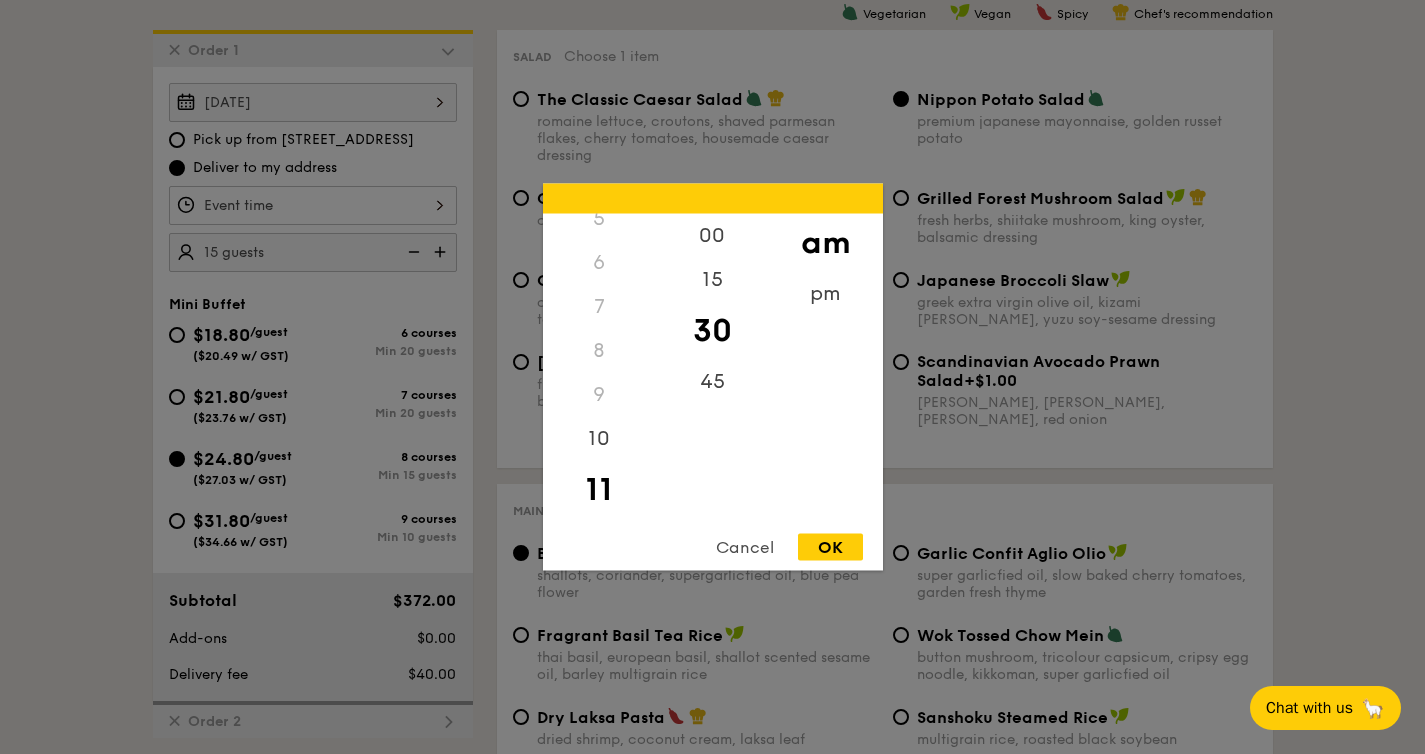 click on "OK" at bounding box center (830, 547) 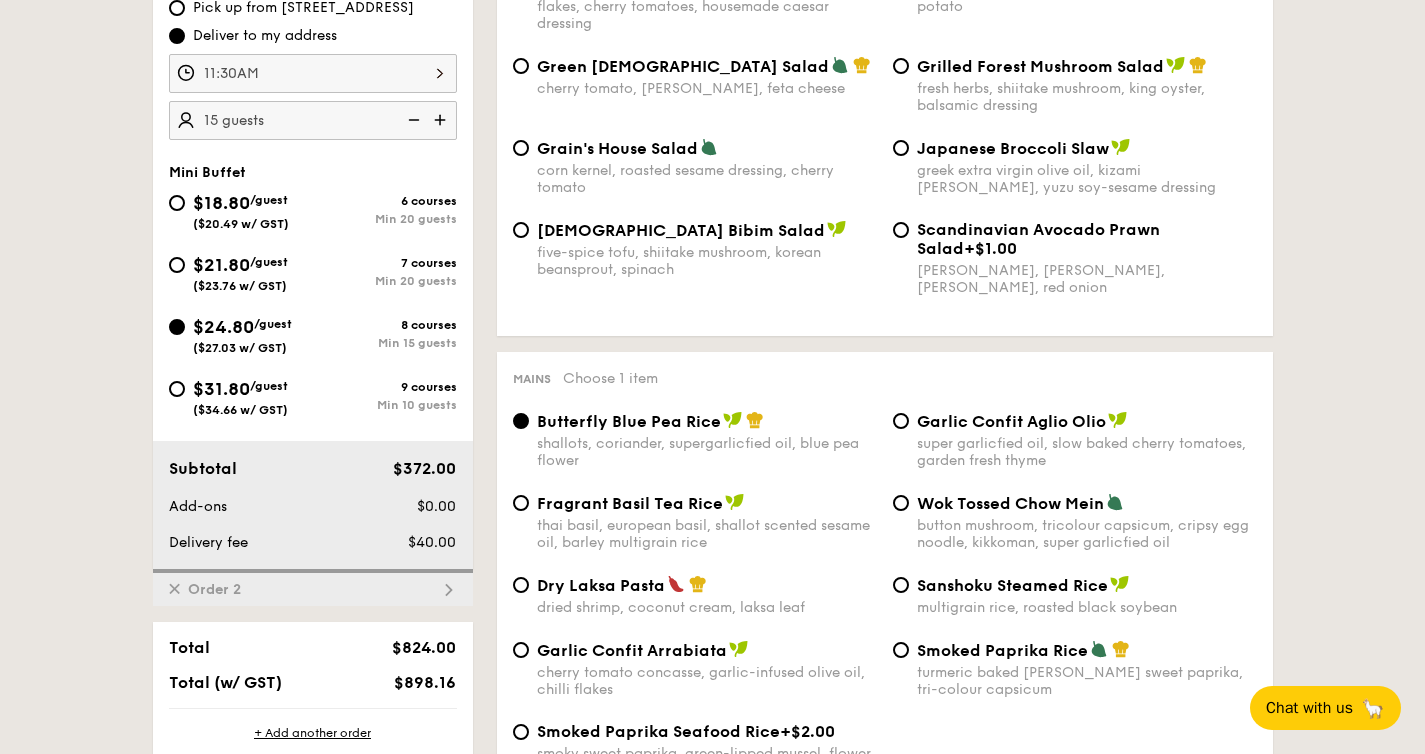 scroll, scrollTop: 669, scrollLeft: 0, axis: vertical 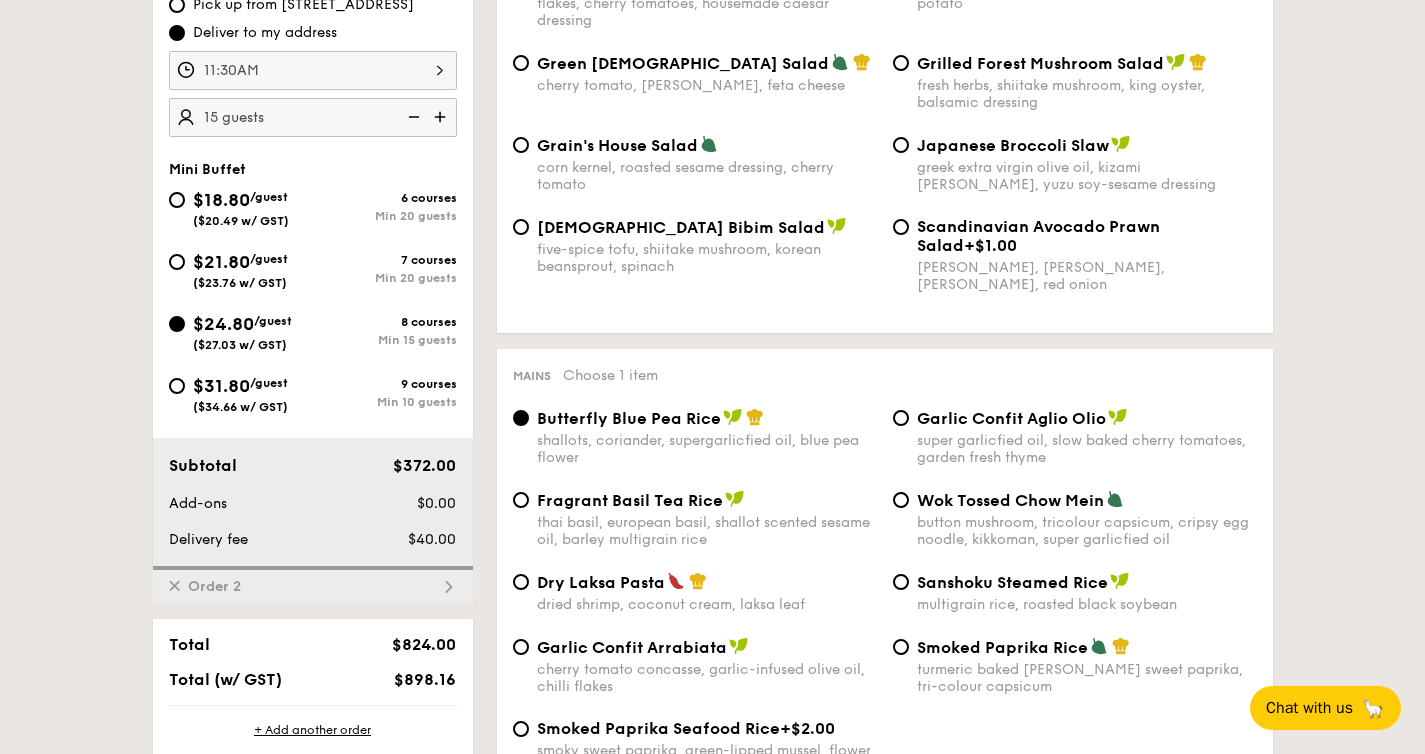 click on "✕
Order 2" at bounding box center (313, 584) 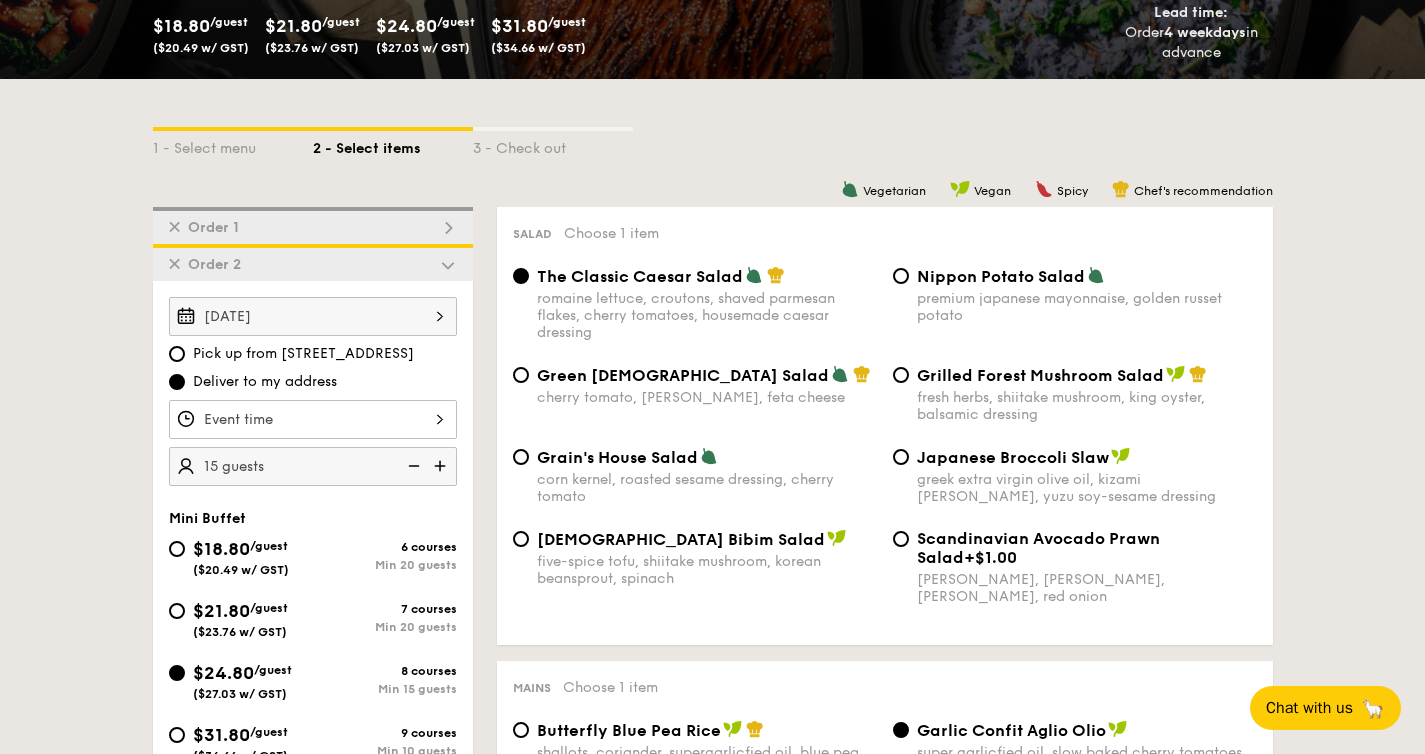 scroll, scrollTop: 359, scrollLeft: 0, axis: vertical 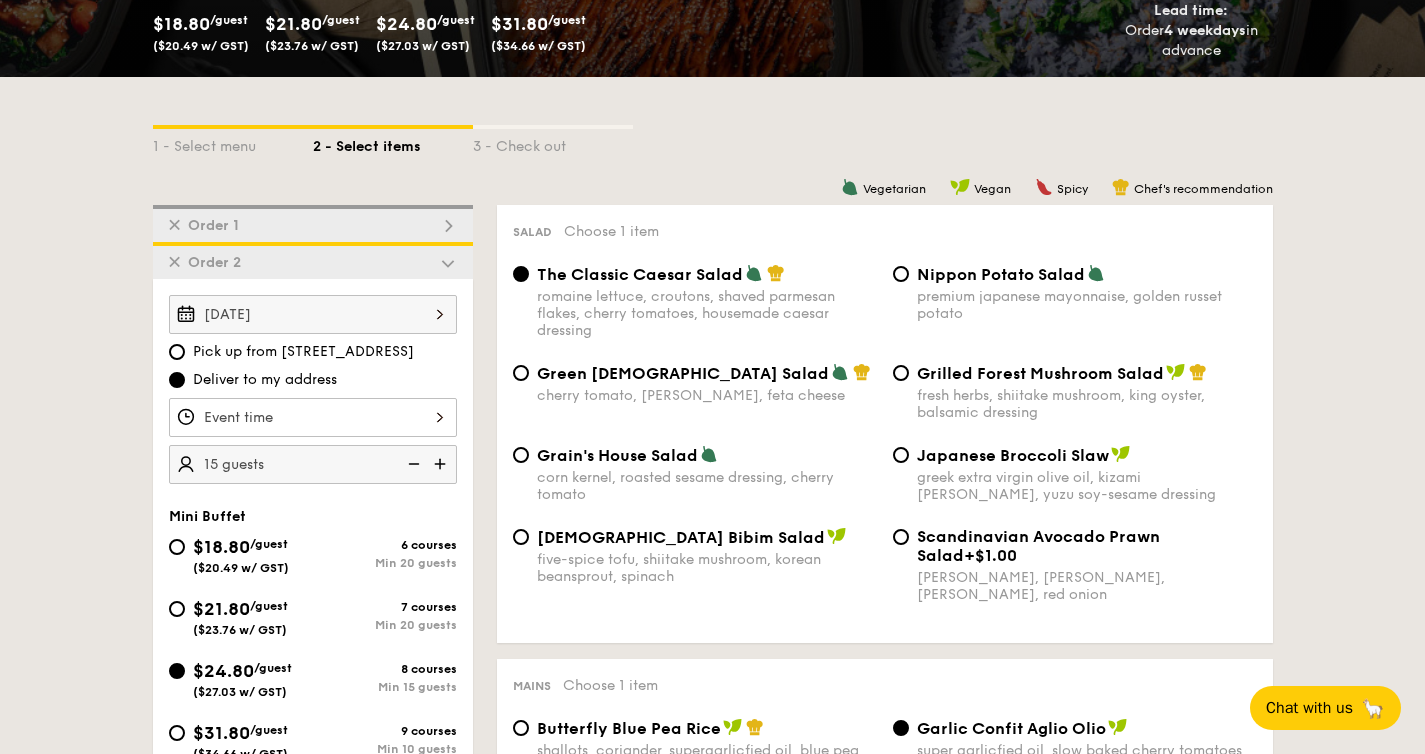 click on "✕
Order 1" at bounding box center (313, 223) 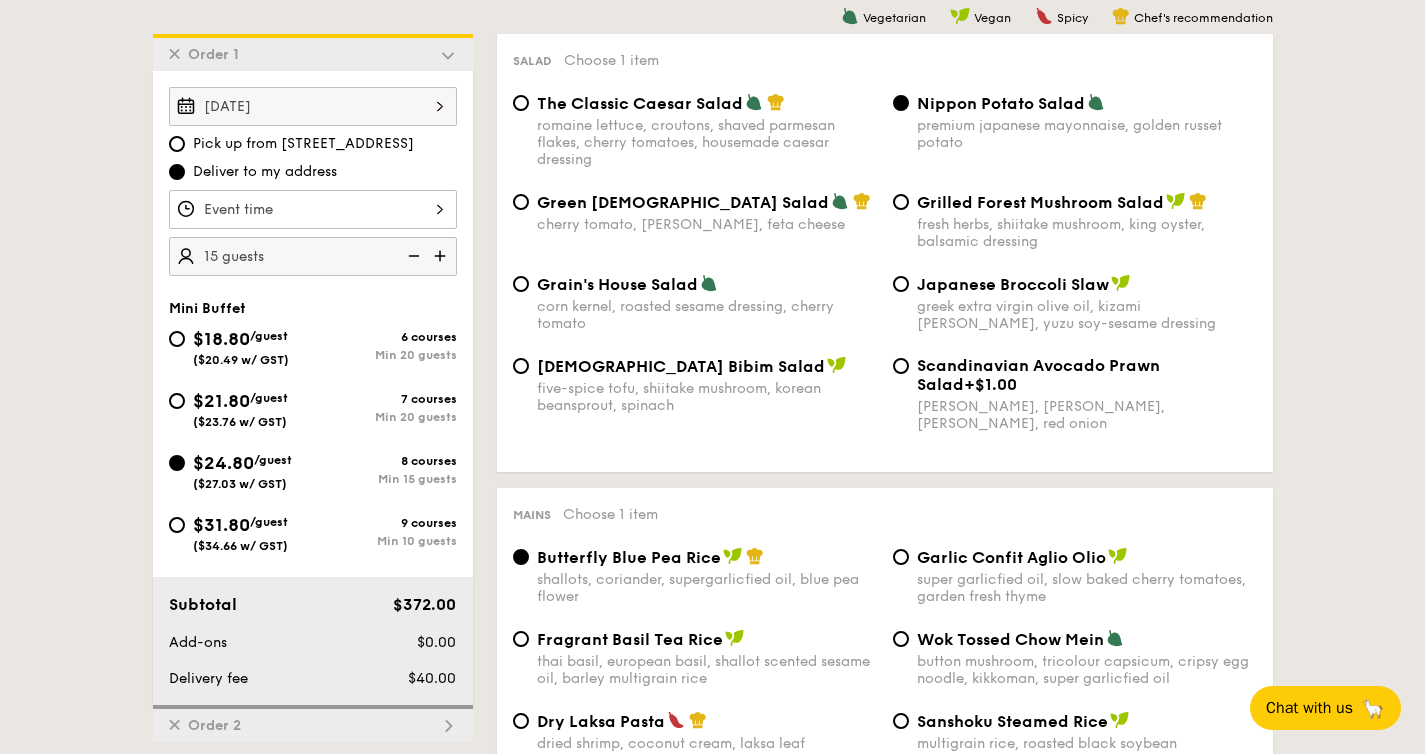scroll, scrollTop: 534, scrollLeft: 0, axis: vertical 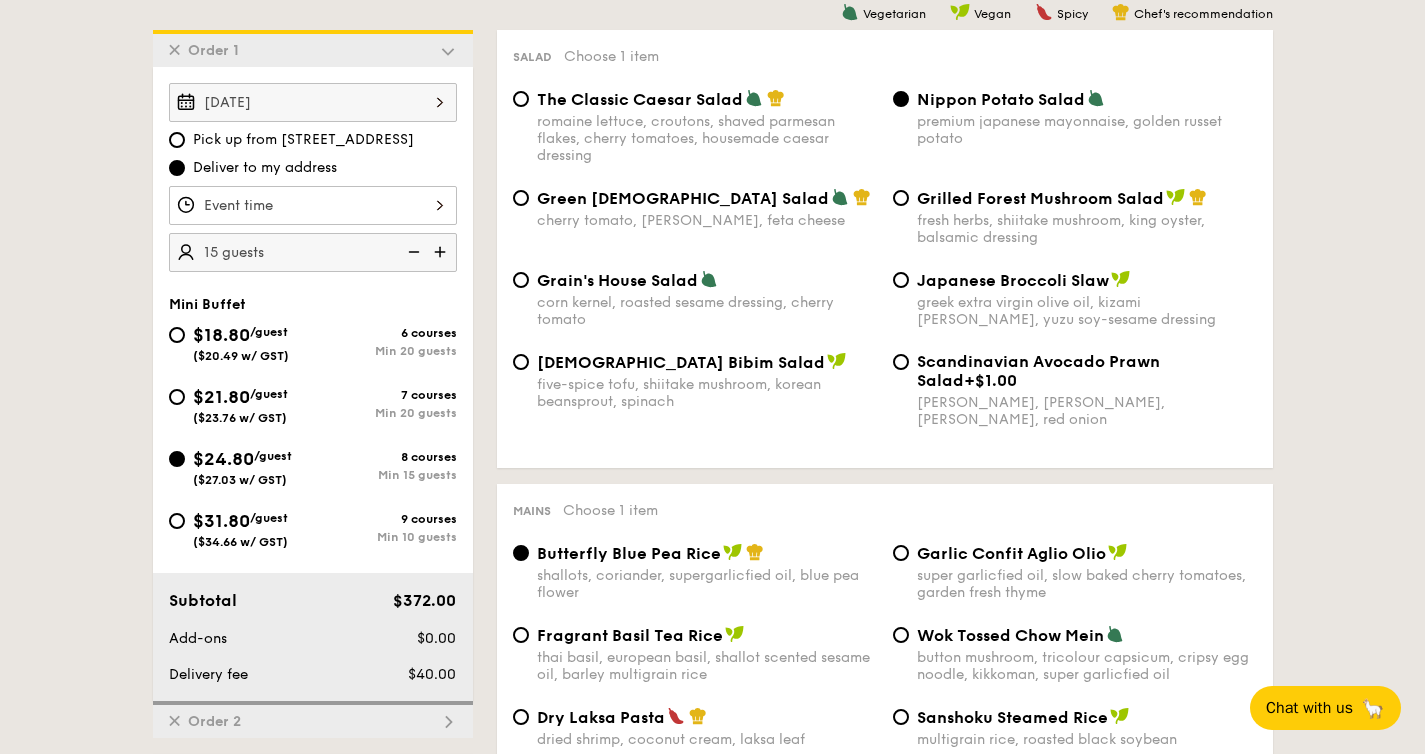click at bounding box center (313, 205) 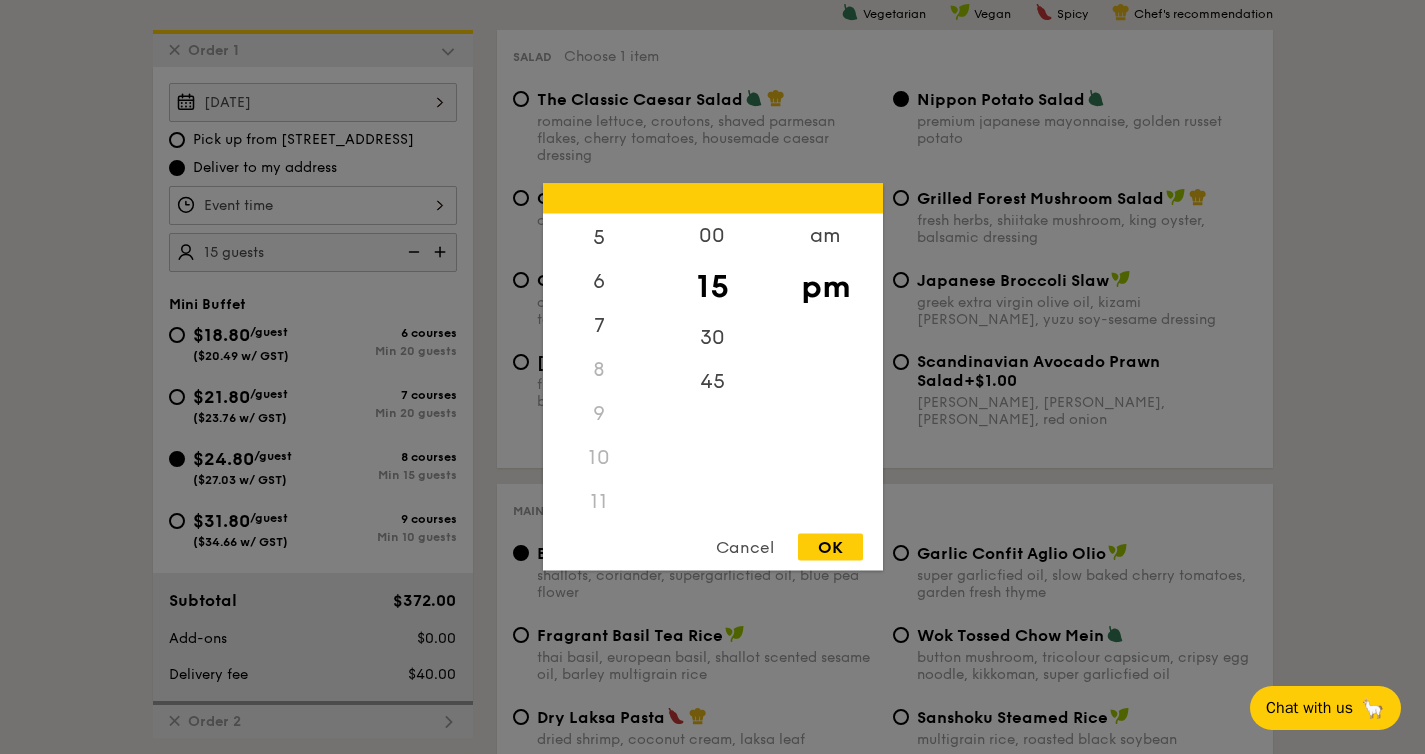 scroll, scrollTop: 228, scrollLeft: 0, axis: vertical 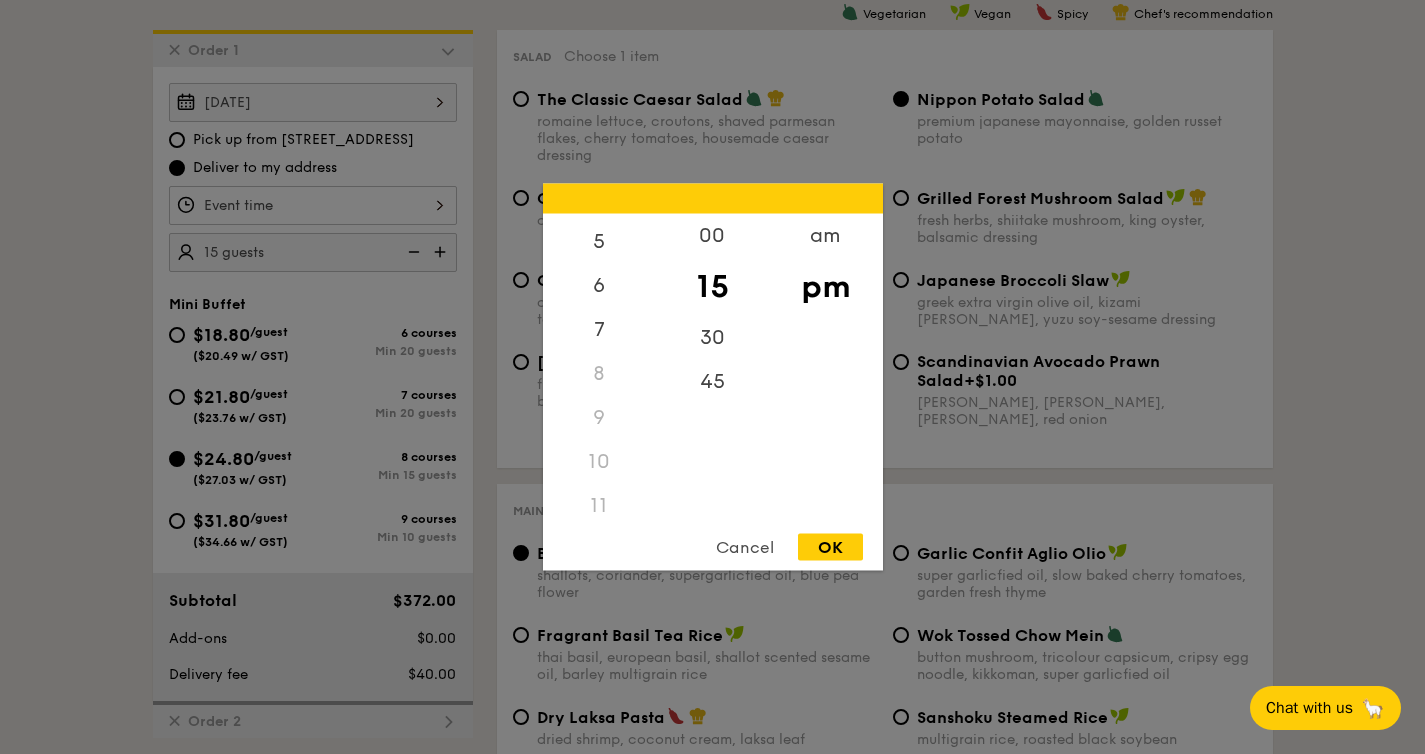 click on "11" at bounding box center [599, 506] 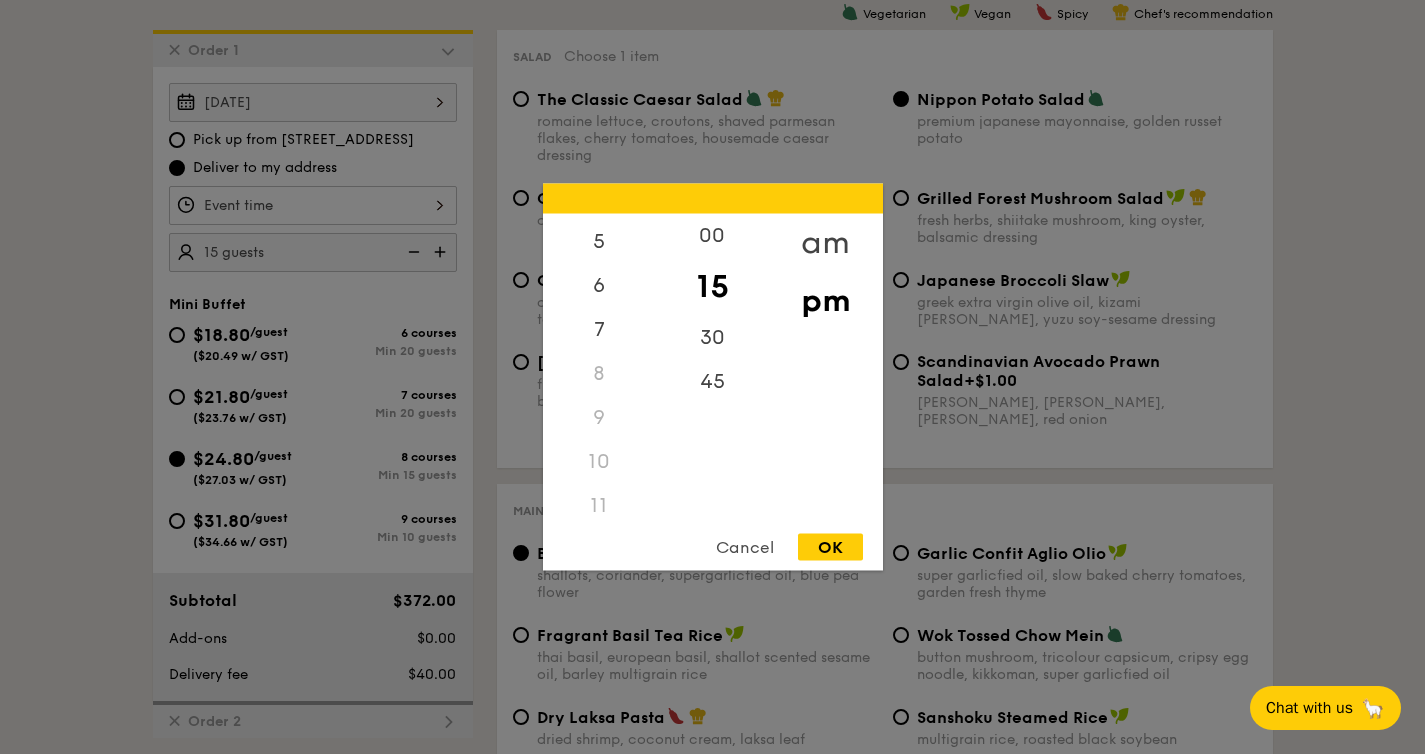 click on "am" at bounding box center (825, 243) 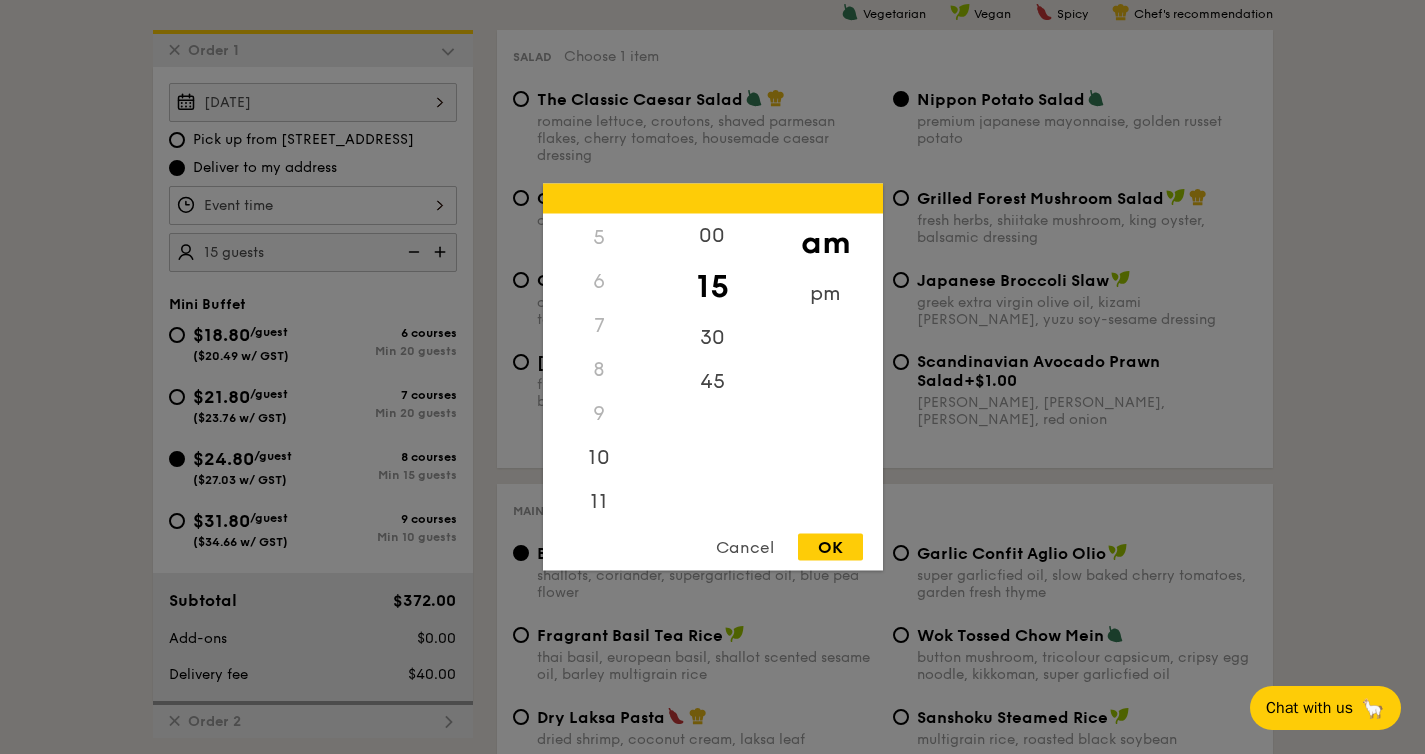 scroll, scrollTop: 214, scrollLeft: 0, axis: vertical 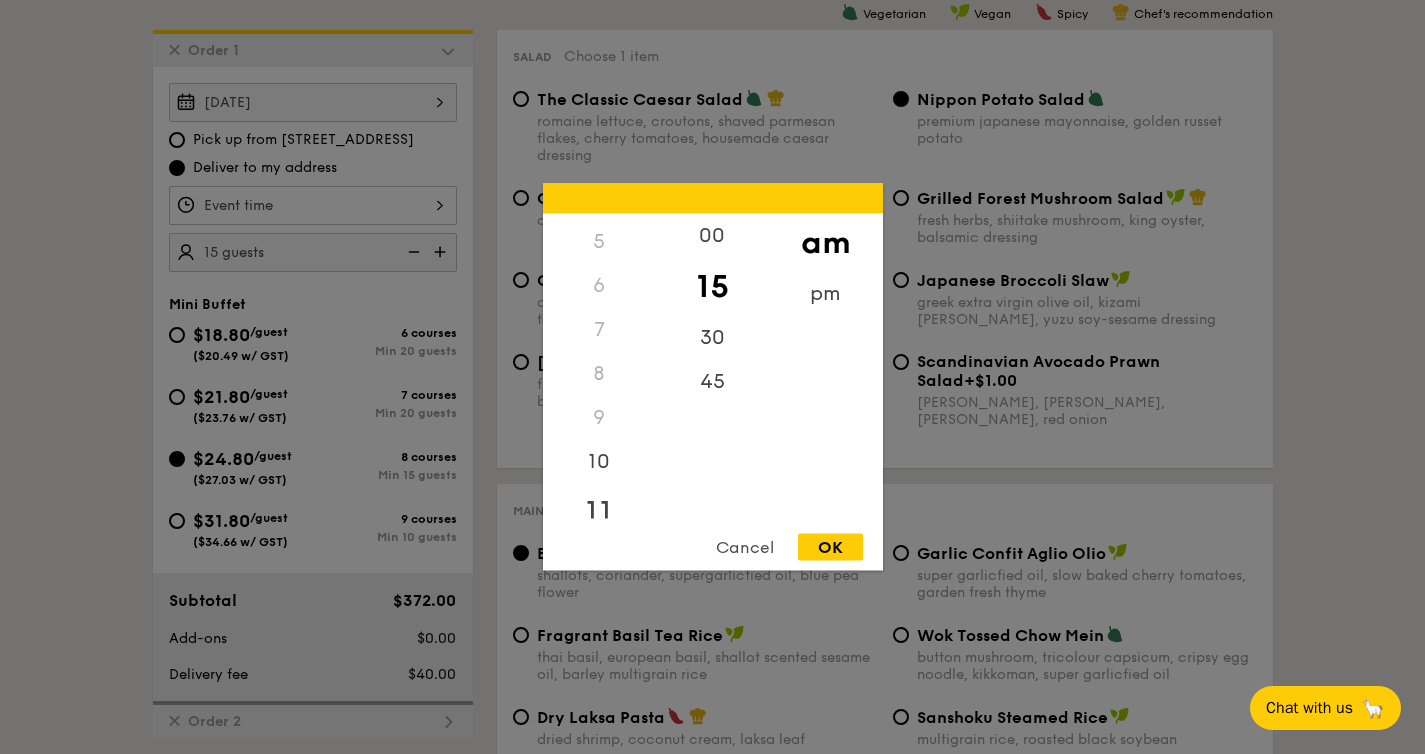 click on "11" at bounding box center (599, 513) 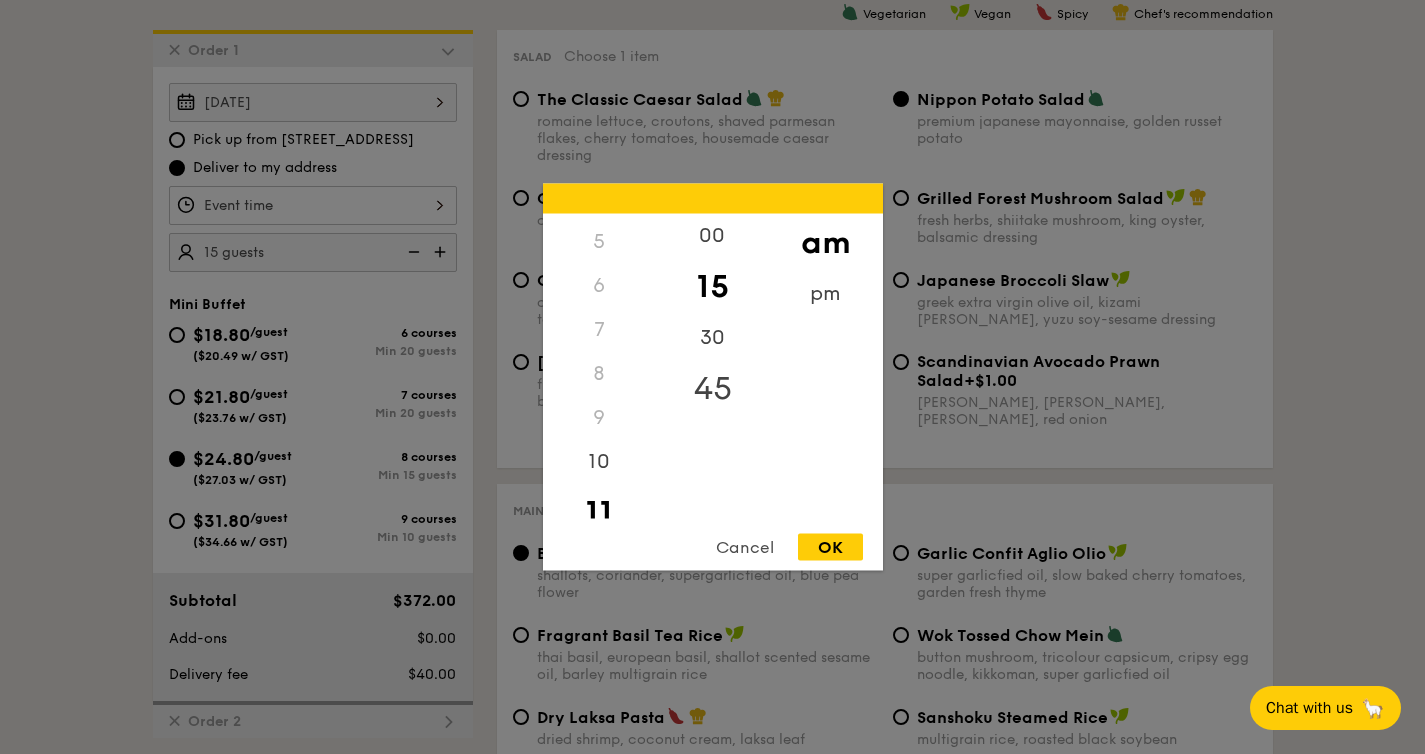 click on "45" at bounding box center [712, 389] 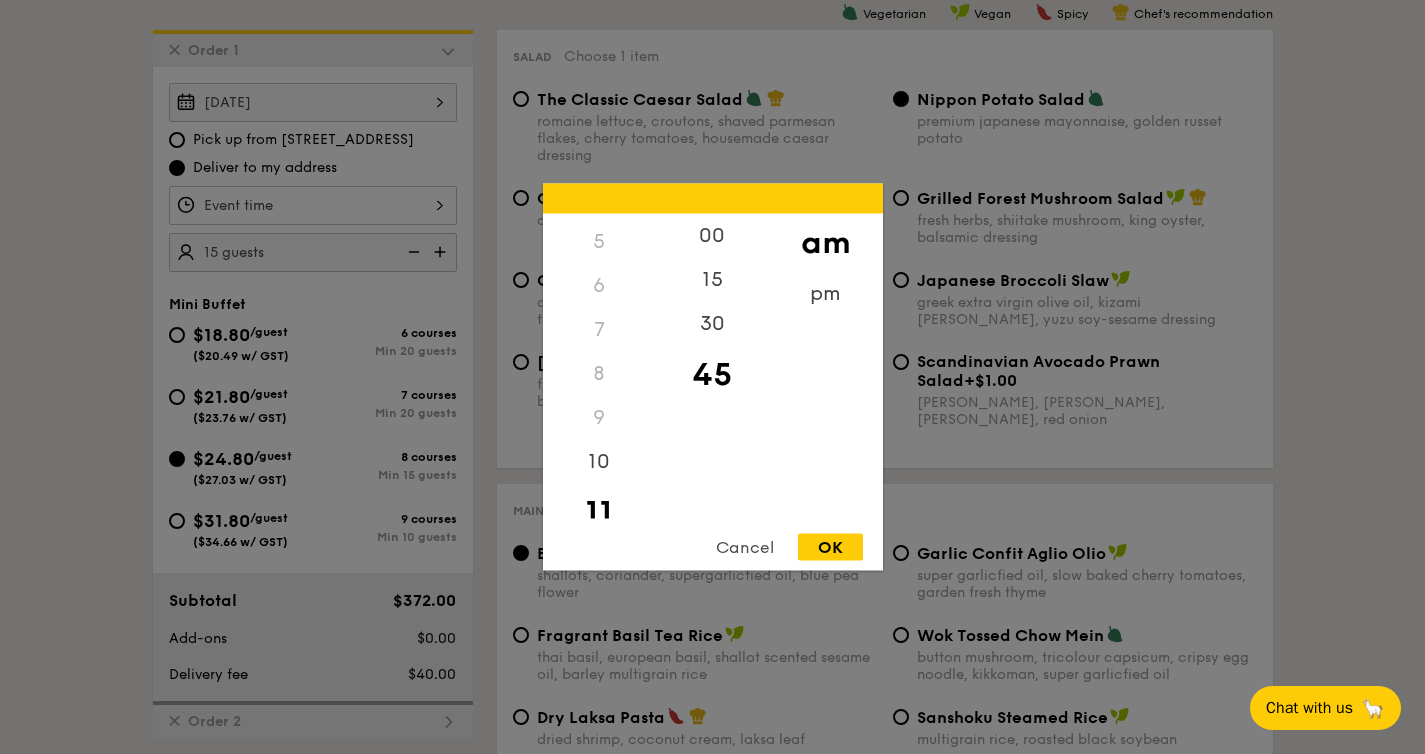click on "OK" at bounding box center [830, 547] 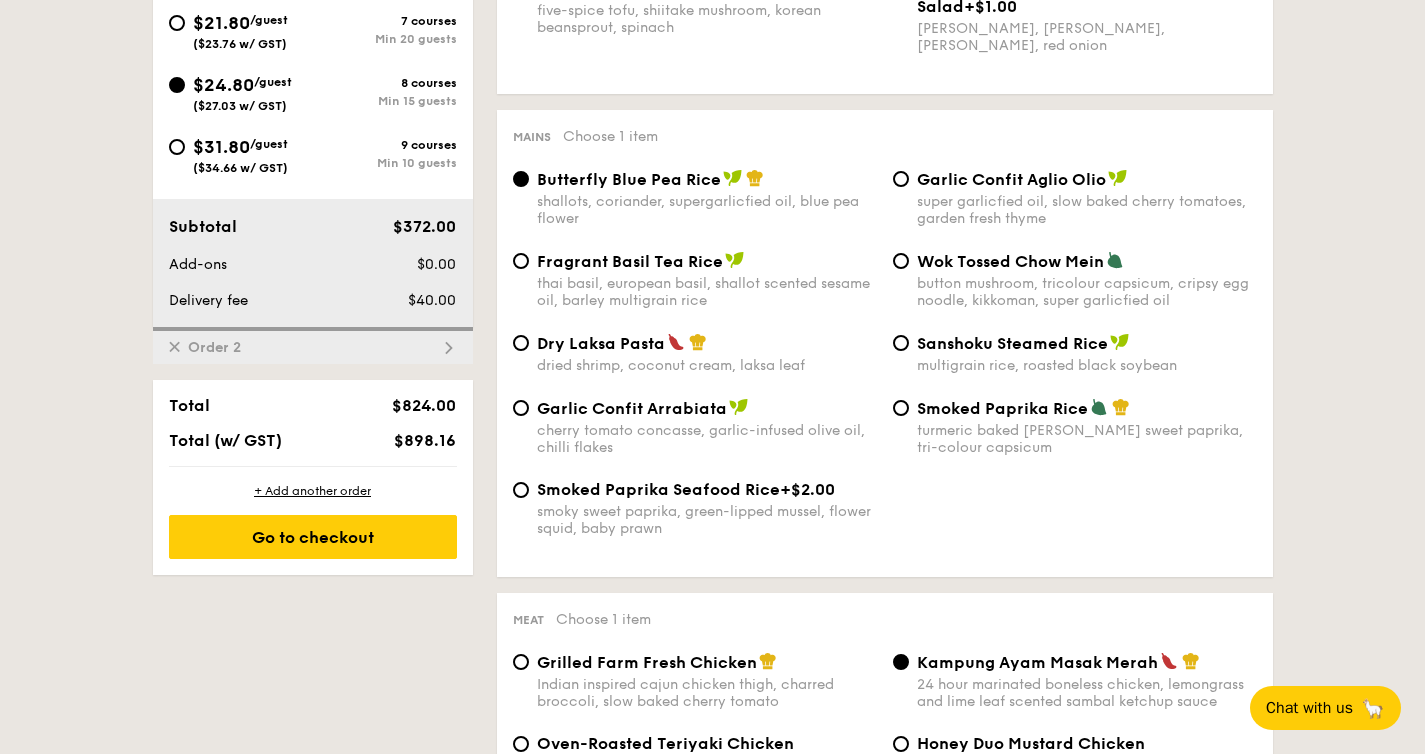 click on "✕
Order 2" at bounding box center (313, 345) 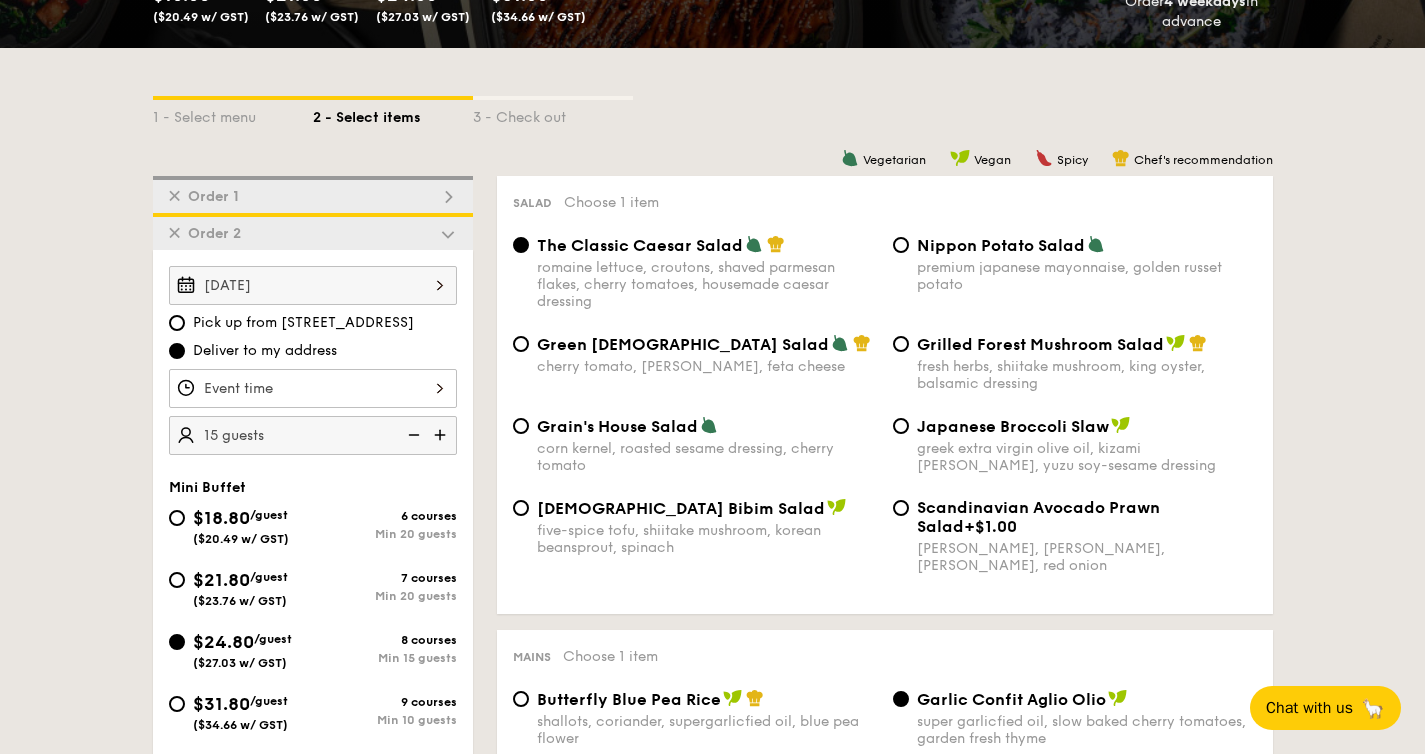 scroll, scrollTop: 390, scrollLeft: 0, axis: vertical 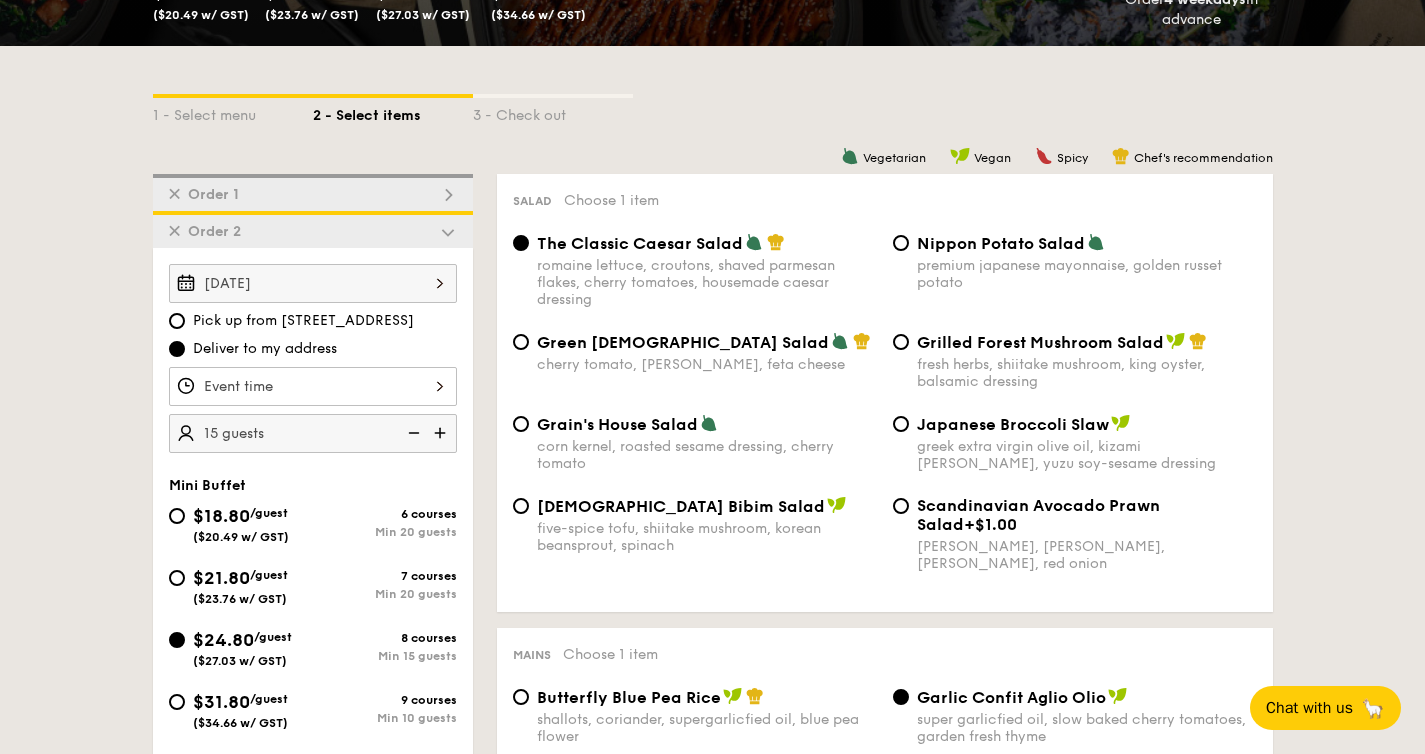 click on "✕
Order 1" at bounding box center [313, 192] 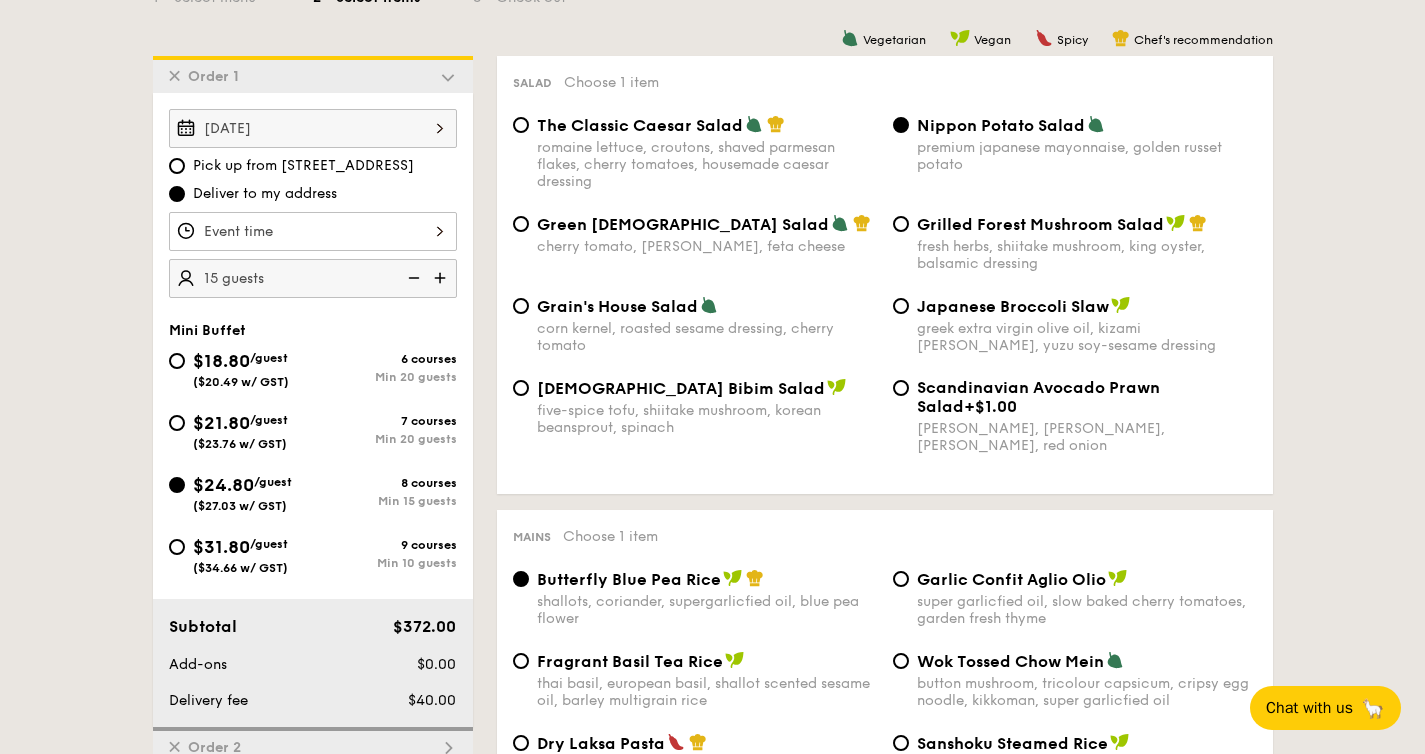 scroll, scrollTop: 534, scrollLeft: 0, axis: vertical 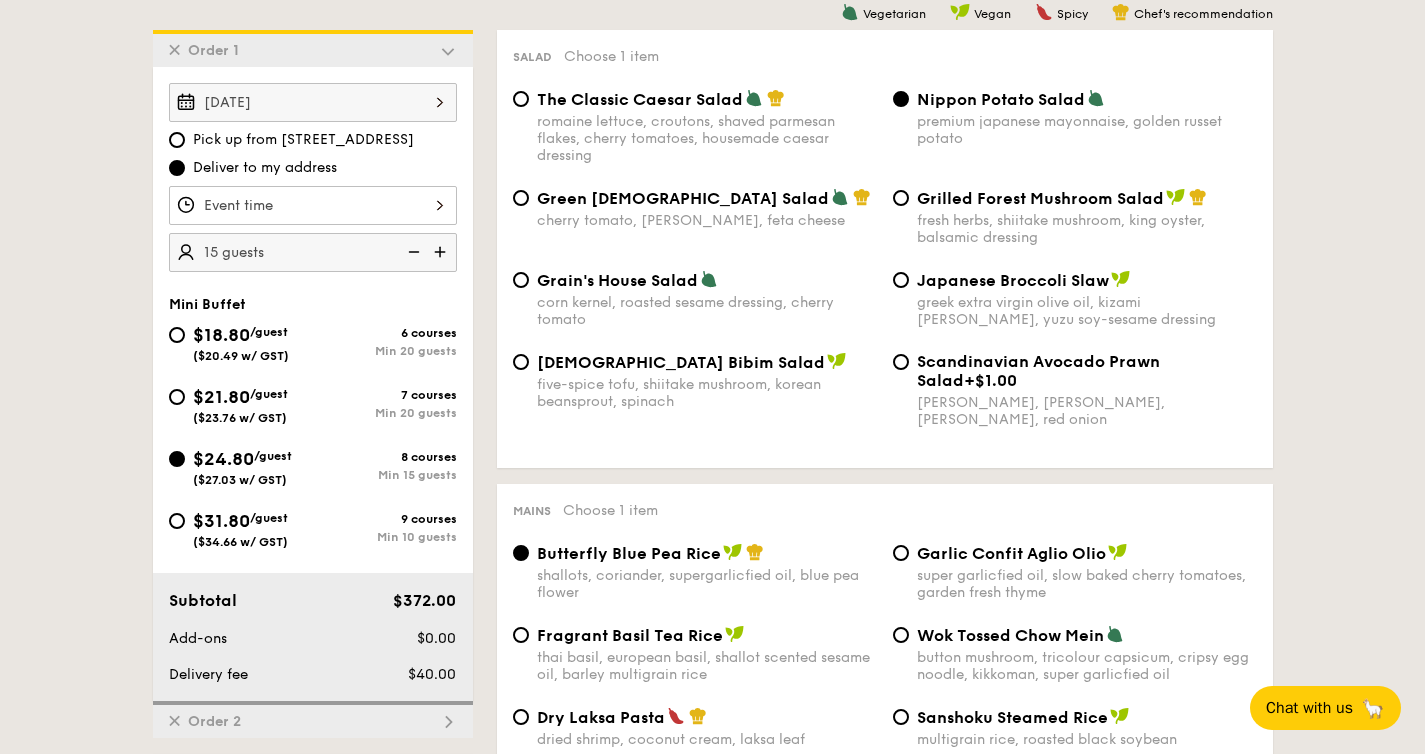 click on "12 1 2 3 4 5 6 7 8 9 10 11   00 15 30 45   am   pm   Cancel   OK" at bounding box center (313, 205) 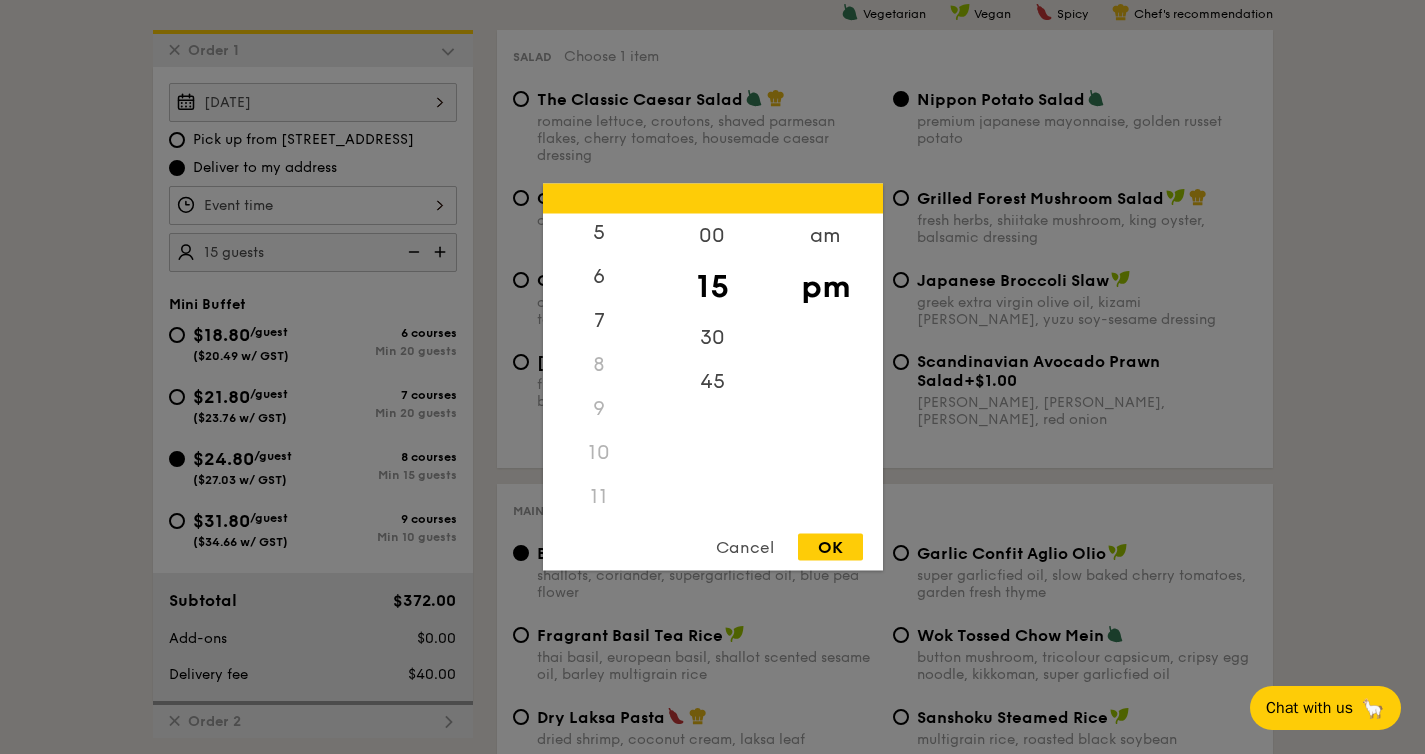 scroll, scrollTop: 237, scrollLeft: 0, axis: vertical 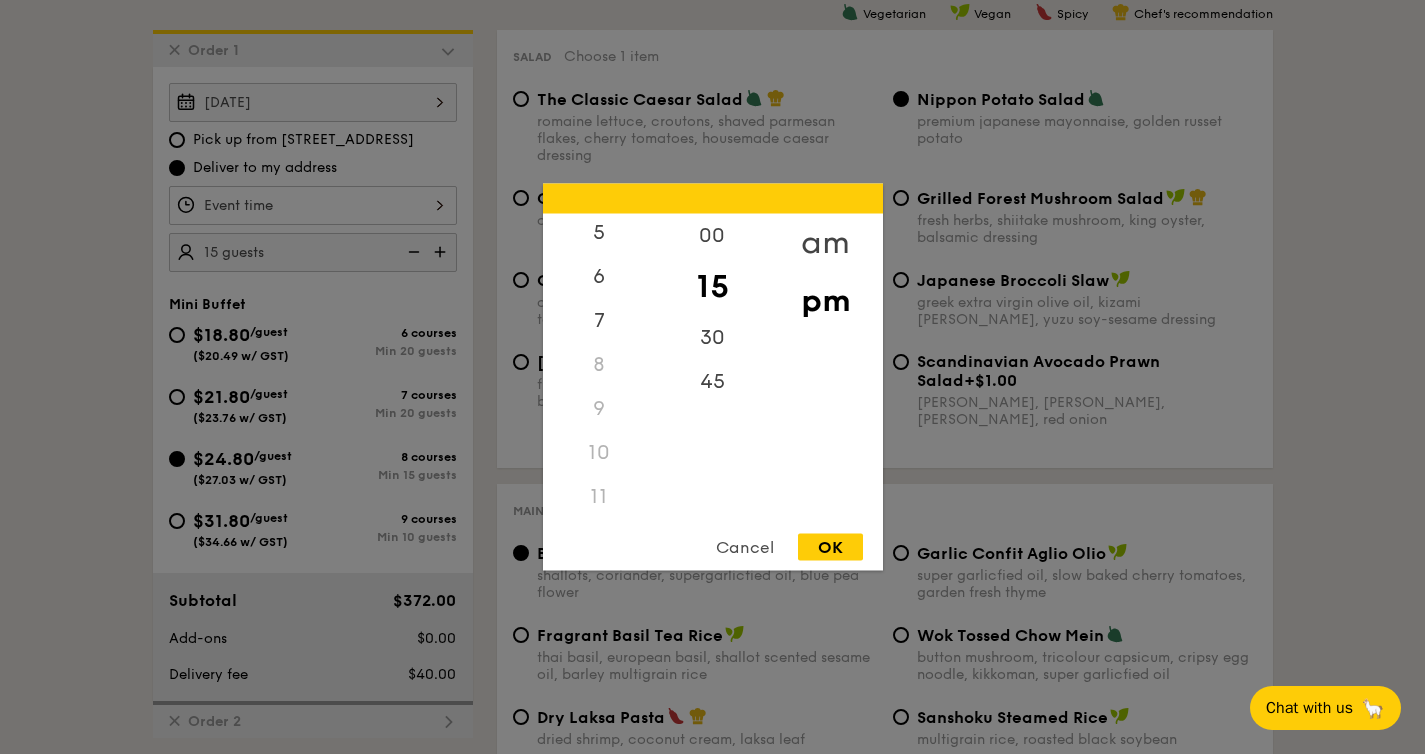 click on "am" at bounding box center (825, 243) 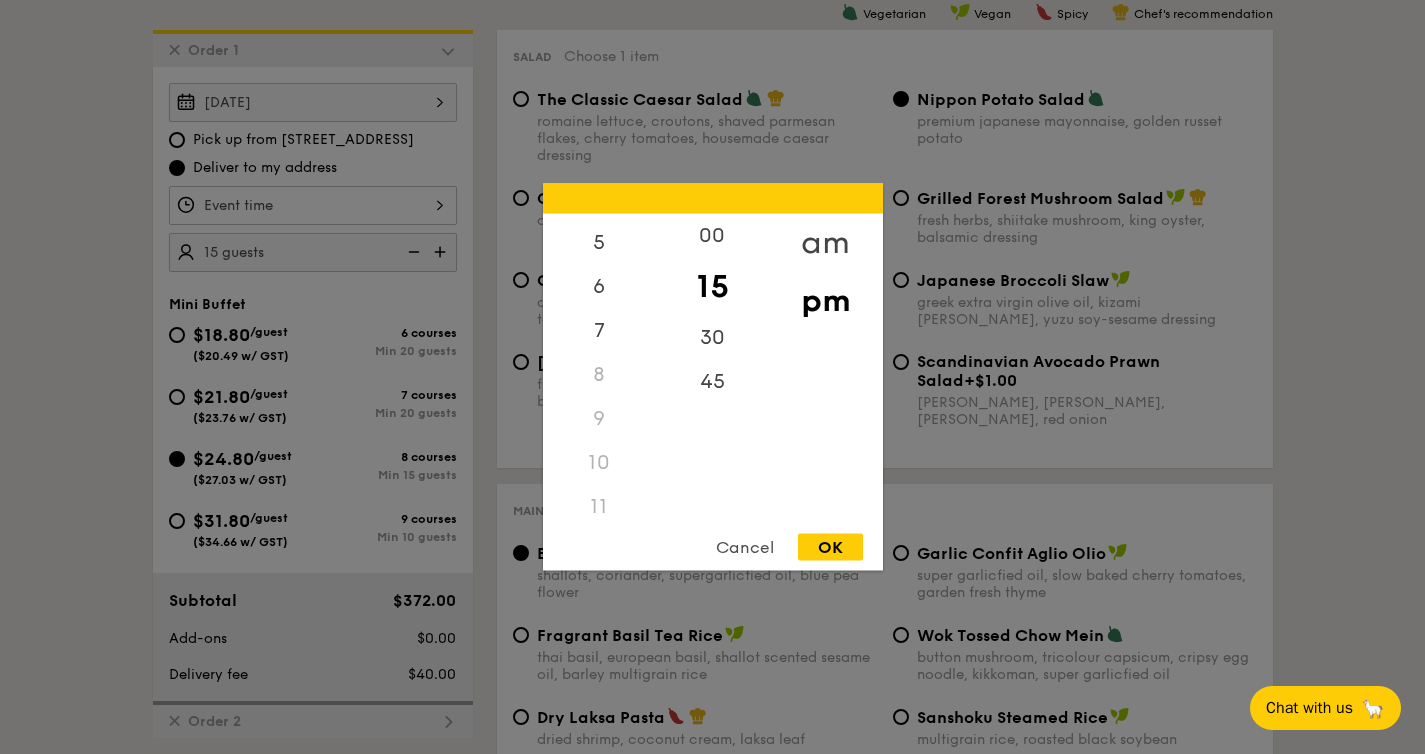 scroll, scrollTop: 223, scrollLeft: 0, axis: vertical 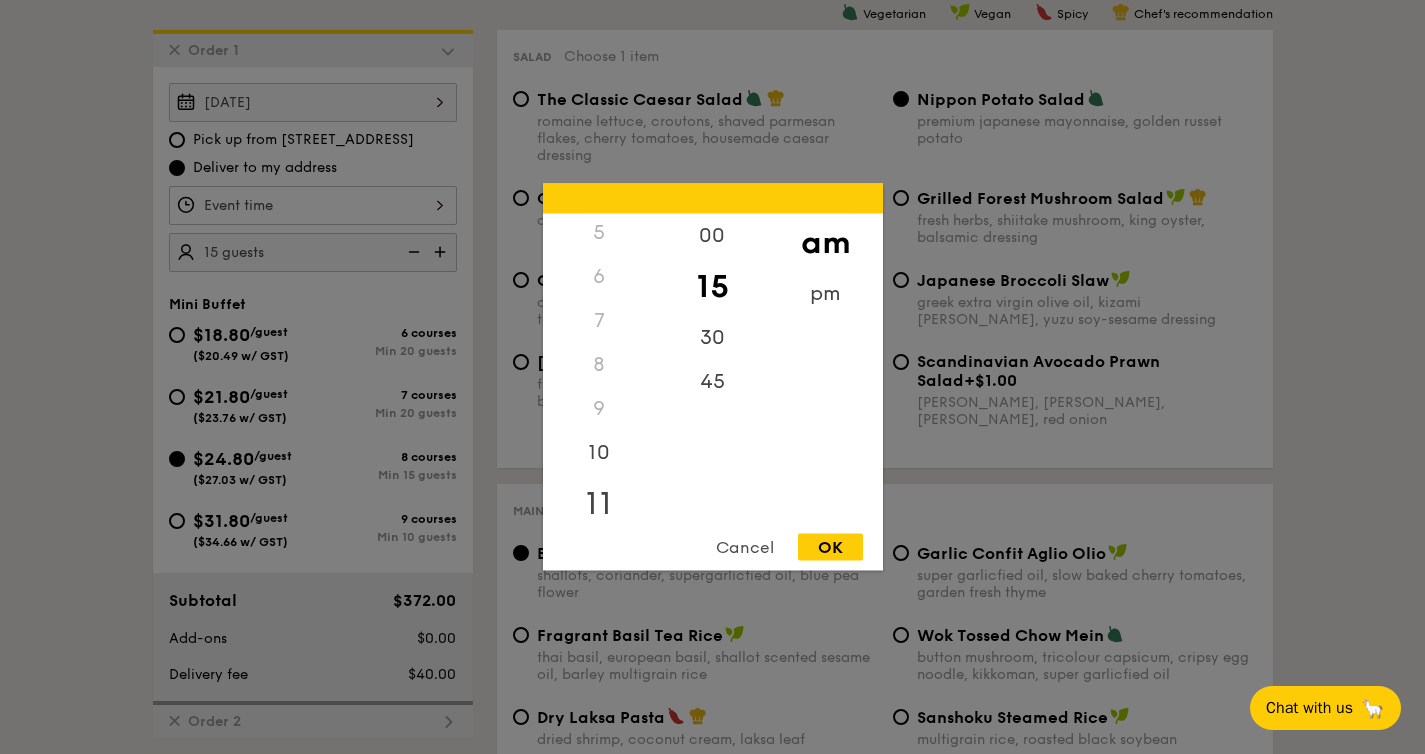 click on "11" at bounding box center [599, 504] 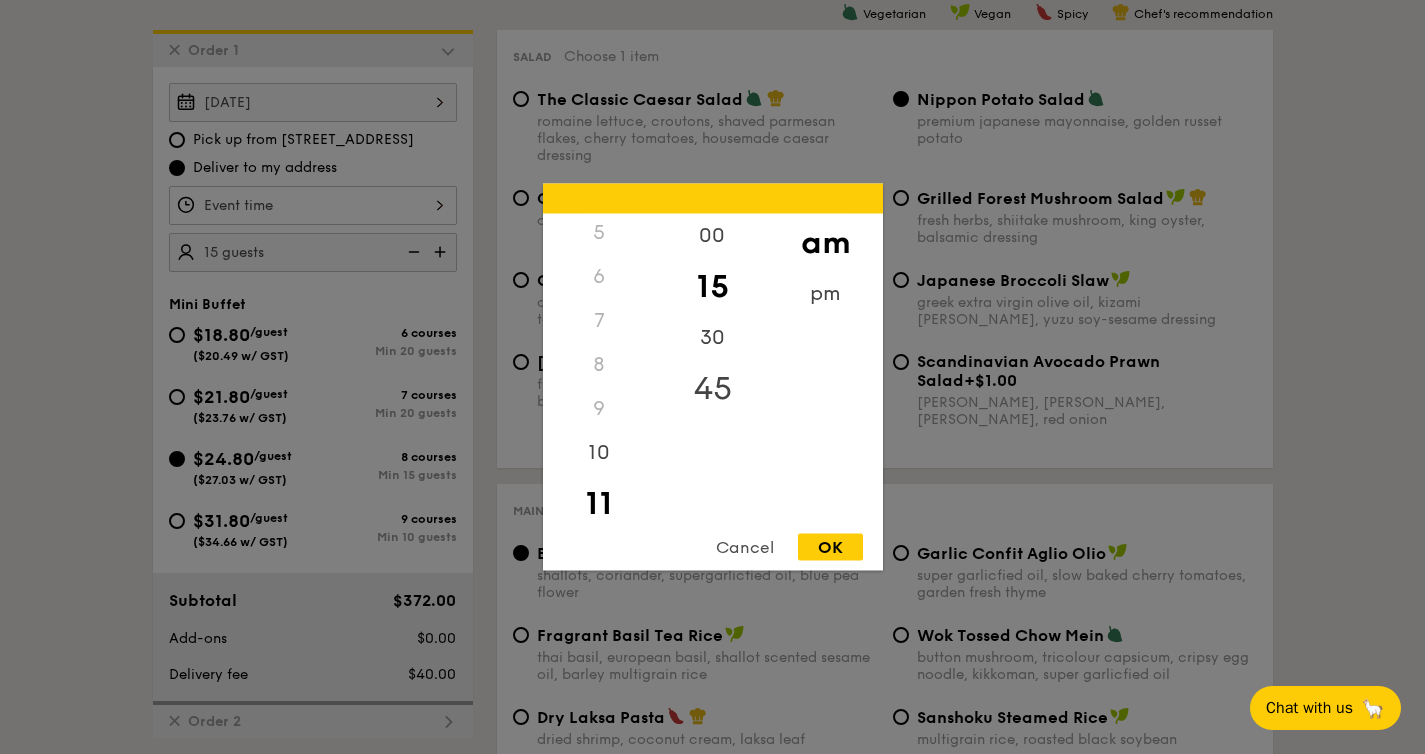 click on "45" at bounding box center [712, 389] 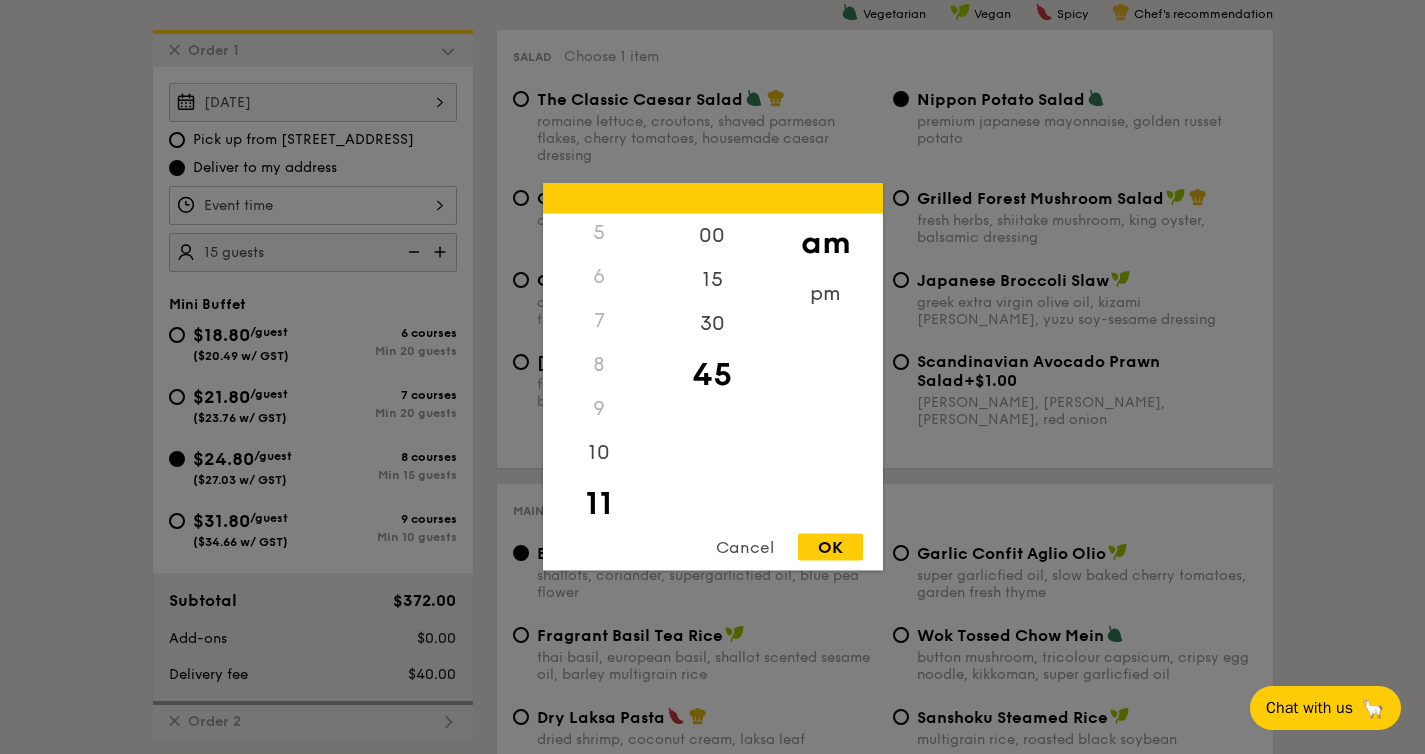 click on "OK" at bounding box center [830, 547] 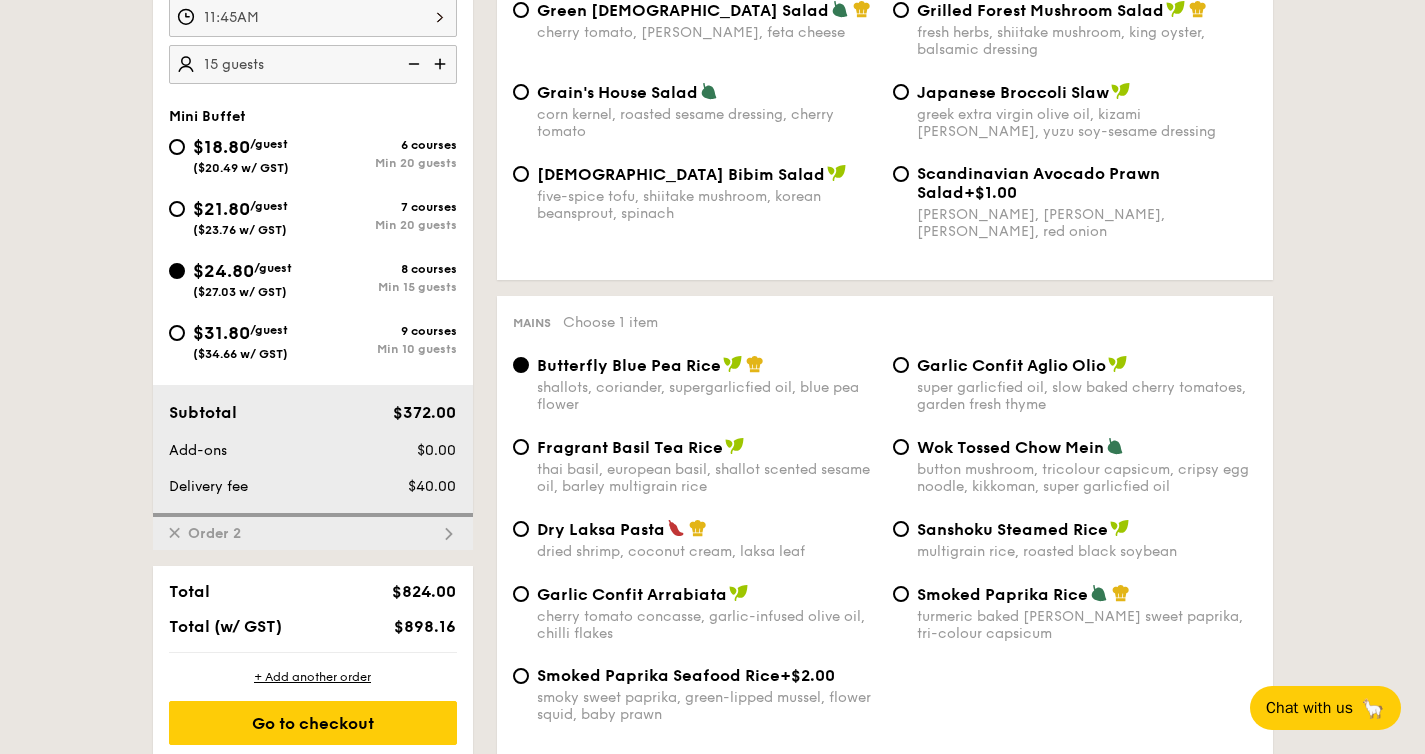 scroll, scrollTop: 724, scrollLeft: 0, axis: vertical 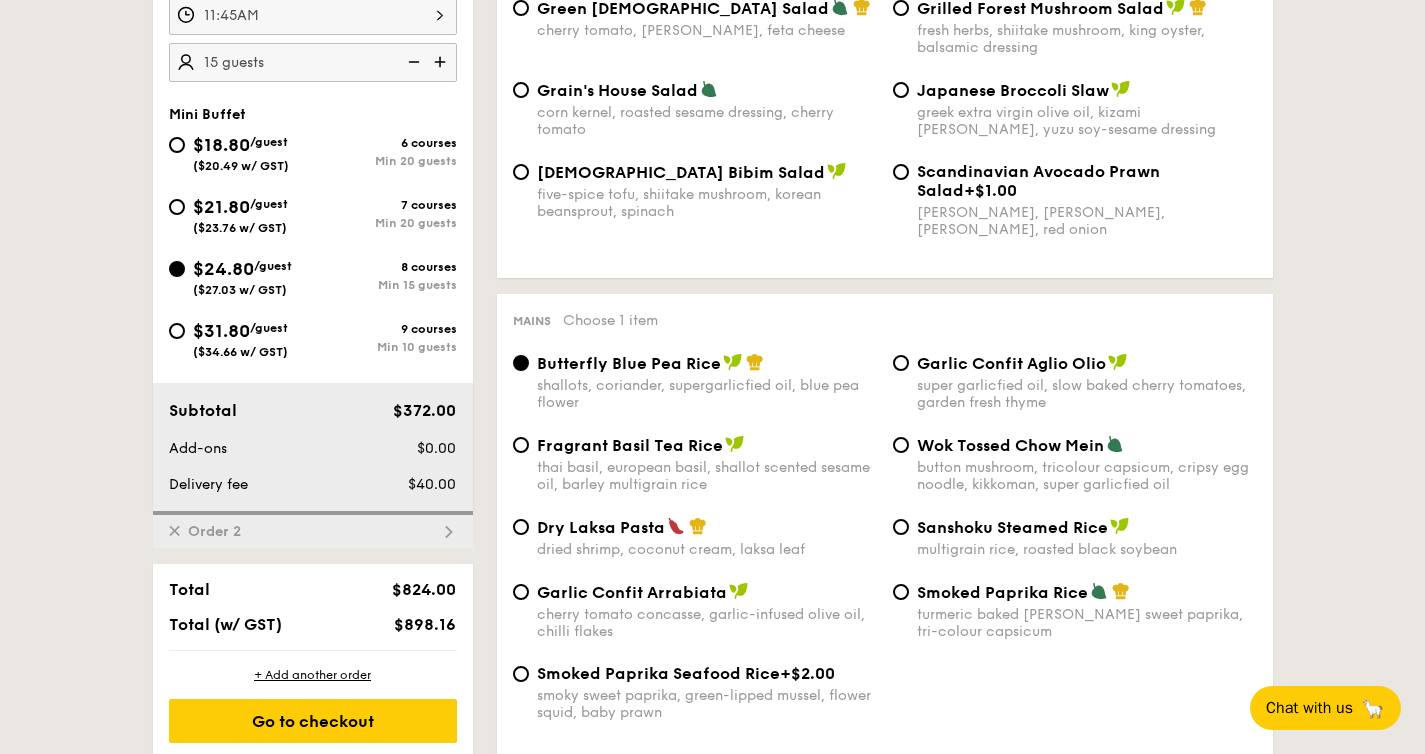 click on "✕
Order 2" at bounding box center [313, 529] 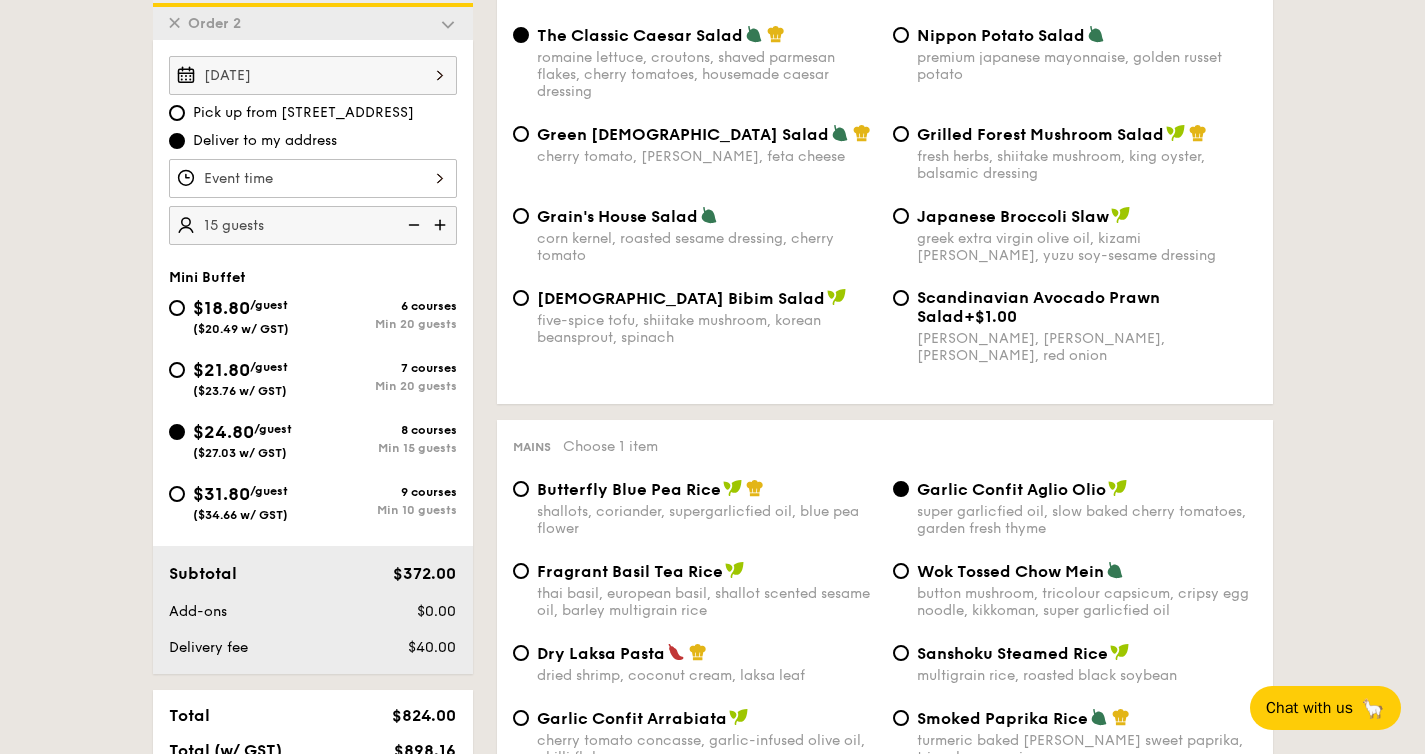 scroll, scrollTop: 571, scrollLeft: 0, axis: vertical 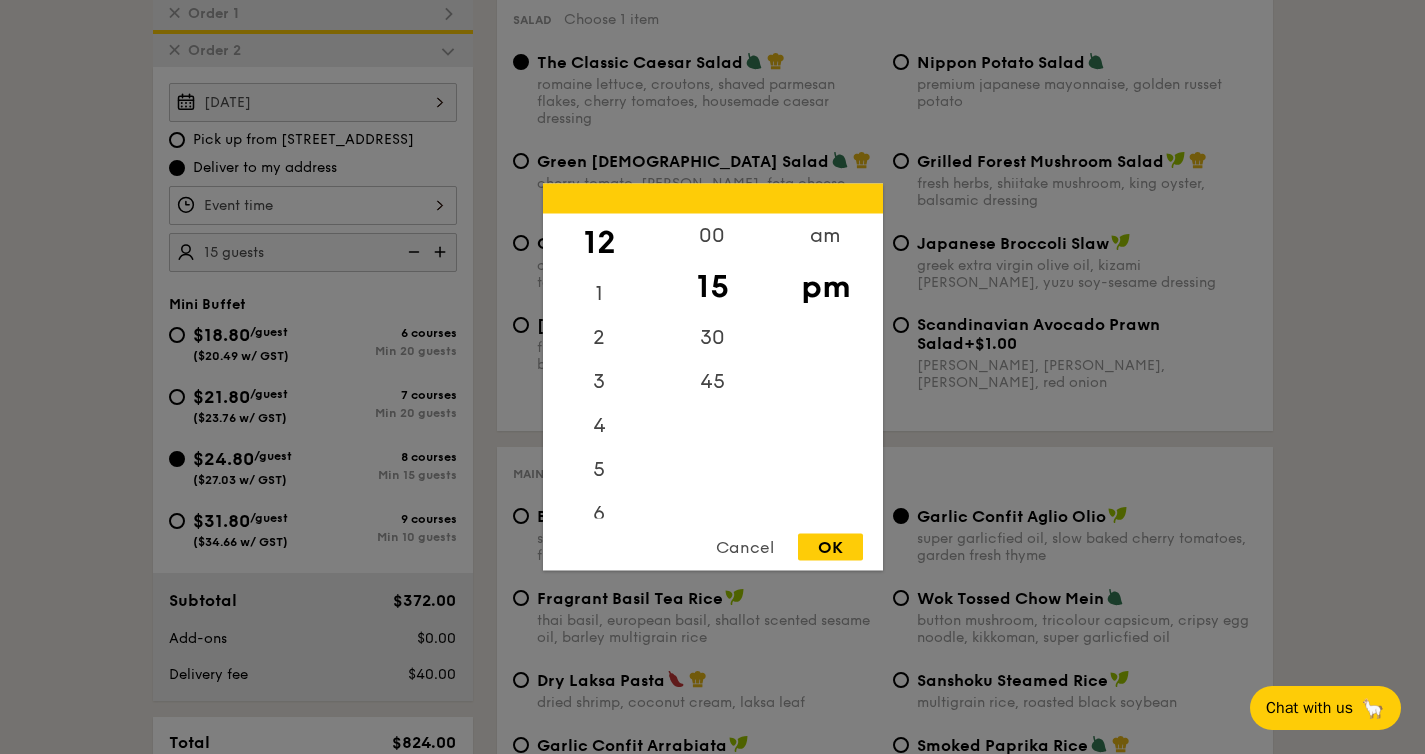 click on "12 1 2 3 4 5 6 7 8 9 10 11   00 15 30 45   am   pm   Cancel   OK" at bounding box center (313, 205) 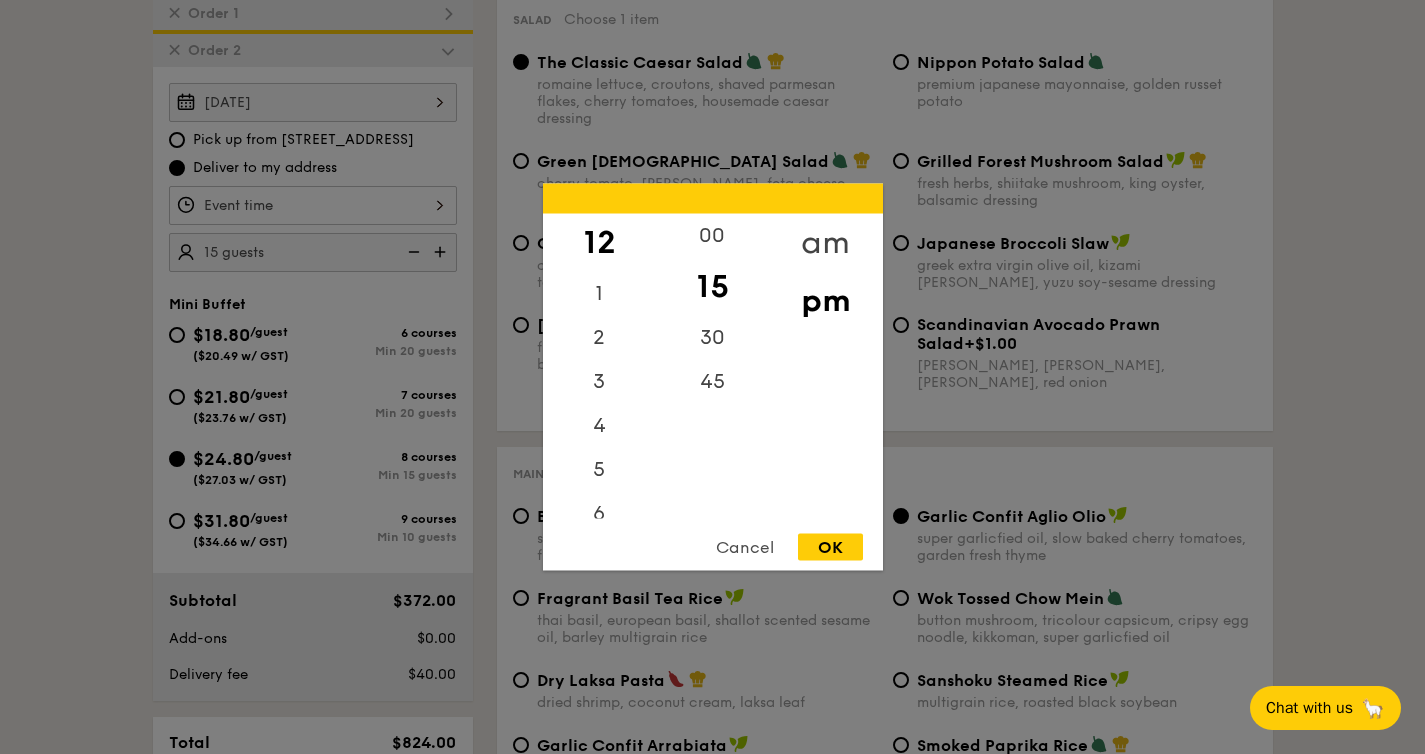 click on "am" at bounding box center (825, 243) 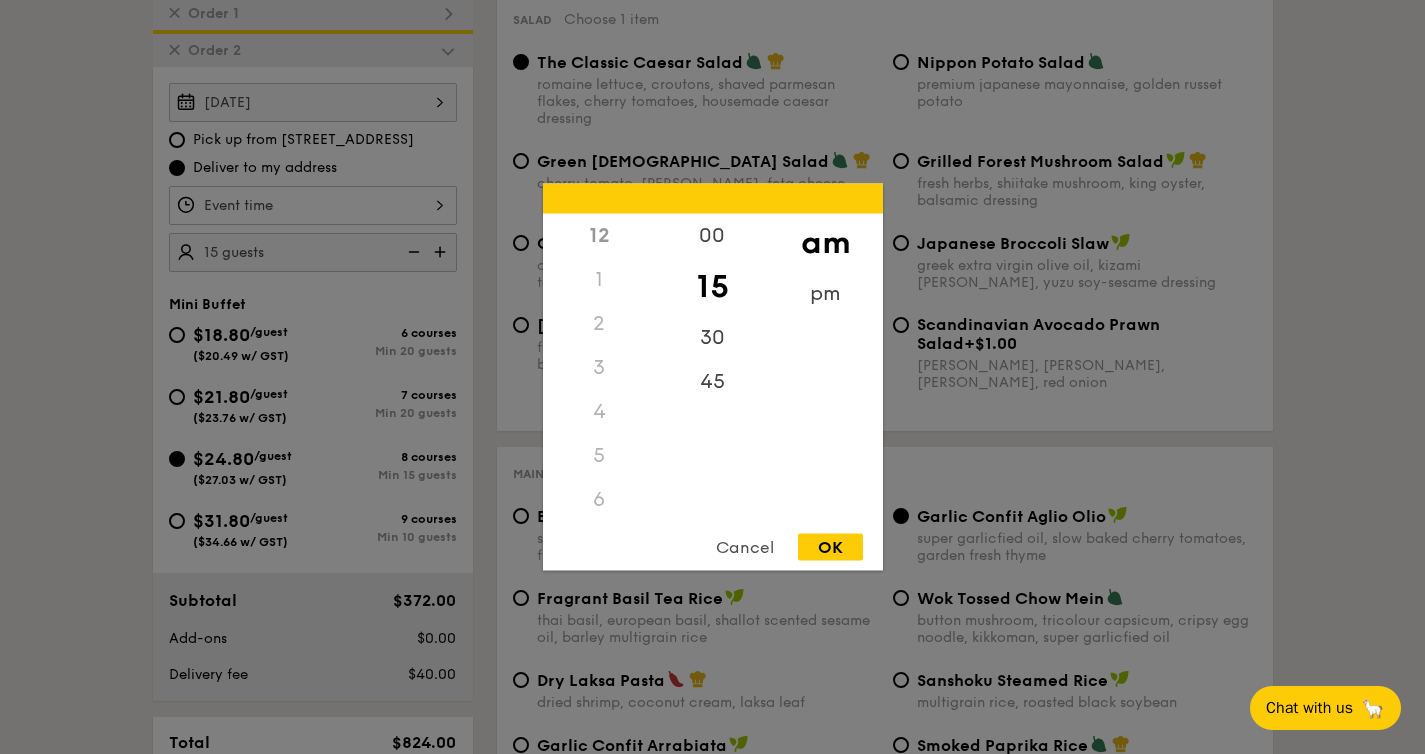 scroll, scrollTop: 223, scrollLeft: 0, axis: vertical 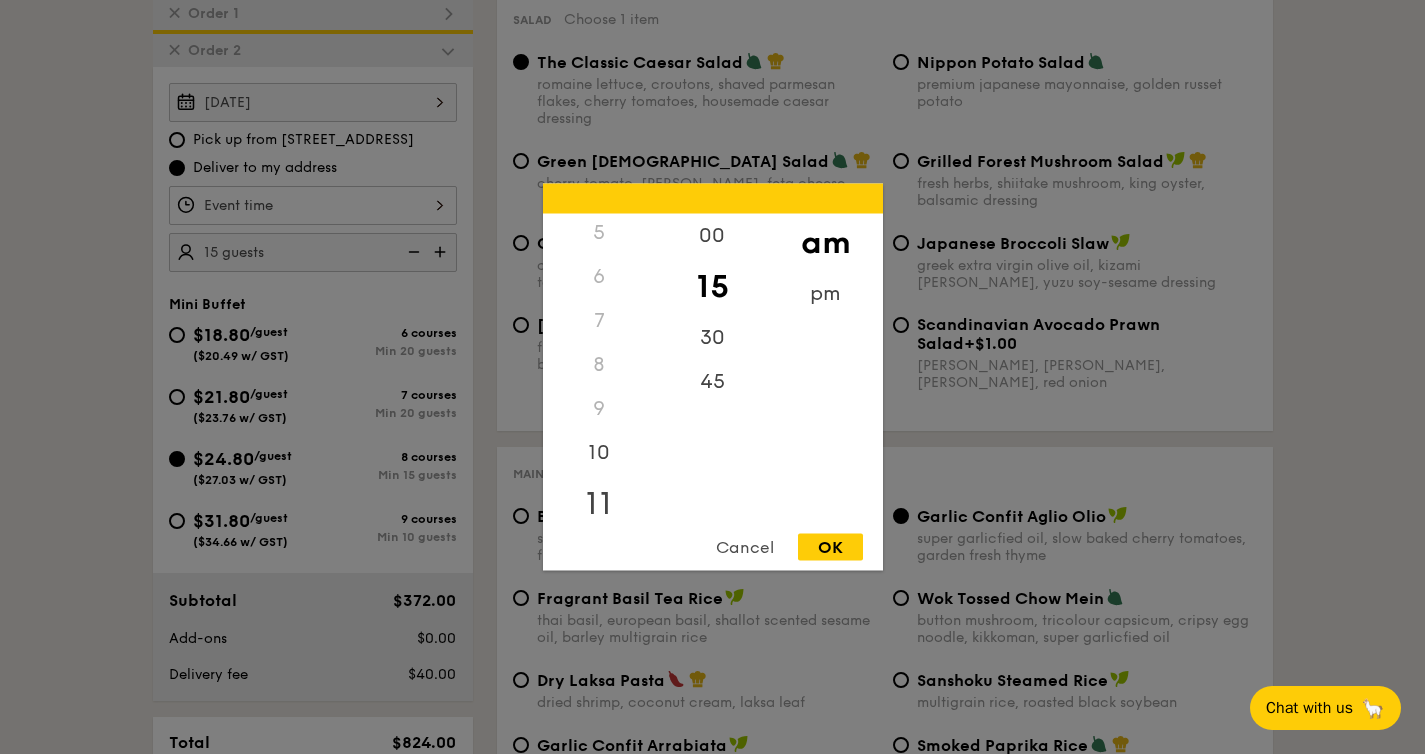 click on "11" at bounding box center (599, 504) 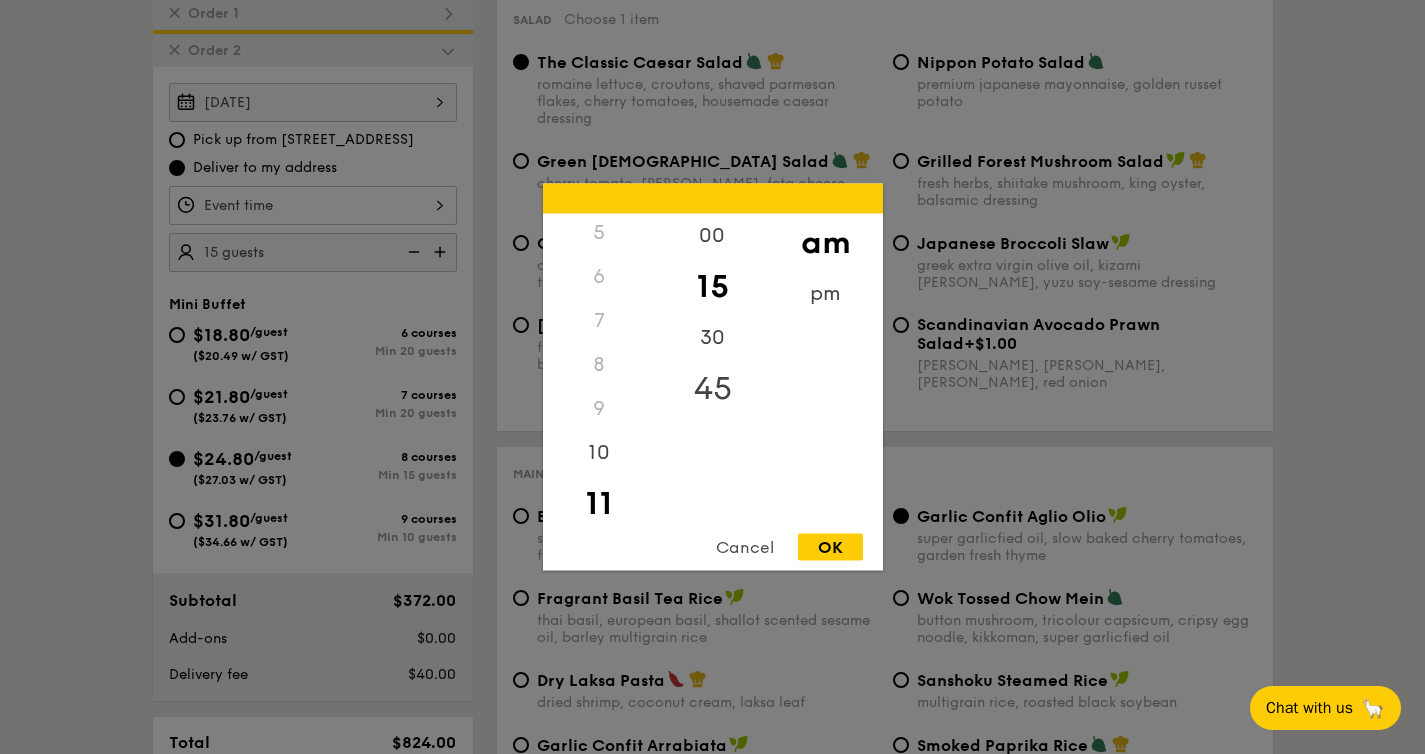 click on "45" at bounding box center (712, 389) 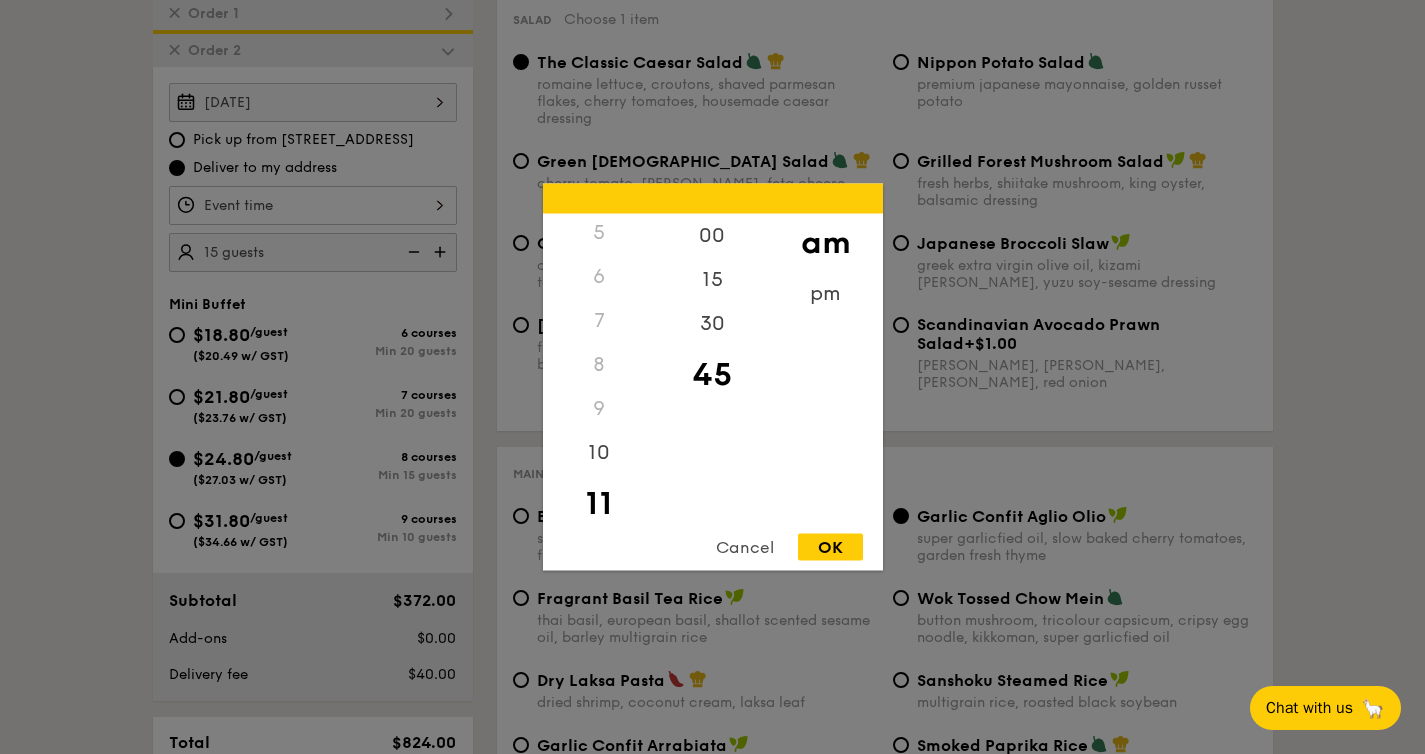 click on "OK" at bounding box center [830, 547] 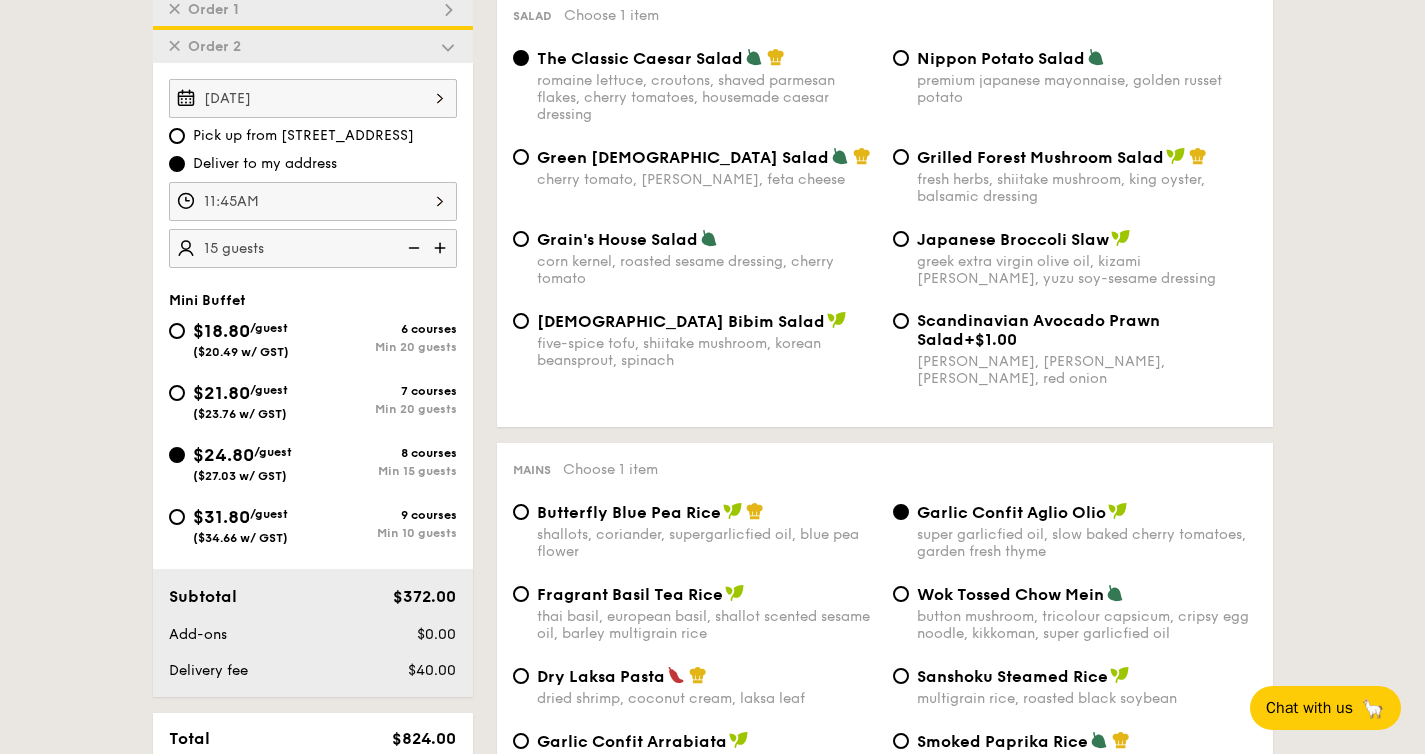 scroll, scrollTop: 484, scrollLeft: 0, axis: vertical 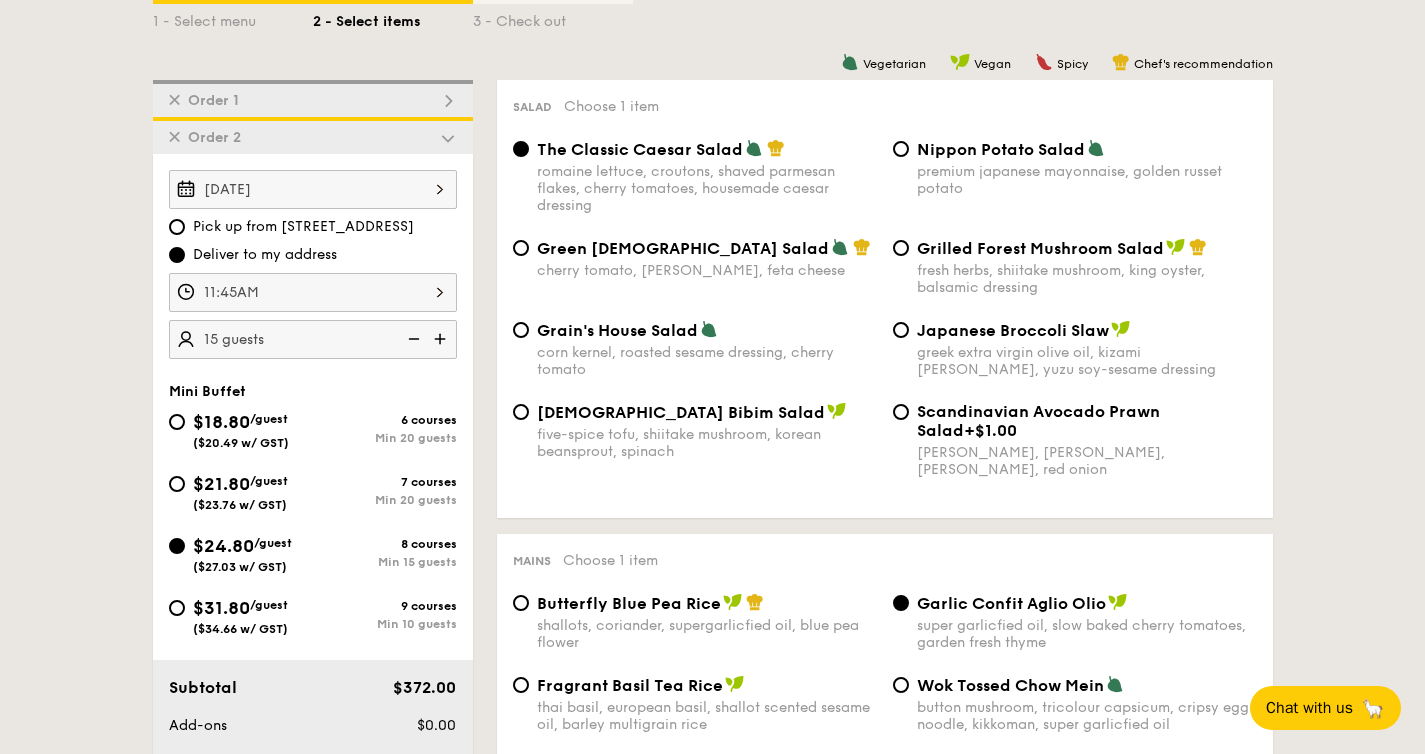 click at bounding box center (448, 101) 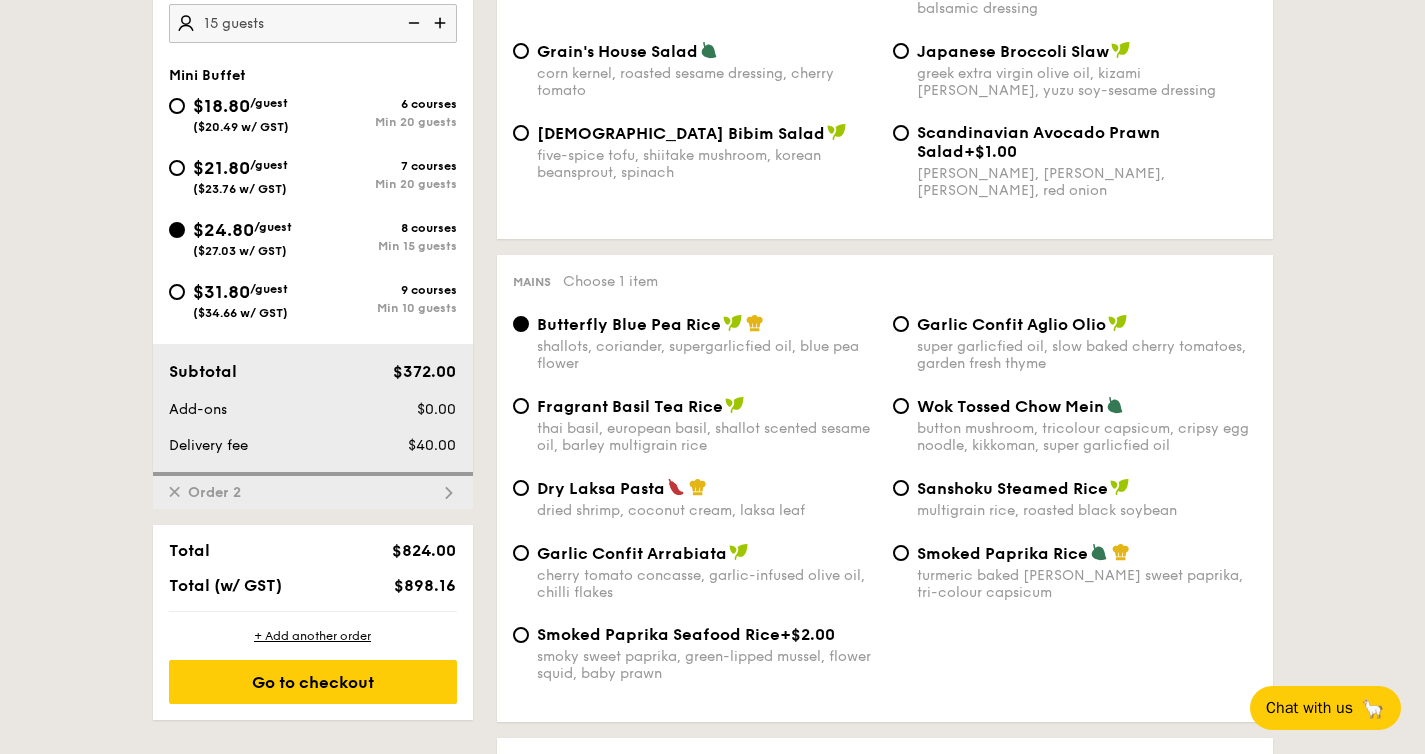scroll, scrollTop: 793, scrollLeft: 0, axis: vertical 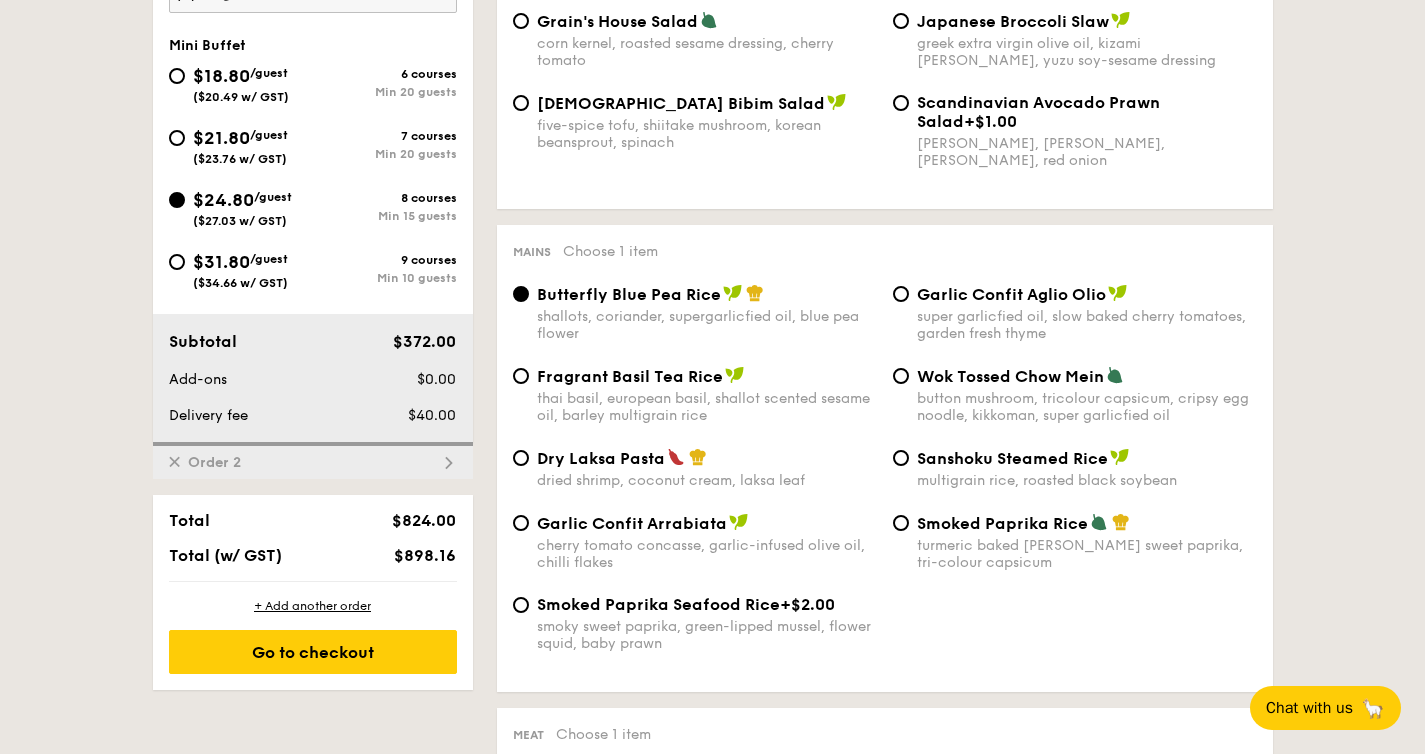 click on "Total
$824.00
Total (w/ GST)
$898.16" at bounding box center (313, 538) 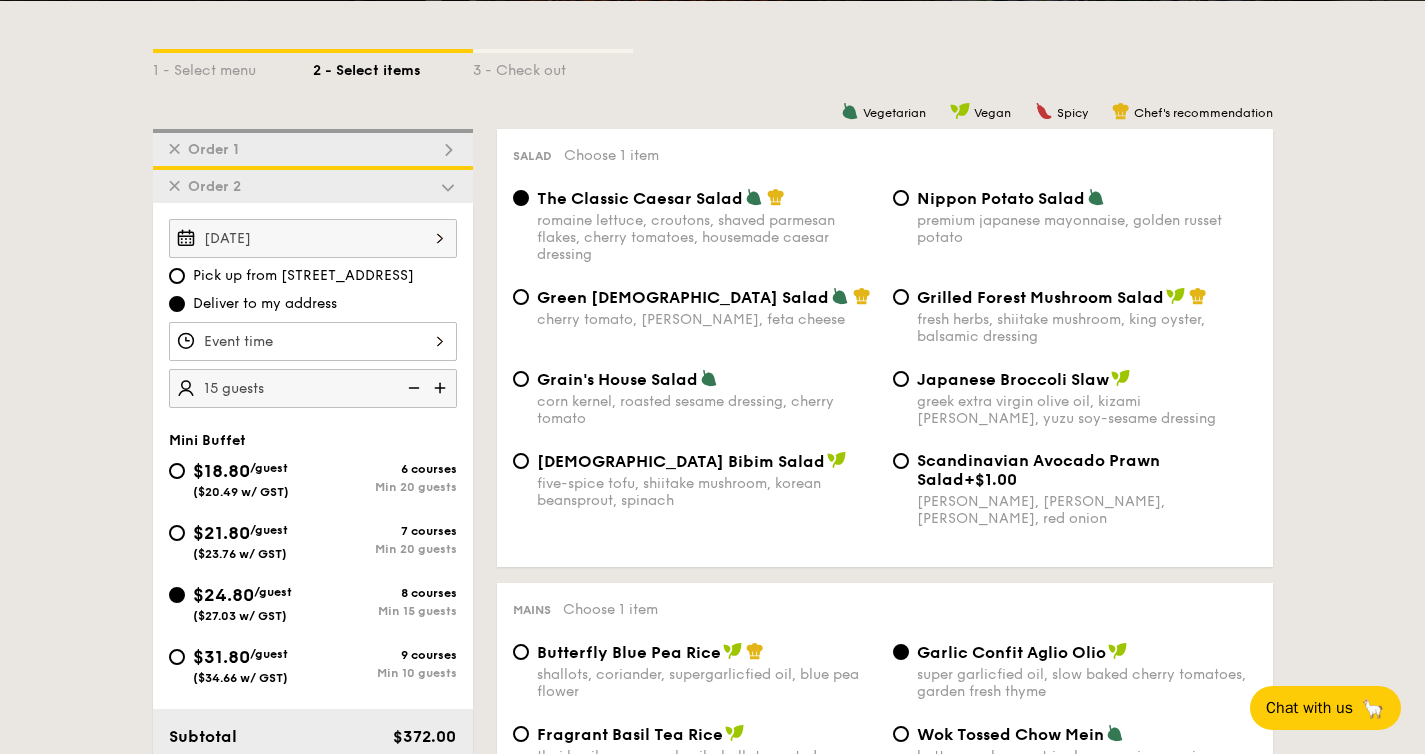 scroll, scrollTop: 427, scrollLeft: 0, axis: vertical 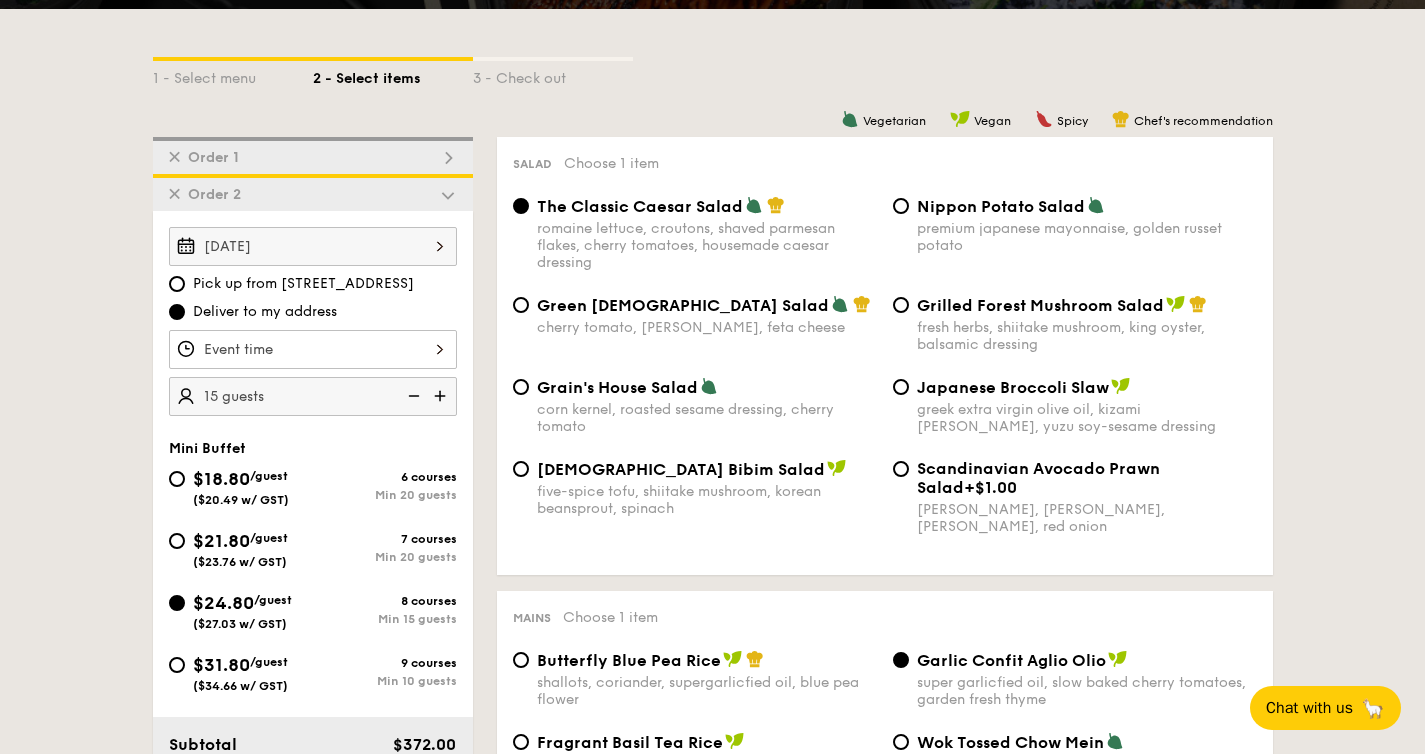 click on "✕
Order 1" at bounding box center [313, 155] 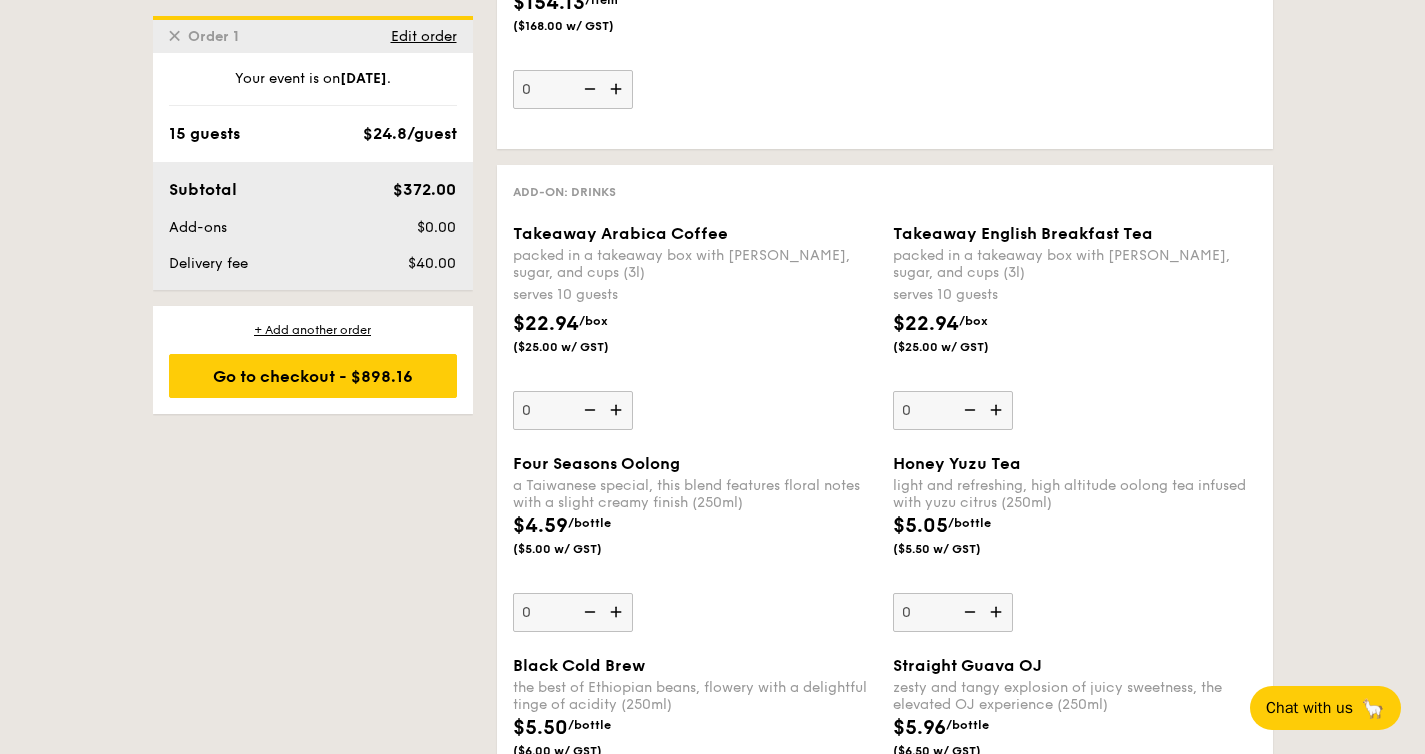 scroll, scrollTop: 4708, scrollLeft: 0, axis: vertical 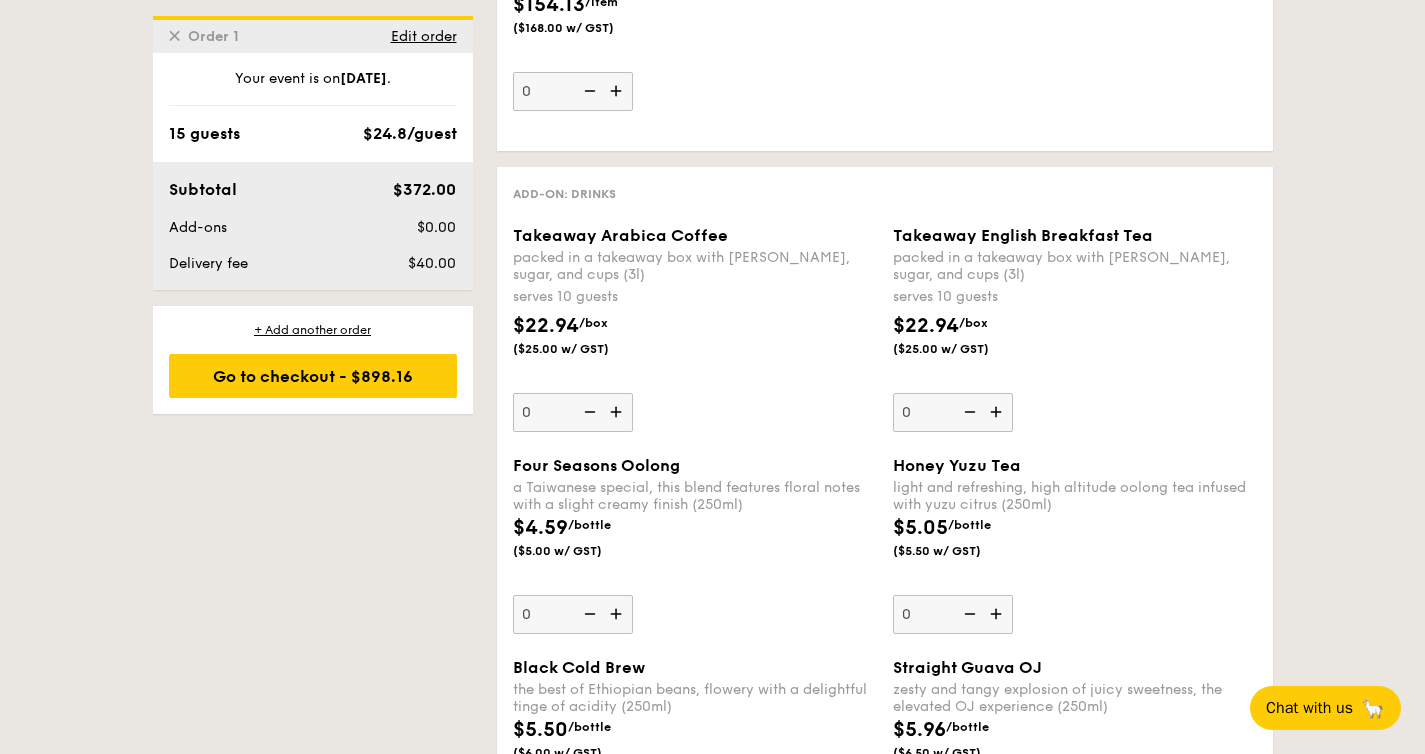 click at bounding box center (618, 412) 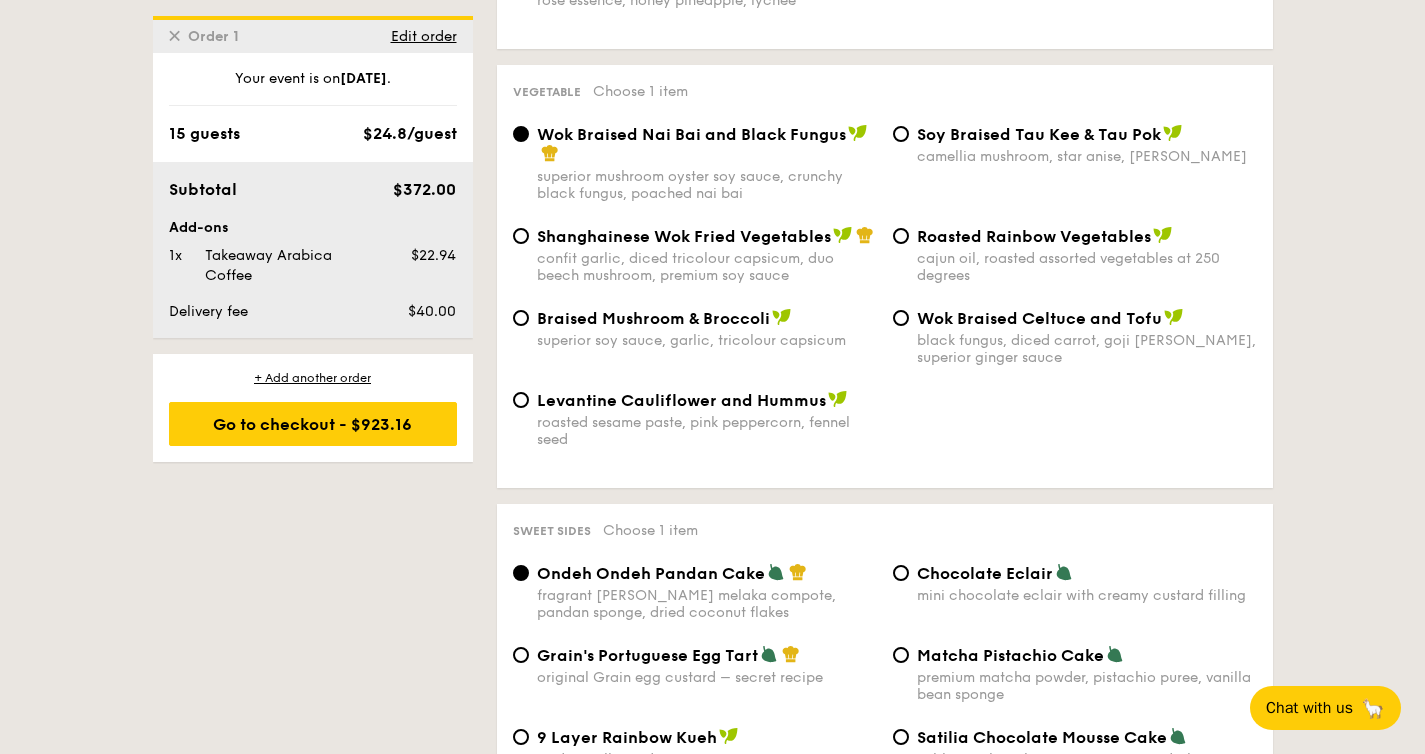 scroll, scrollTop: 1981, scrollLeft: 0, axis: vertical 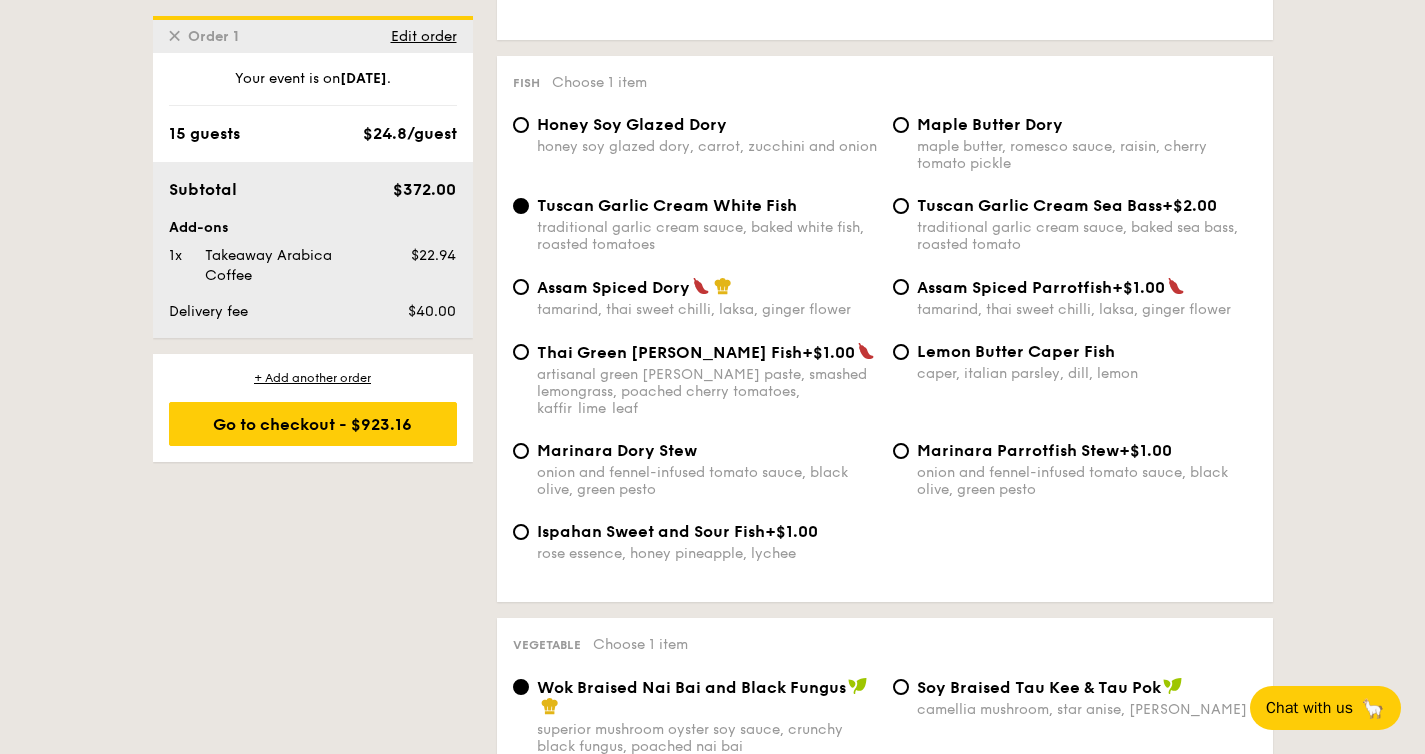 click on "Vegetarian Vegan Spicy Chef's recommendation
Salad
Choose 1 item
The Classic Caesar Salad romaine lettuce, croutons, shaved parmesan flakes, cherry tomatoes, housemade caesar dressing Nippon Potato Salad premium japanese mayonnaise, golden russet potato Green Goddess Salad cherry tomato, [PERSON_NAME], feta cheese Grilled Forest Mushroom Salad fresh herbs, shiitake mushroom, king oyster, balsamic dressing Grain's House Salad corn kernel, roasted sesame dressing, cherry tomato Japanese Broccoli Slaw greek extra virgin olive oil, kizami [PERSON_NAME], yuzu soy-sesame dressing Korean Bibim Salad five-spice tofu, shiitake mushroom, korean beansprout, spinach Scandinavian Avocado Prawn Salad
+$1.00
virgin [PERSON_NAME] dressing, dijon mustard, arugula, red onion
Mains
Choose 1 item
Butterfly Blue Pea Rice shallots, coriander, supergarlicfied oil, blue pea flower Garlic Confit Aglio Olio super garlicfied oil, slow baked cherry tomatoes, garden fresh thyme" at bounding box center [873, 1590] 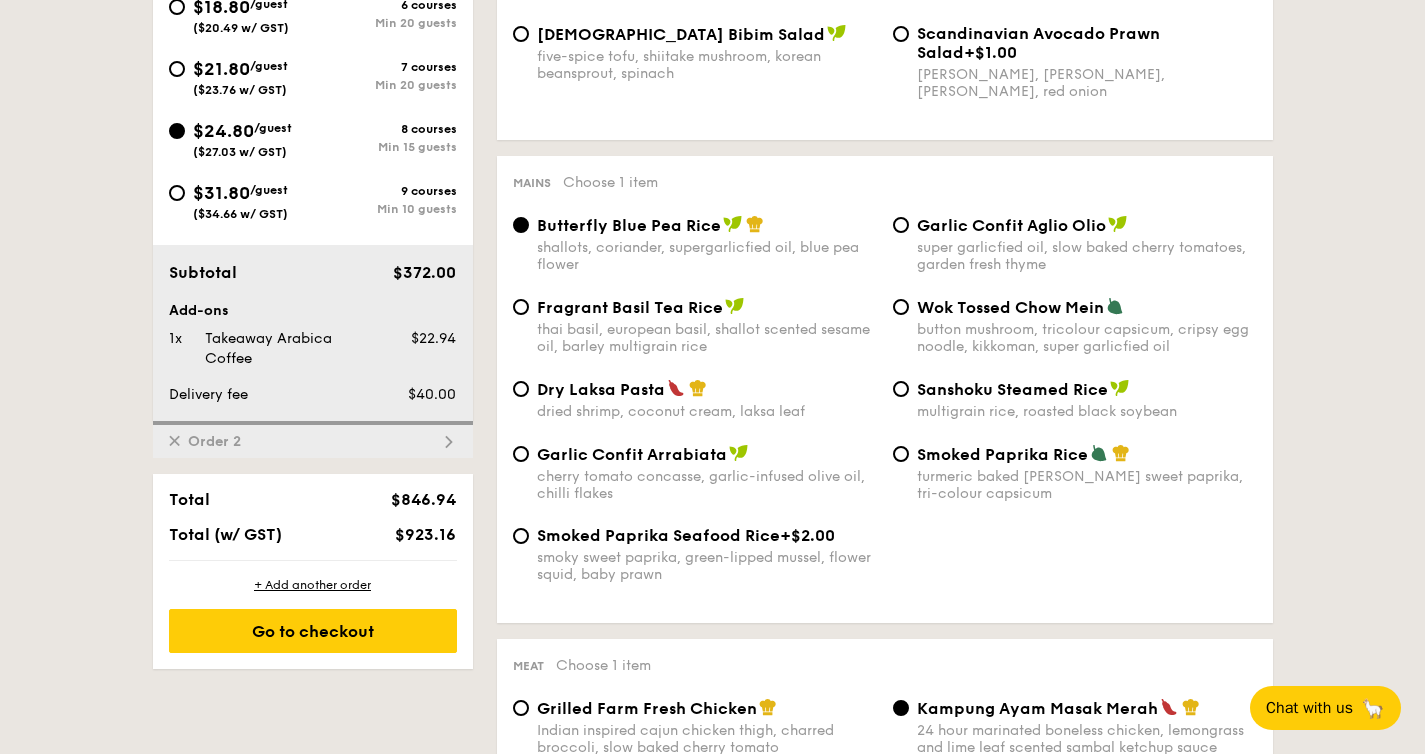scroll, scrollTop: 868, scrollLeft: 0, axis: vertical 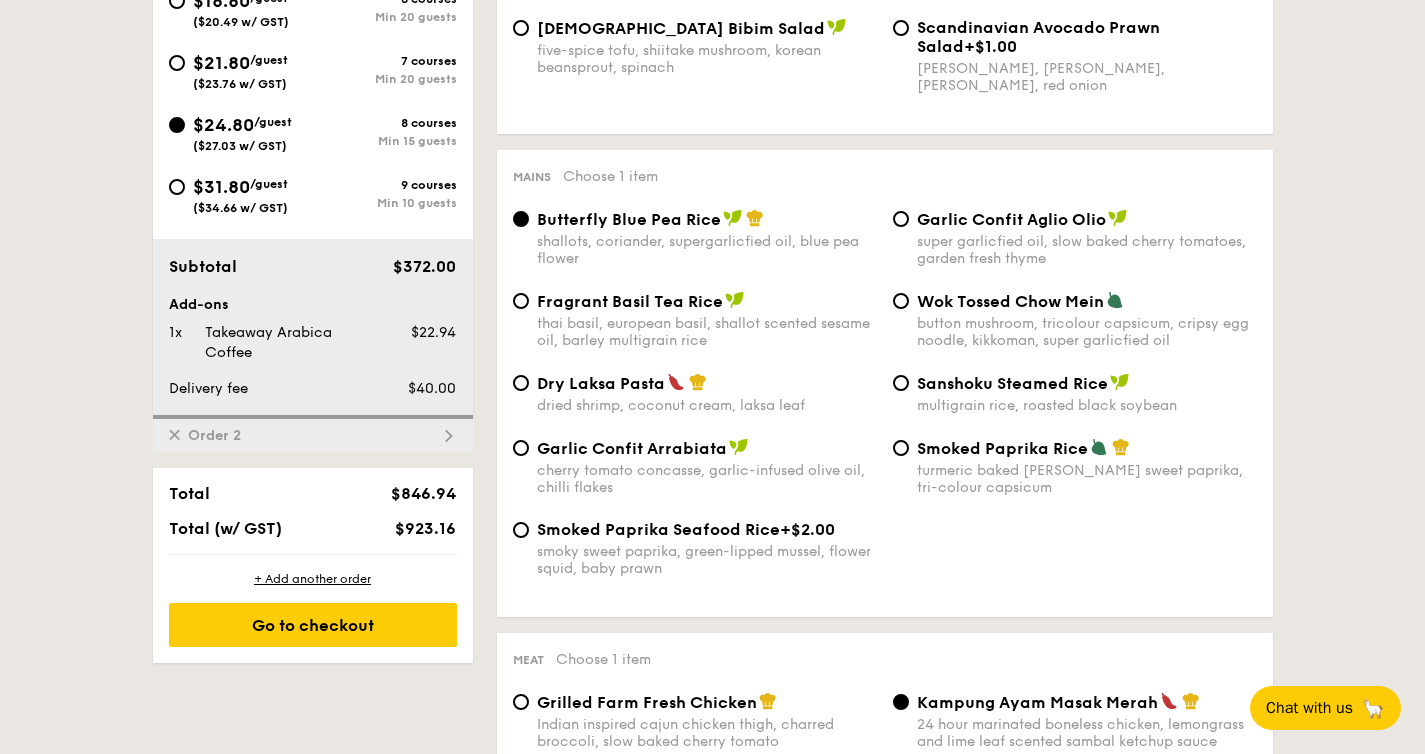 click on "✕
Order 2" at bounding box center [313, 433] 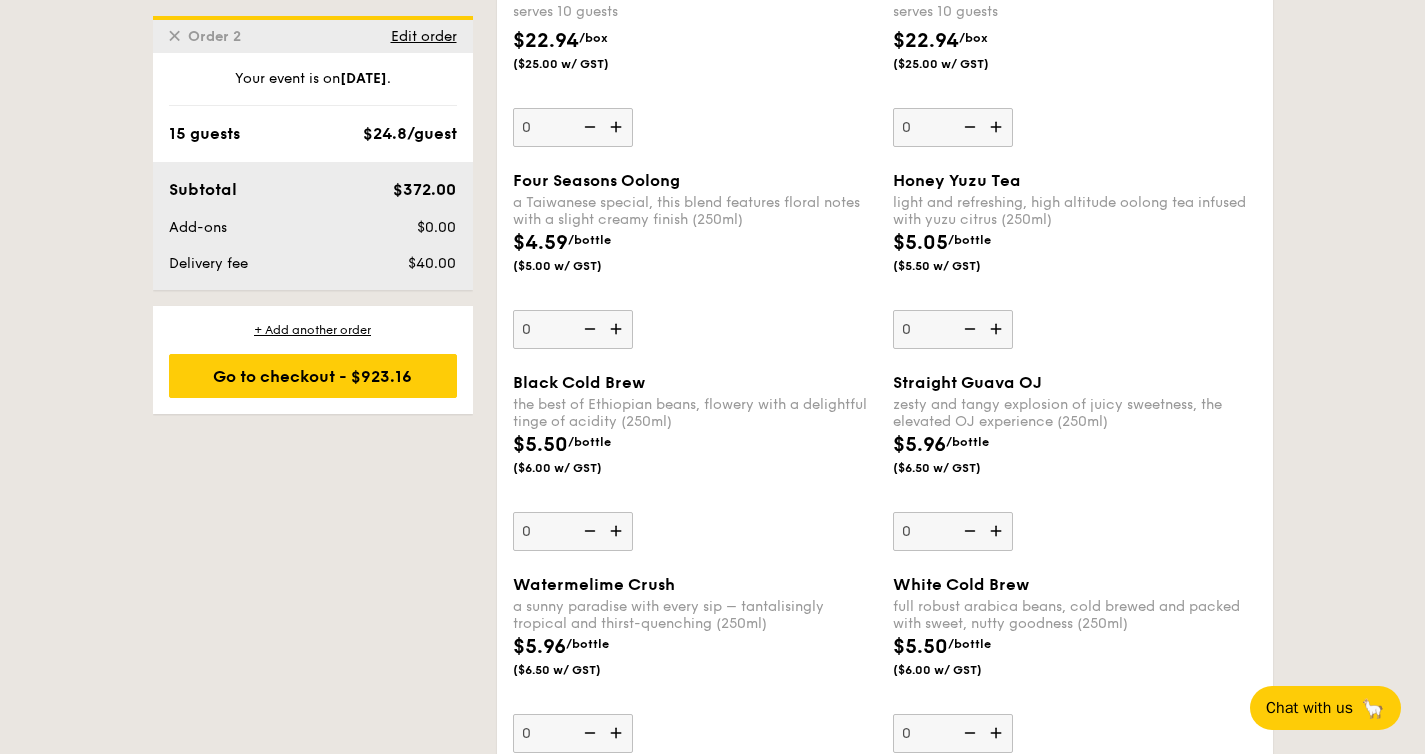 scroll, scrollTop: 4494, scrollLeft: 0, axis: vertical 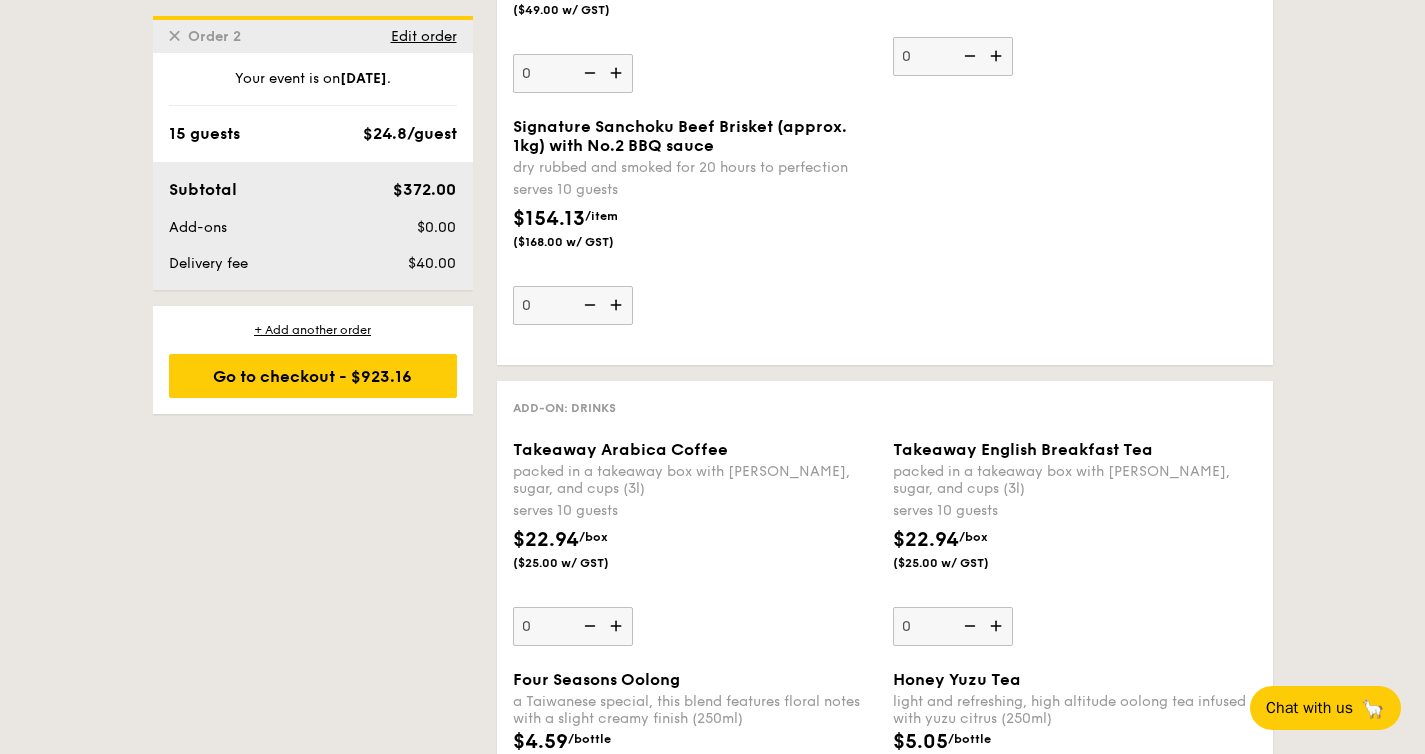 click at bounding box center (618, 626) 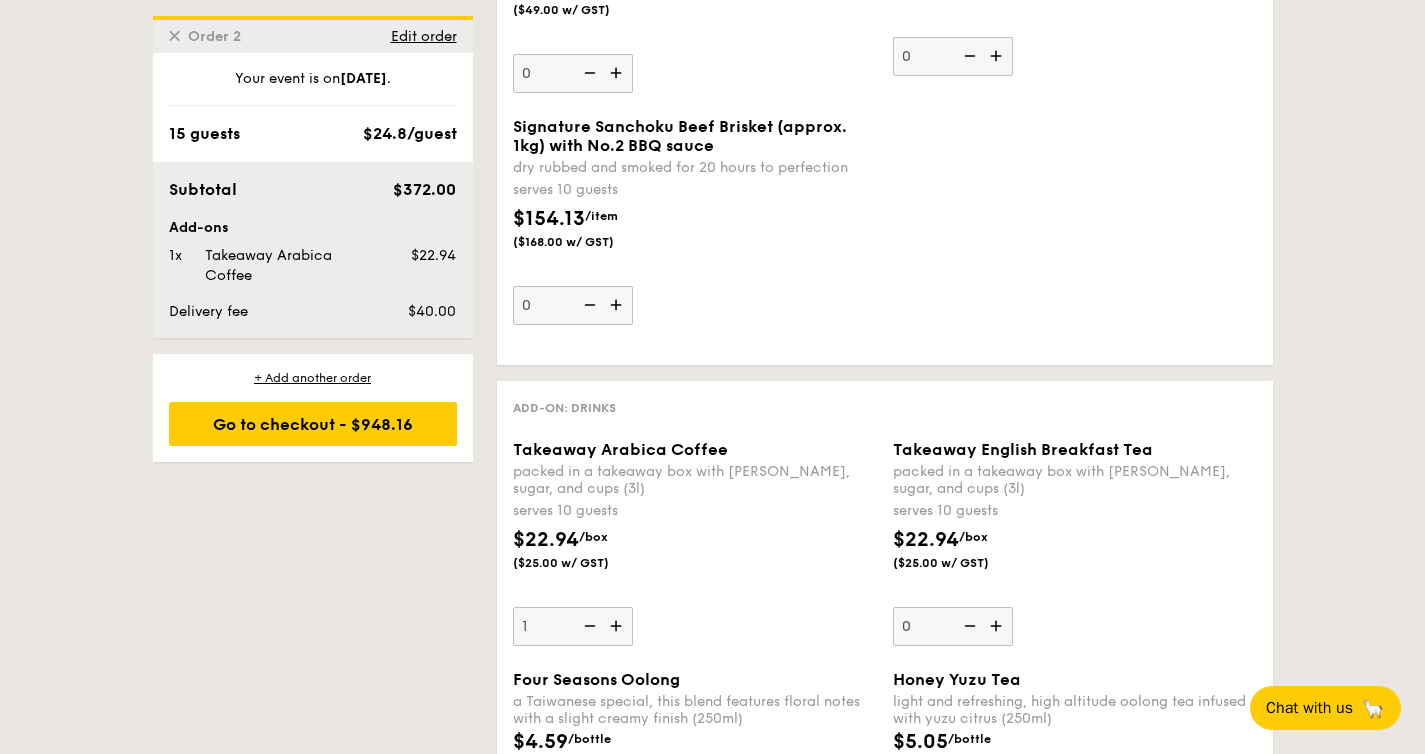 click on "1 - Select menu
2 - Select items
3 - Check out
✕
Order 1
✕
Order 2
[DATE]
Pick up from [STREET_ADDRESS] #05-01
Deliver to my address
15 guests
Mini Buffet
$18.80
/guest
($20.49 w/ GST)
6 courses
Min 20 guests
$21.80
/guest
($23.76 w/ GST)
7 courses
Min 20 guests
$24.80
/guest
($27.03 w/ GST)
8 courses
Min 15 guests
$31.80
/guest
($34.66 w/ GST)
9 courses
Min 10 guests
Subtotal
$372.00
Add-ons
1x
Takeaway Arabica Coffee
$22.94
Delivery fee
$40.00
Total
✕  . Vegan 0 0" at bounding box center [713, -987] 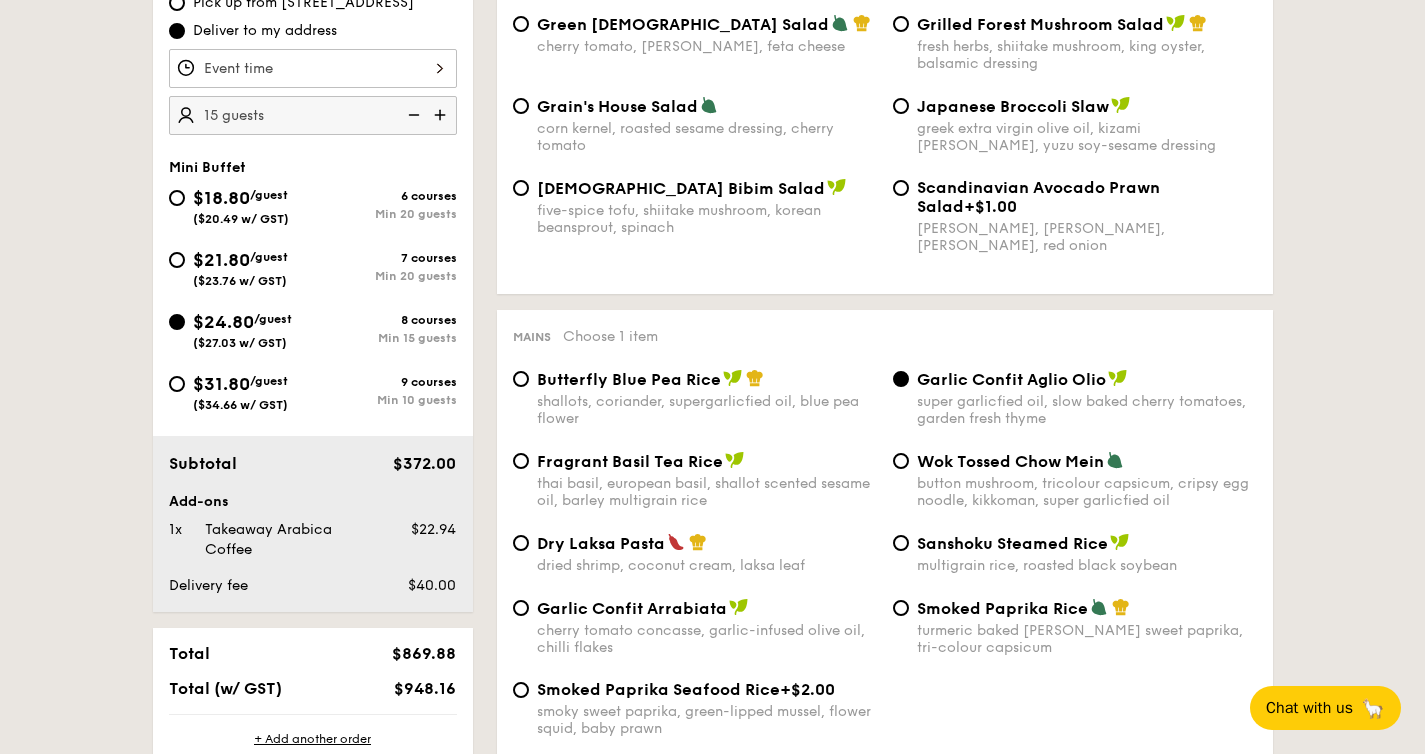 scroll, scrollTop: 681, scrollLeft: 0, axis: vertical 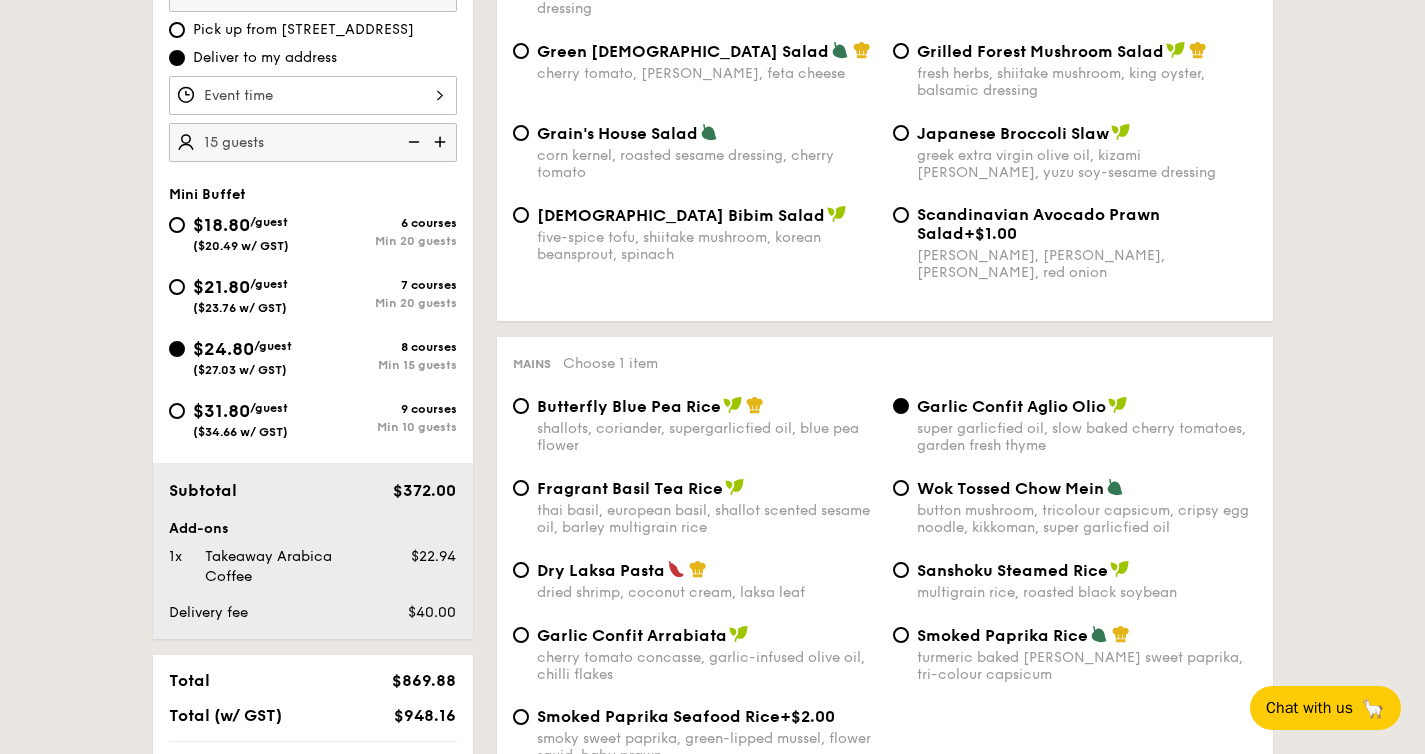 click on "1 - Select menu
2 - Select items
3 - Check out
✕
Order 1
✕
Order 2
[DATE]
Pick up from [STREET_ADDRESS] #05-01
Deliver to my address
15 guests
Mini Buffet
$18.80
/guest
($20.49 w/ GST)
6 courses
Min 20 guests
$21.80
/guest
($23.76 w/ GST)
7 courses
Min 20 guests
$24.80
/guest
($27.03 w/ GST)
8 courses
Min 15 guests
$31.80
/guest
($34.66 w/ GST)
9 courses
Min 10 guests
Subtotal
$372.00
Add-ons
1x
Takeaway Arabica Coffee
$22.94
Delivery fee
$40.00
Total
✕  . Vegan 0 0" at bounding box center (712, 2826) 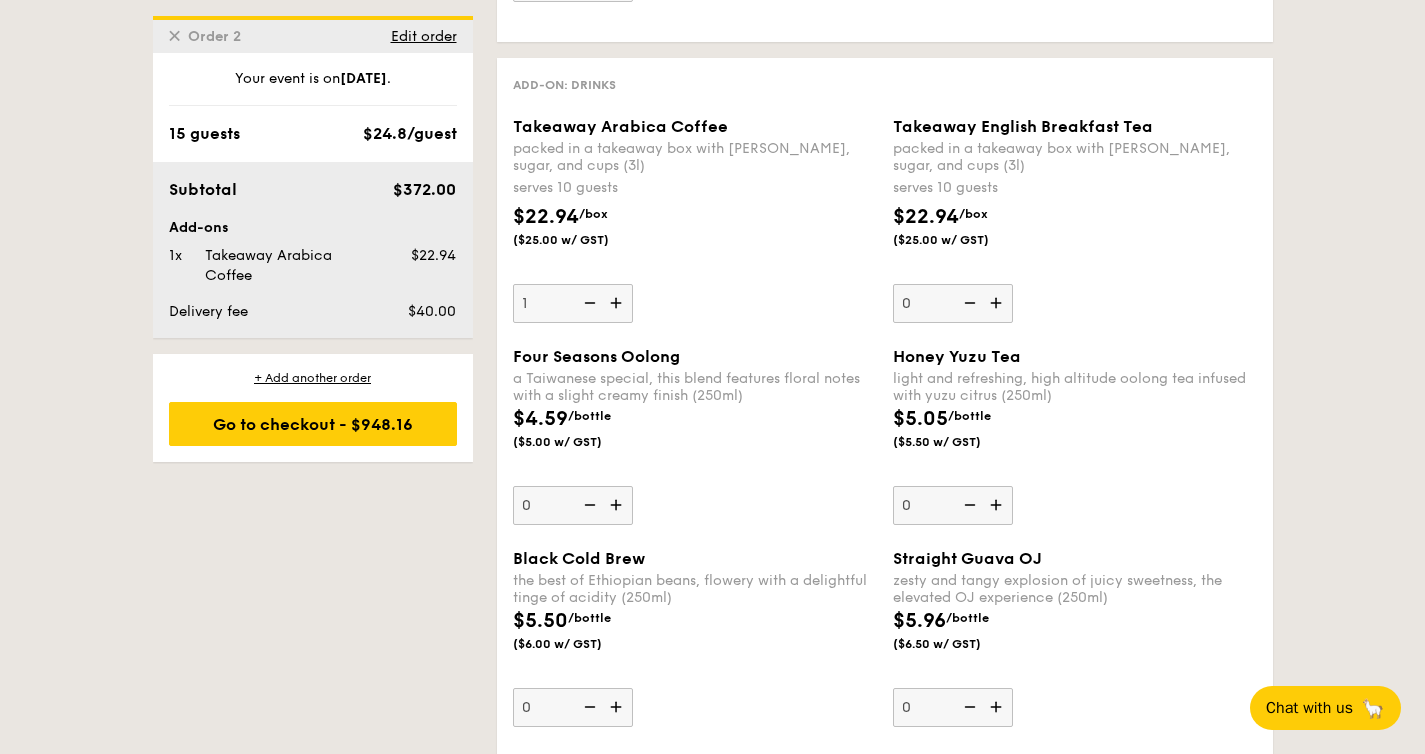 scroll, scrollTop: 4814, scrollLeft: 0, axis: vertical 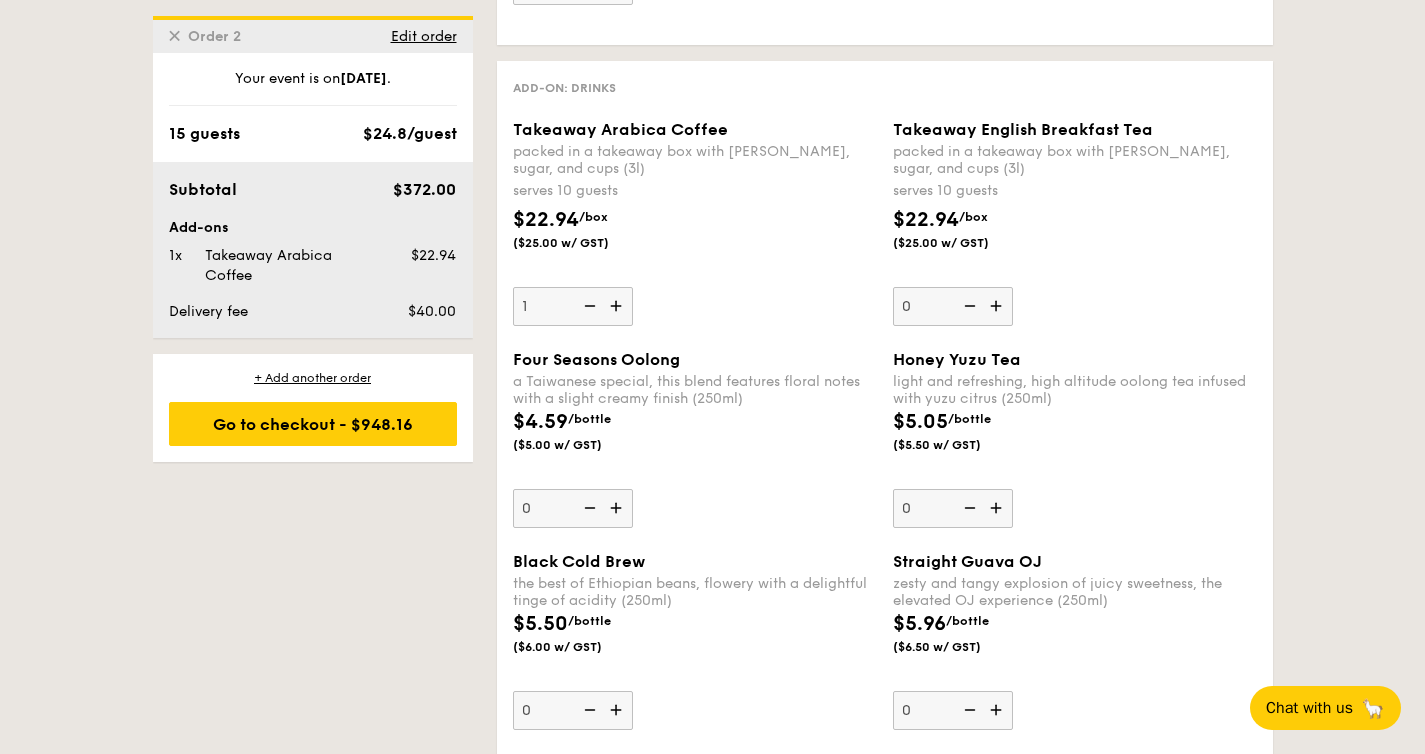 click at bounding box center (588, 306) 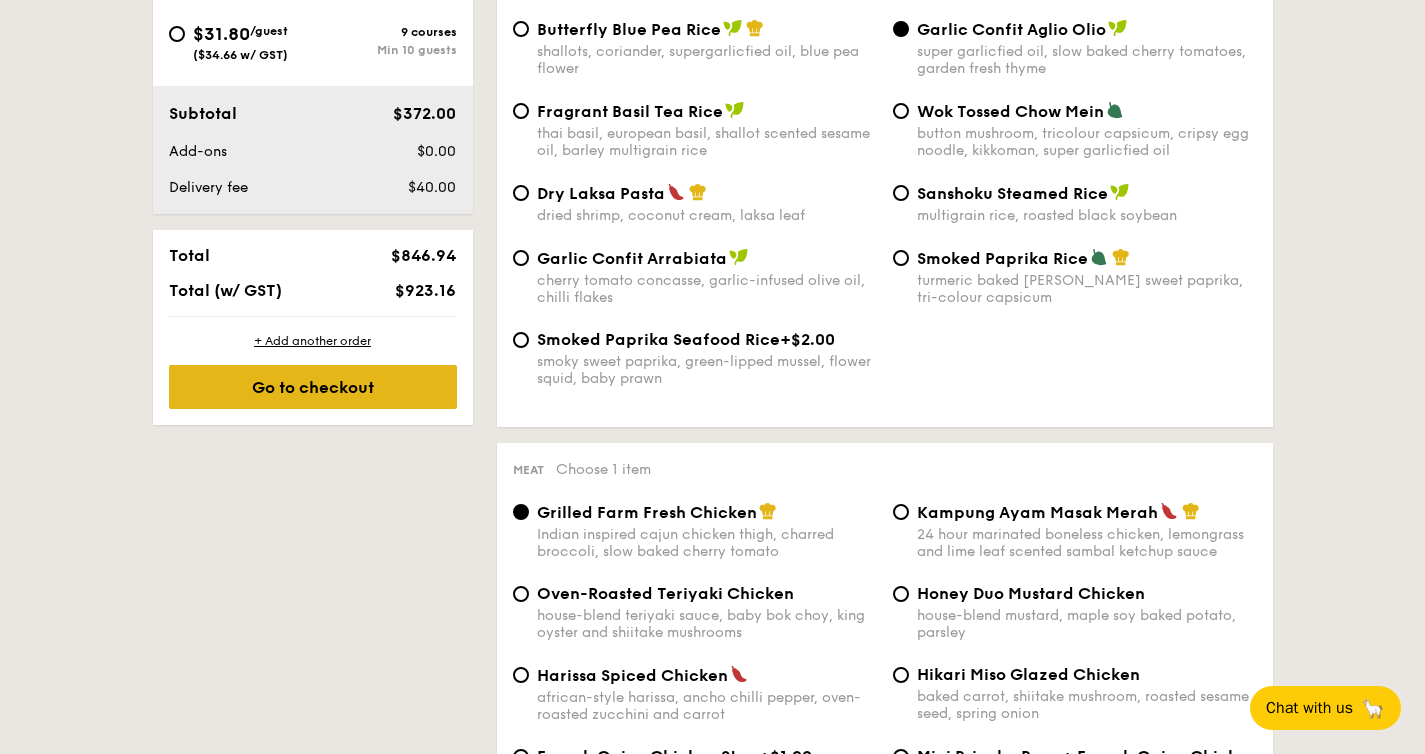 scroll, scrollTop: 1108, scrollLeft: 0, axis: vertical 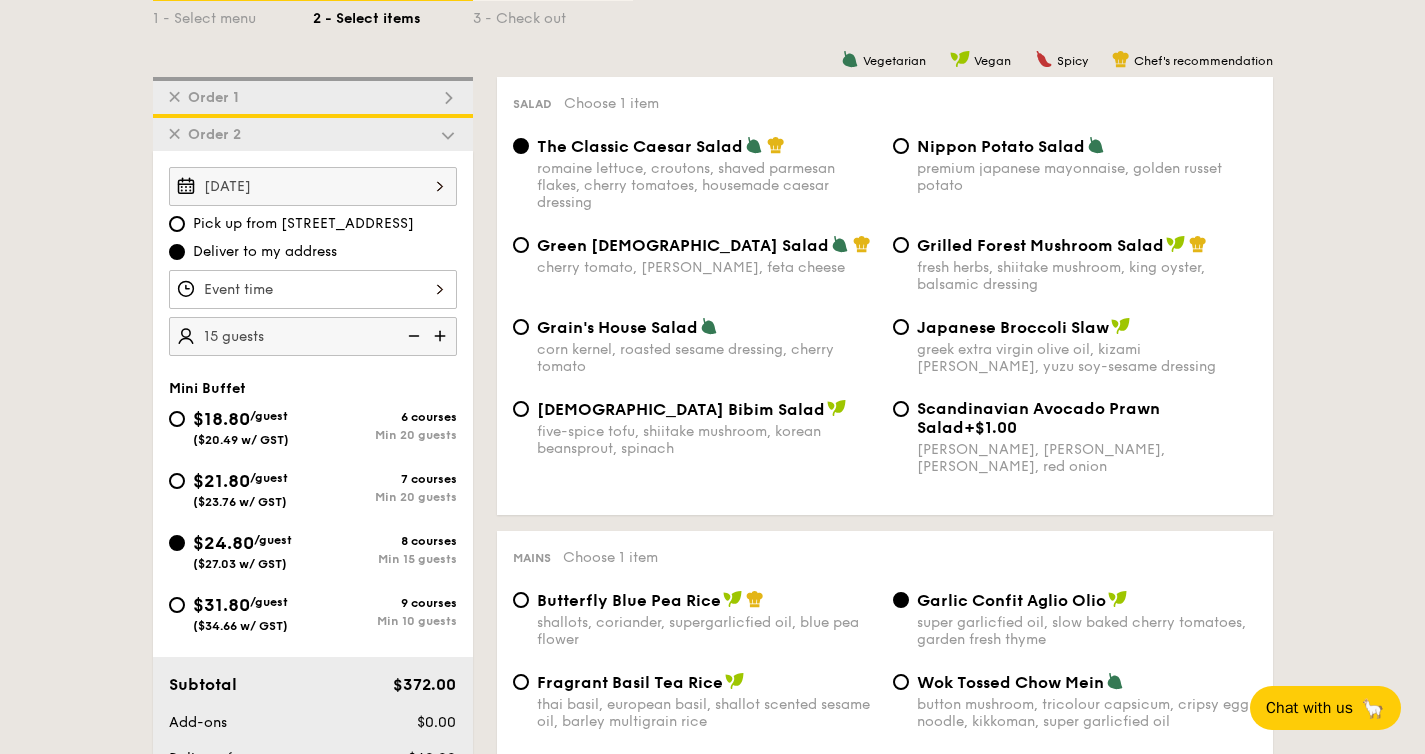 click on "✕
Order 1" at bounding box center [313, 95] 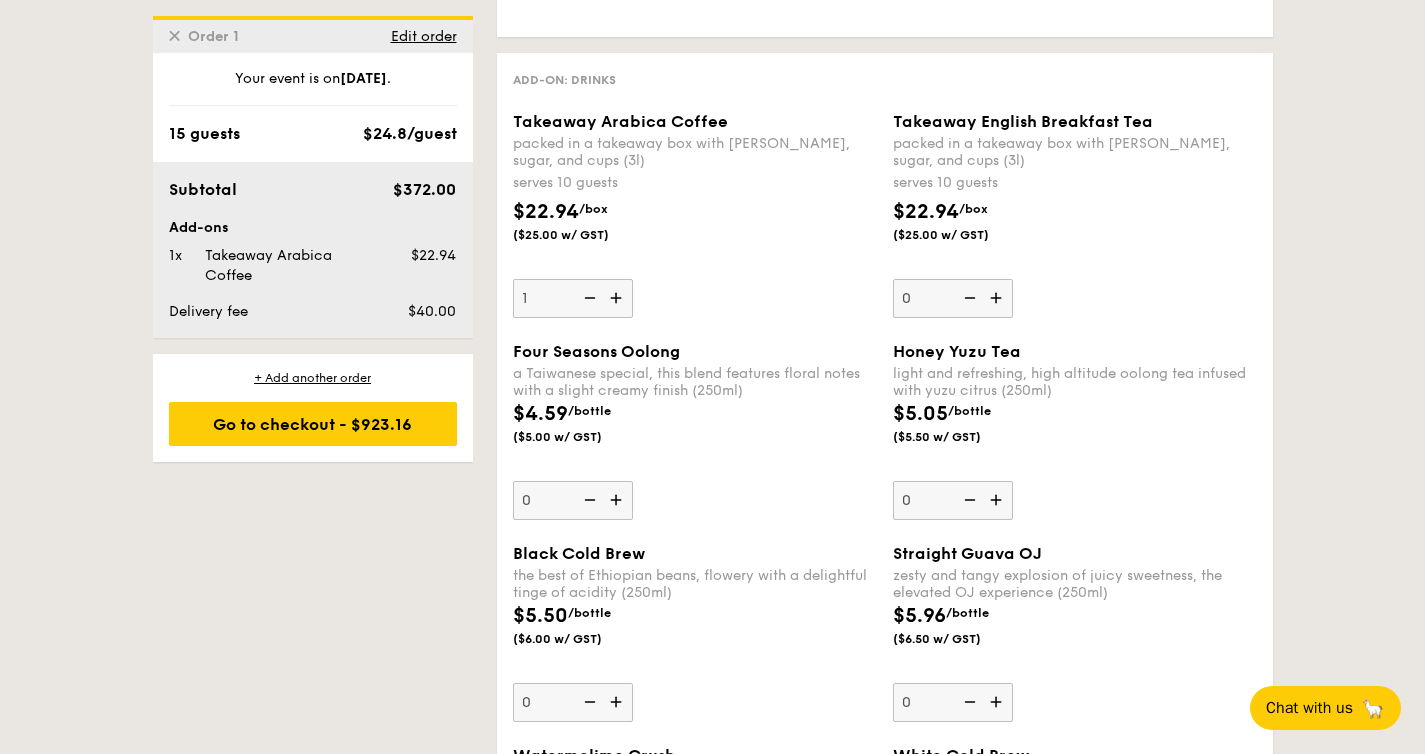 scroll, scrollTop: 4767, scrollLeft: 0, axis: vertical 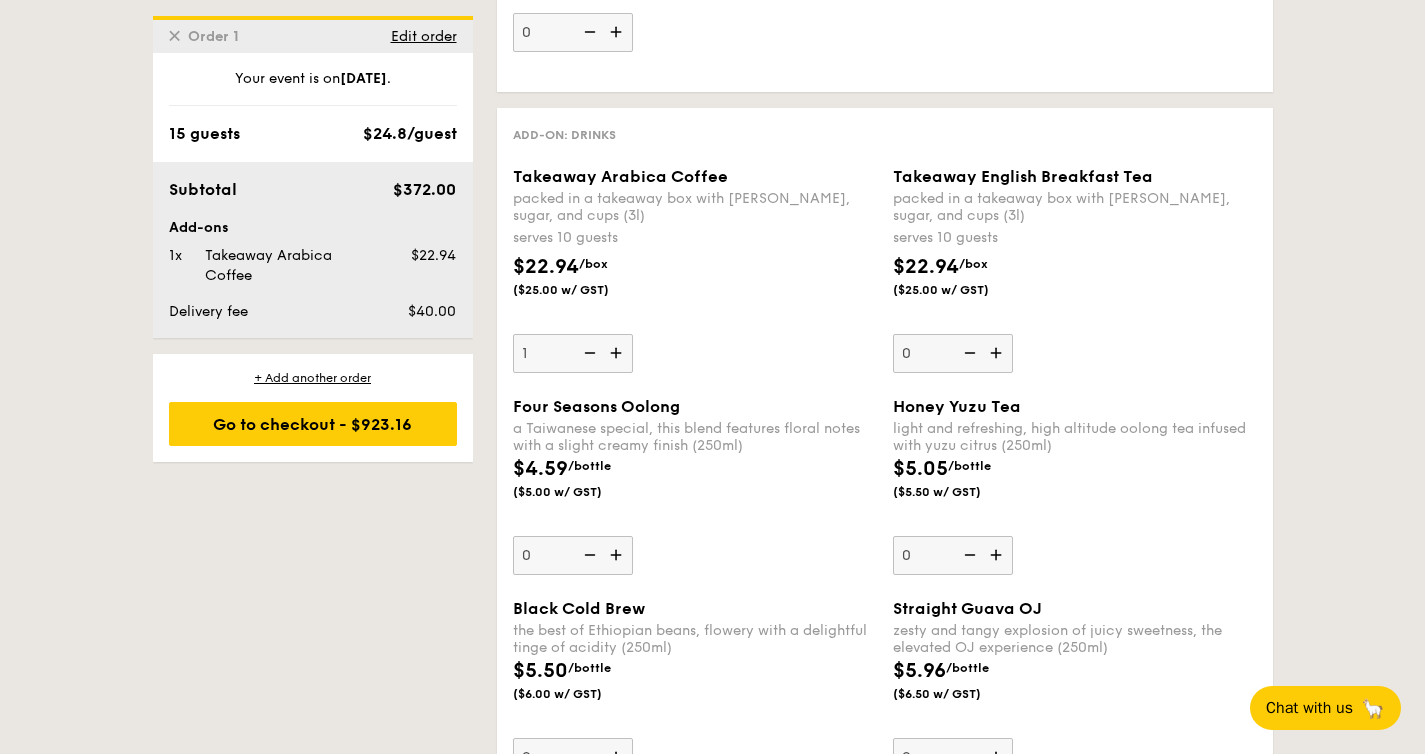 click at bounding box center (588, 353) 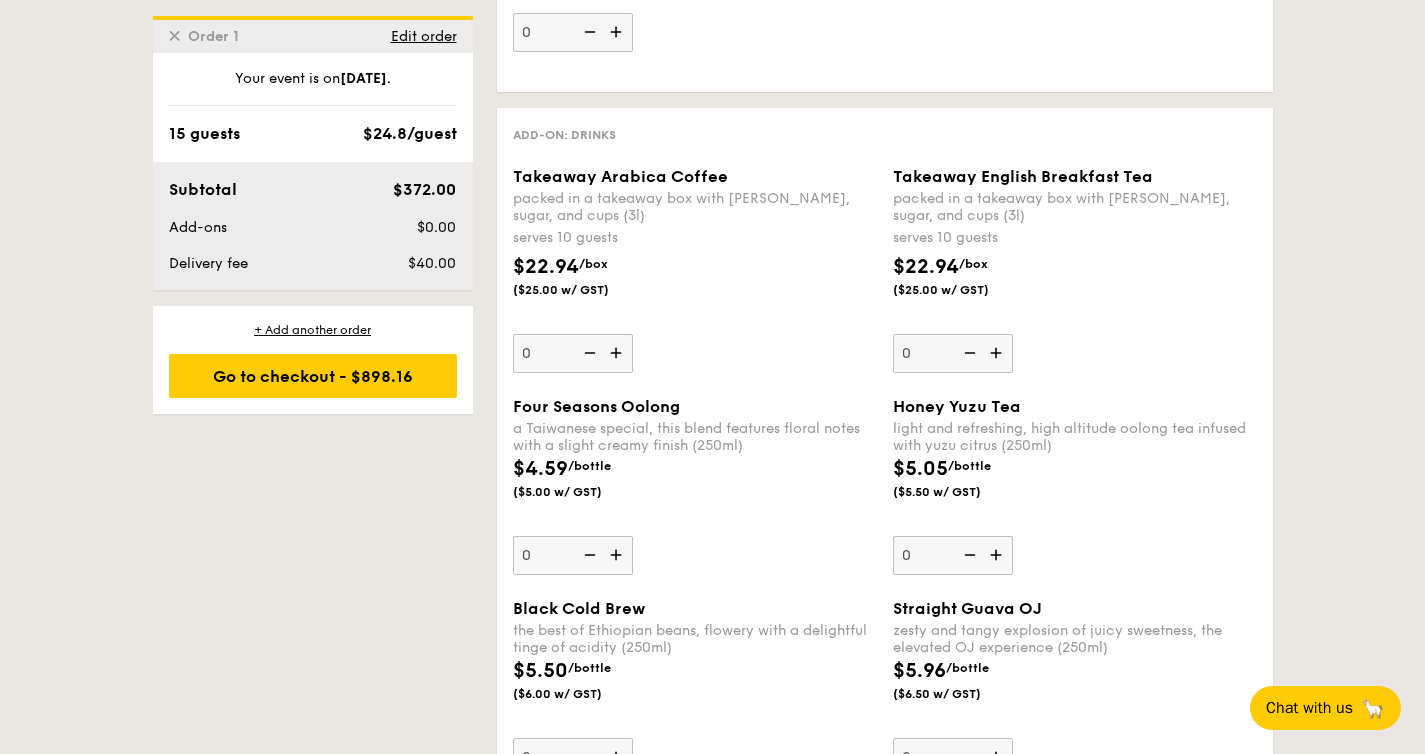 click on "1 - Select menu
2 - Select items
3 - Check out
✕
Order 1
[DATE]
Pick up from [STREET_ADDRESS]
Deliver to my address
15 guests
Mini Buffet
$18.80
/guest
($20.49 w/ GST)
6 courses
Min 20 guests
$21.80
/guest
($23.76 w/ GST)
7 courses
Min 20 guests
$24.80
/guest
($27.03 w/ GST)
8 courses
Min 15 guests
$31.80
/guest
($34.66 w/ GST)
9 courses
Min 10 guests
Subtotal
$372.00
Add-ons
$0.00
Delivery fee
$40.00
✕
Order 2
Total
$824.00
Total (w/ GST)
✕  . 0" at bounding box center (713, -1260) 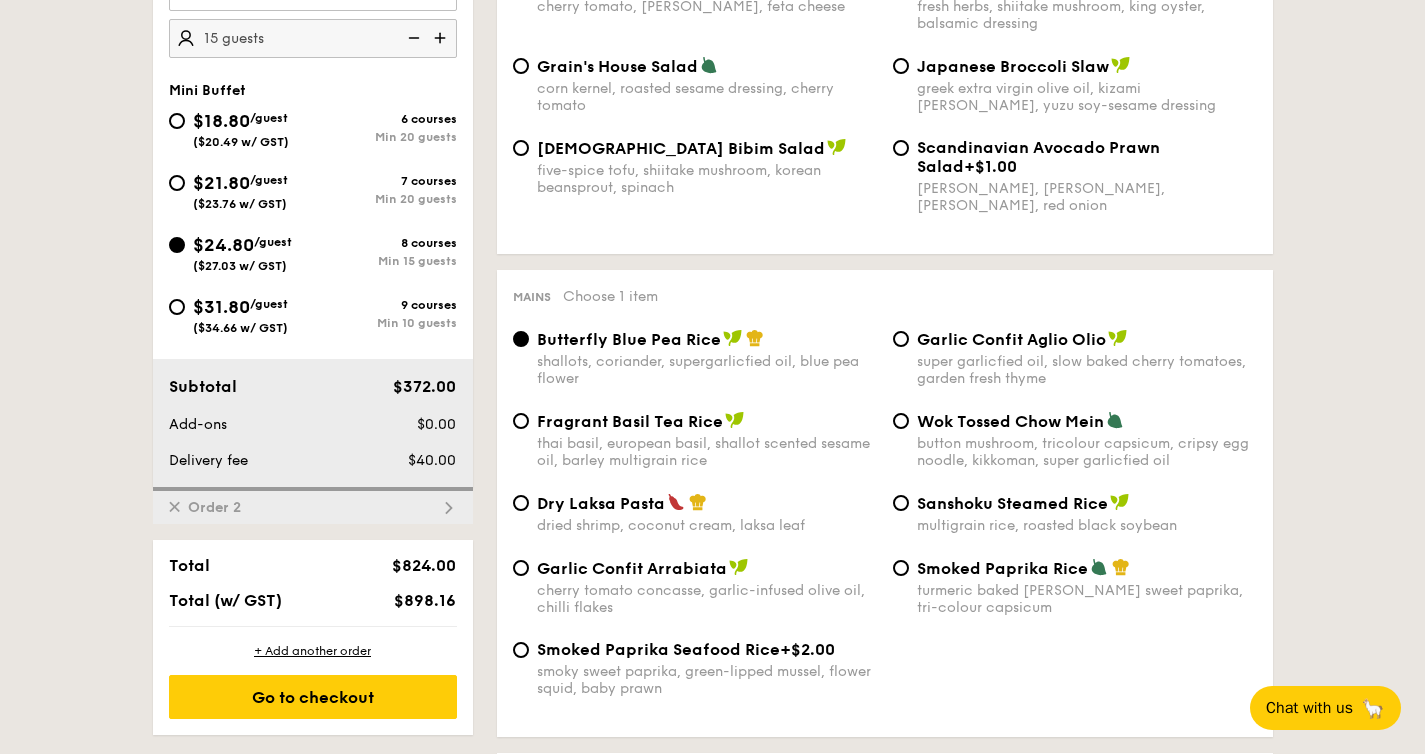 scroll, scrollTop: 511, scrollLeft: 0, axis: vertical 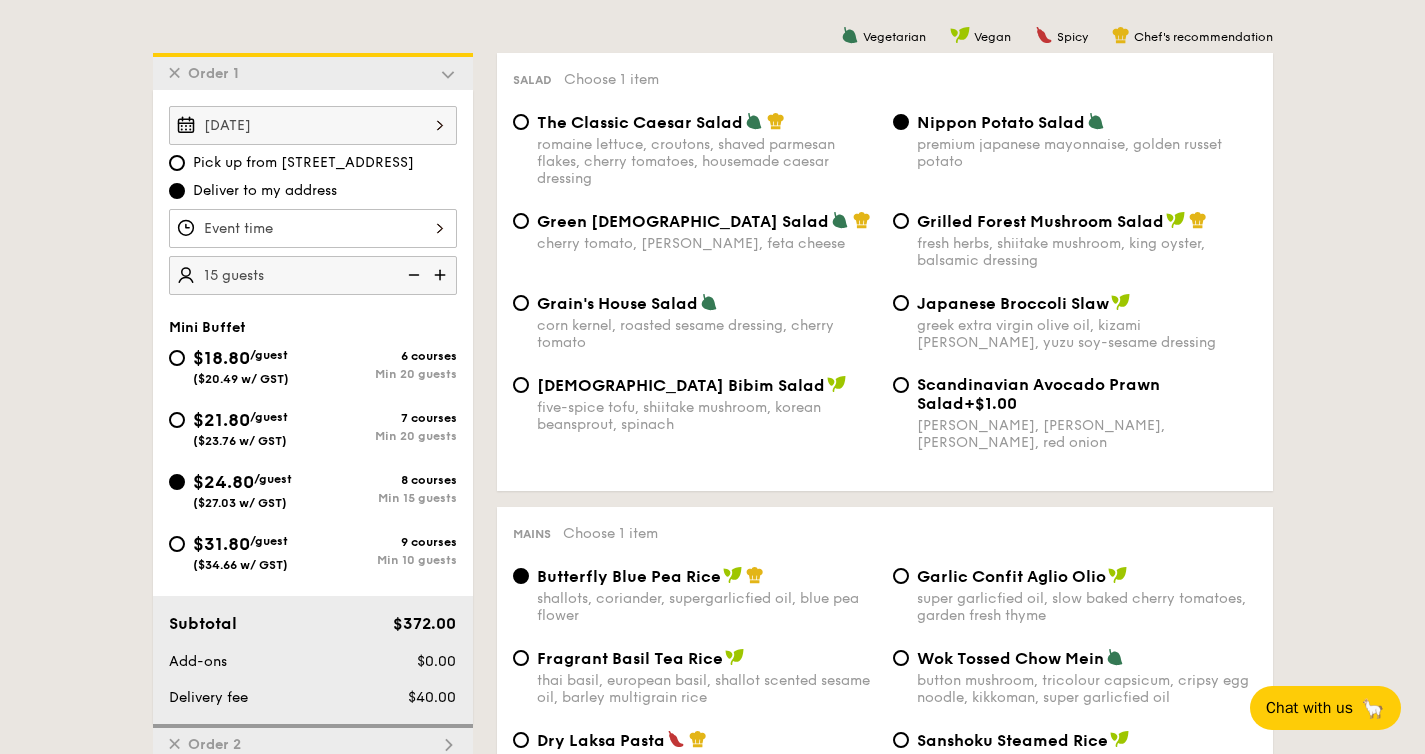 click at bounding box center [313, 228] 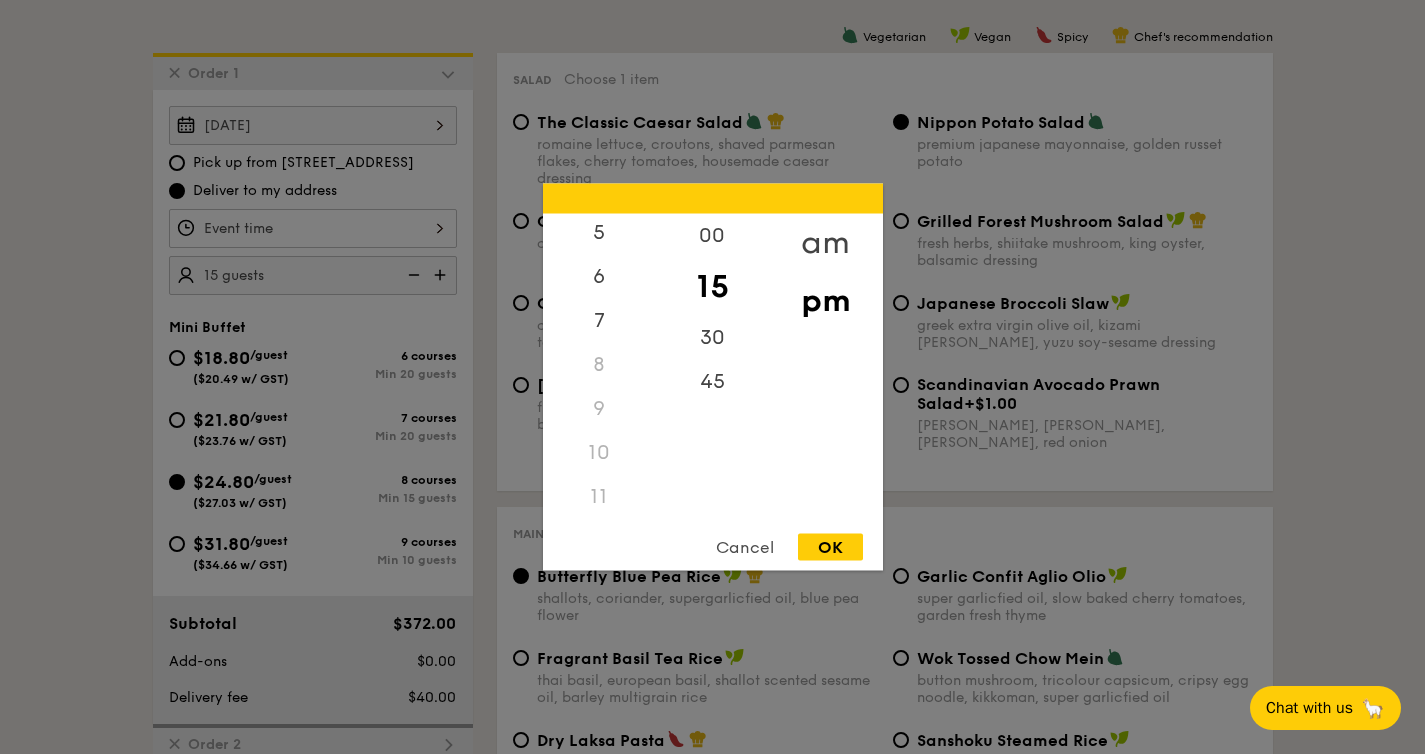 click on "am" at bounding box center (825, 243) 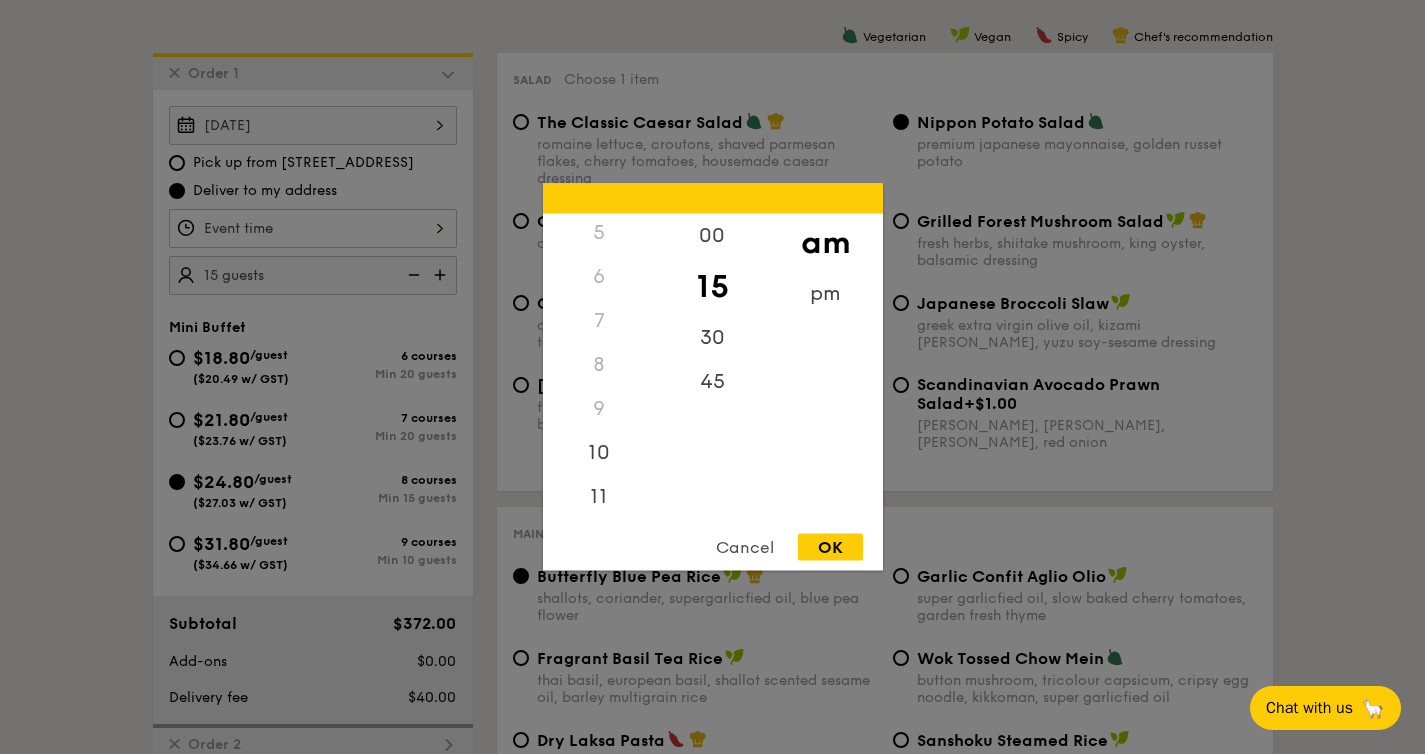 scroll, scrollTop: 223, scrollLeft: 0, axis: vertical 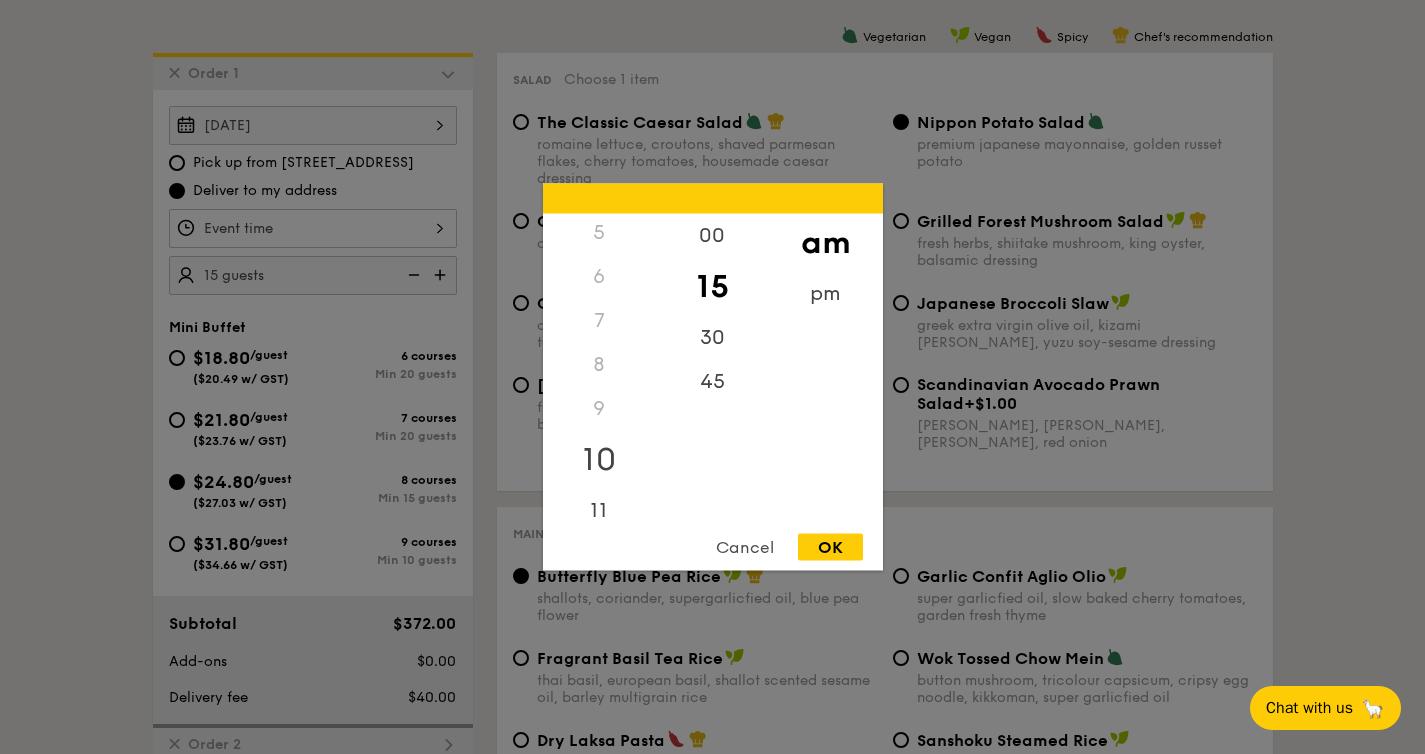 click on "10" at bounding box center [599, 460] 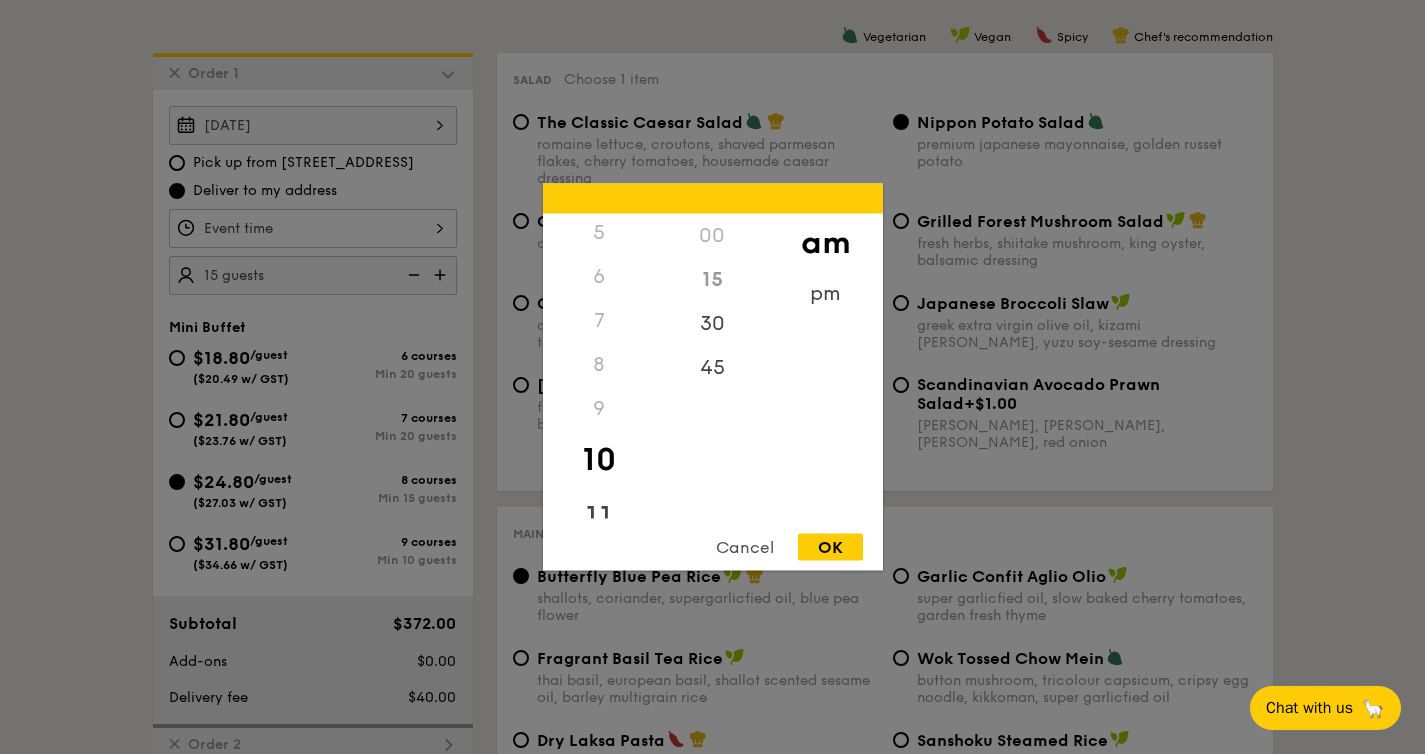 click on "11" at bounding box center (599, 518) 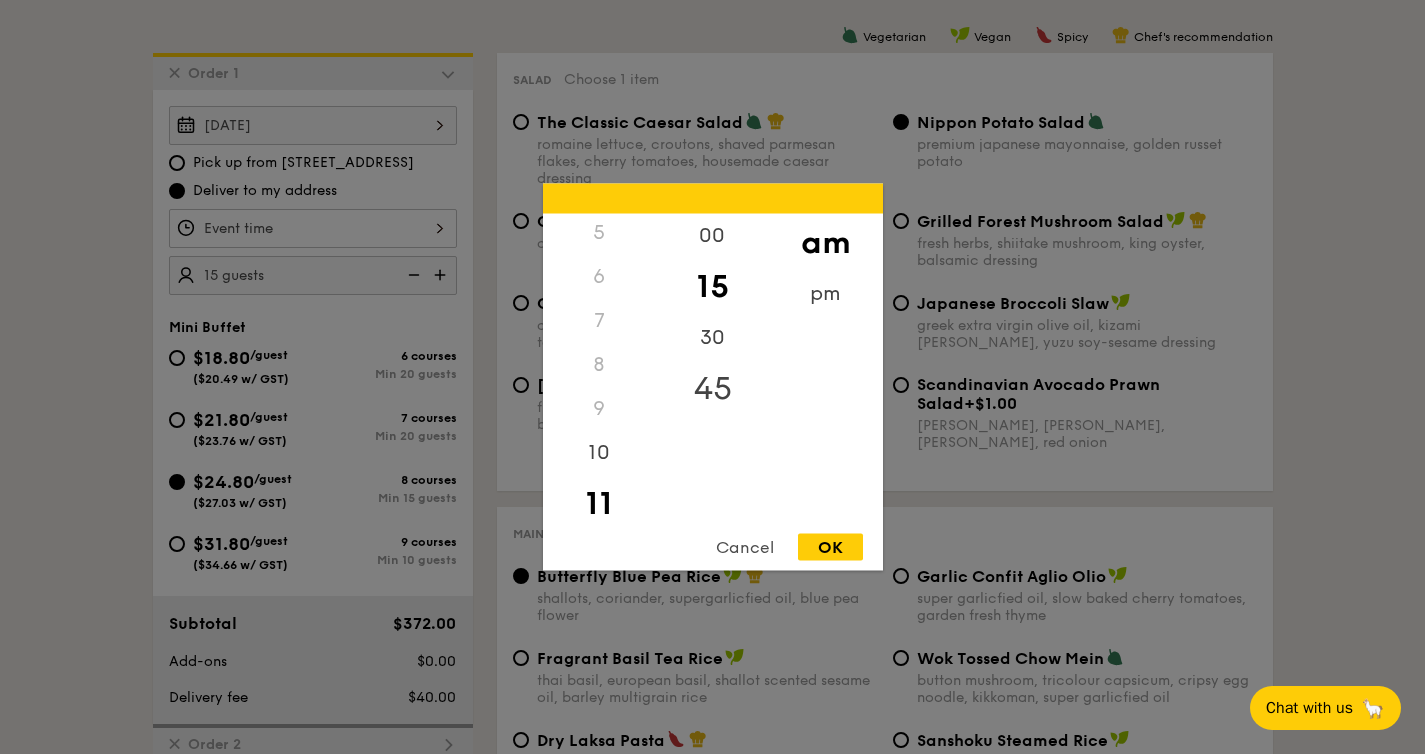 click on "45" at bounding box center [712, 389] 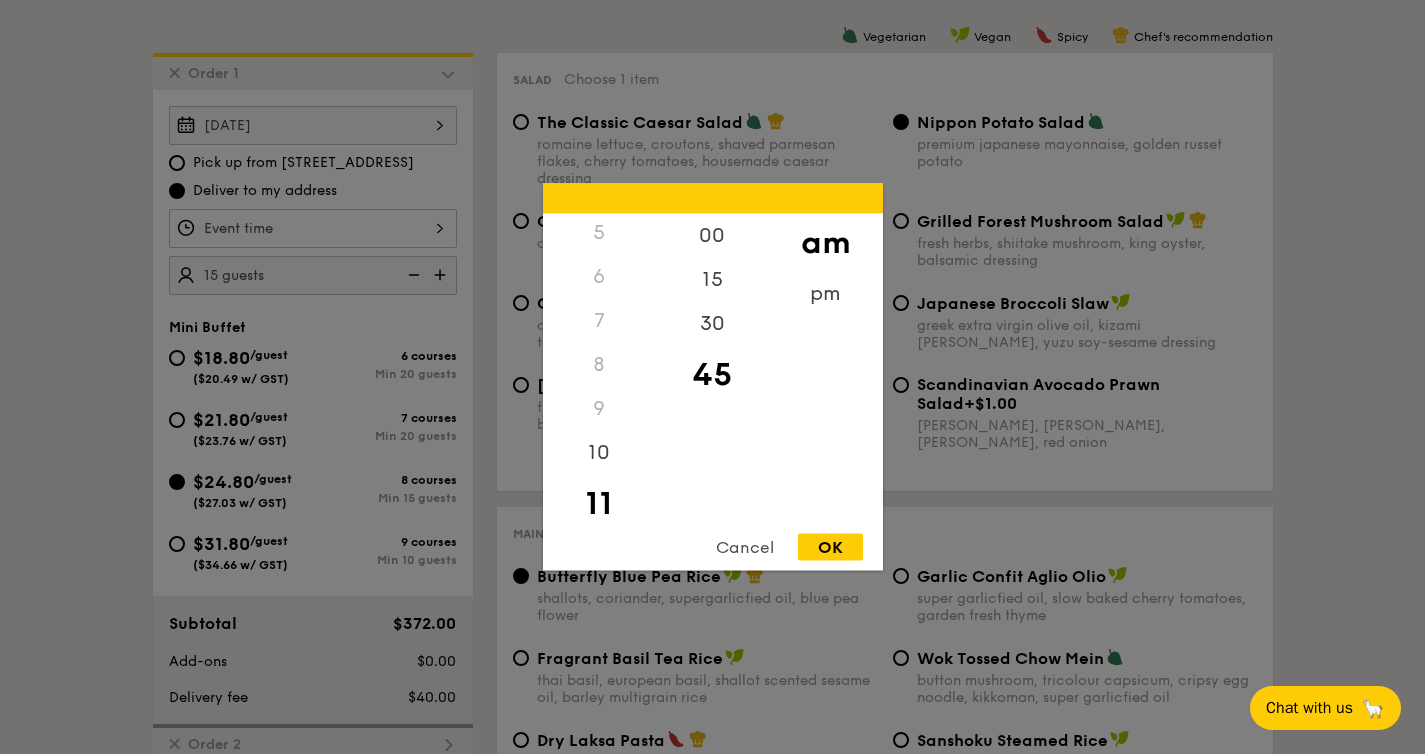 click on "OK" at bounding box center [830, 547] 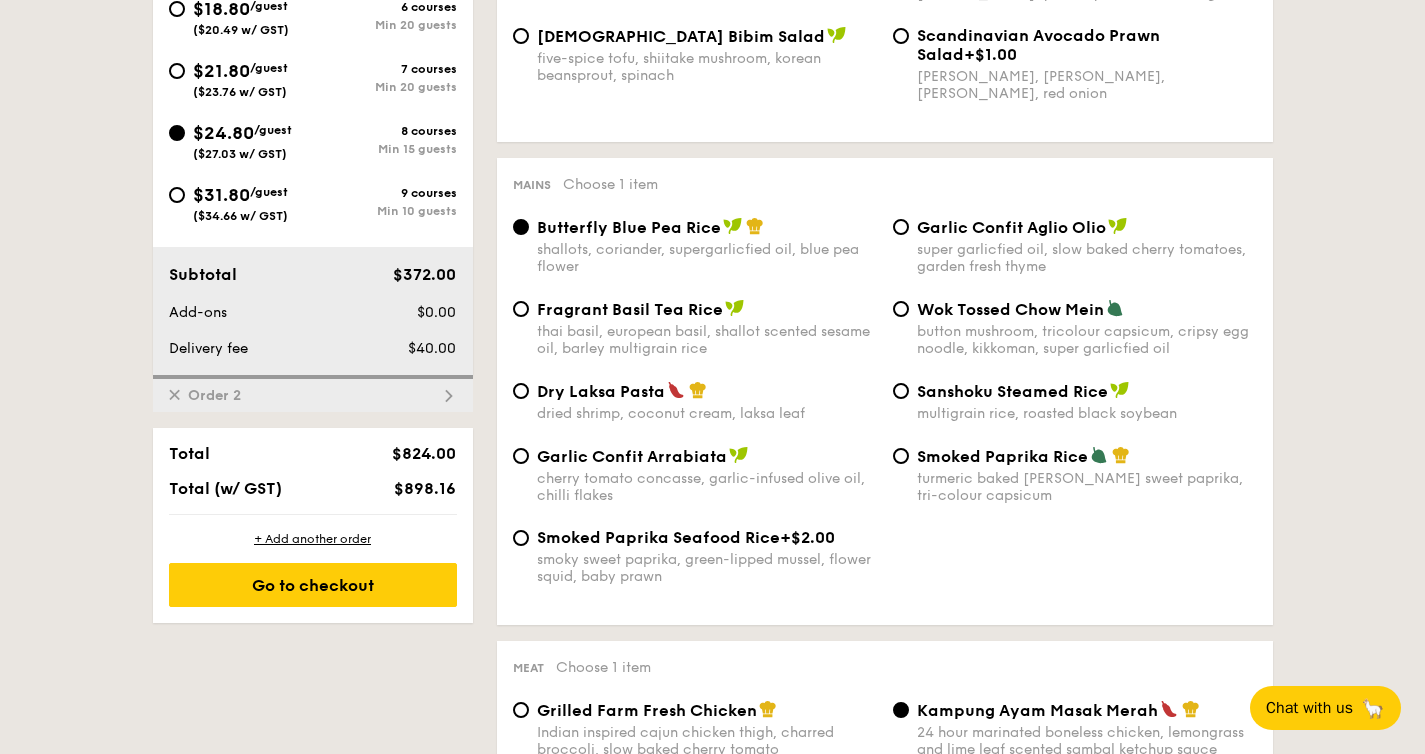 scroll, scrollTop: 911, scrollLeft: 0, axis: vertical 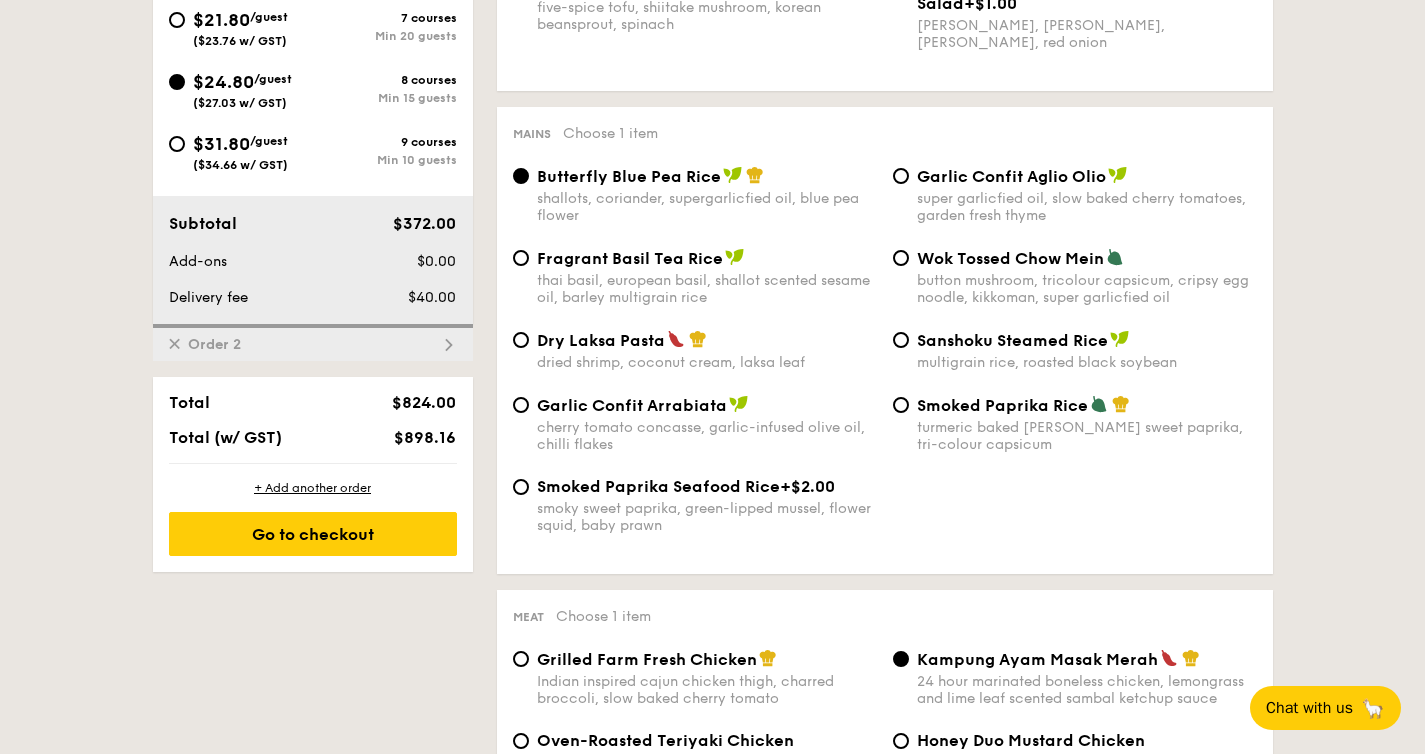 click on "✕
Order 2" at bounding box center [313, 342] 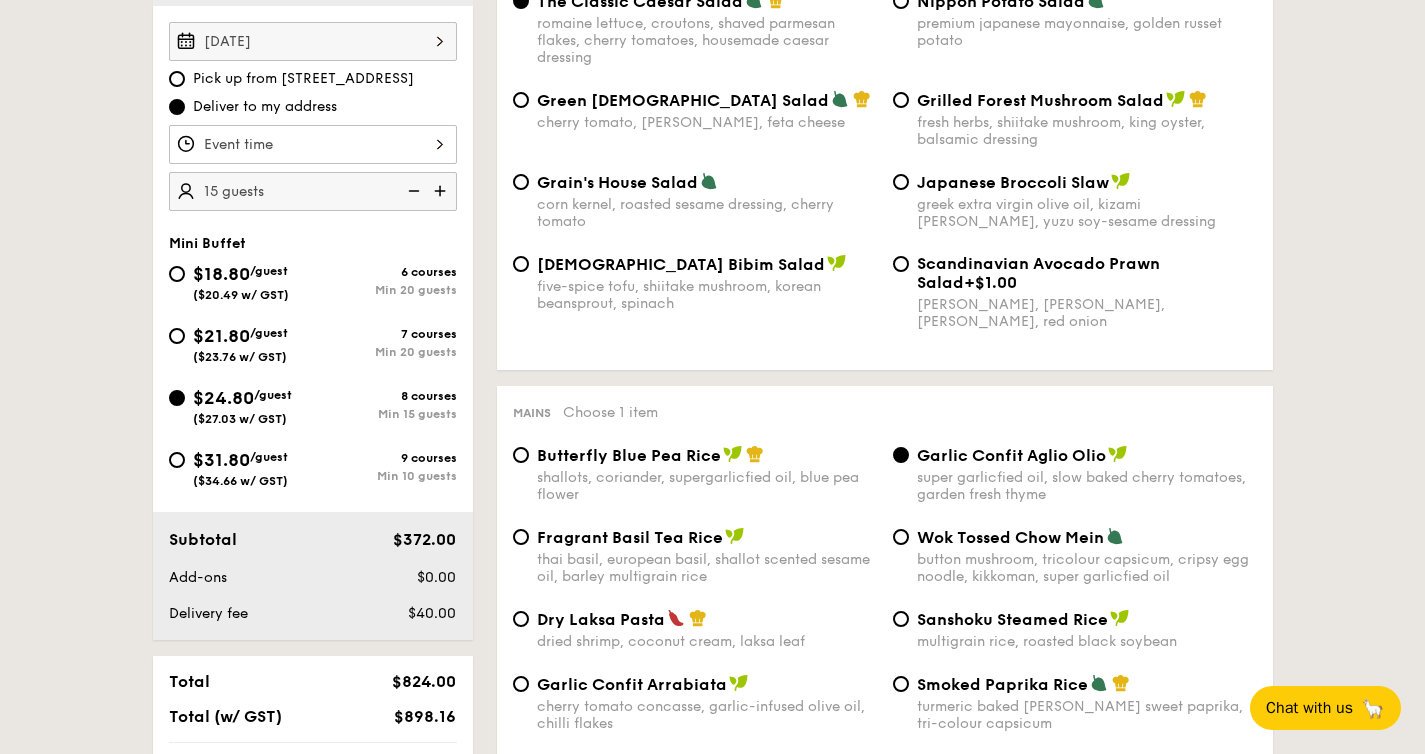 scroll, scrollTop: 571, scrollLeft: 0, axis: vertical 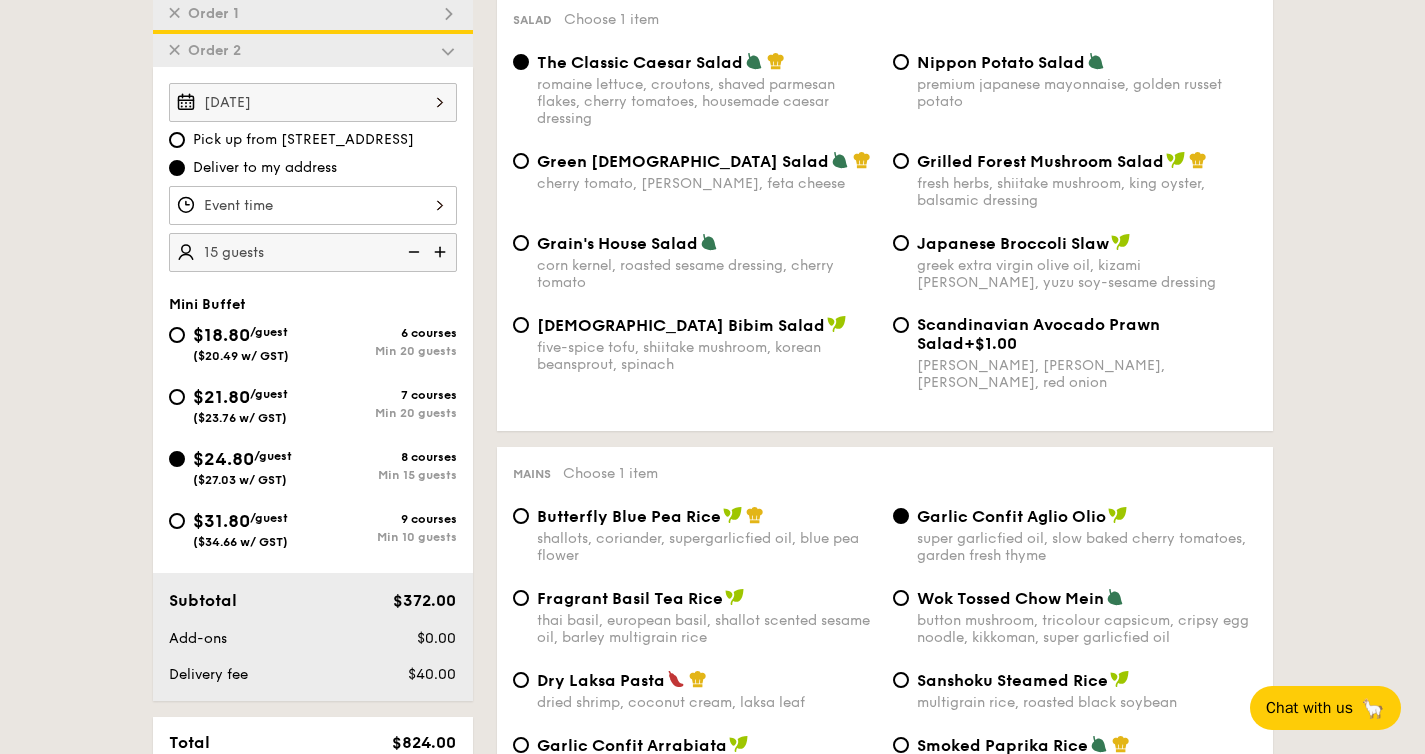 click at bounding box center (313, 205) 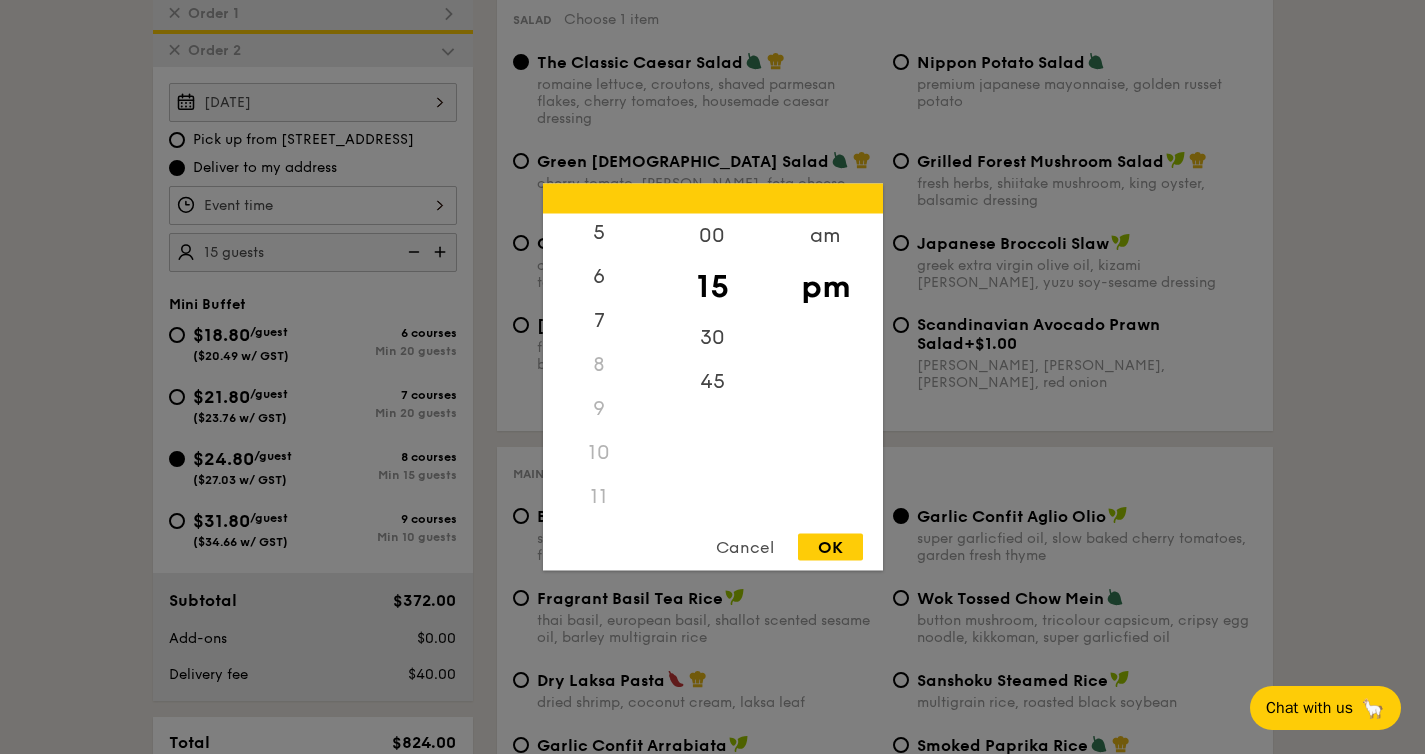 scroll, scrollTop: 237, scrollLeft: 0, axis: vertical 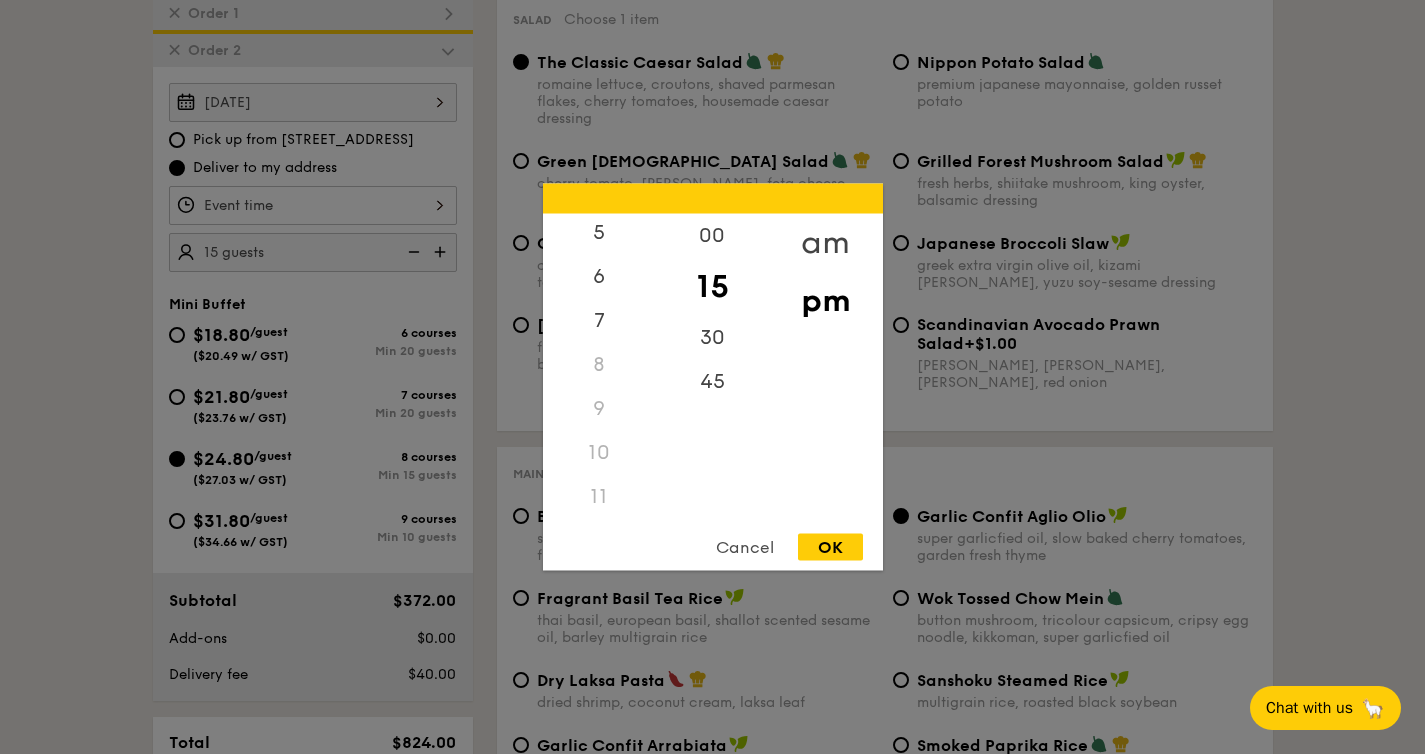 click on "am" at bounding box center [825, 243] 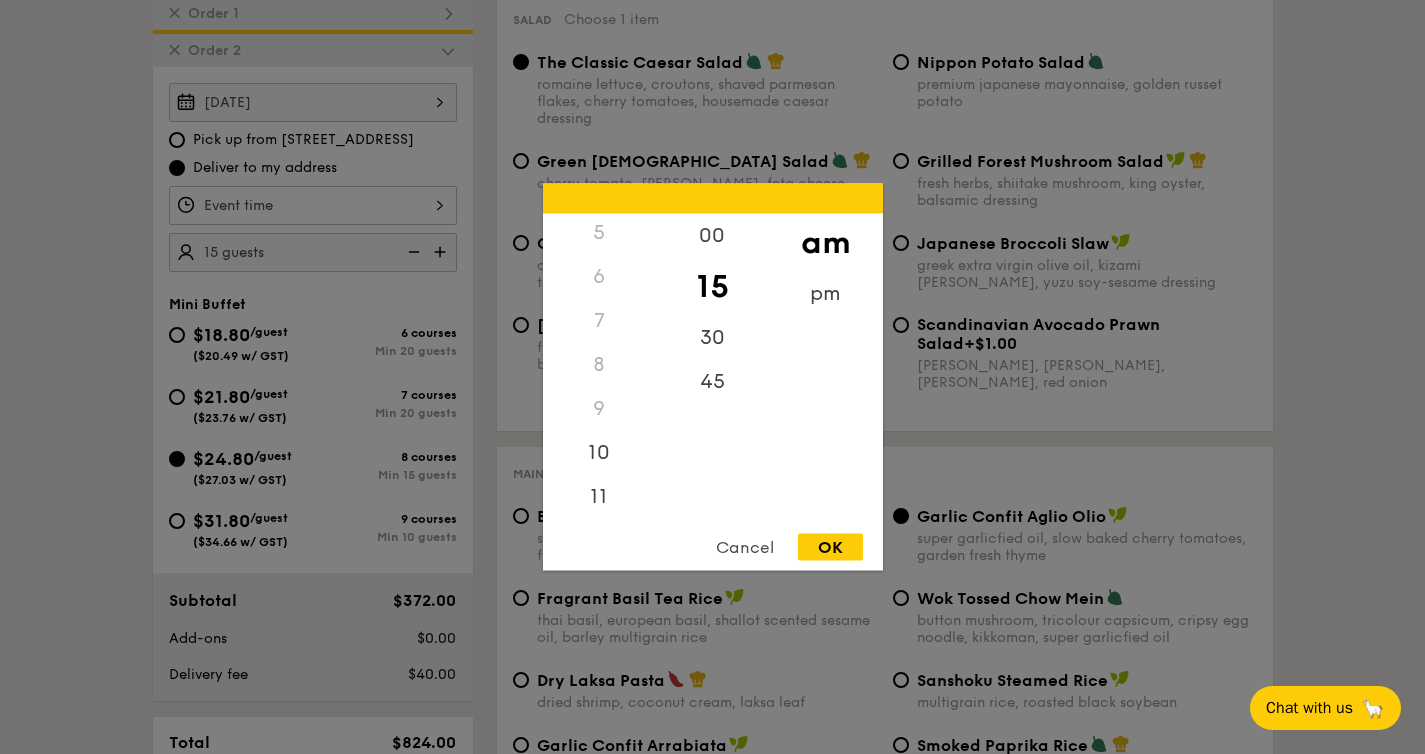 scroll, scrollTop: 223, scrollLeft: 0, axis: vertical 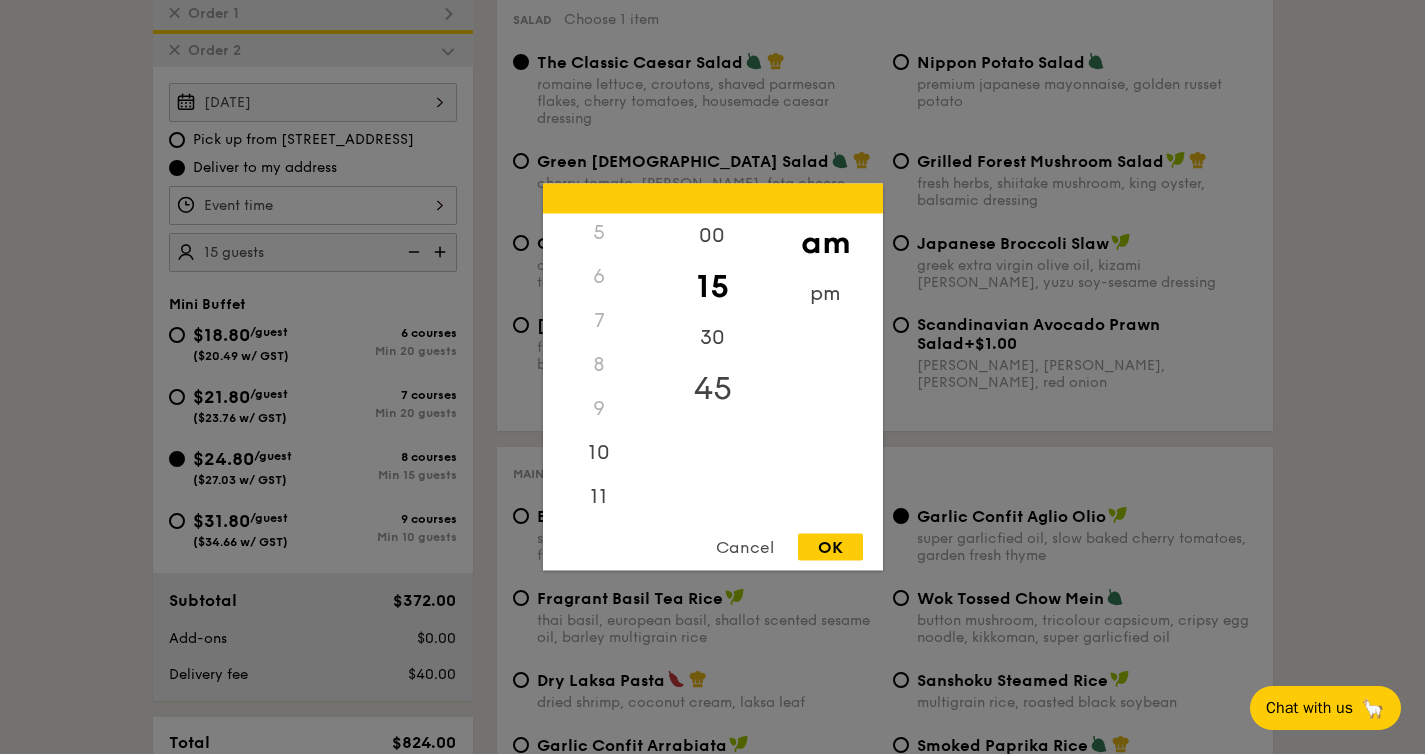 click on "45" at bounding box center (712, 389) 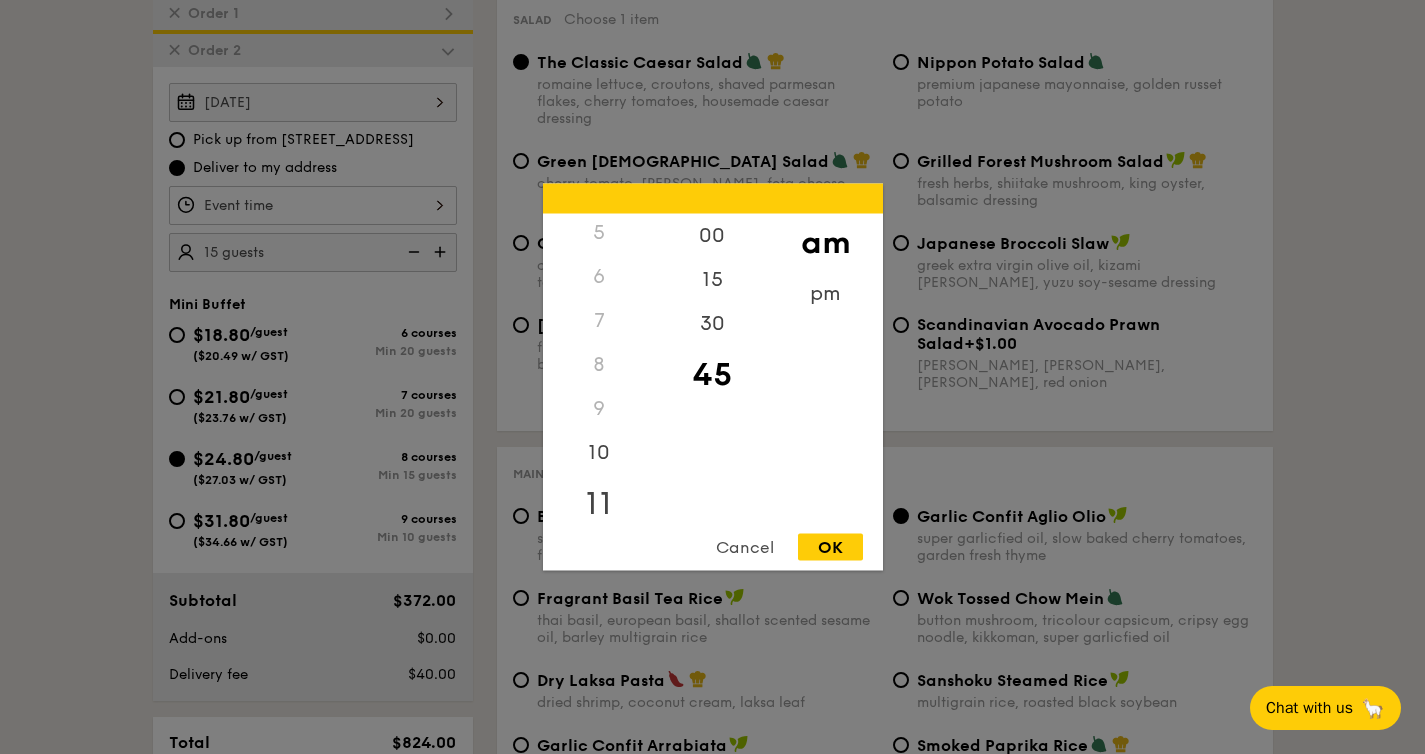 click on "11" at bounding box center (599, 504) 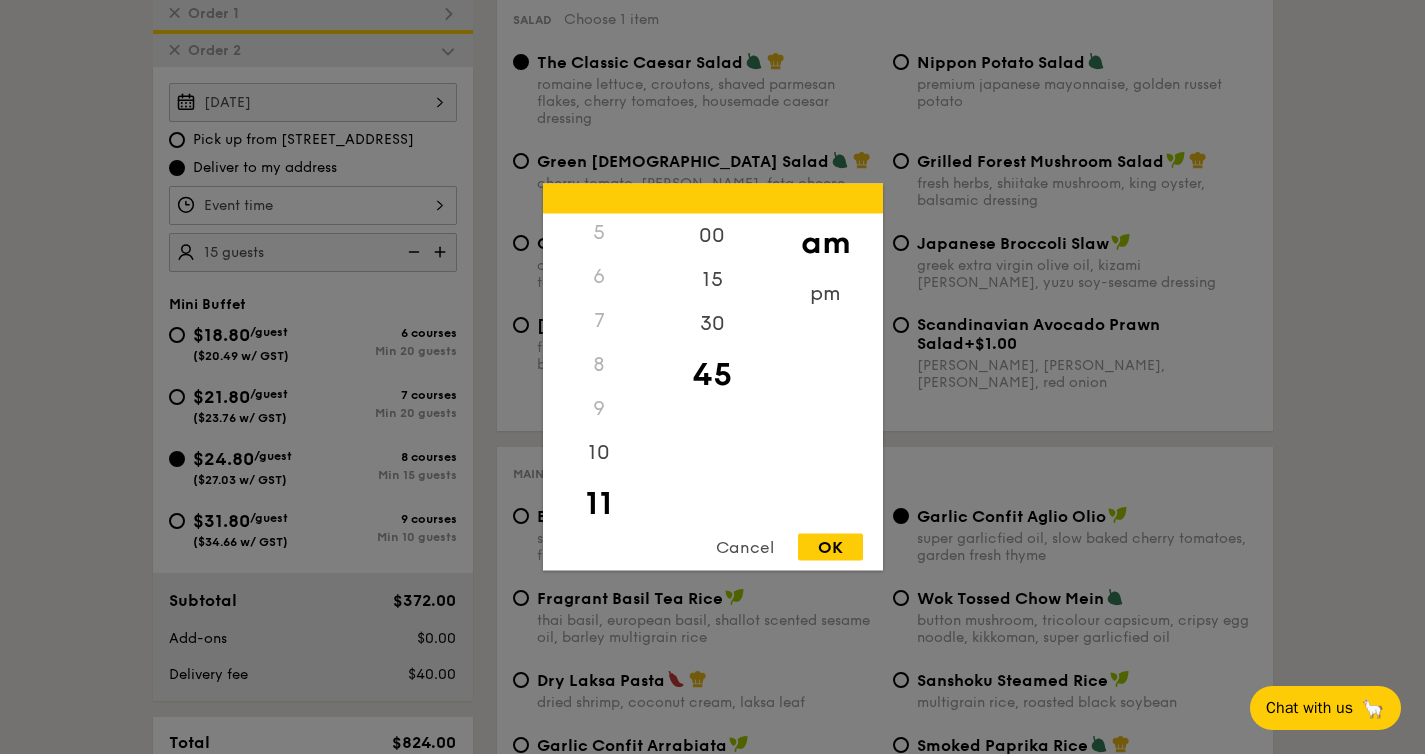 click on "OK" at bounding box center [830, 547] 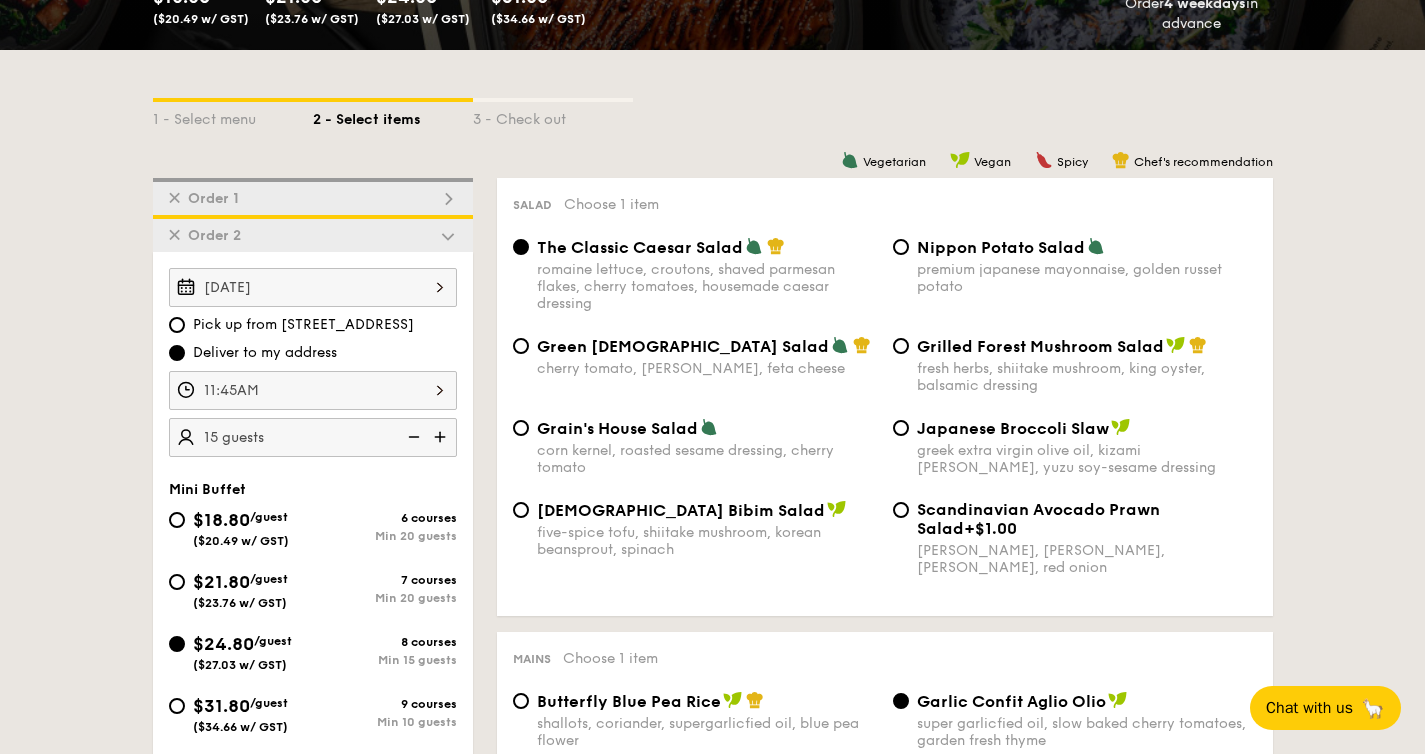 scroll, scrollTop: 381, scrollLeft: 0, axis: vertical 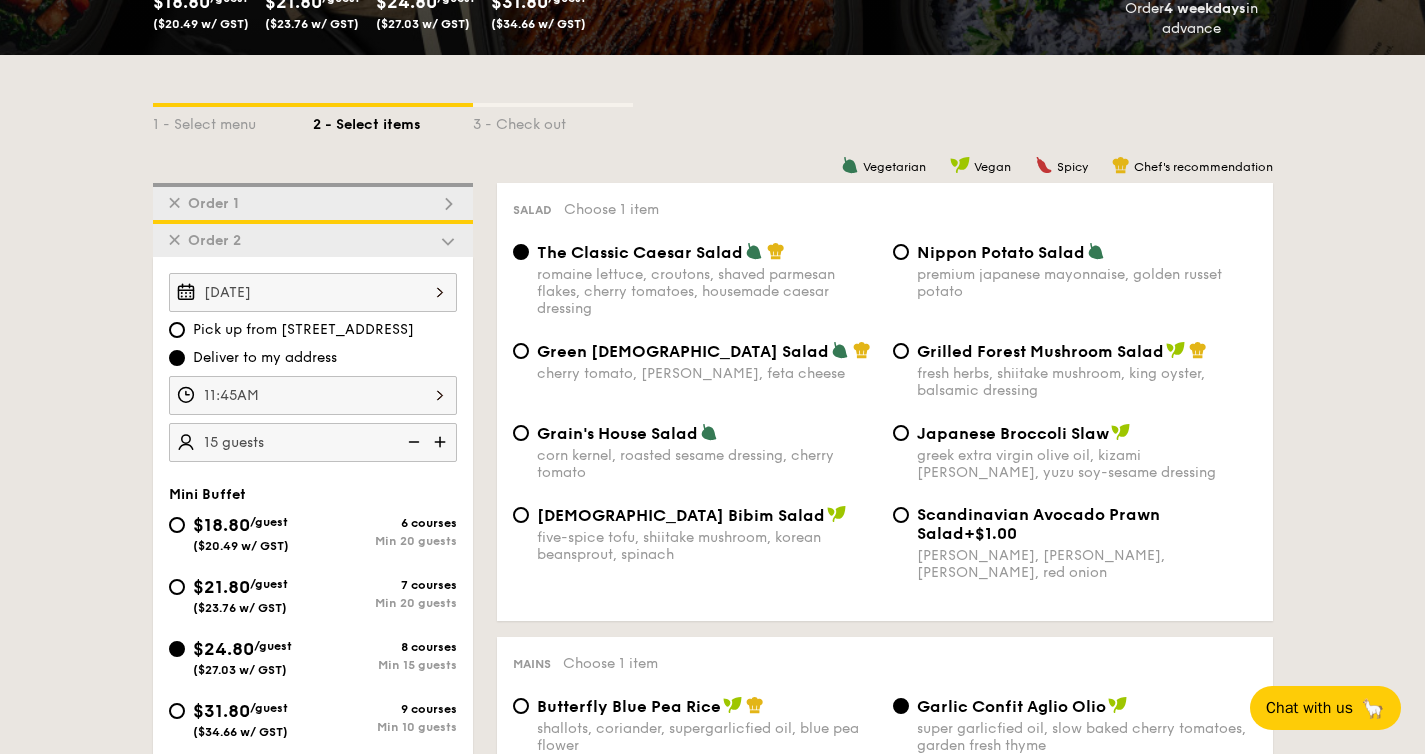 click on "✕
Order 1" at bounding box center [313, 201] 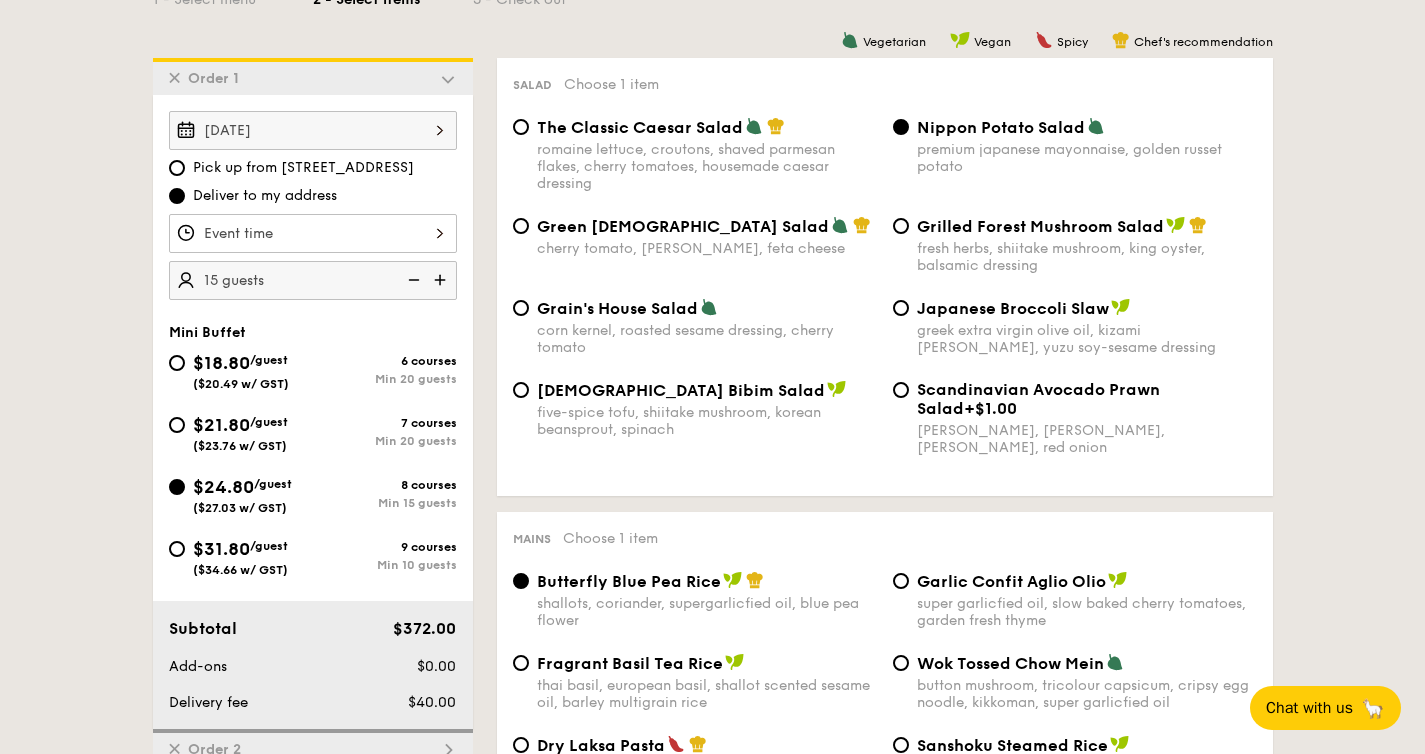 scroll, scrollTop: 534, scrollLeft: 0, axis: vertical 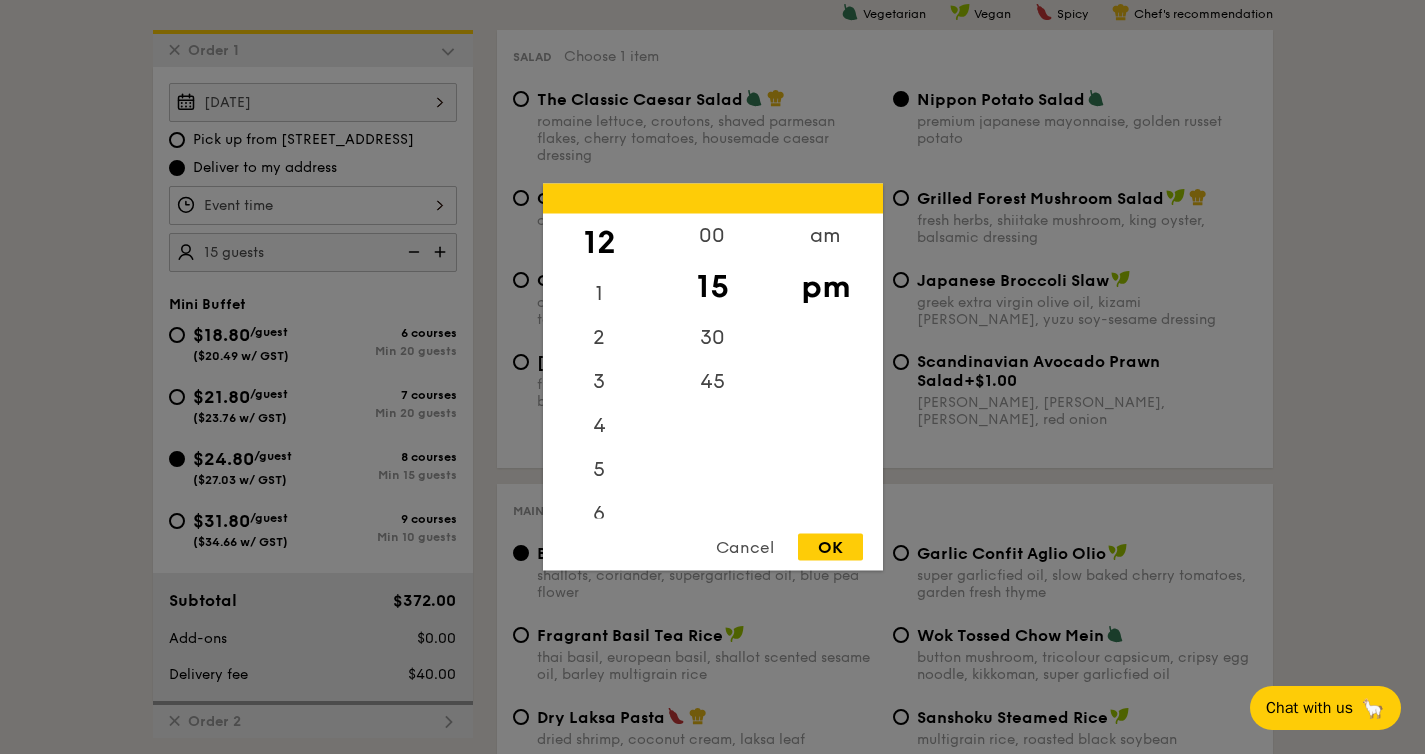 click on "12 1 2 3 4 5 6 7 8 9 10 11   00 15 30 45   am   pm   Cancel   OK" at bounding box center [313, 205] 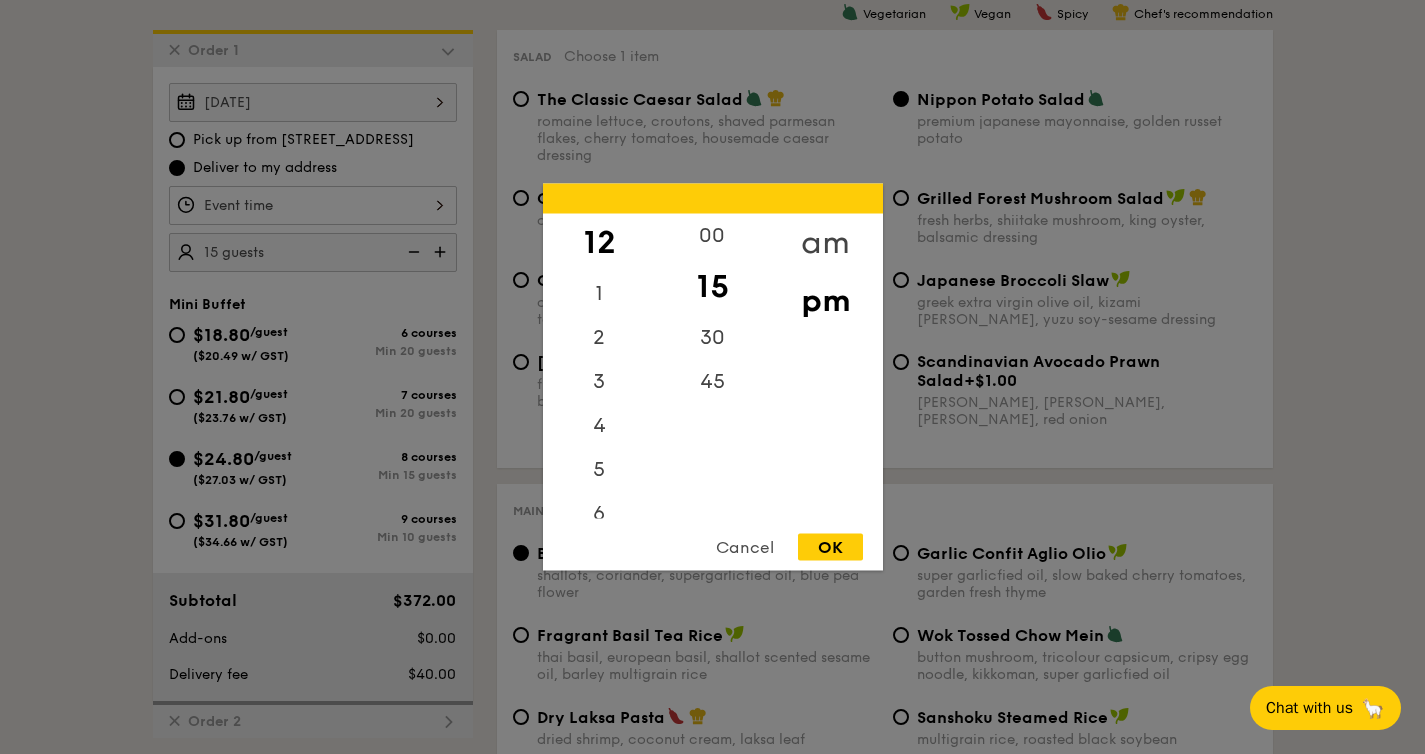 click on "am" at bounding box center [825, 243] 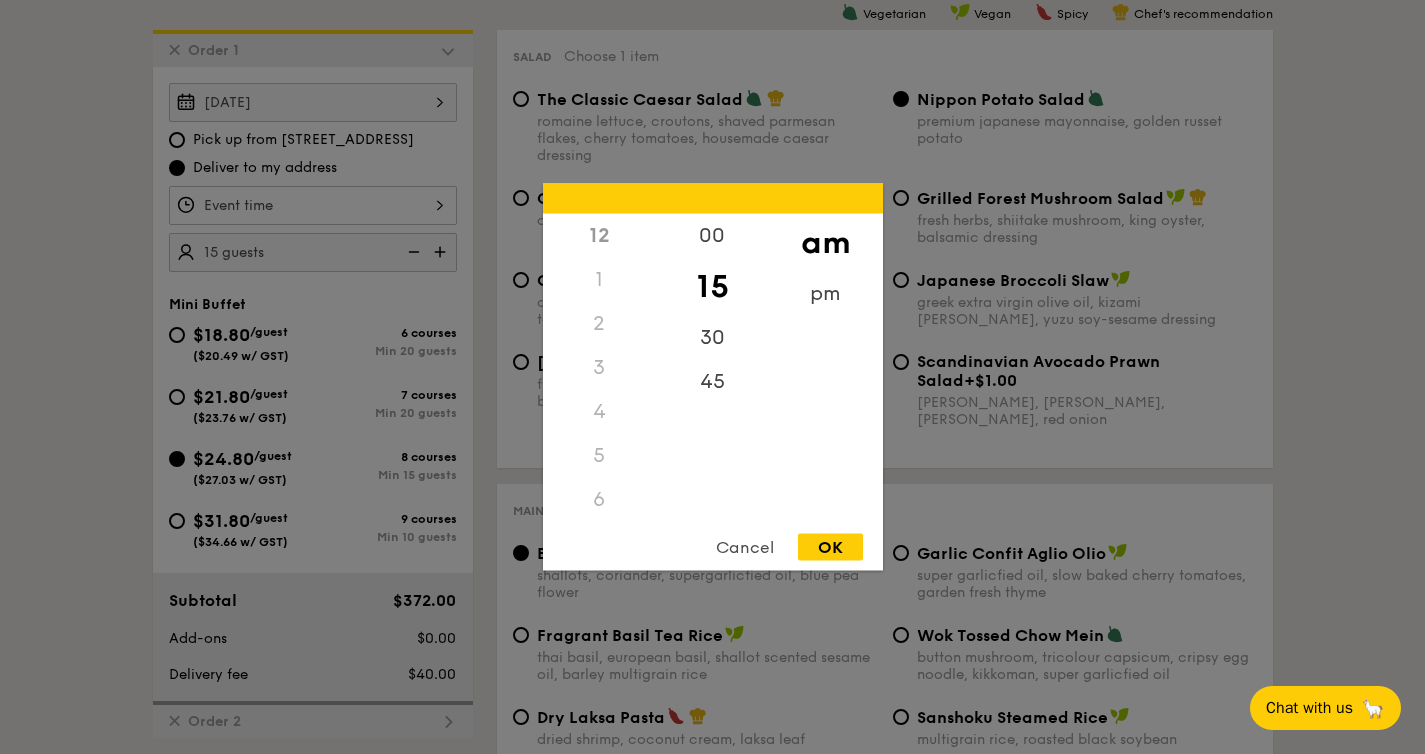 scroll, scrollTop: 223, scrollLeft: 0, axis: vertical 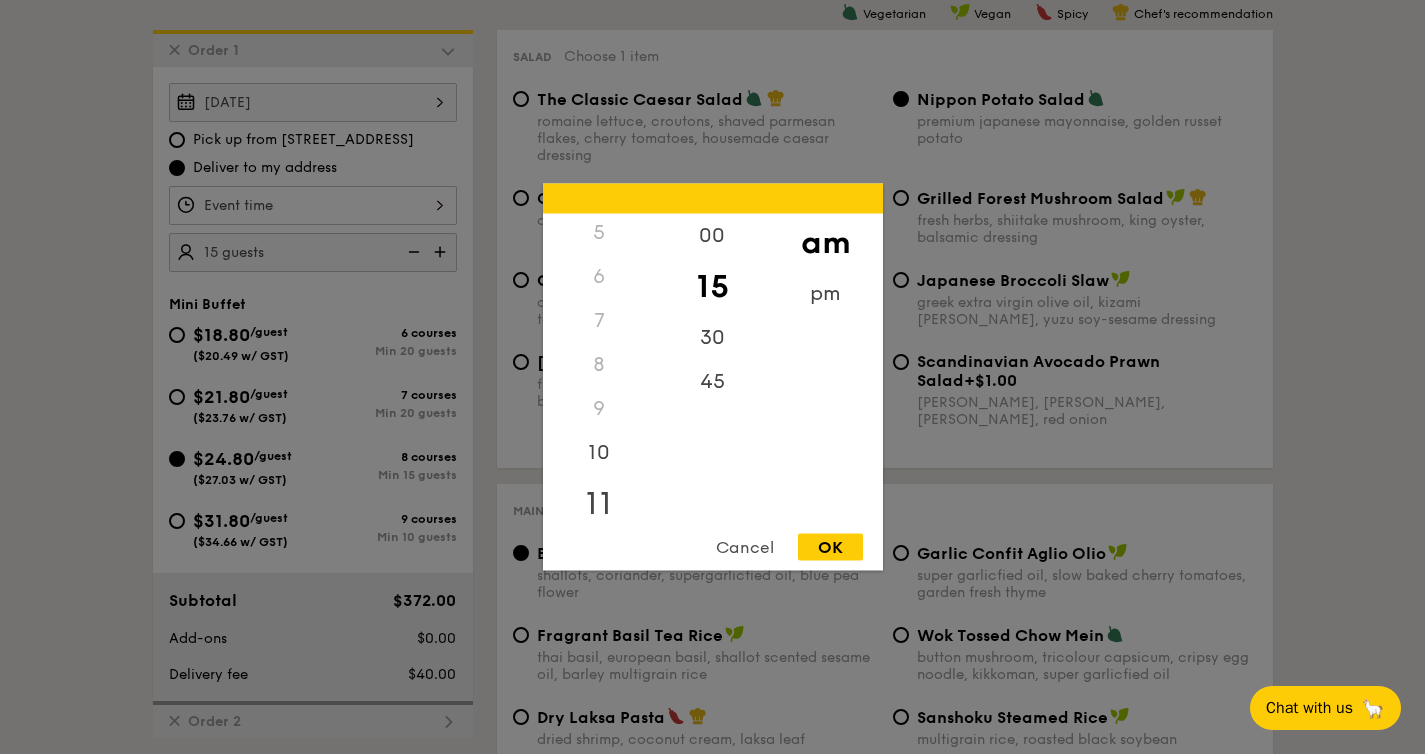 click on "11" at bounding box center [599, 504] 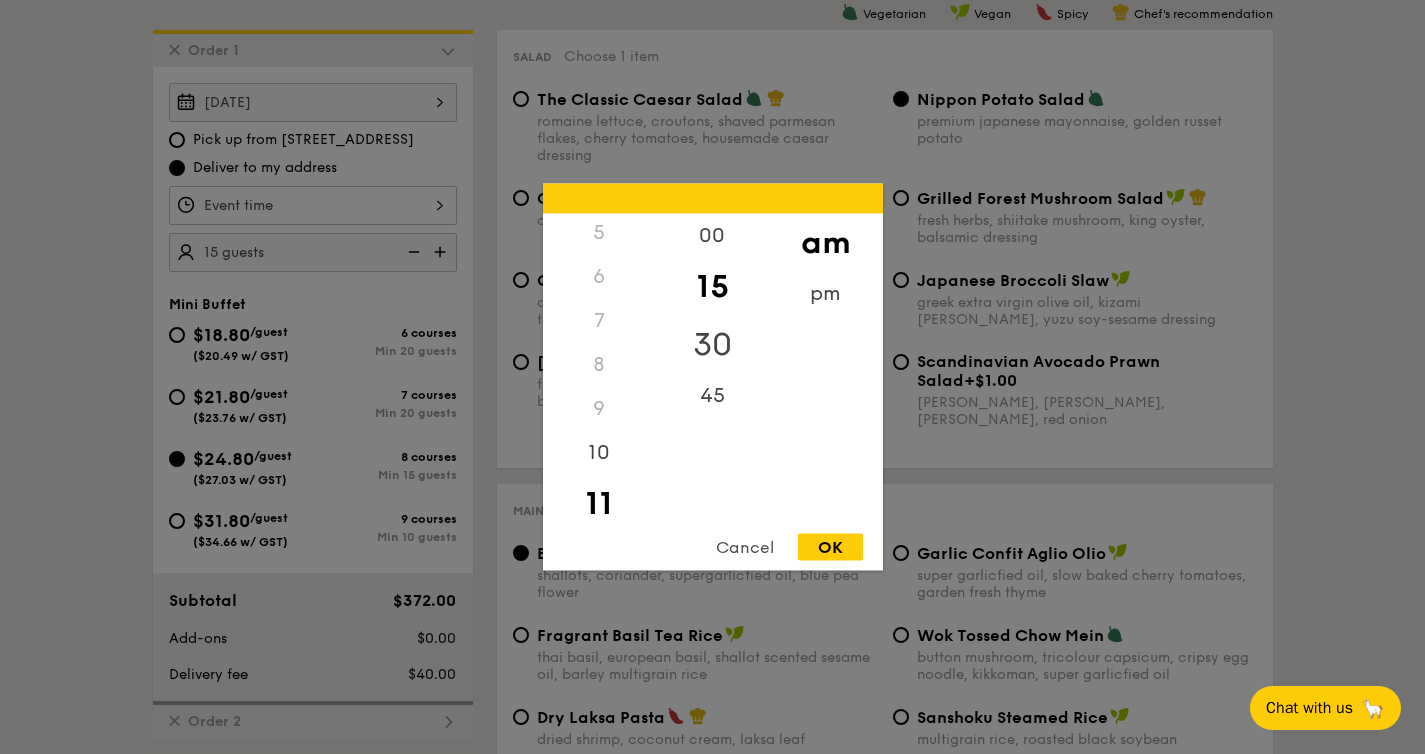 click on "30" at bounding box center [712, 345] 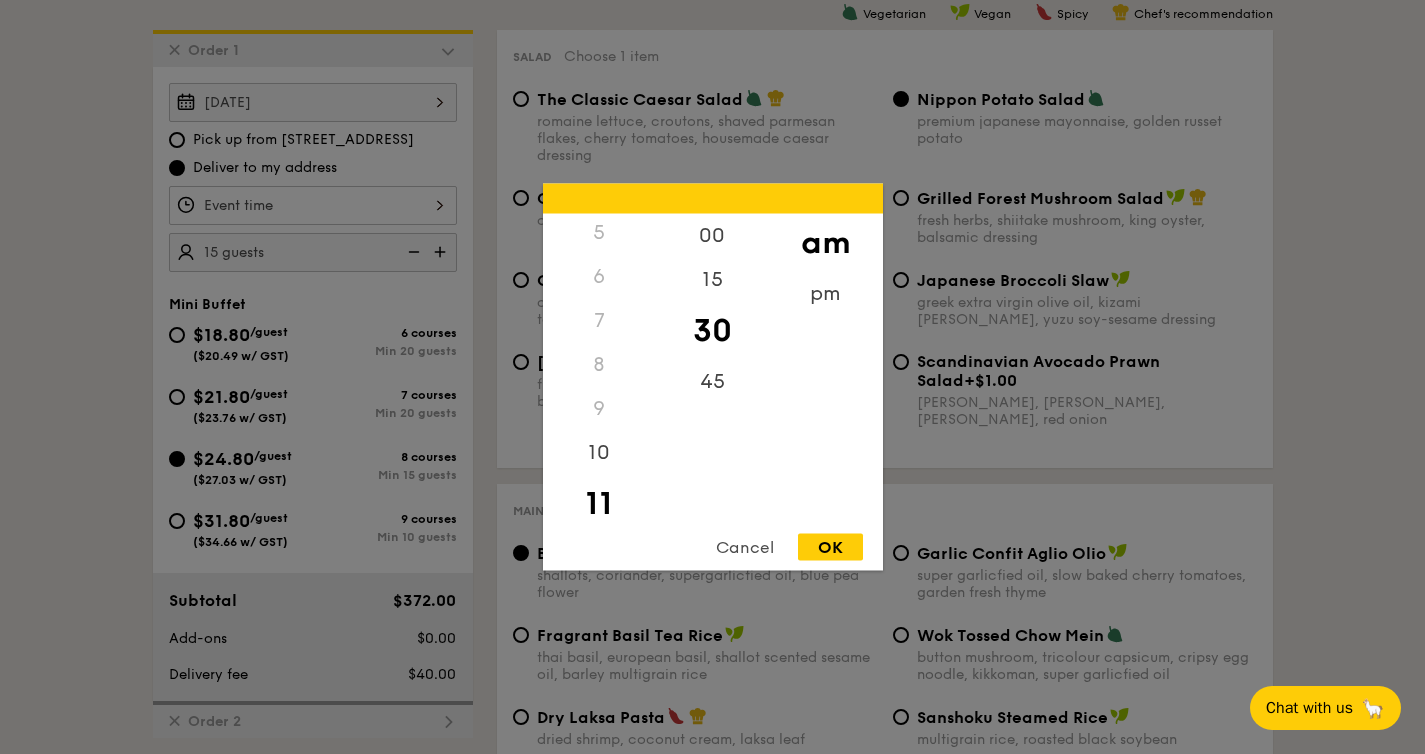 click on "OK" at bounding box center [830, 547] 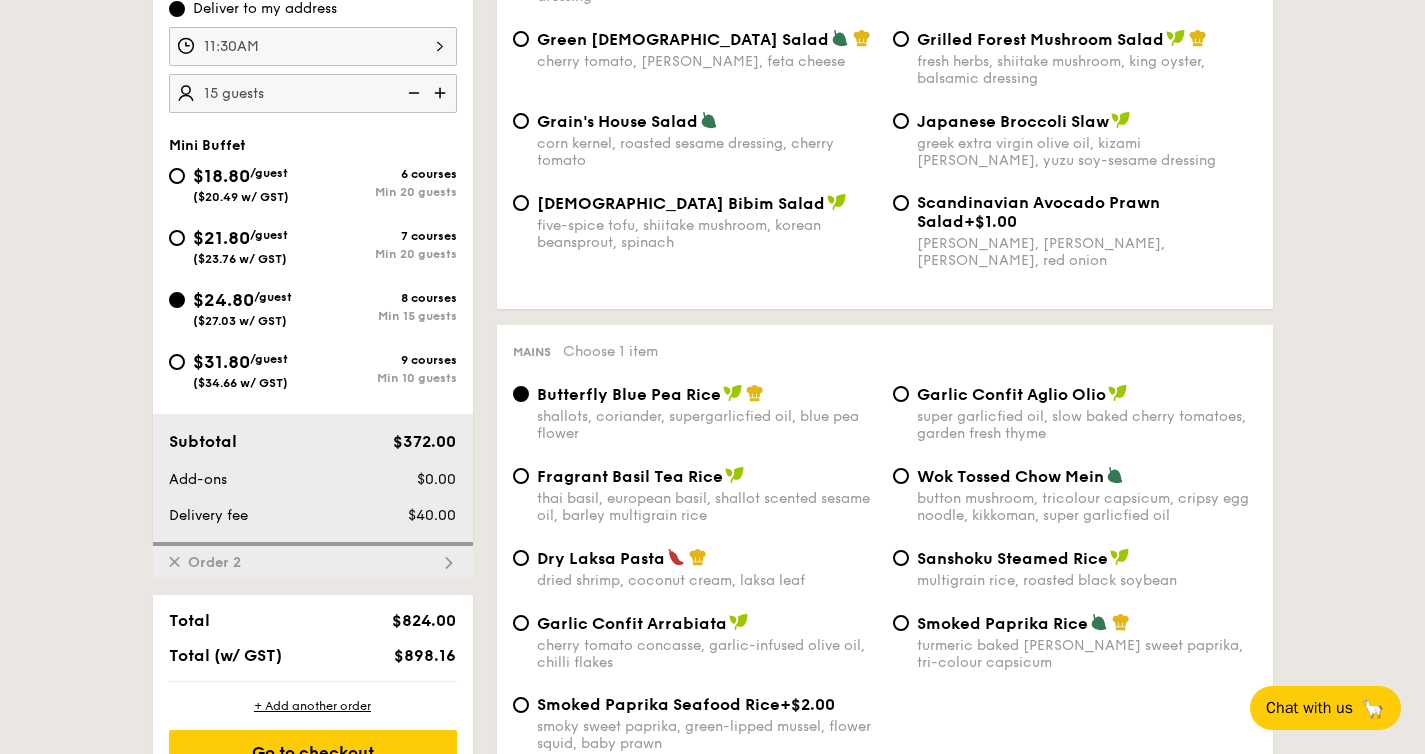 scroll, scrollTop: 726, scrollLeft: 0, axis: vertical 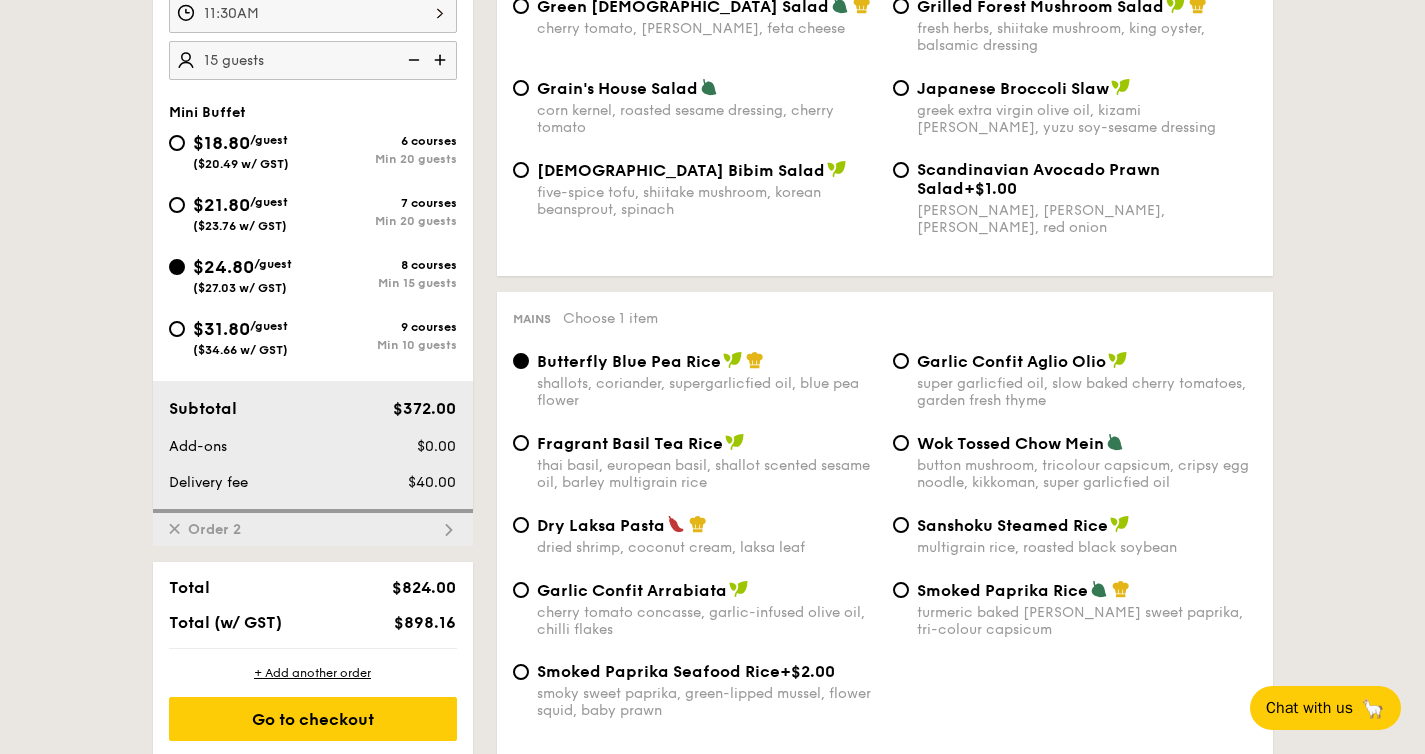 click on "Order 2" at bounding box center [214, 529] 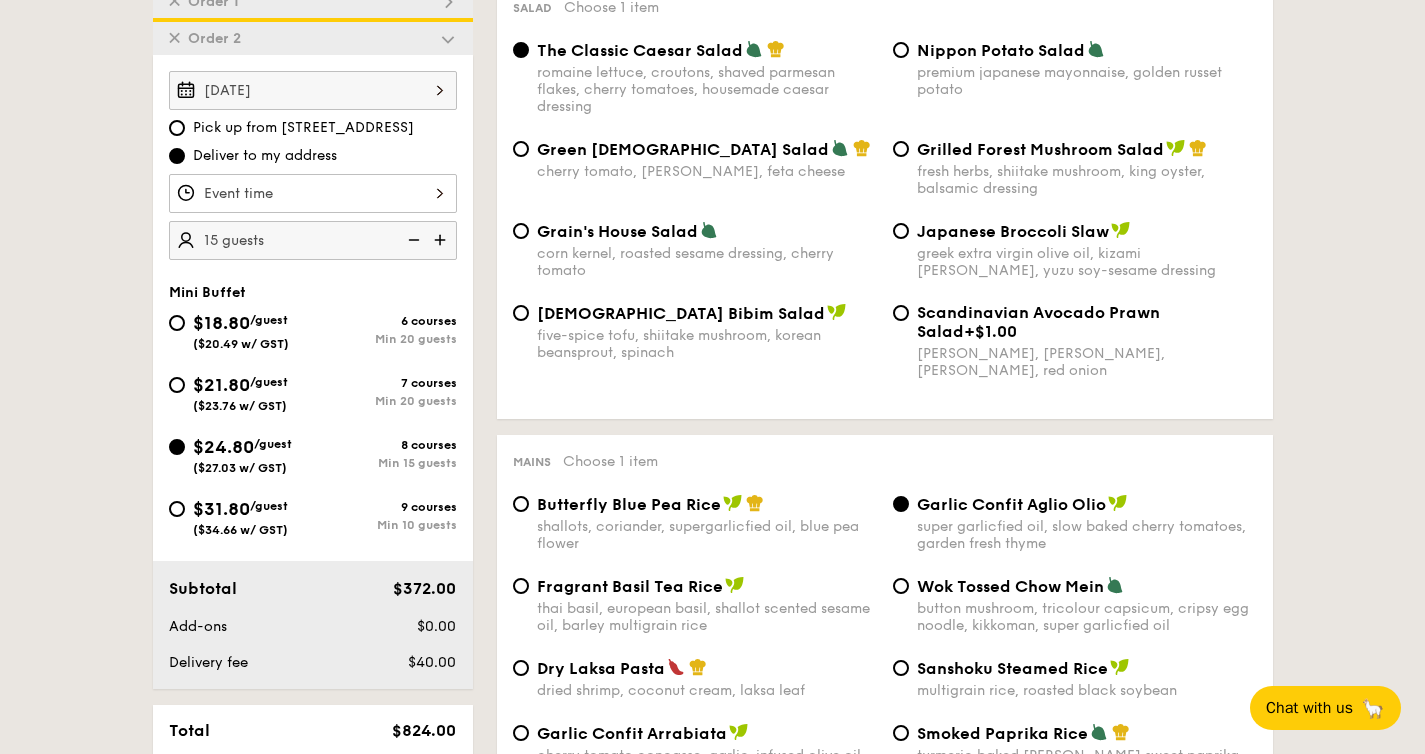scroll, scrollTop: 571, scrollLeft: 0, axis: vertical 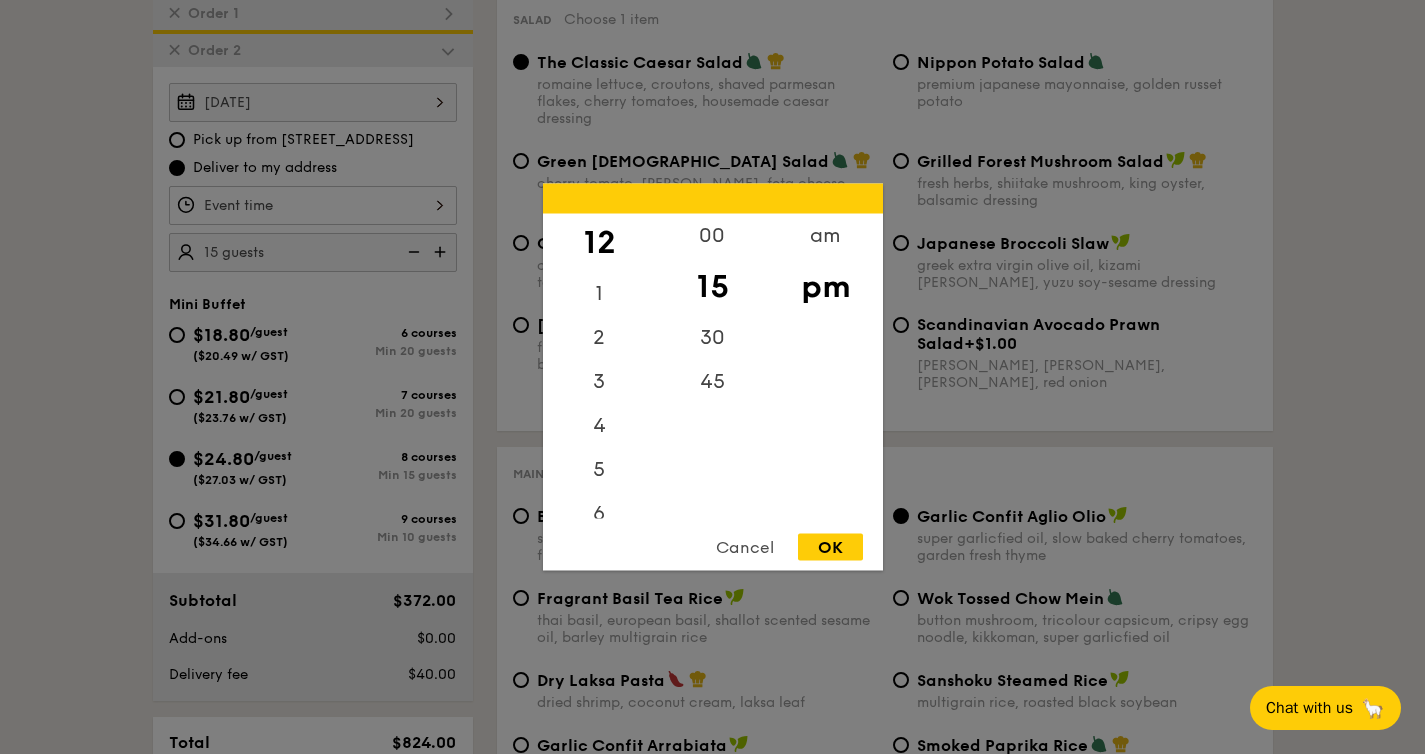 click on "12 1 2 3 4 5 6 7 8 9 10 11   00 15 30 45   am   pm   Cancel   OK" at bounding box center [313, 205] 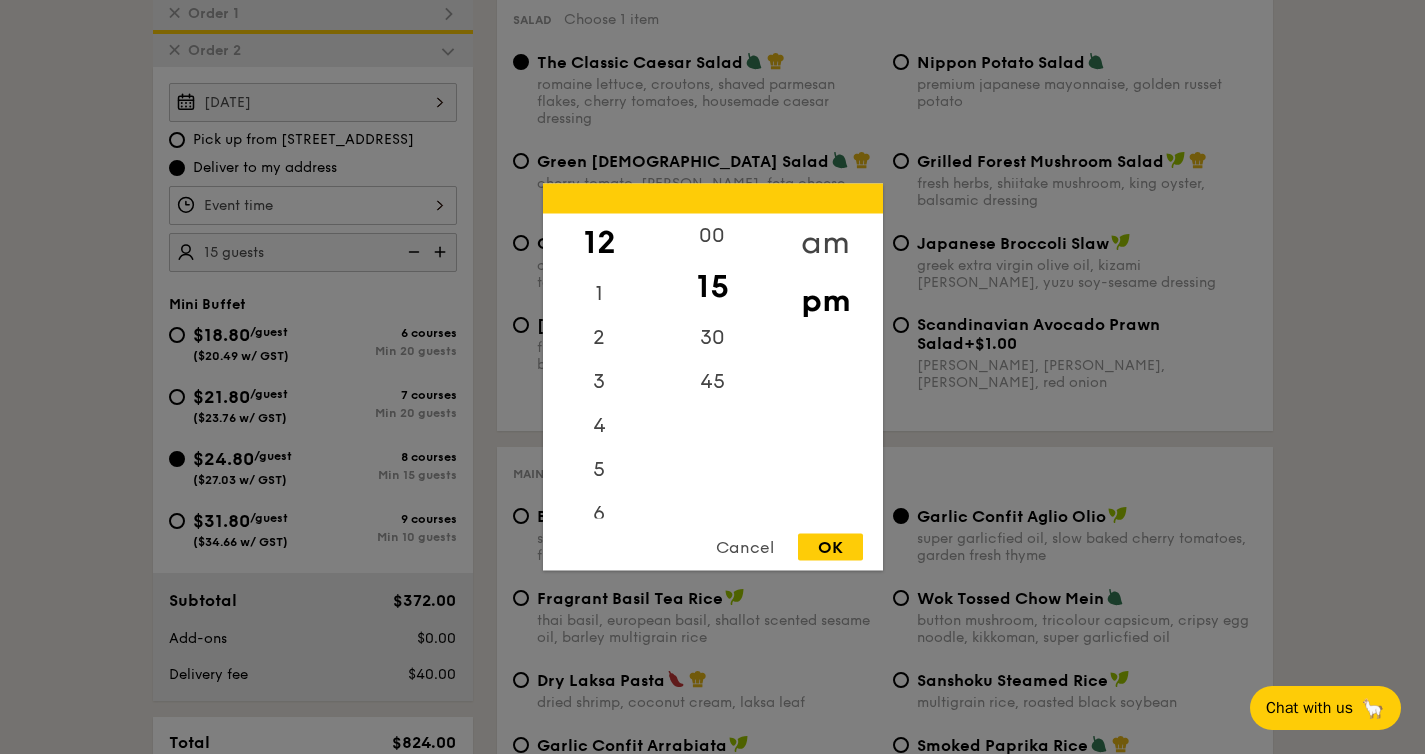 click on "am" at bounding box center (825, 243) 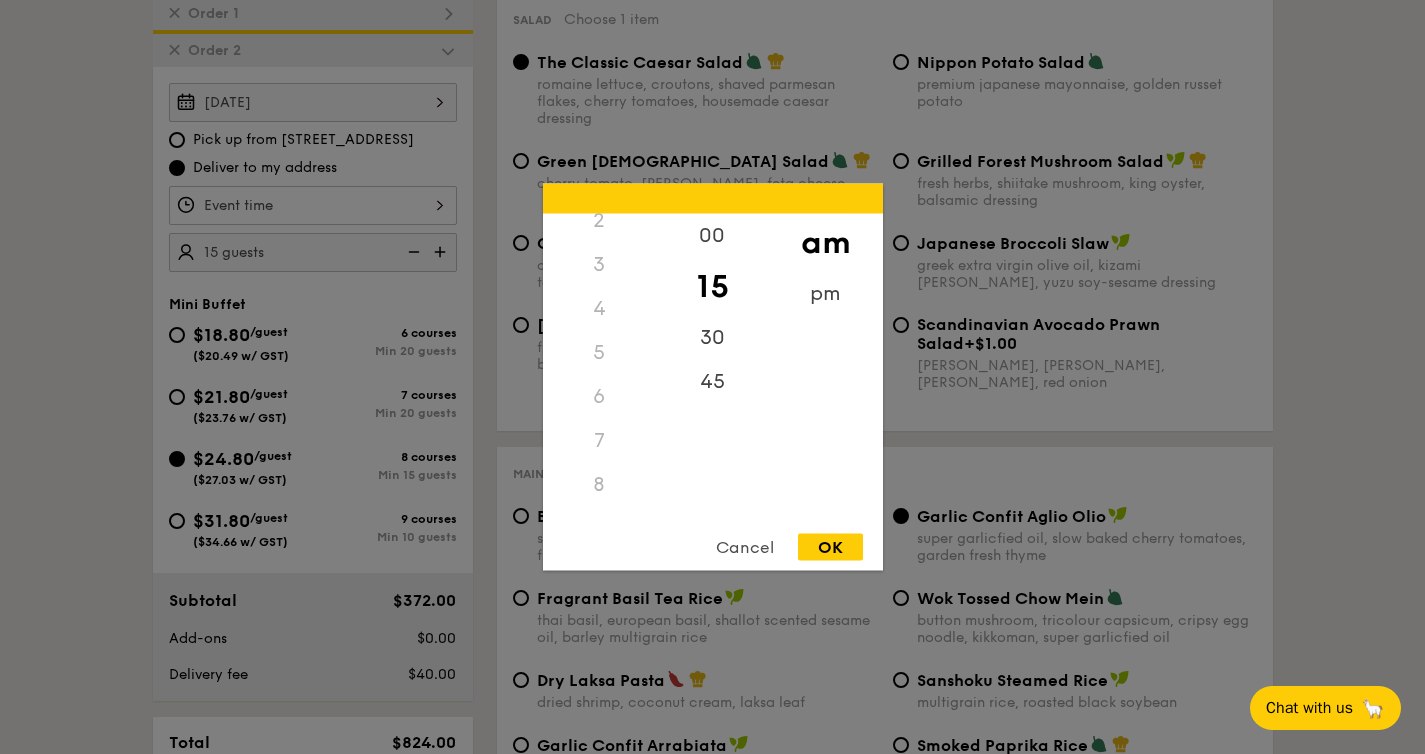 scroll, scrollTop: 223, scrollLeft: 0, axis: vertical 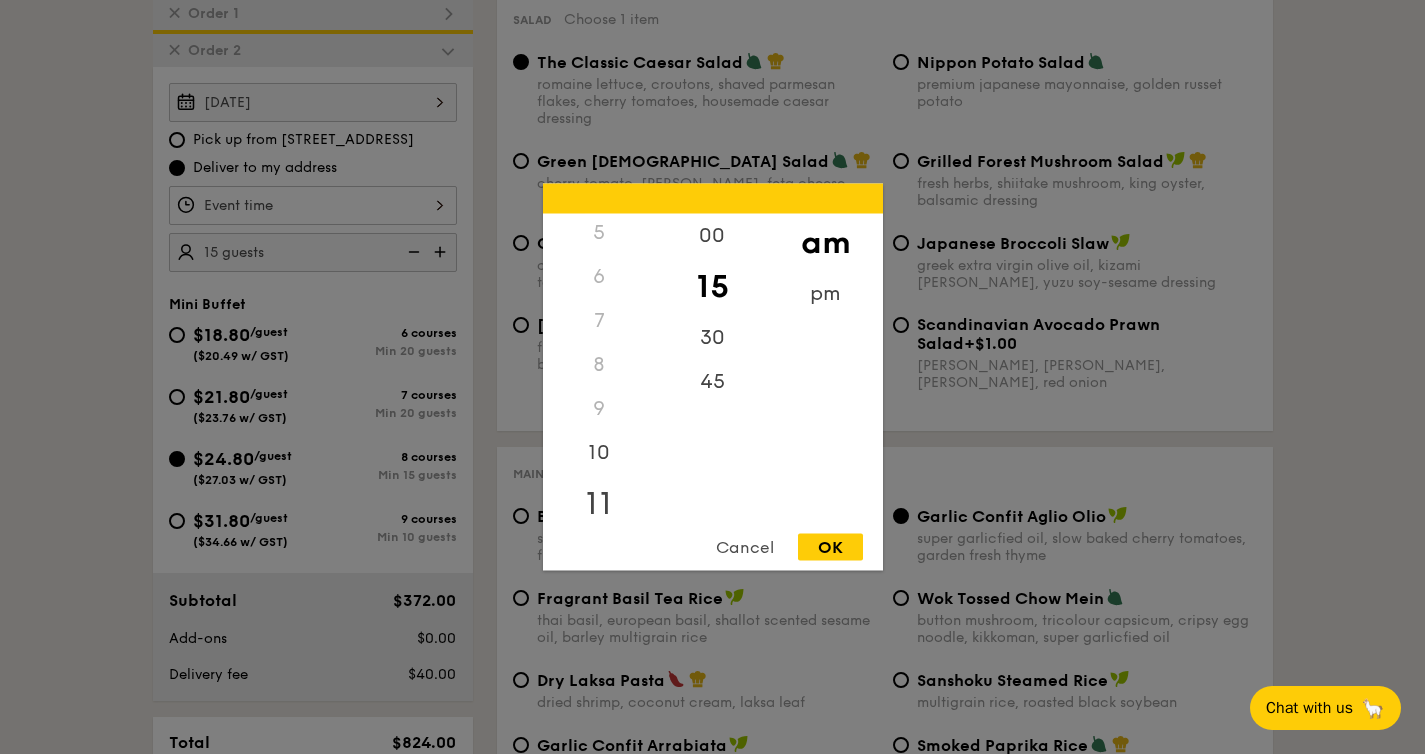 click on "11" at bounding box center [599, 504] 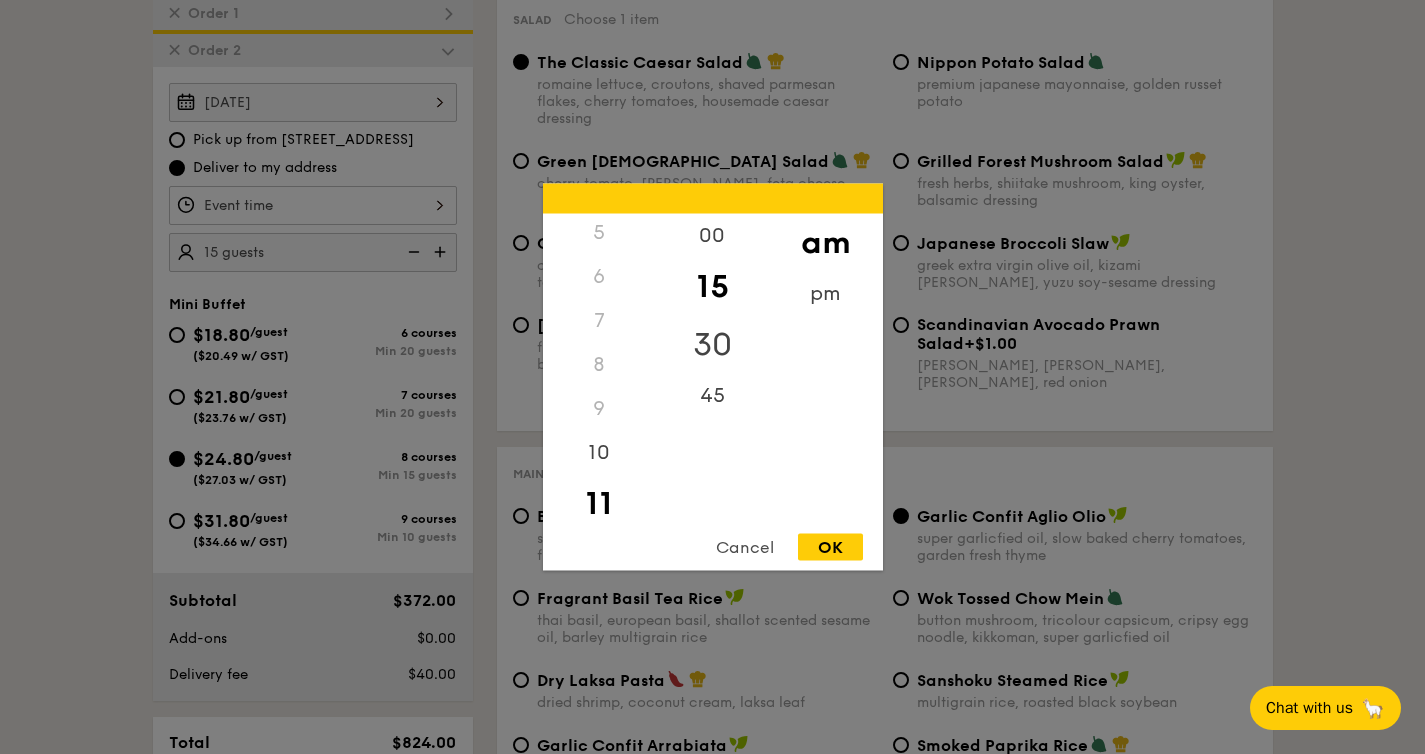 click on "30" at bounding box center (712, 345) 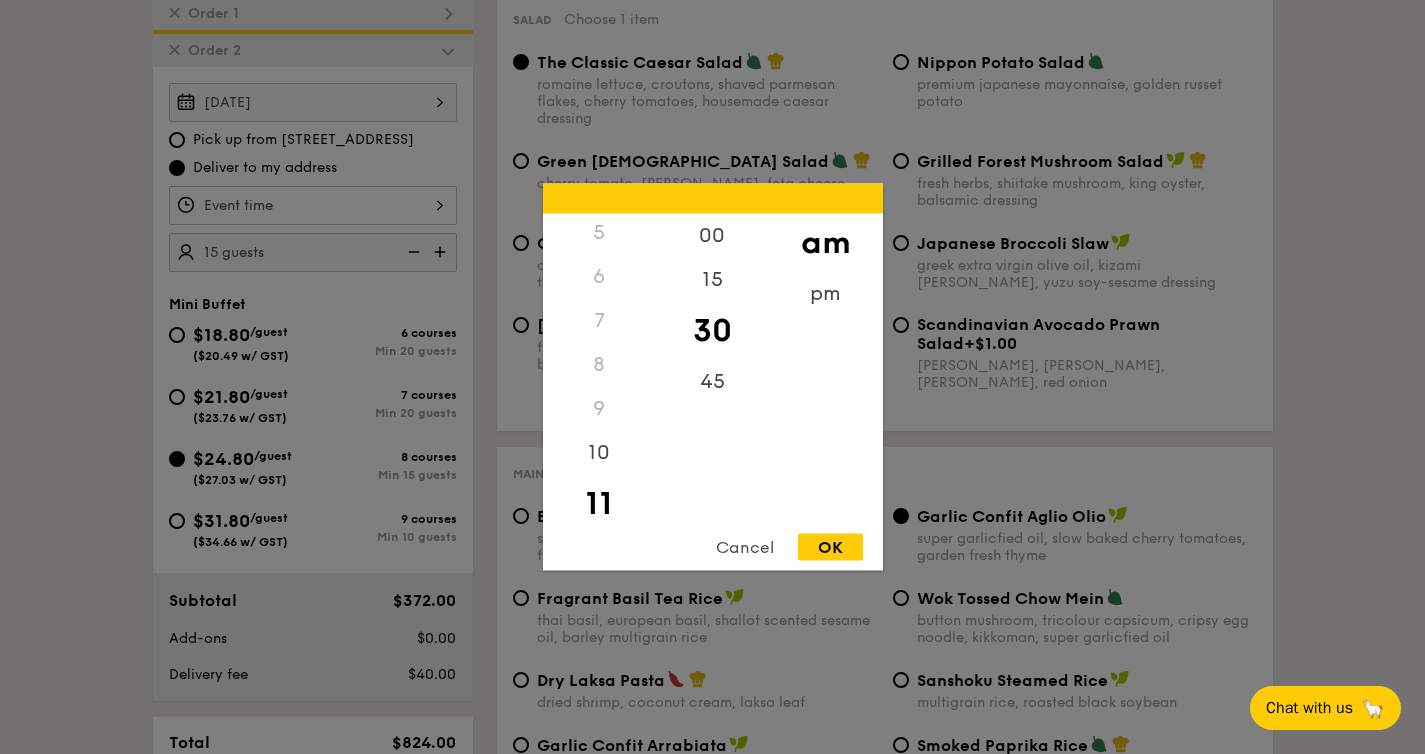 click on "12 1 2 3 4 5 6 7 8 9 10 11   00 15 30 45   am   pm   Cancel   OK" at bounding box center (713, 377) 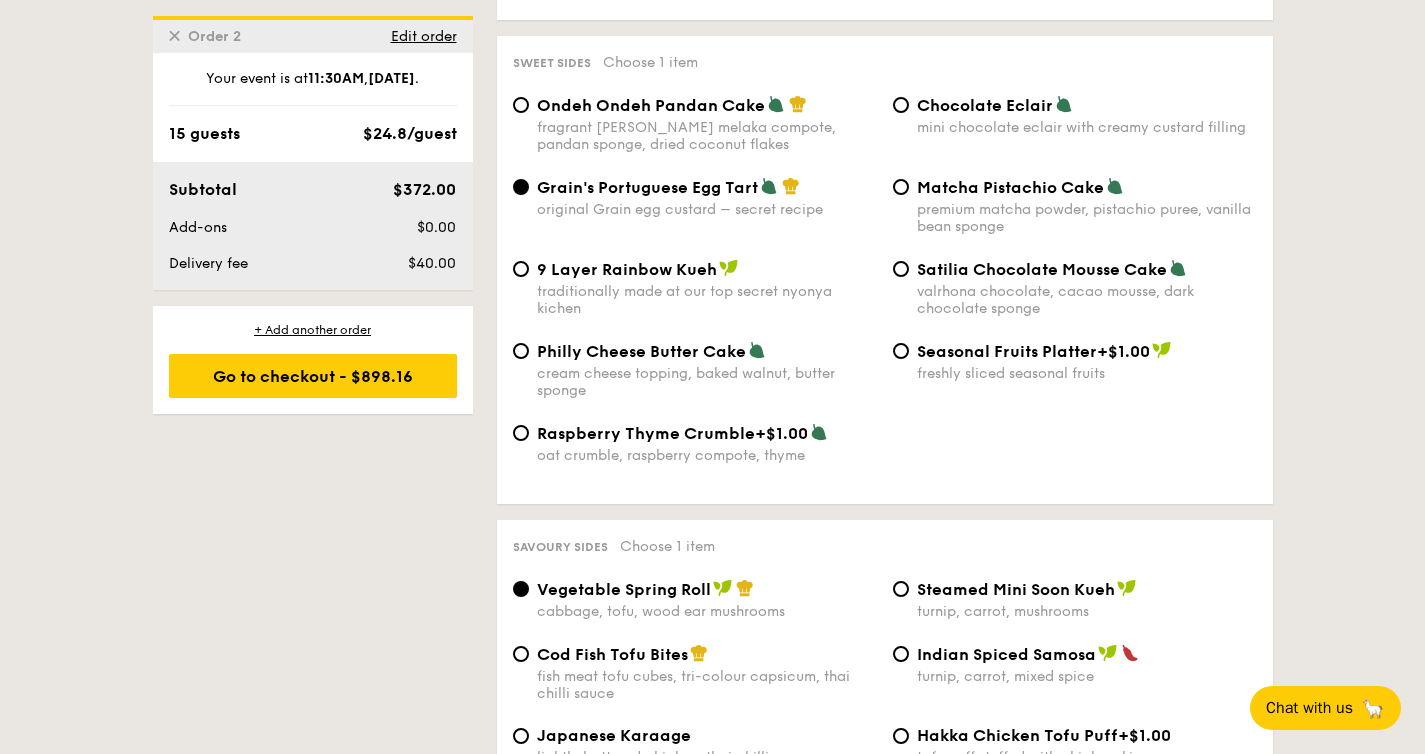 scroll, scrollTop: 2995, scrollLeft: 0, axis: vertical 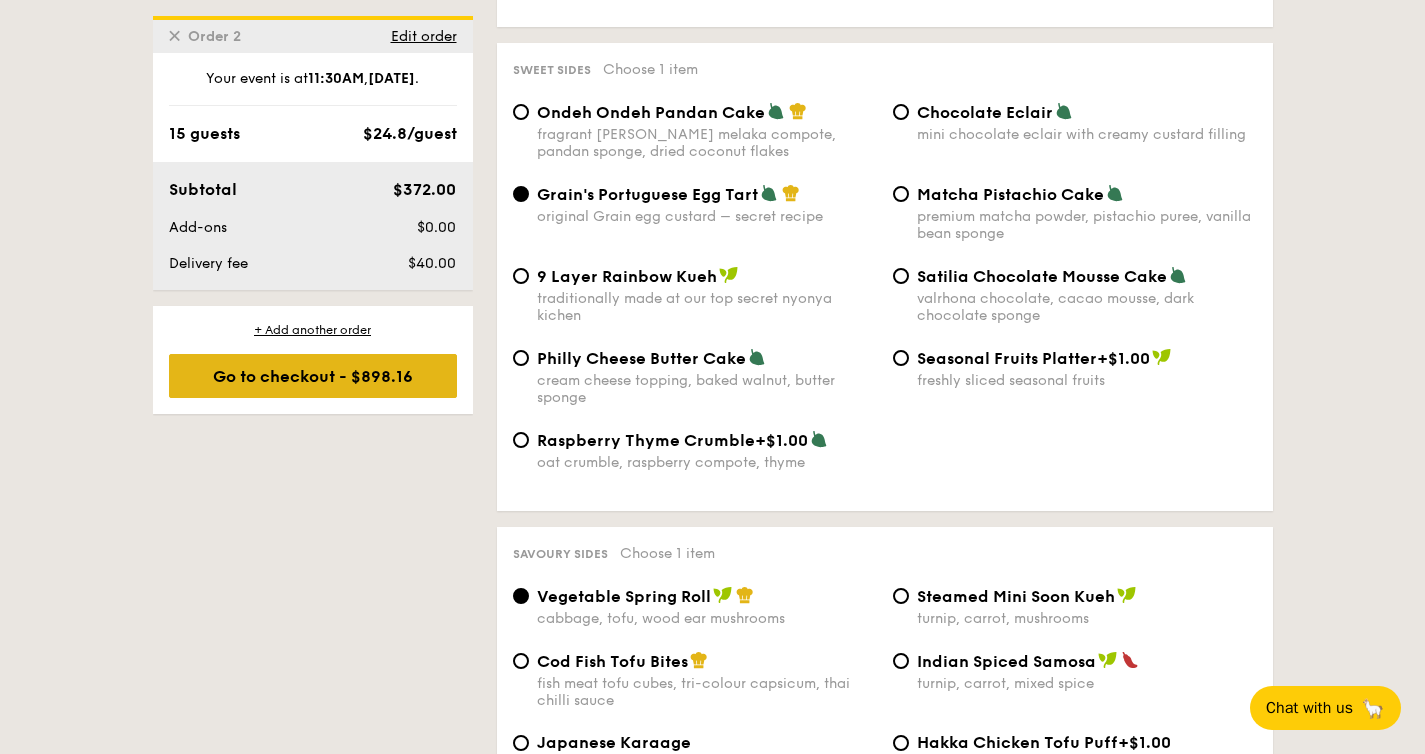 click on "Go to checkout
- $898.16" at bounding box center [313, 376] 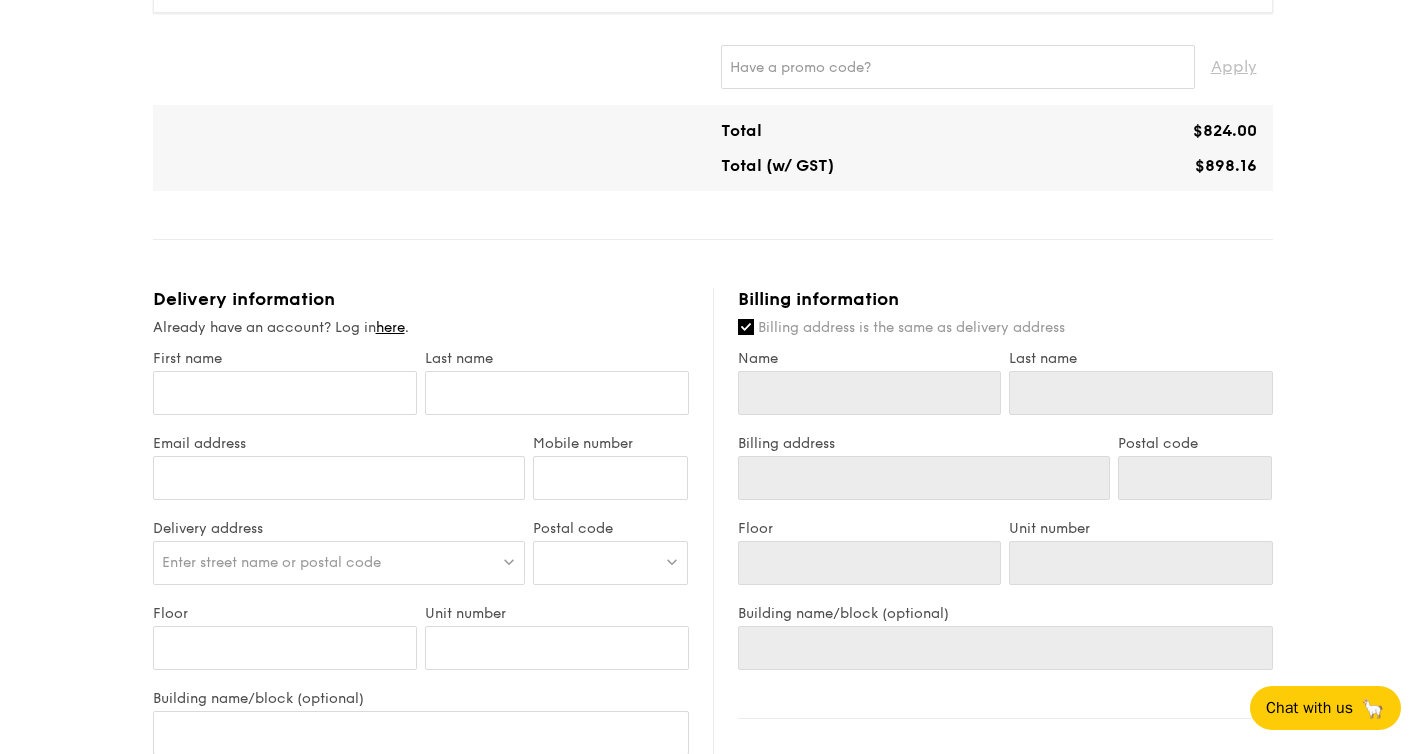scroll, scrollTop: 1424, scrollLeft: 0, axis: vertical 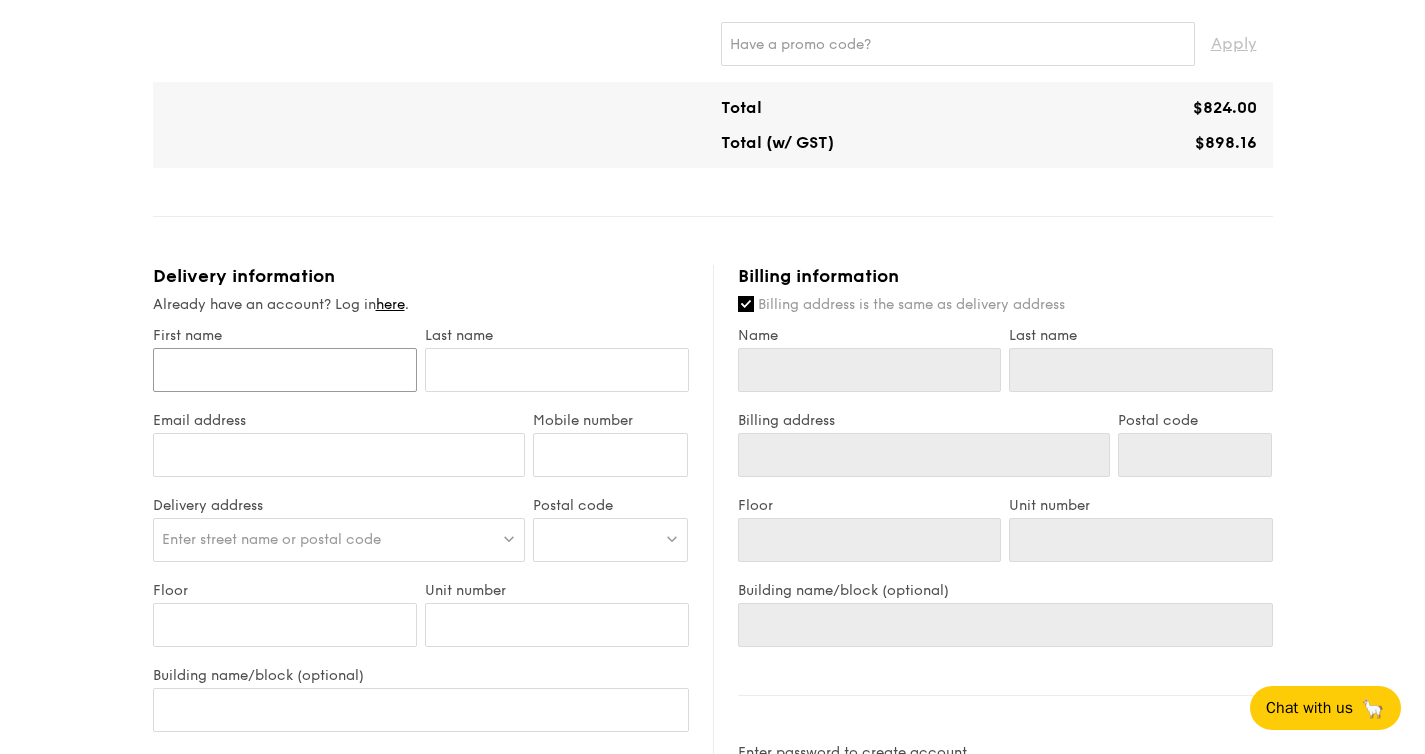 click on "First name" at bounding box center [285, 370] 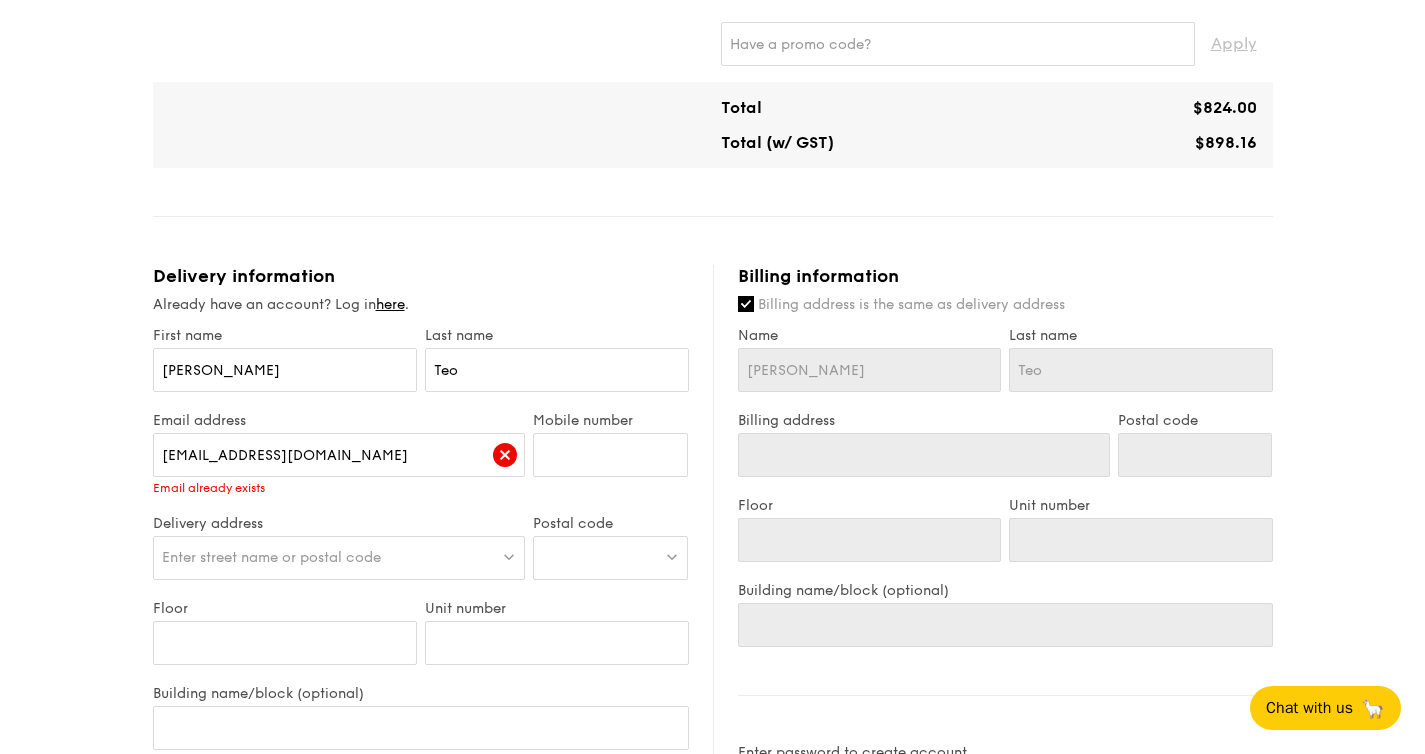 click on "Email address
[EMAIL_ADDRESS][DOMAIN_NAME]
Email already exists" at bounding box center [339, 463] 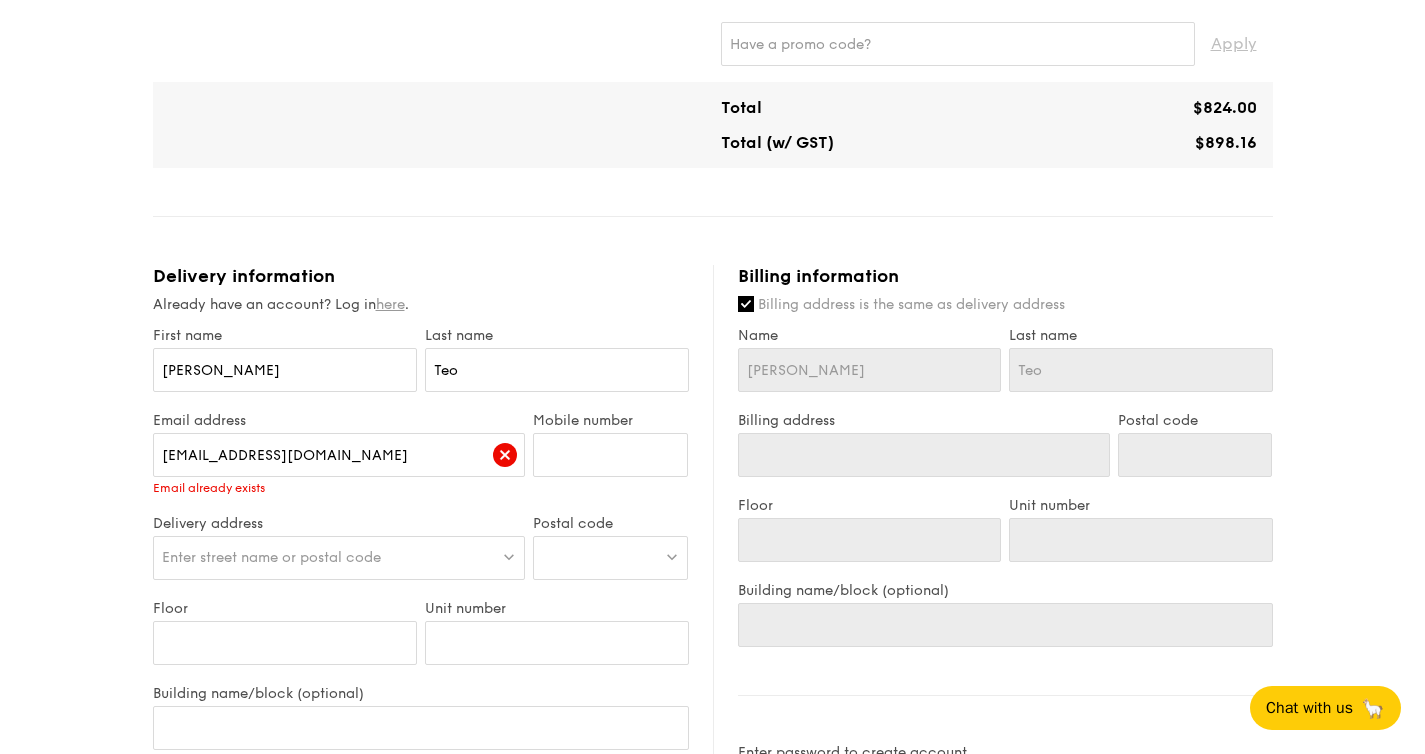 click on "here" at bounding box center [390, 304] 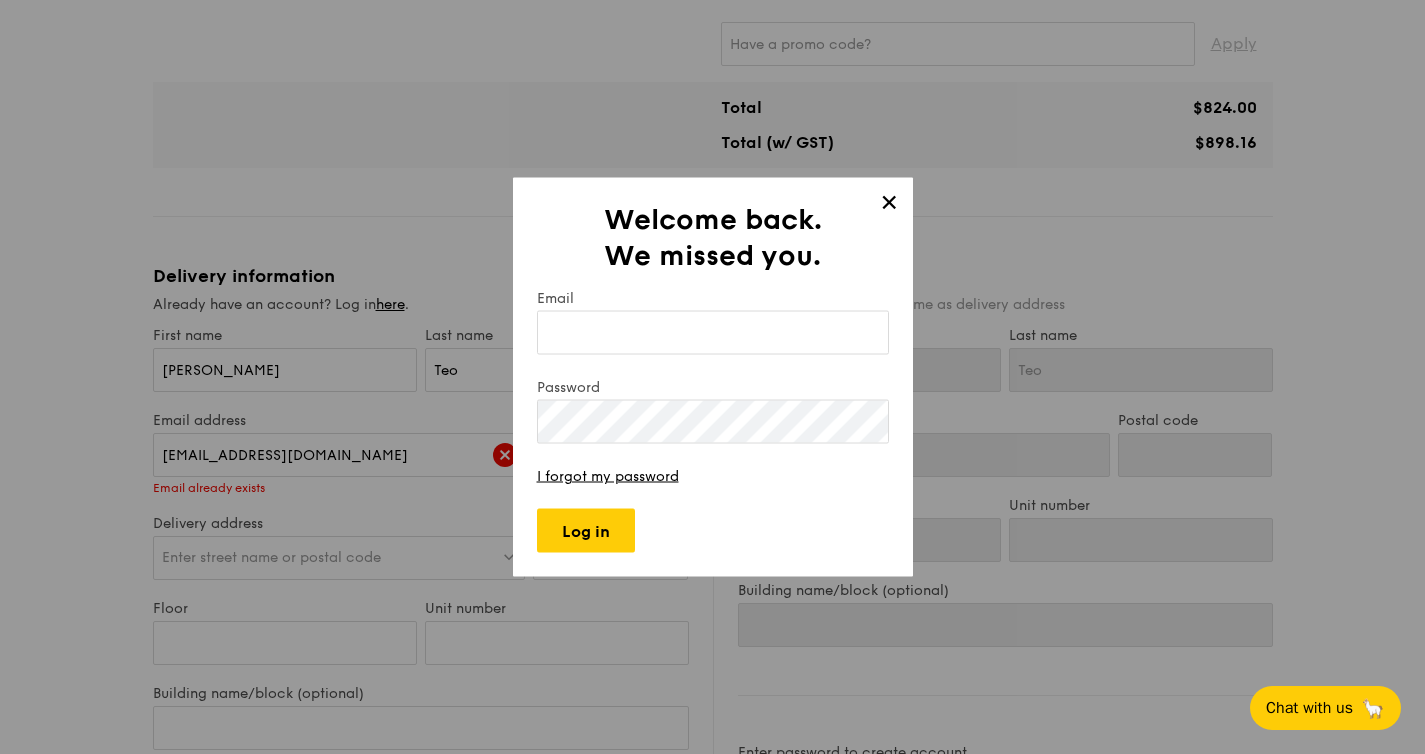 click on "Email" at bounding box center (713, 333) 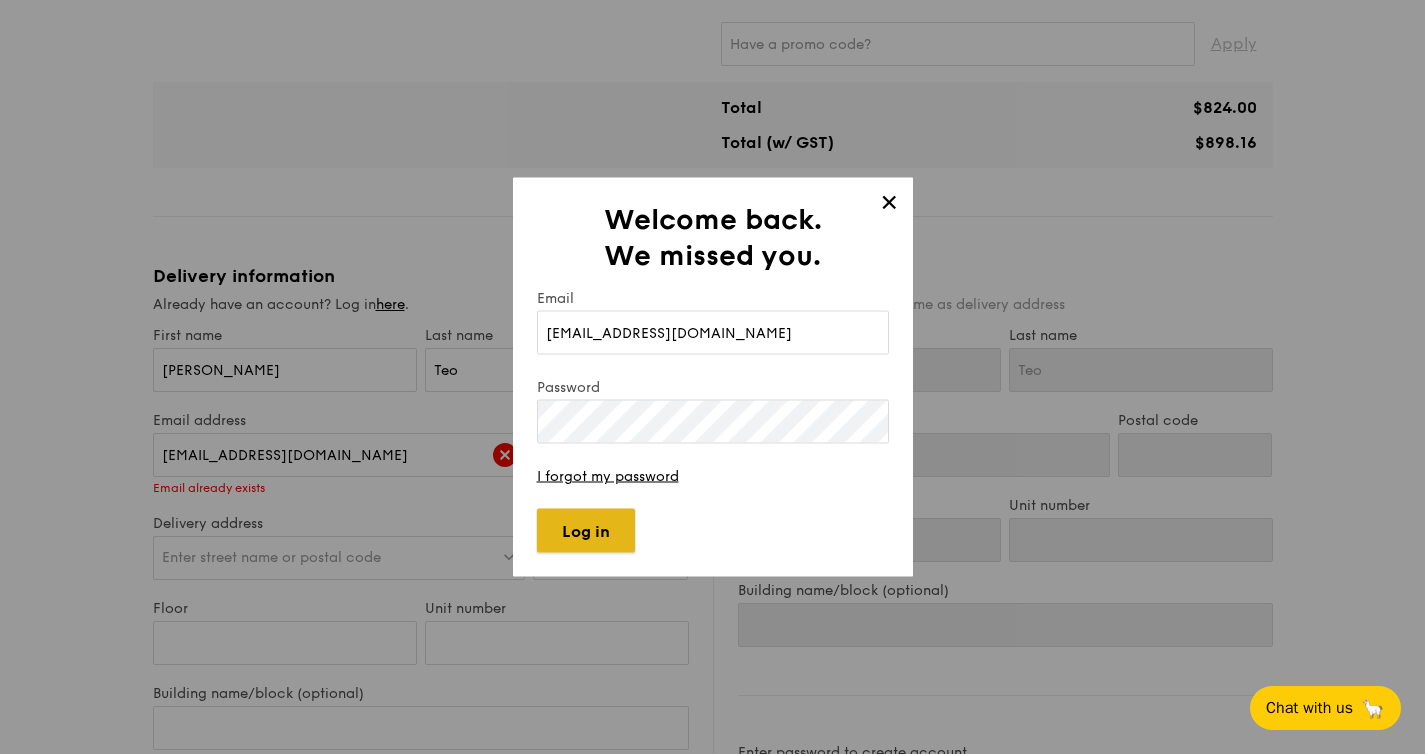 click on "Log in" at bounding box center [586, 531] 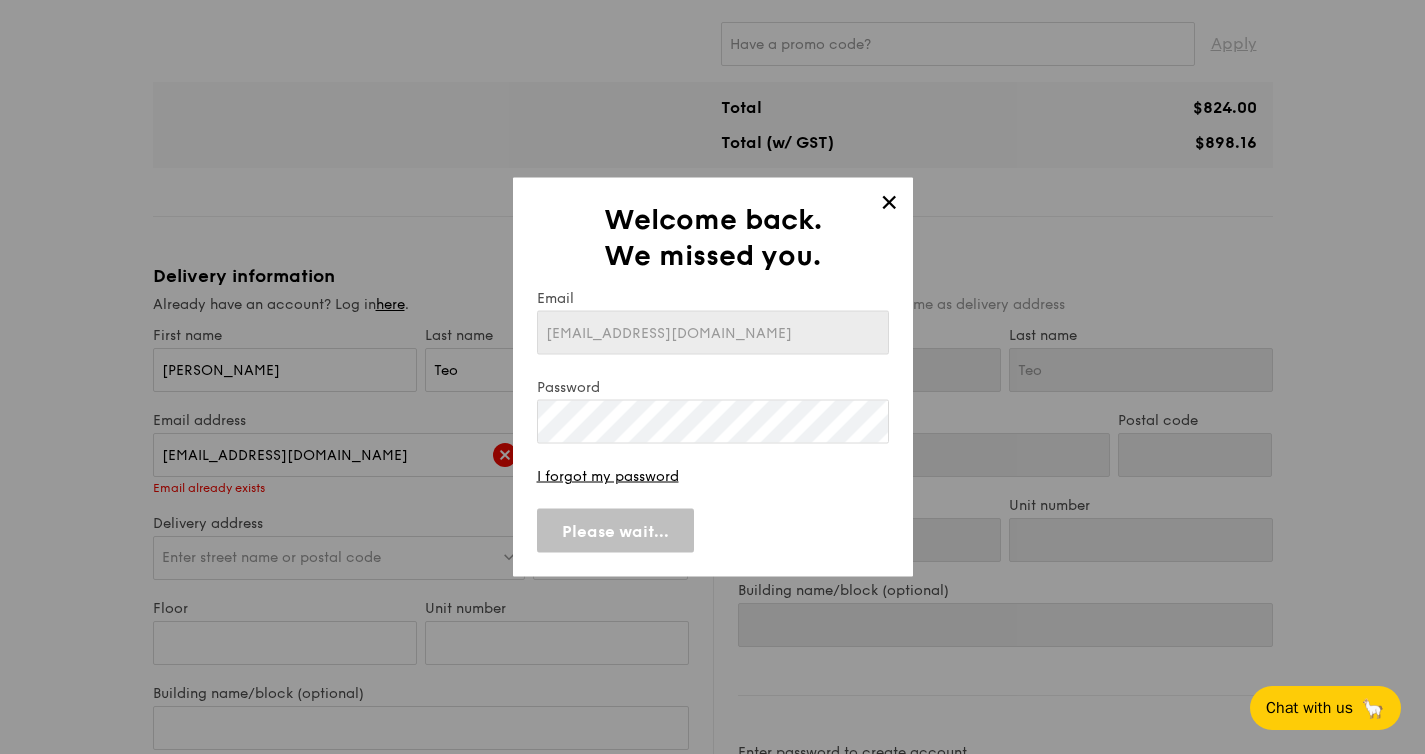 scroll, scrollTop: 0, scrollLeft: 488, axis: horizontal 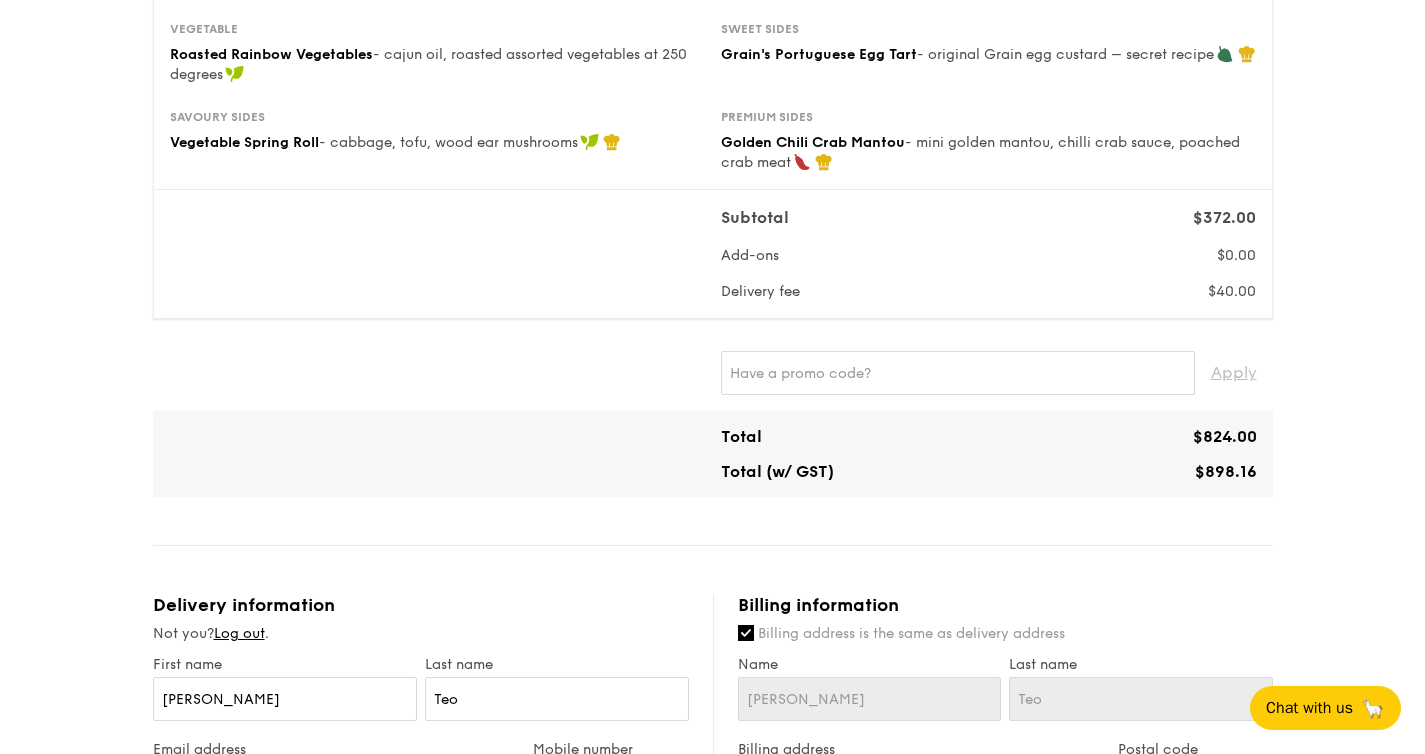 click at bounding box center (0, 1710) 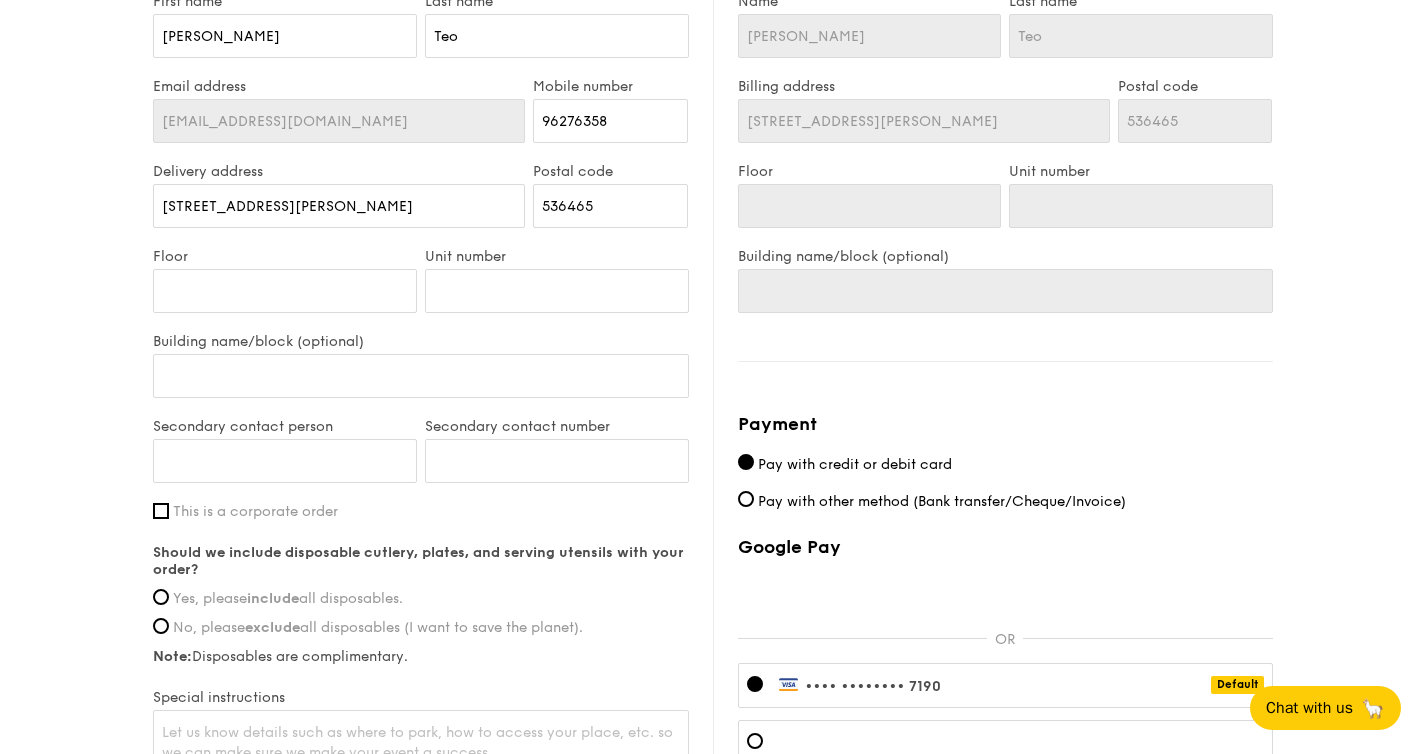 scroll, scrollTop: 1757, scrollLeft: 0, axis: vertical 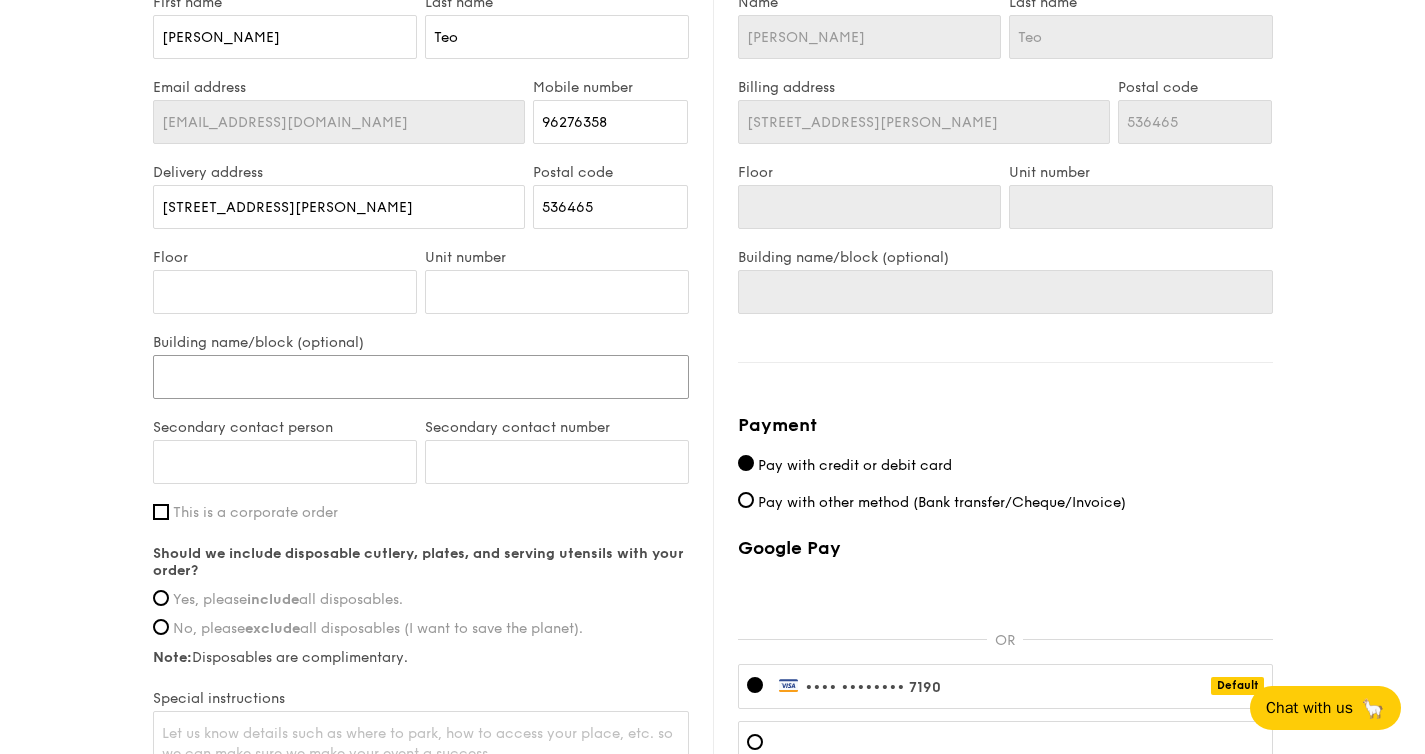 click on "Building name/block (optional)" at bounding box center [421, 377] 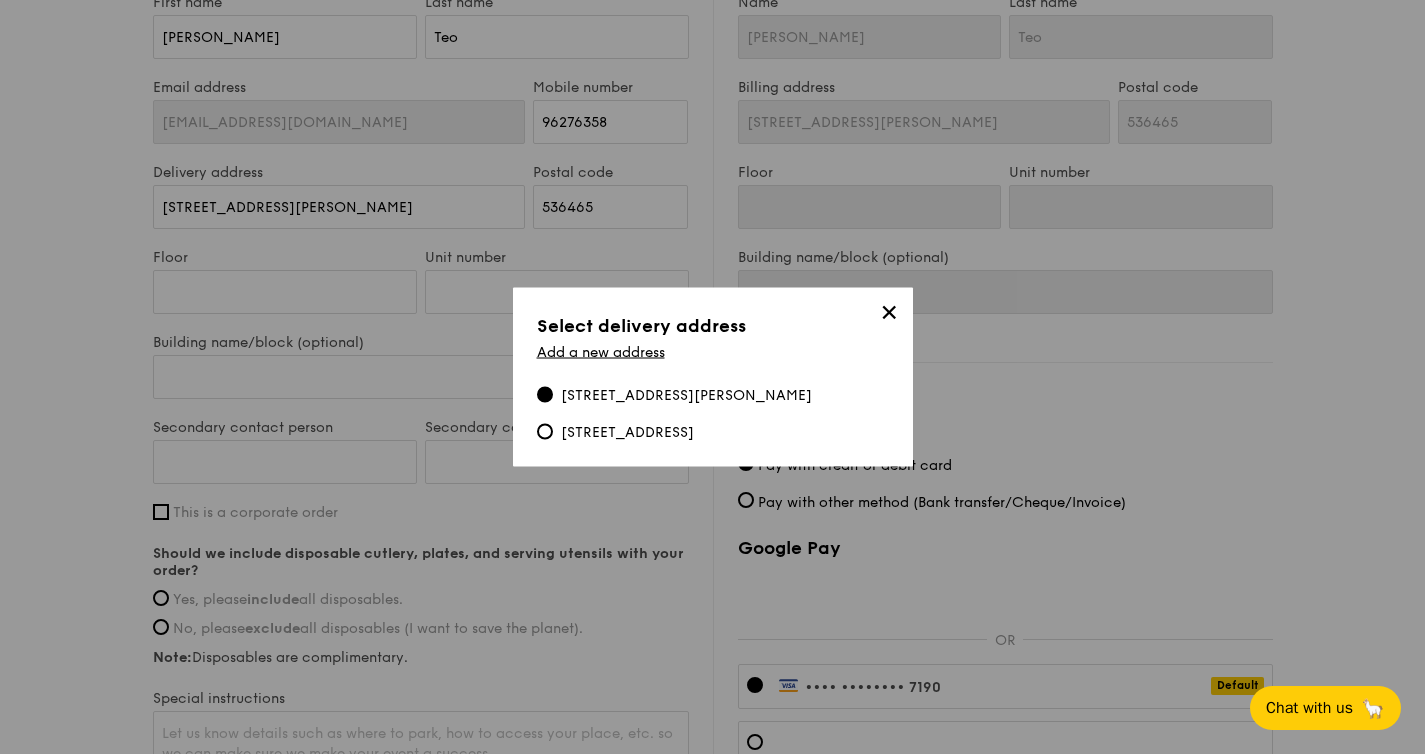 click on "[STREET_ADDRESS][PERSON_NAME]" at bounding box center (686, 396) 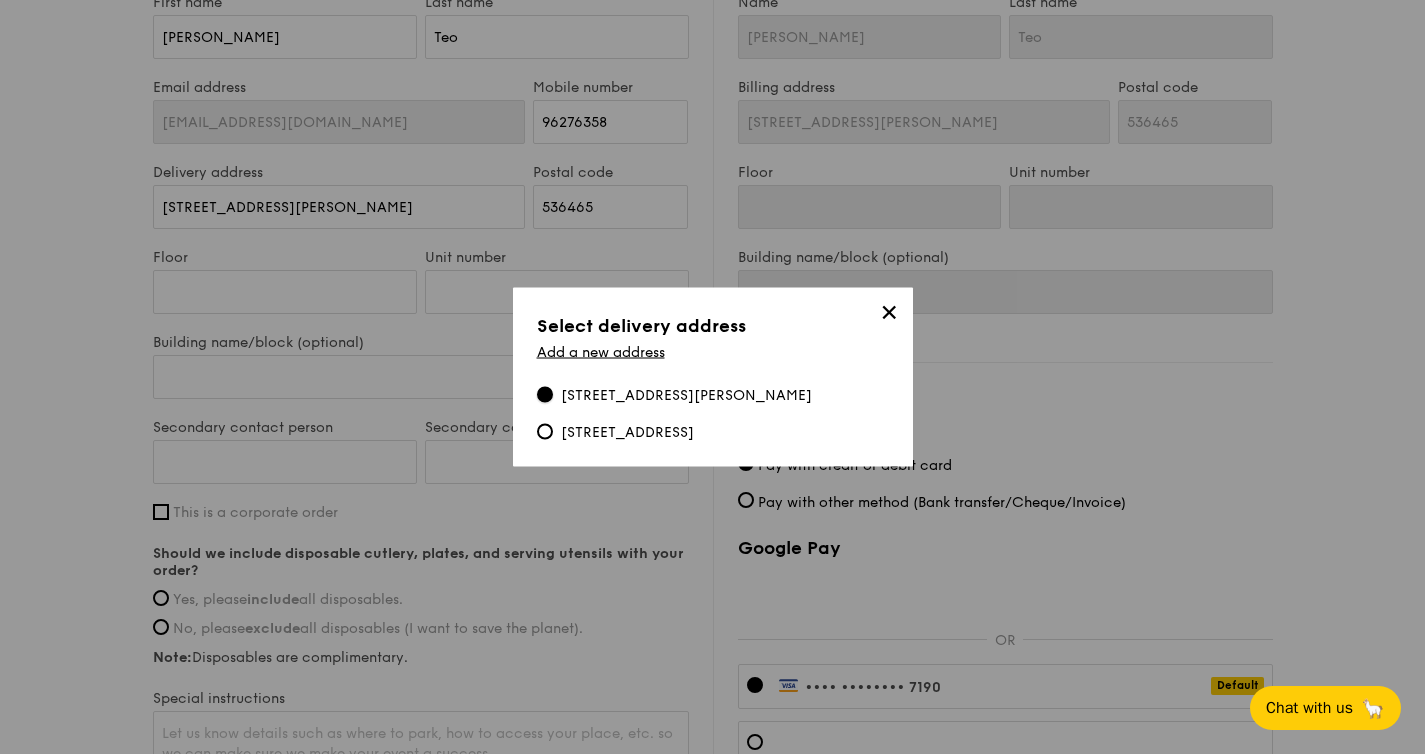 click on "[STREET_ADDRESS][PERSON_NAME]" at bounding box center (545, 395) 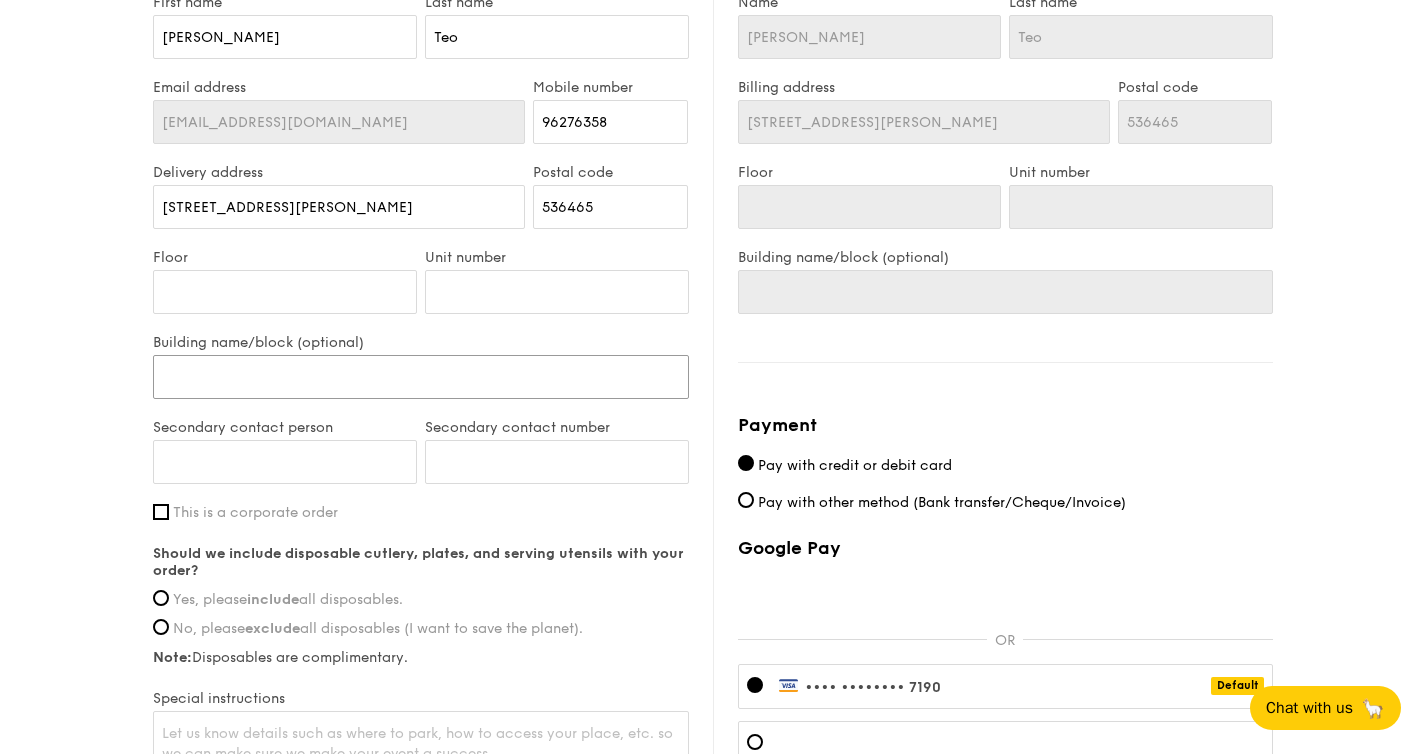 click on "Building name/block (optional)" at bounding box center (421, 377) 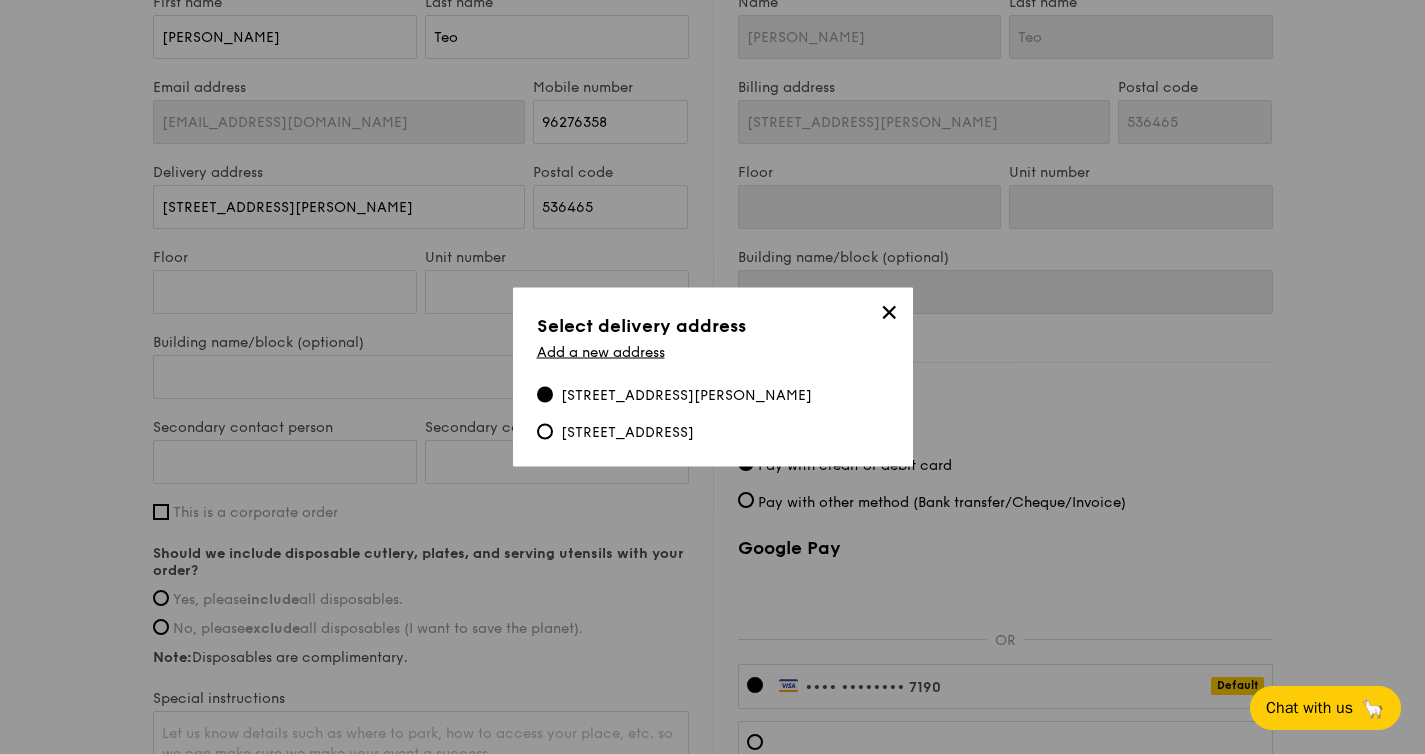 click on "[STREET_ADDRESS][PERSON_NAME]" at bounding box center (686, 396) 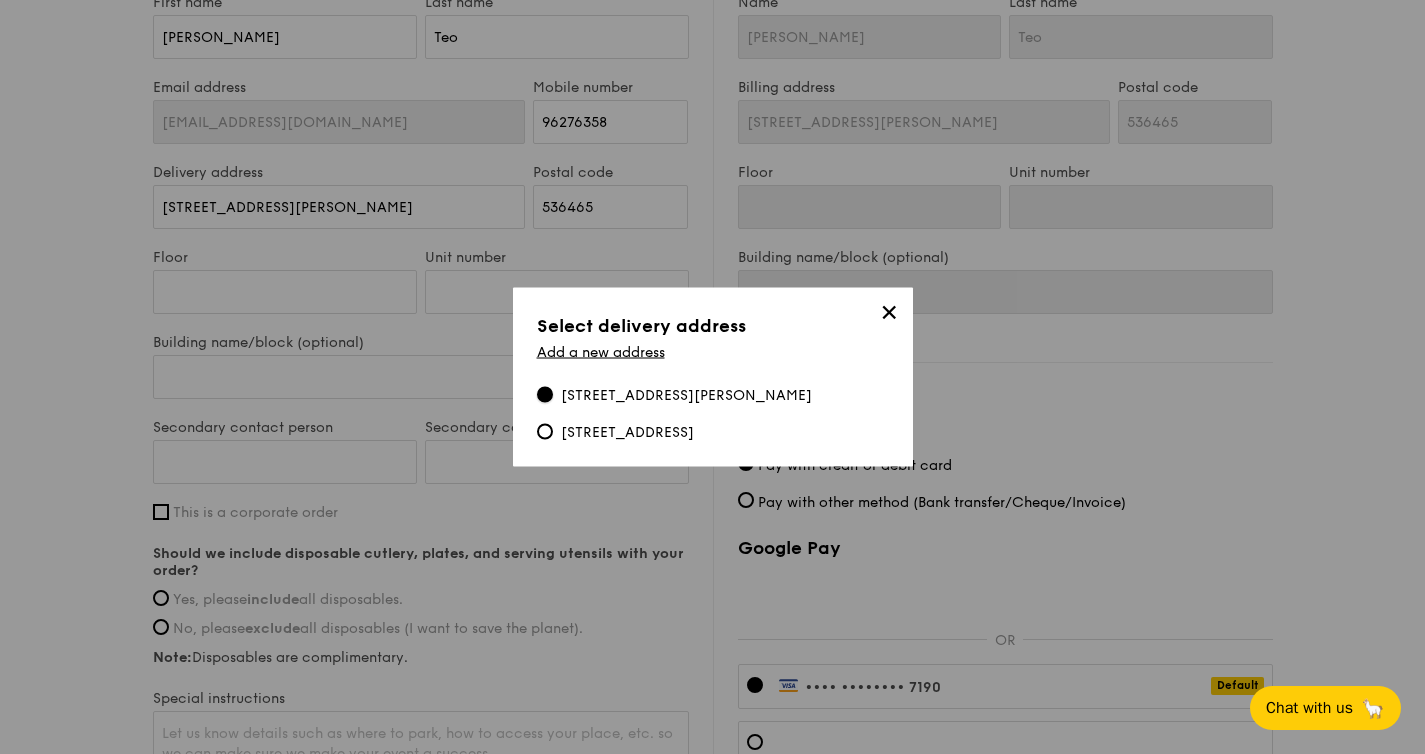 click on "[STREET_ADDRESS][PERSON_NAME]" at bounding box center [545, 395] 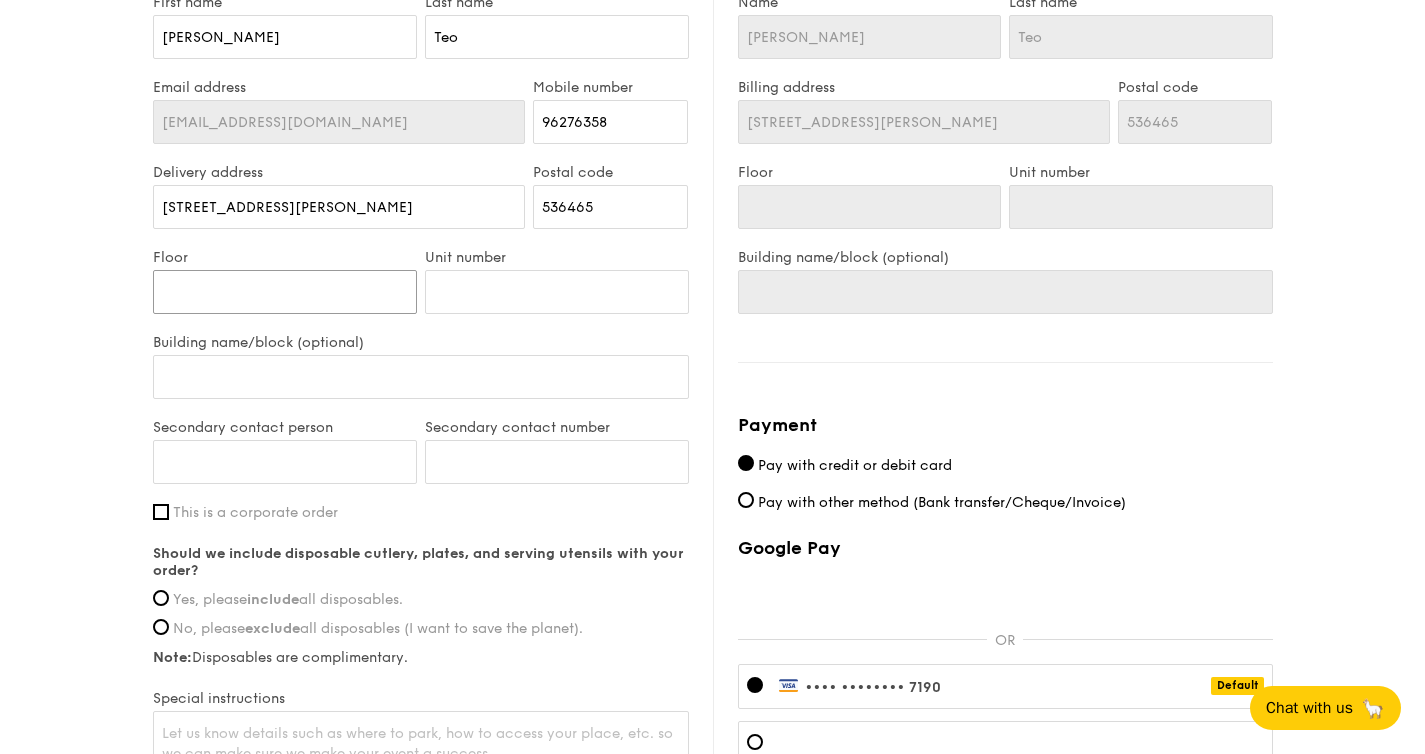 click on "Floor" at bounding box center (285, 292) 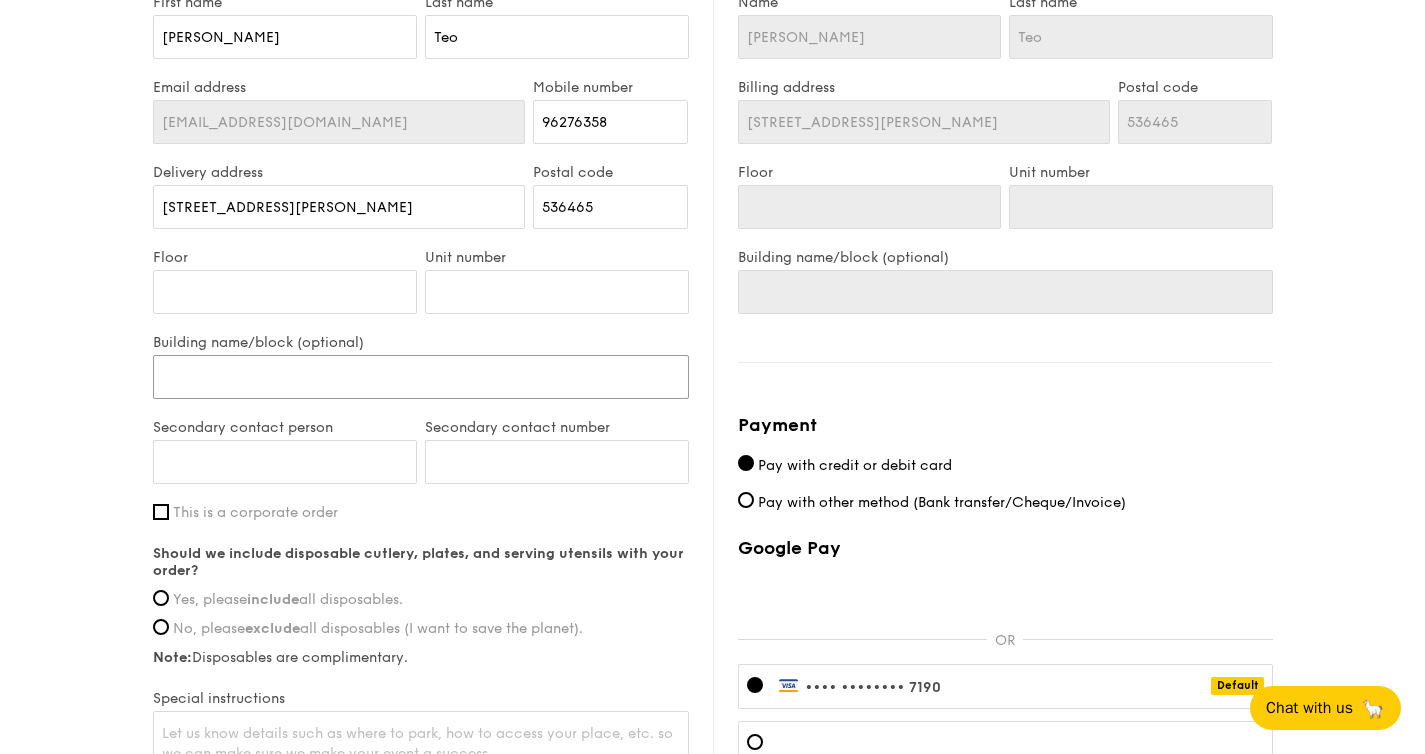 click on "Building name/block (optional)" at bounding box center [421, 377] 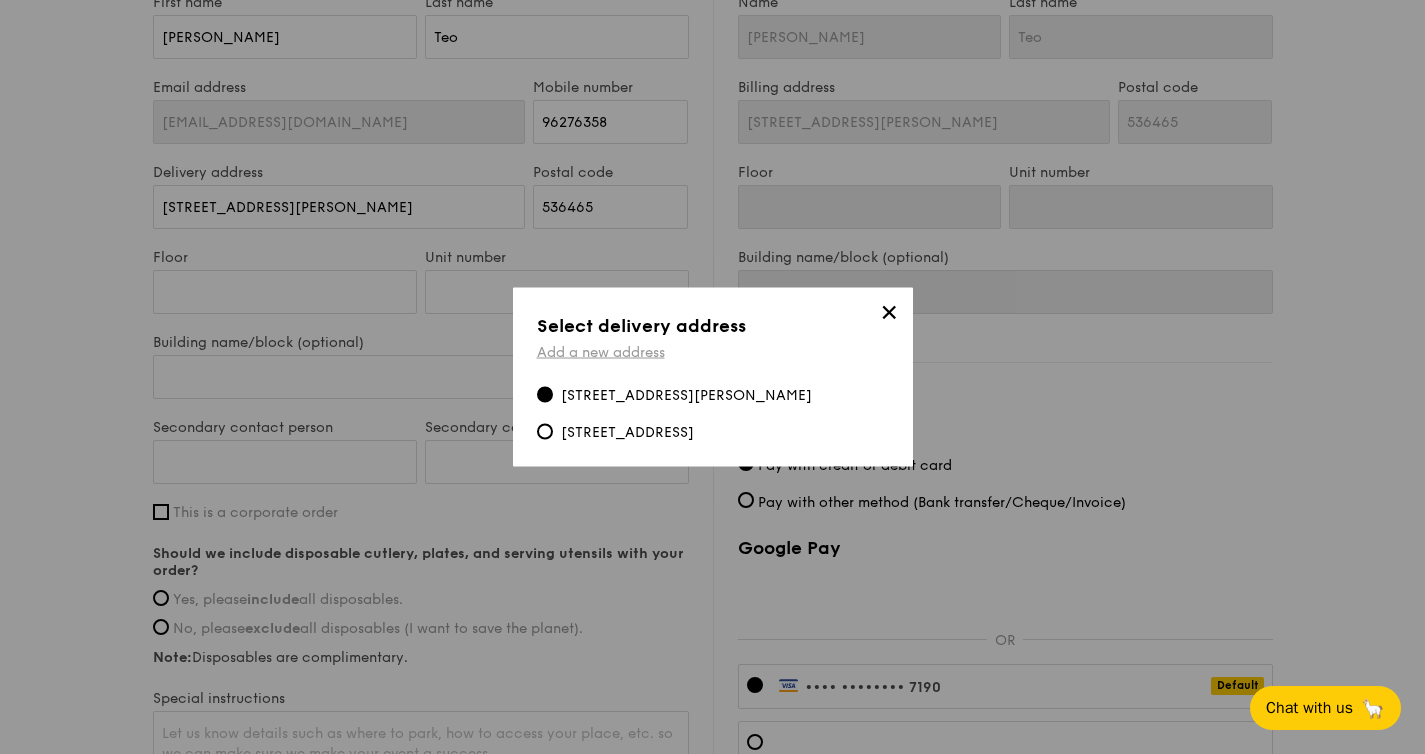 click on "Add a new address" at bounding box center (601, 352) 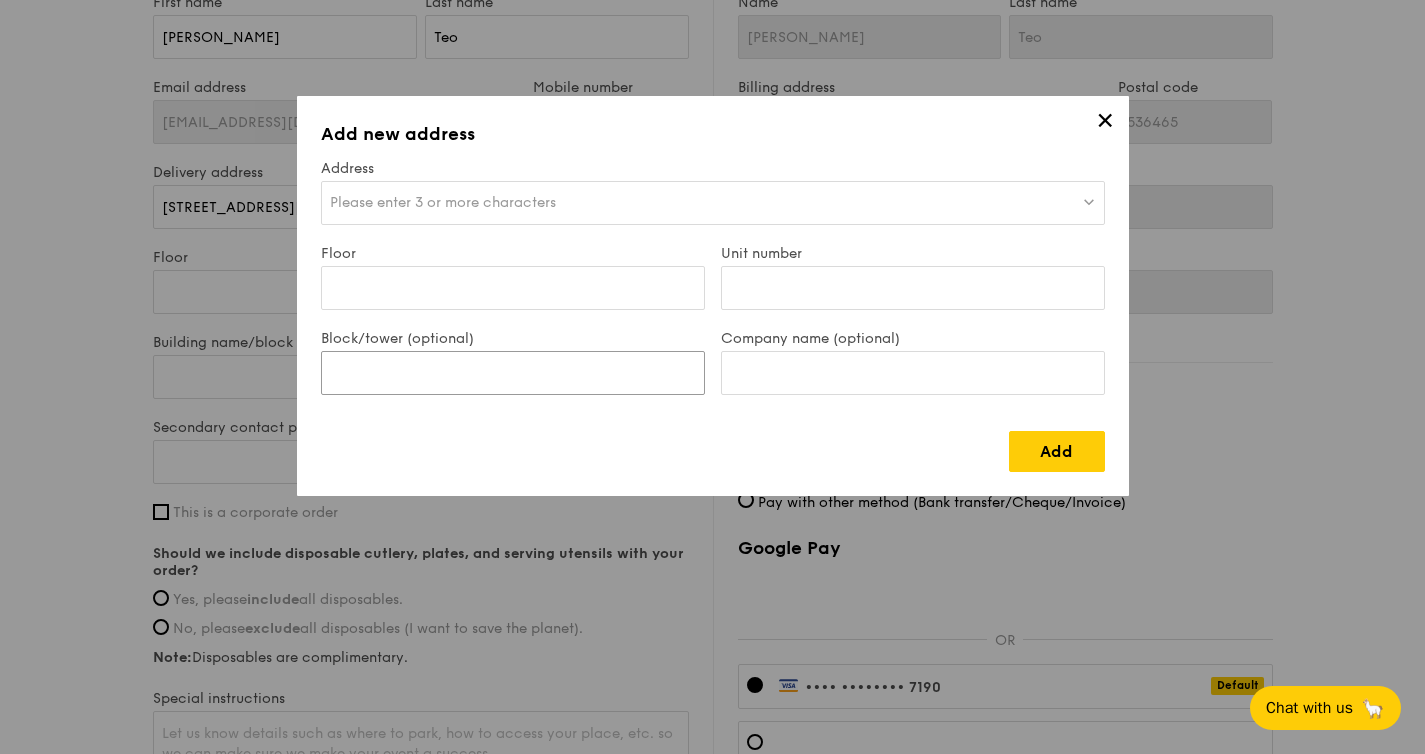 click on "Block/tower (optional)" at bounding box center (513, 373) 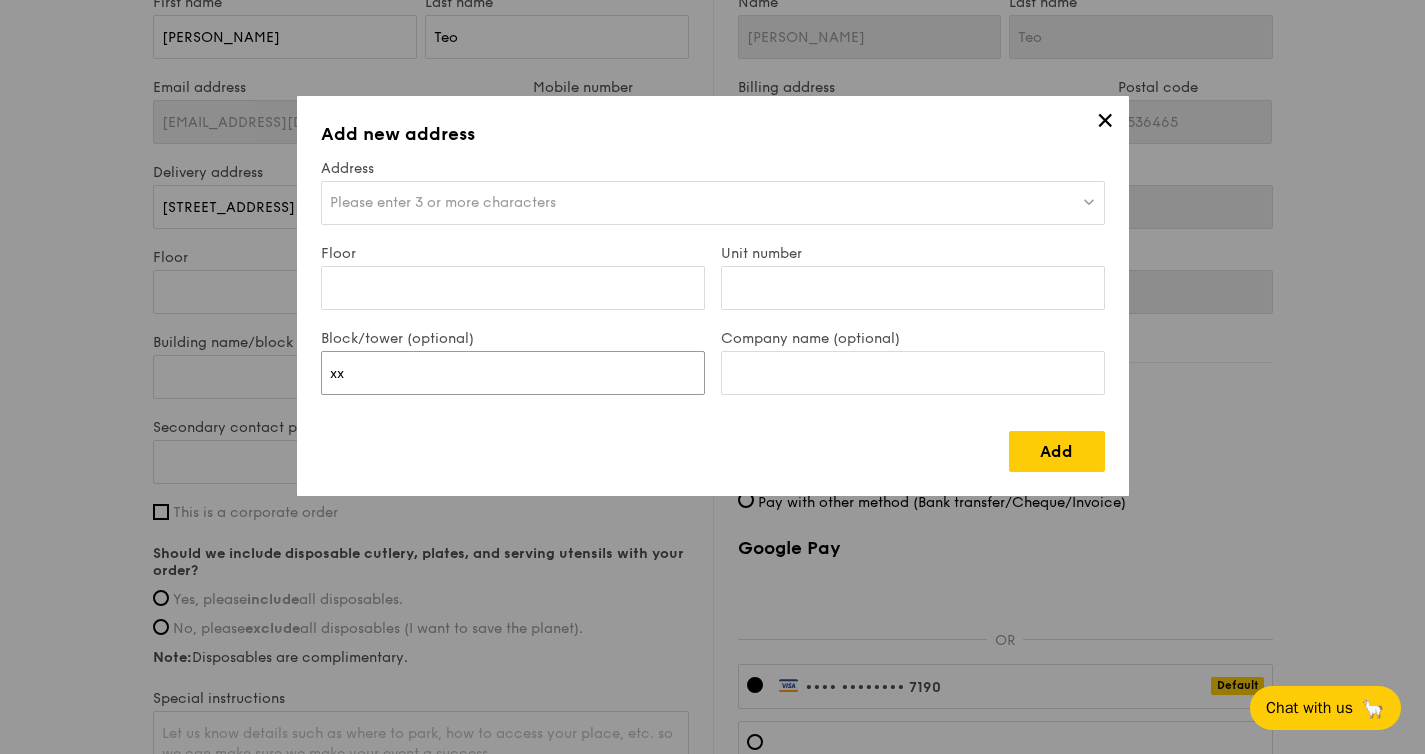 paste on "Block B" 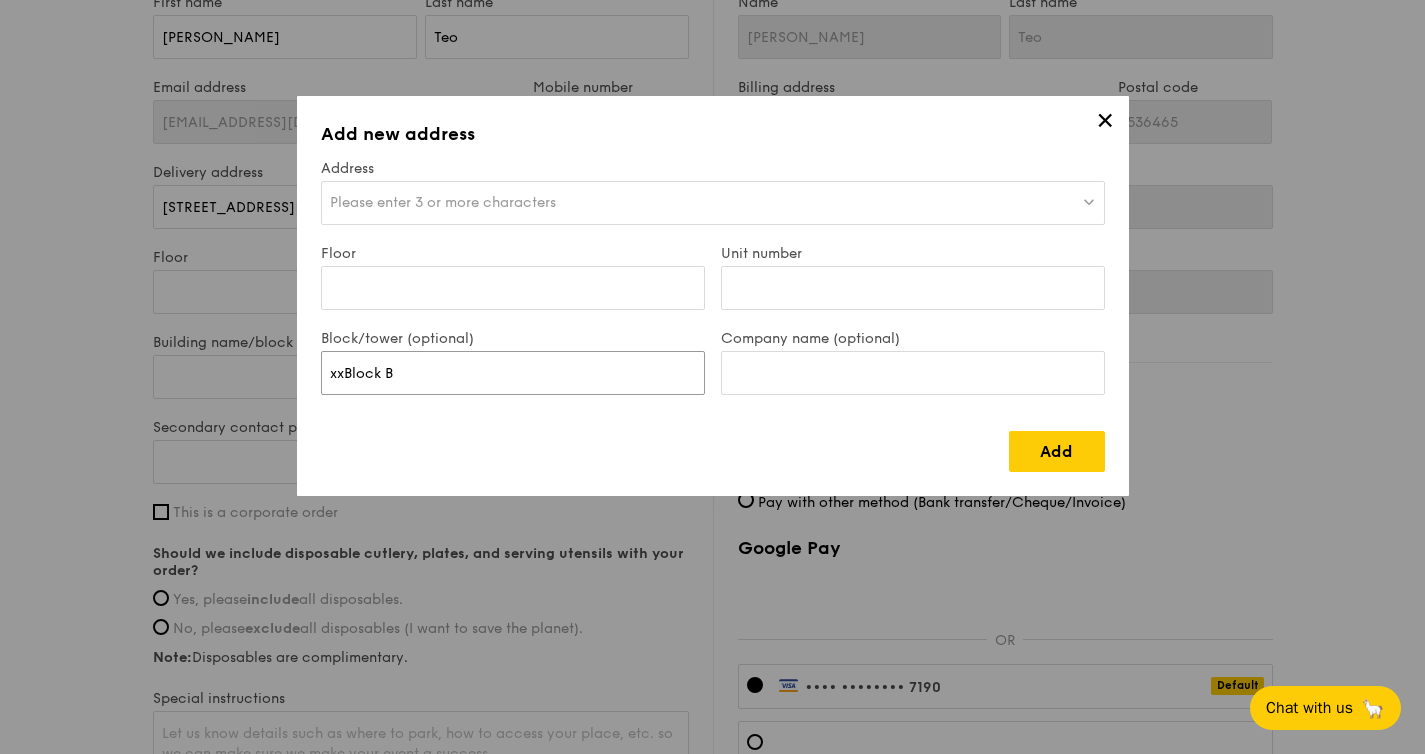 click on "xxBlock B" at bounding box center (513, 373) 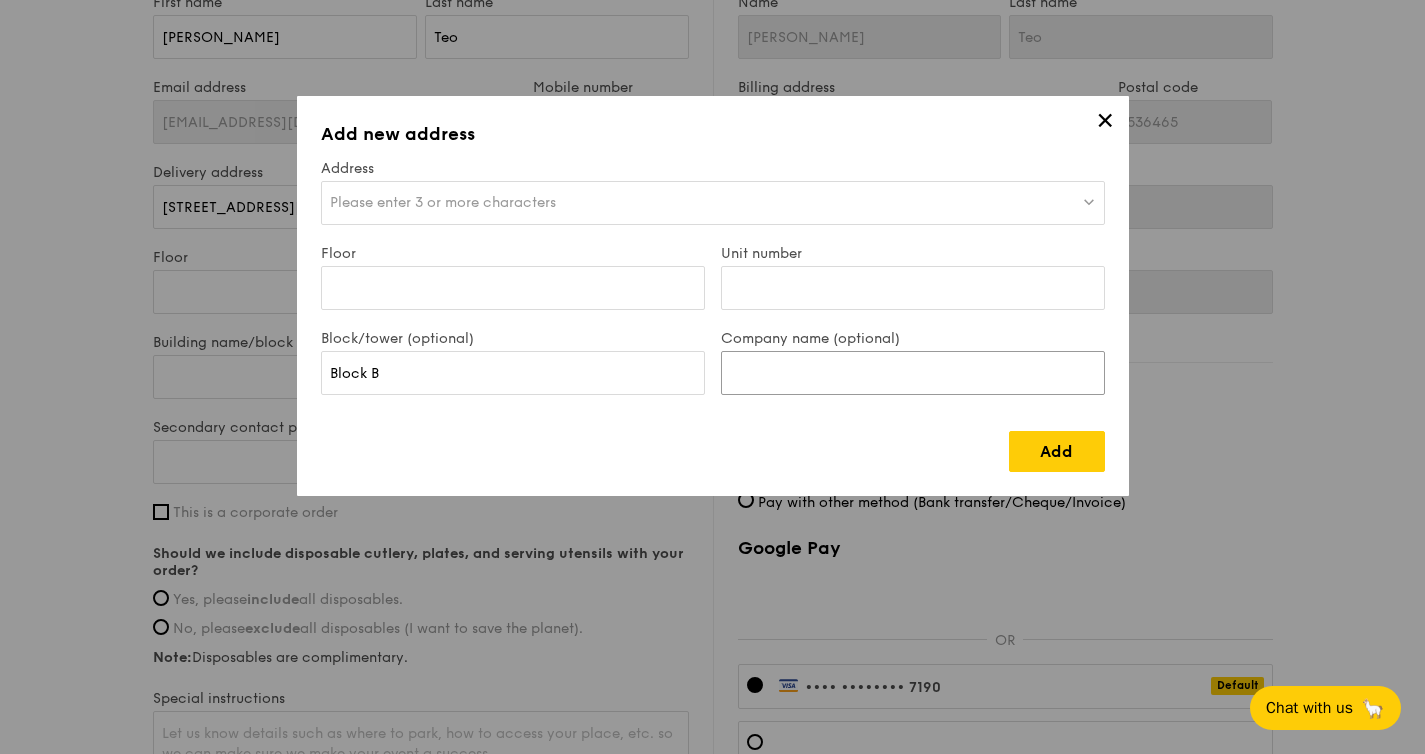 click on "Company name (optional)" at bounding box center (913, 373) 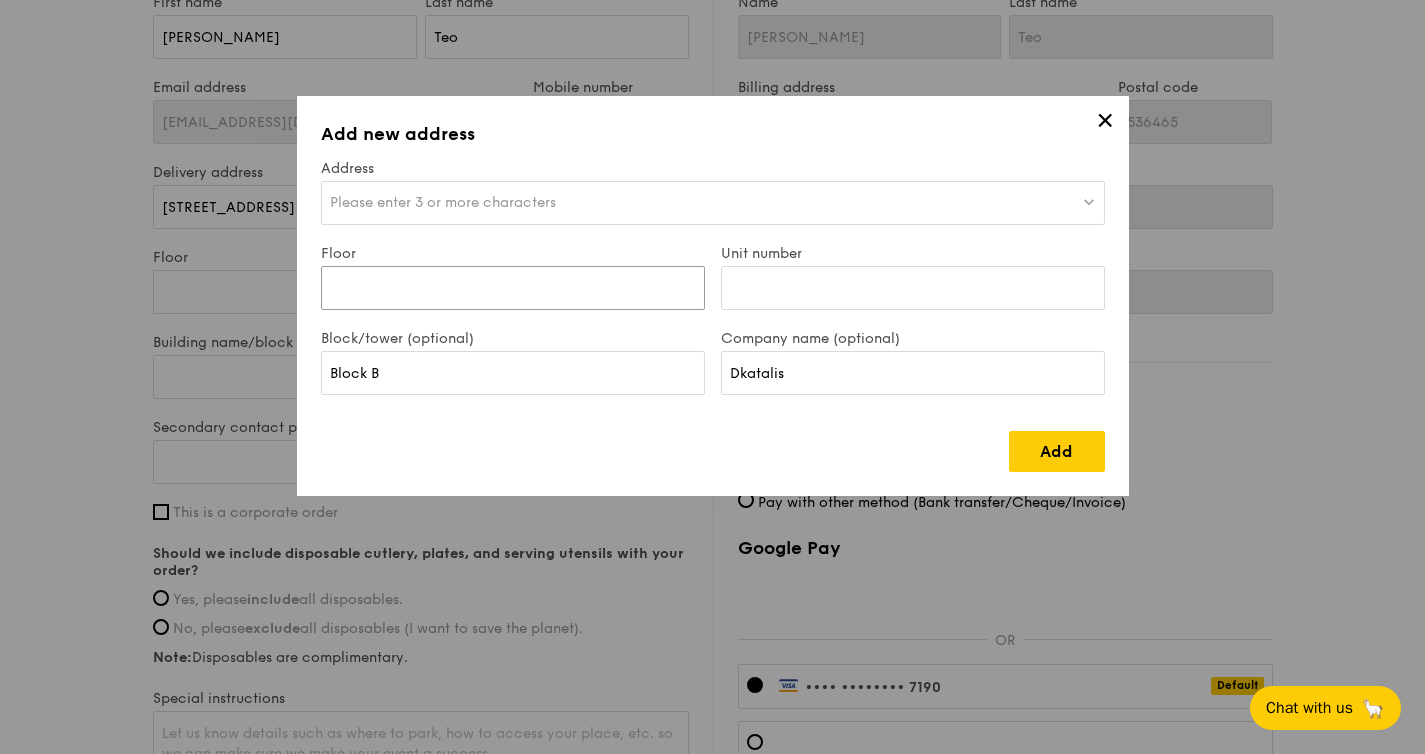 click on "Floor" at bounding box center (513, 288) 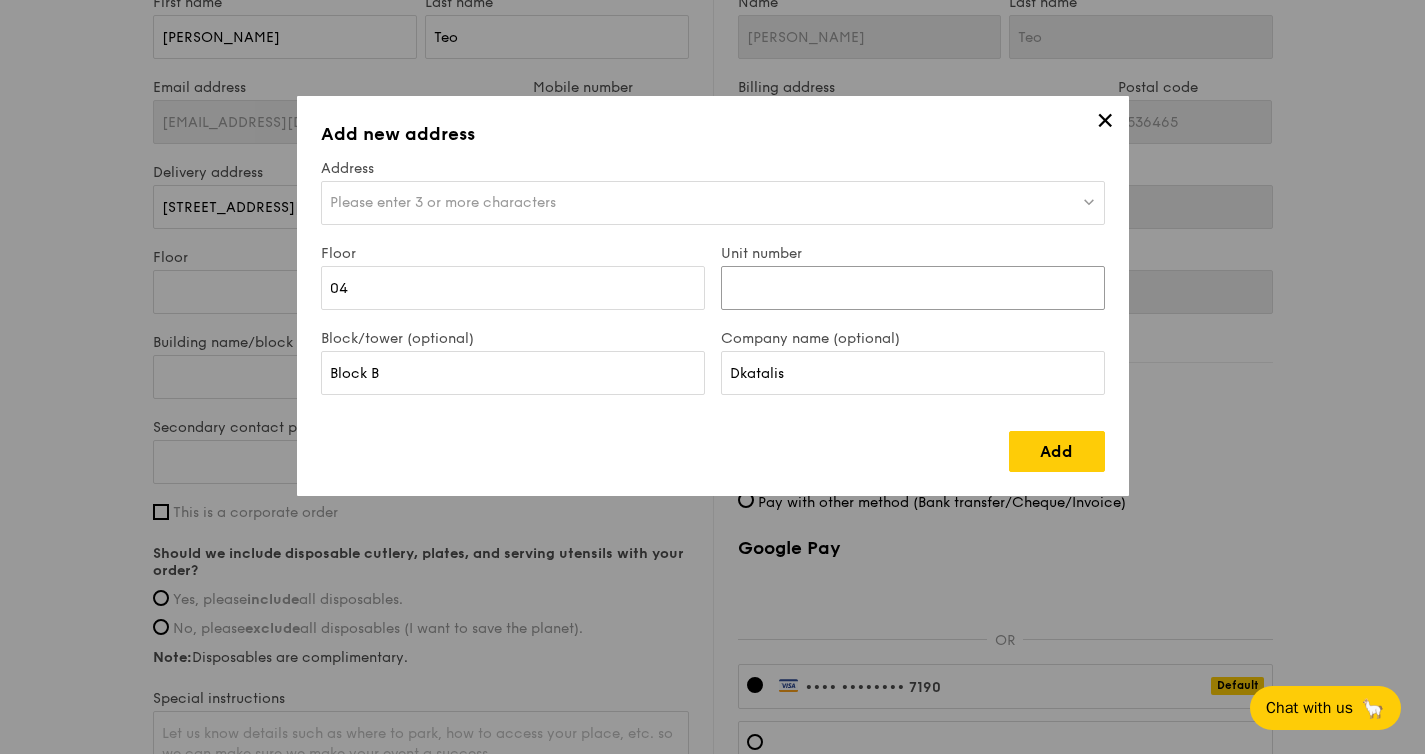 click on "Unit number" at bounding box center [913, 288] 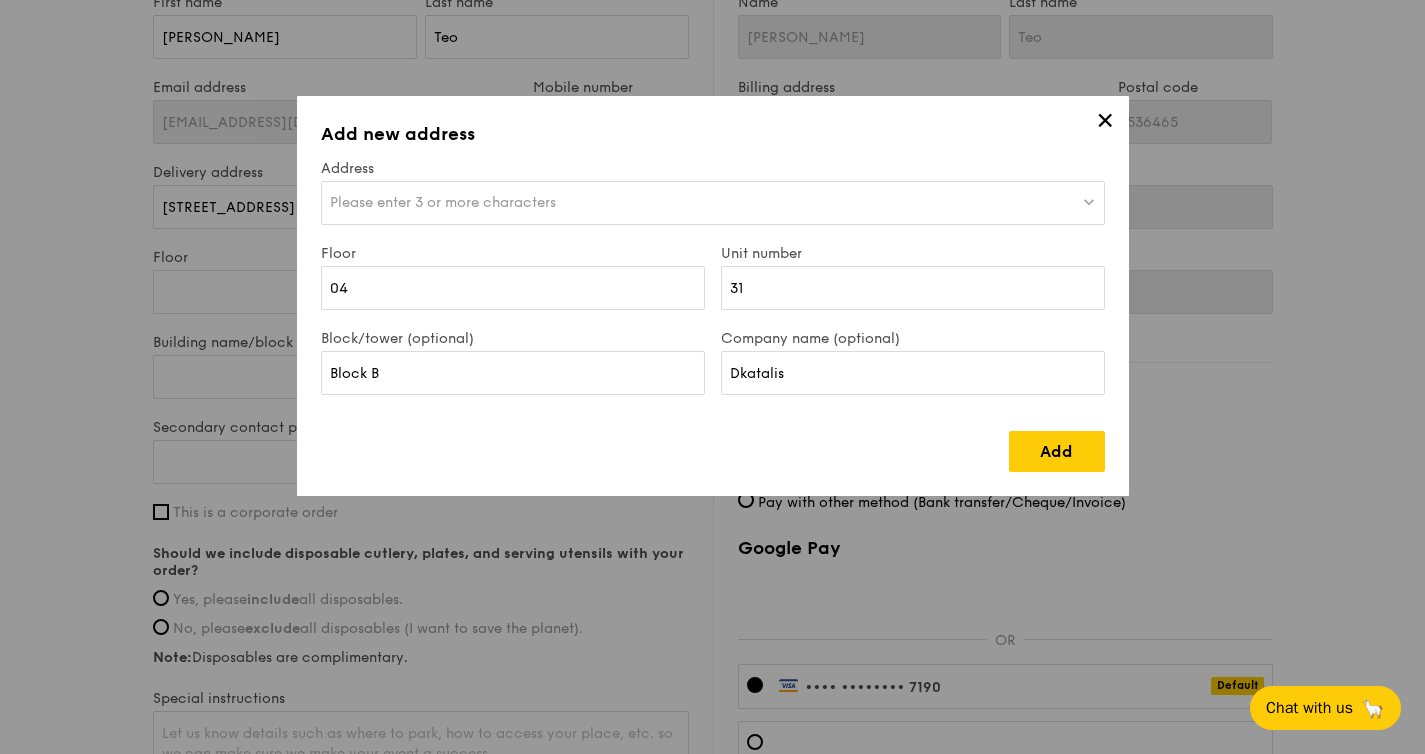 click on "Add" at bounding box center (713, 443) 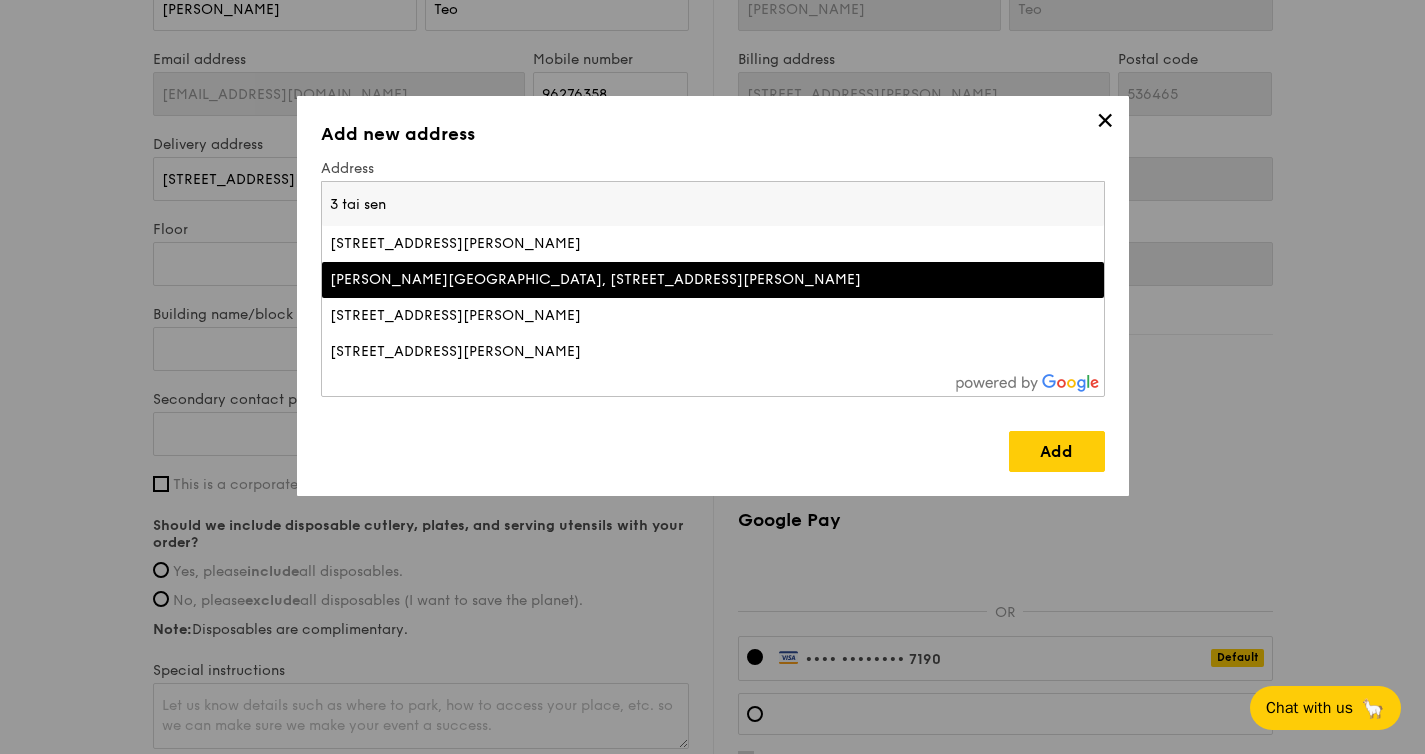 scroll, scrollTop: 1762, scrollLeft: 0, axis: vertical 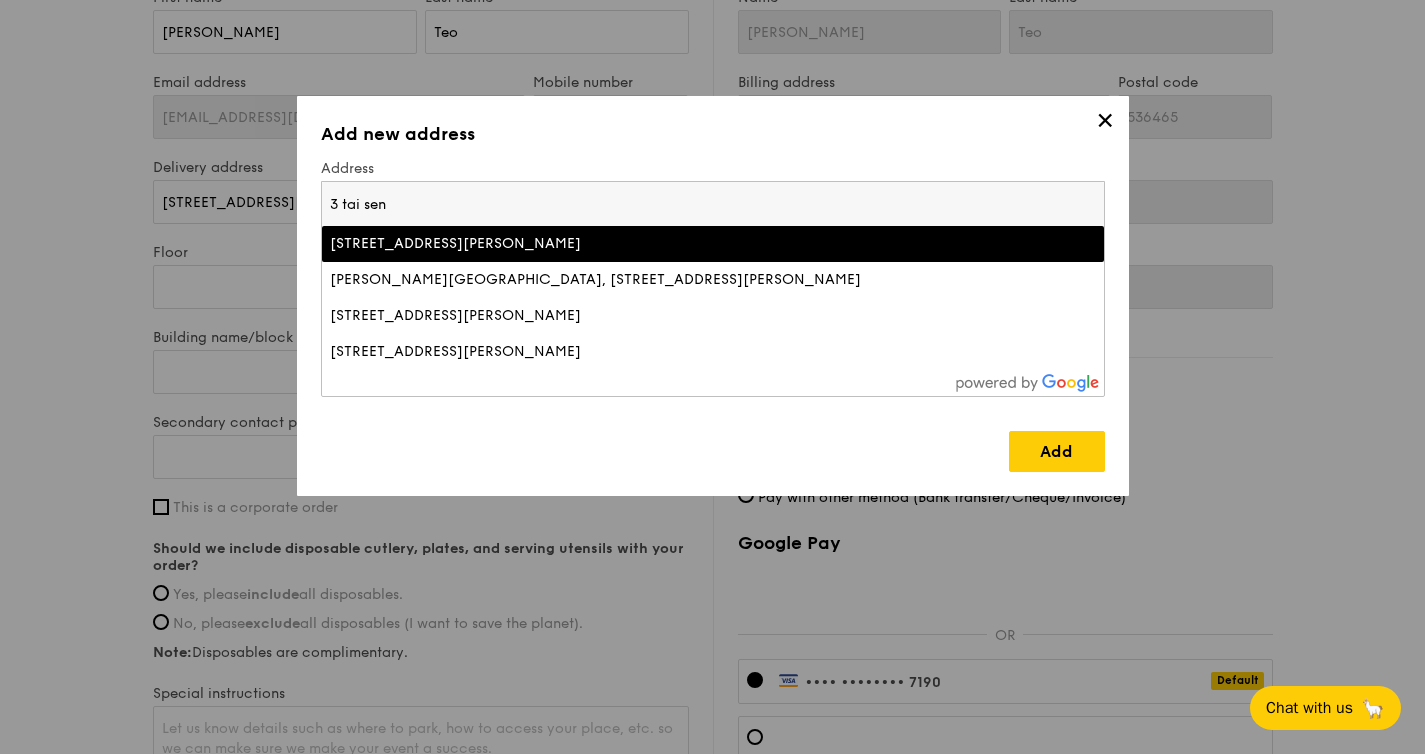 click on "3 tai sen" at bounding box center [713, 204] 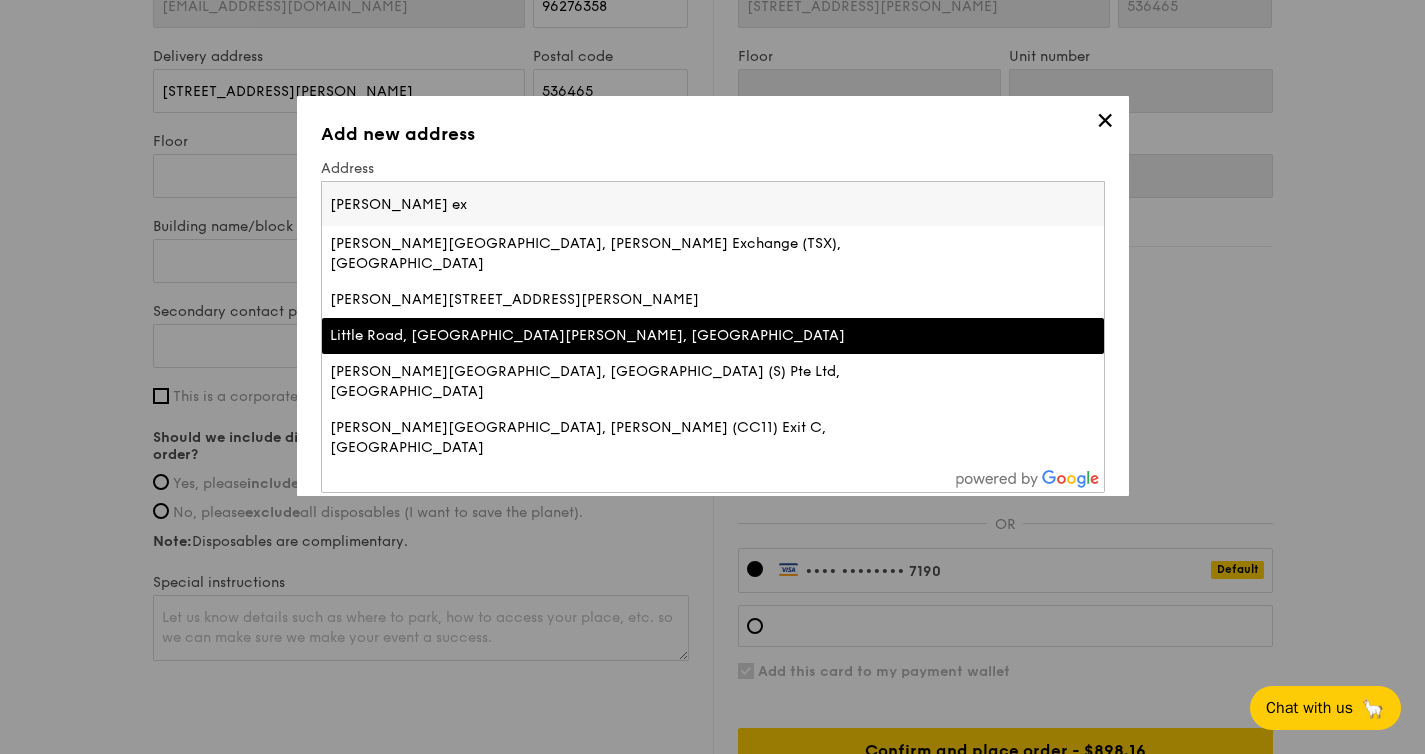 scroll, scrollTop: 1880, scrollLeft: 0, axis: vertical 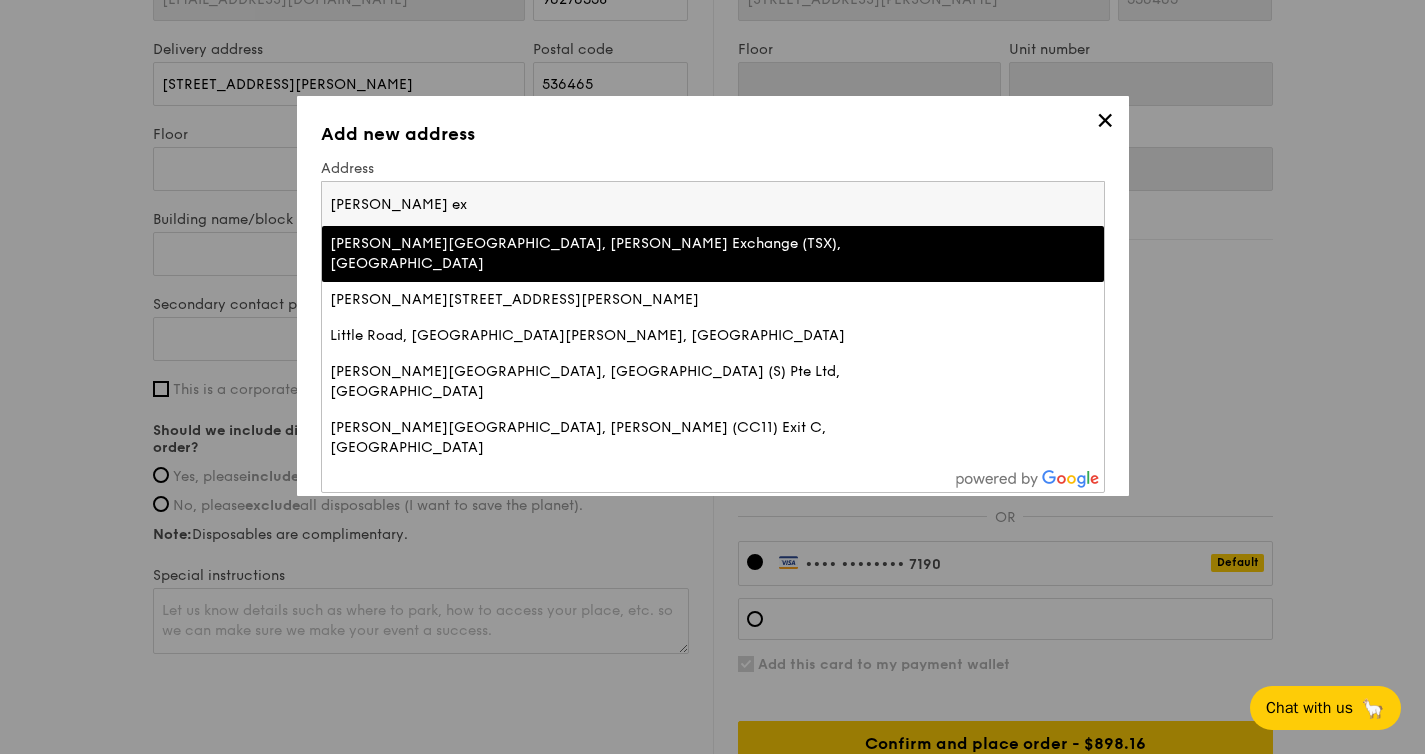 click on "[PERSON_NAME][GEOGRAPHIC_DATA], [PERSON_NAME] Exchange (TSX), [GEOGRAPHIC_DATA]" at bounding box center (617, 254) 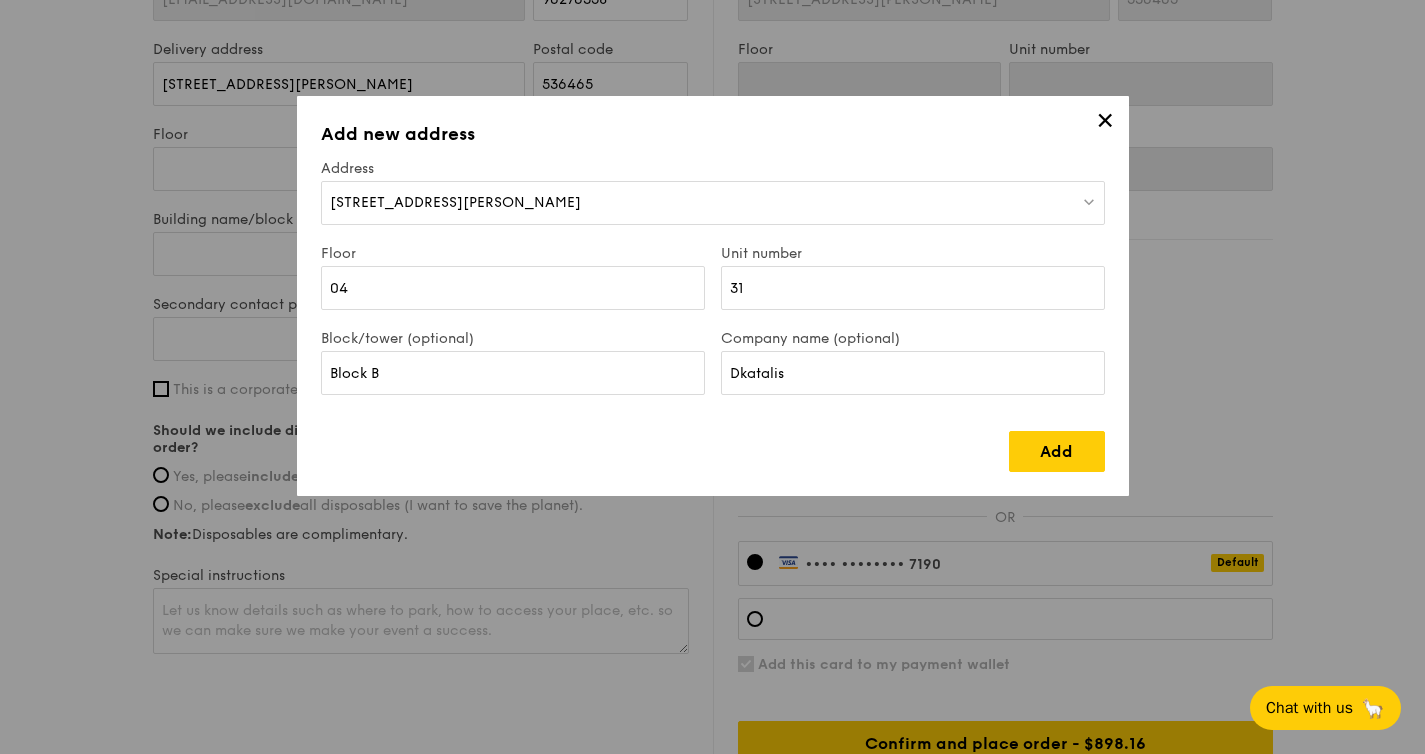 click on "[STREET_ADDRESS][PERSON_NAME]" at bounding box center [455, 202] 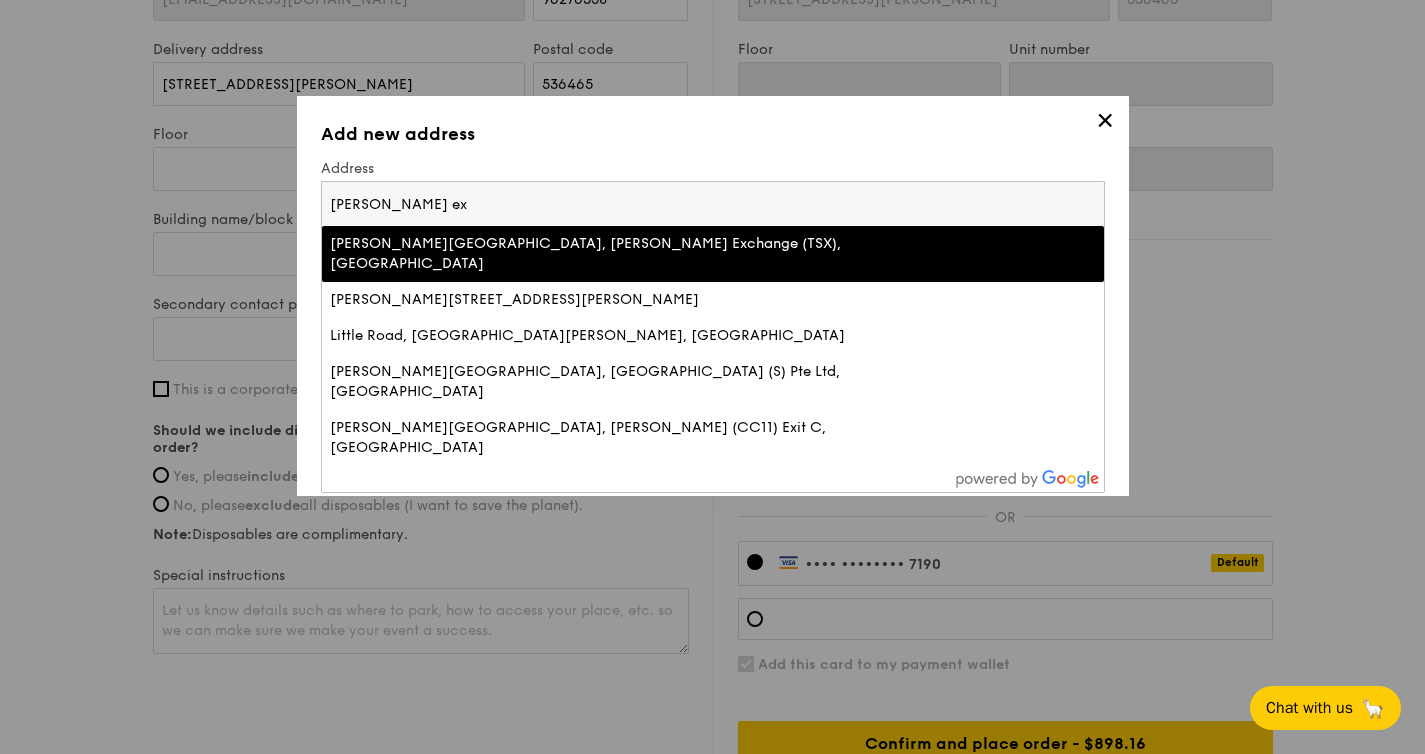 drag, startPoint x: 427, startPoint y: 199, endPoint x: 258, endPoint y: 199, distance: 169 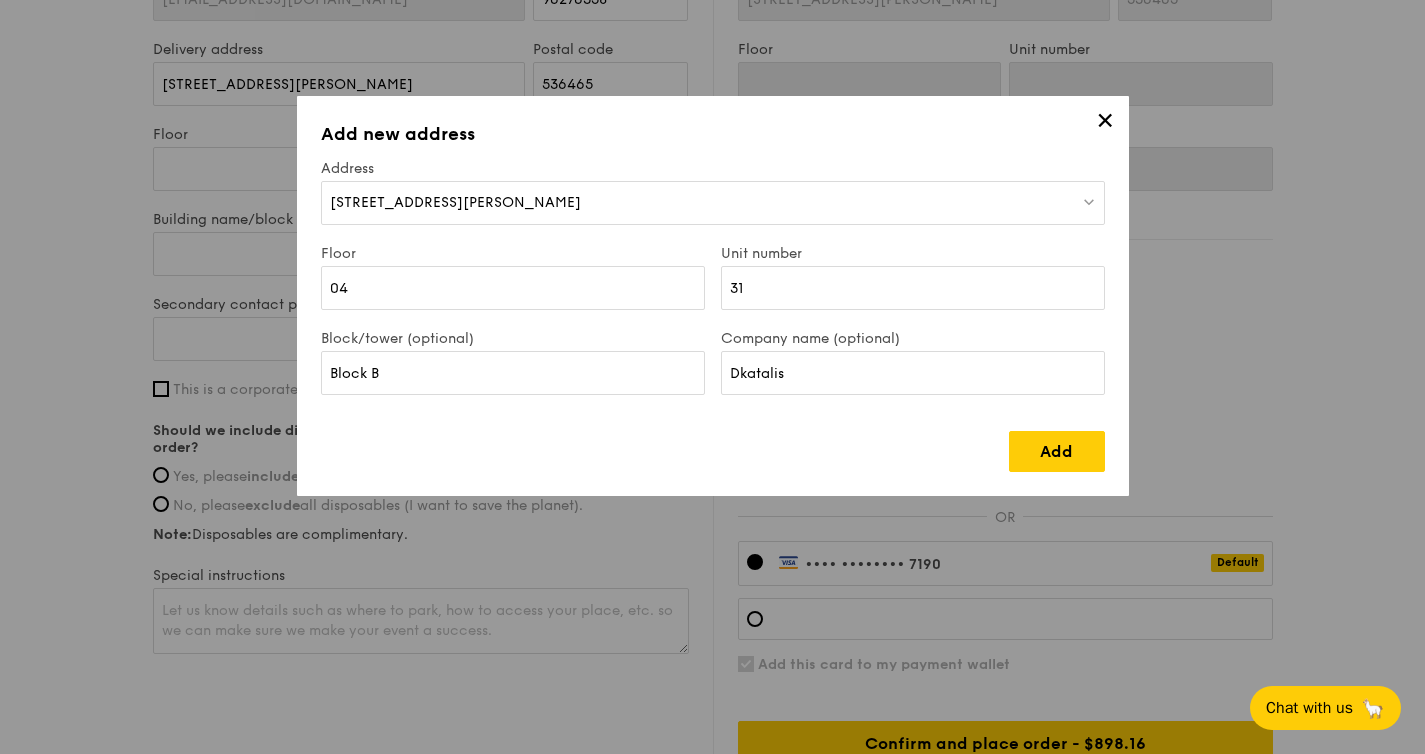 click on "[STREET_ADDRESS][PERSON_NAME]" at bounding box center (713, 203) 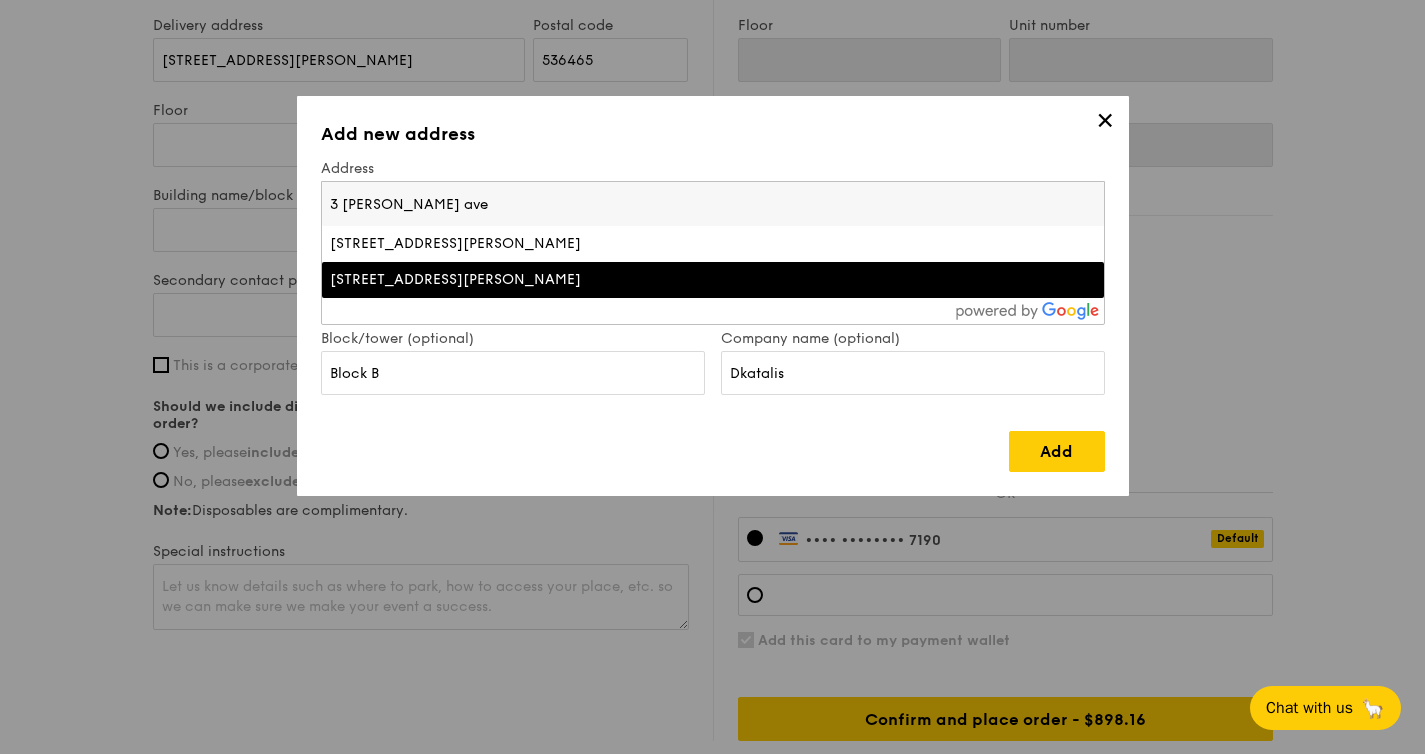 scroll, scrollTop: 1918, scrollLeft: 0, axis: vertical 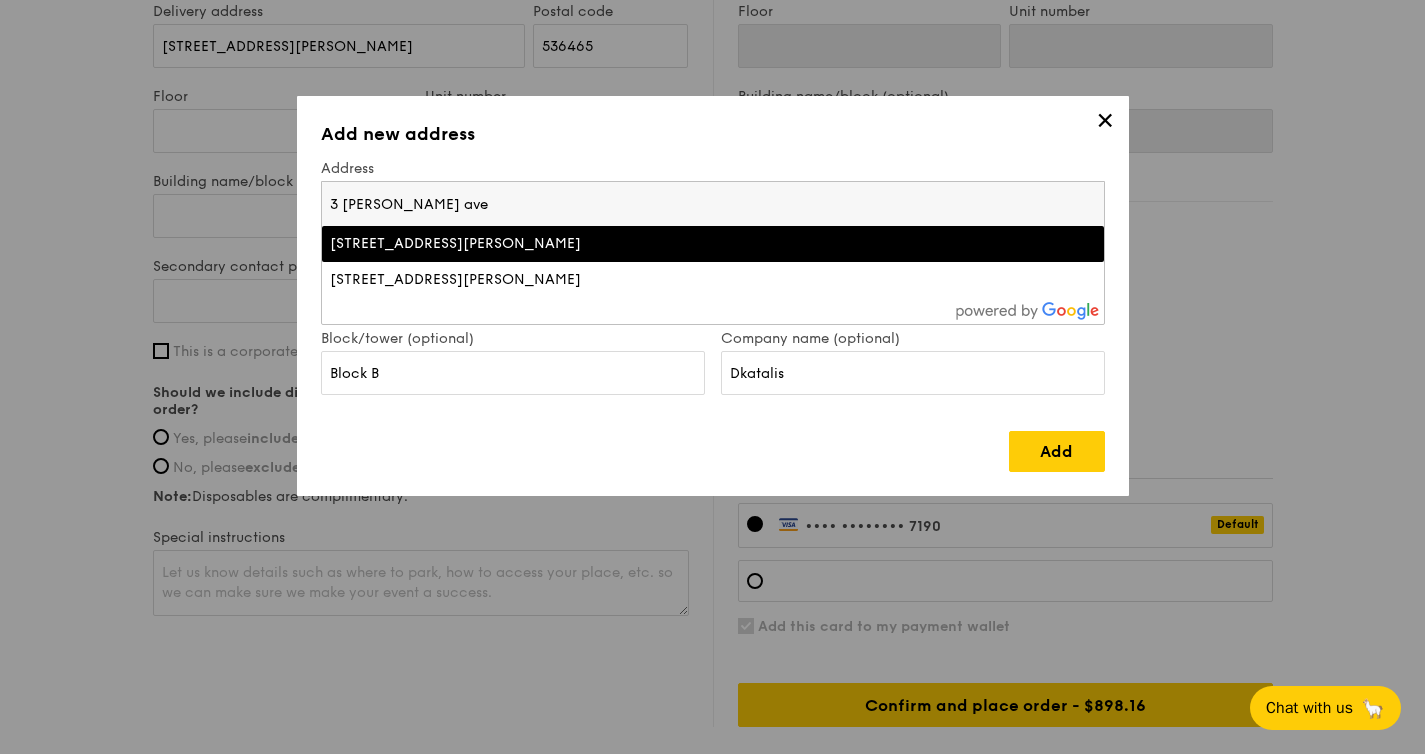 click on "3 [PERSON_NAME] ave" at bounding box center (713, 204) 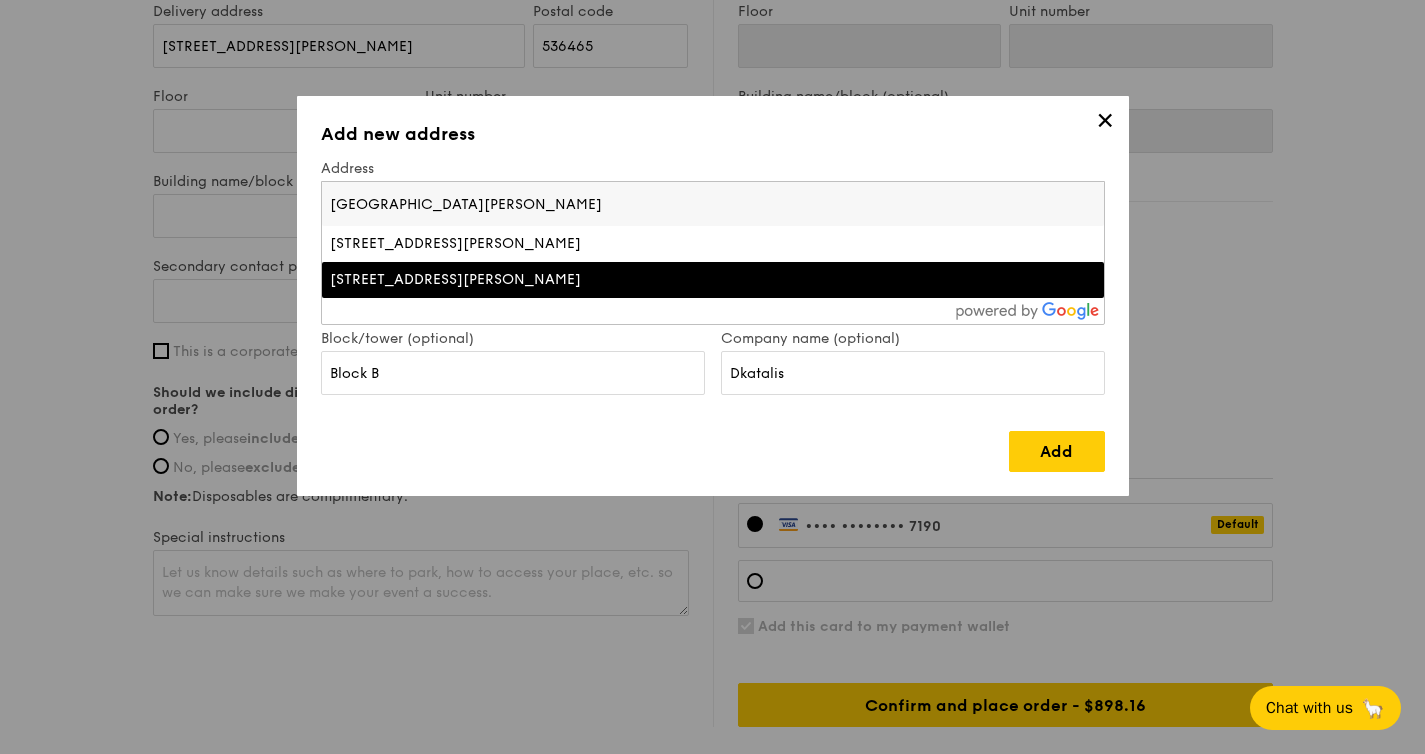 click on "Block/tower (optional)
Block B" at bounding box center [513, 372] 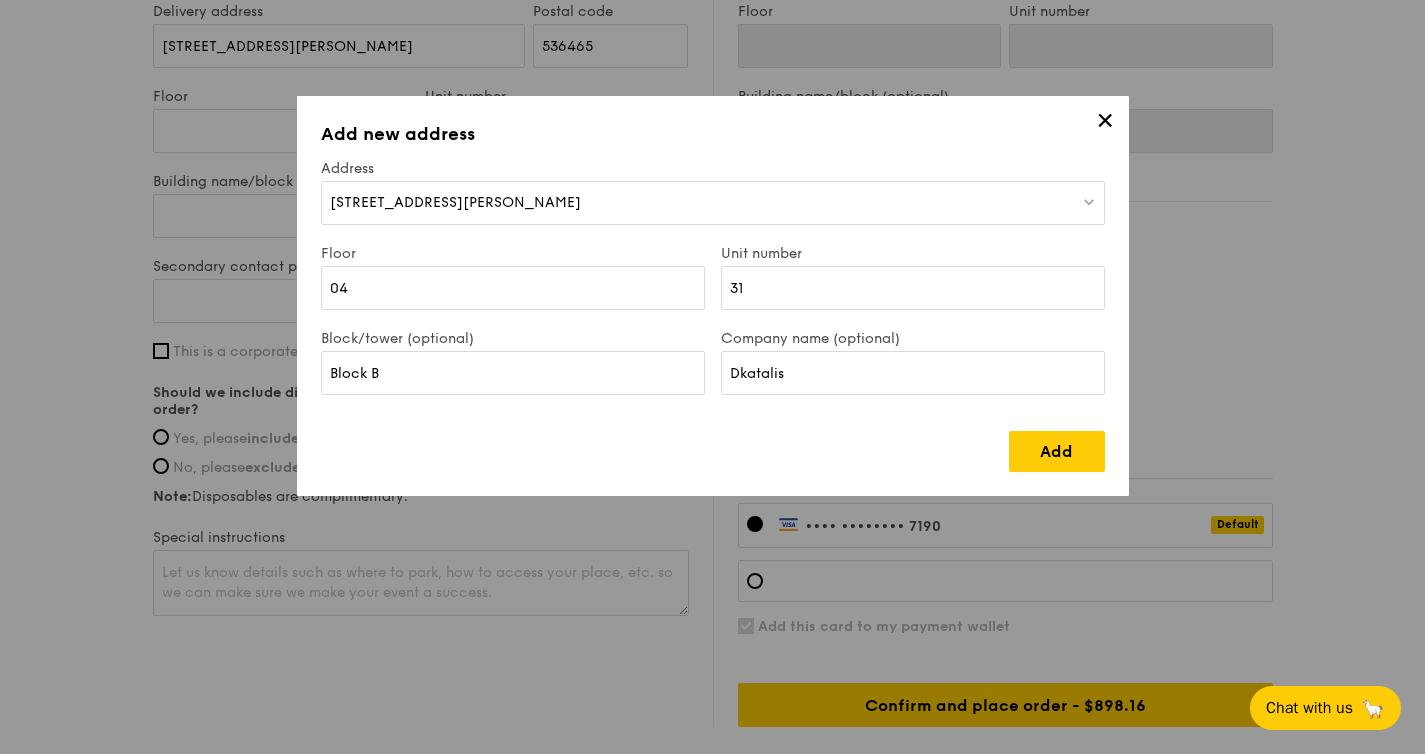 click on "[STREET_ADDRESS][PERSON_NAME]" at bounding box center (455, 202) 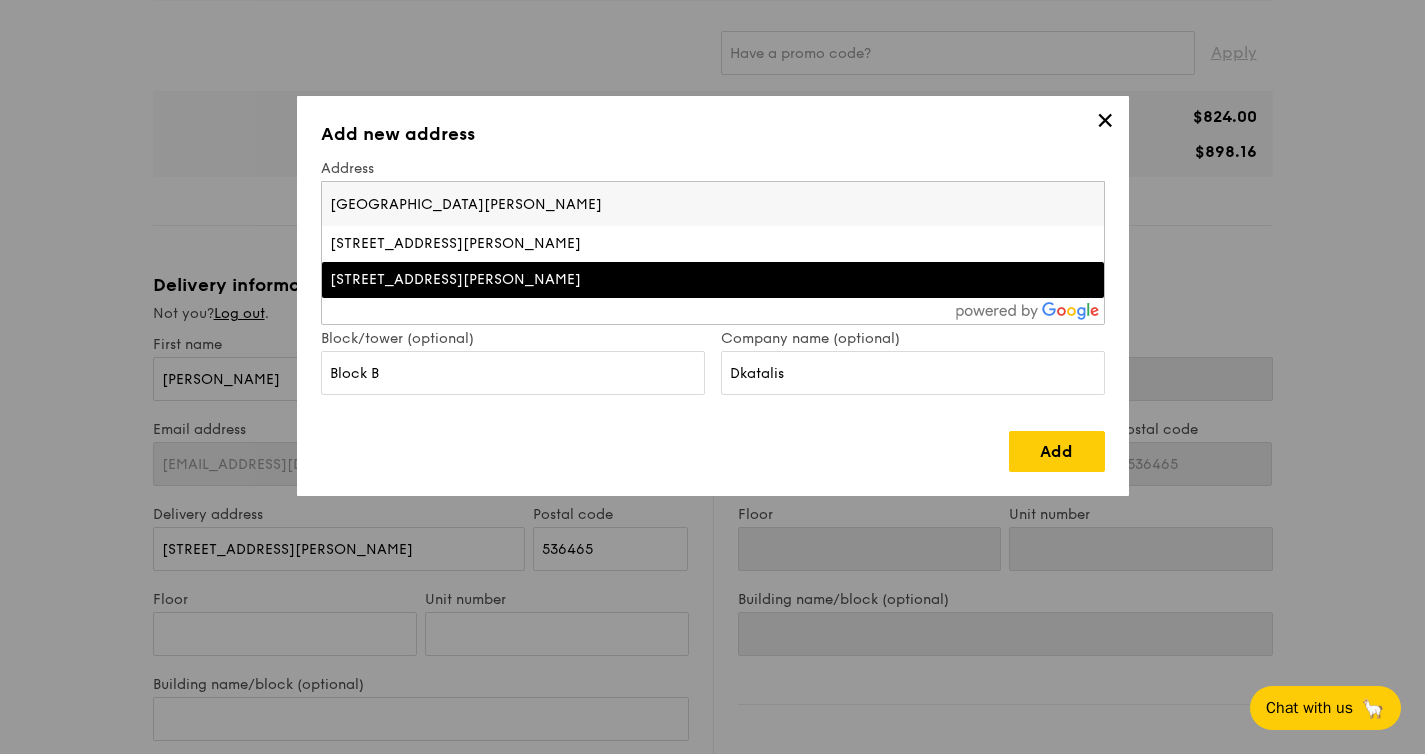 scroll, scrollTop: 1377, scrollLeft: 0, axis: vertical 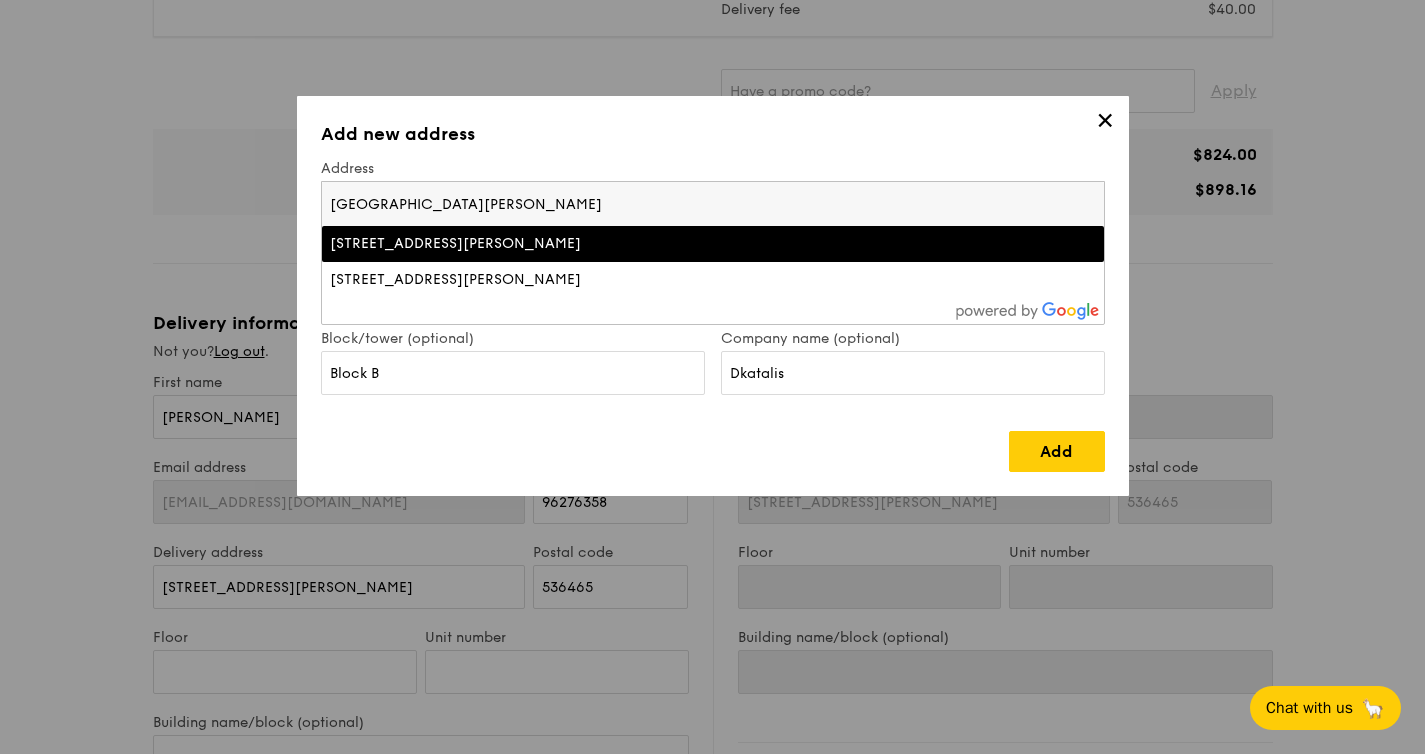 click on "[GEOGRAPHIC_DATA][PERSON_NAME]" at bounding box center [713, 204] 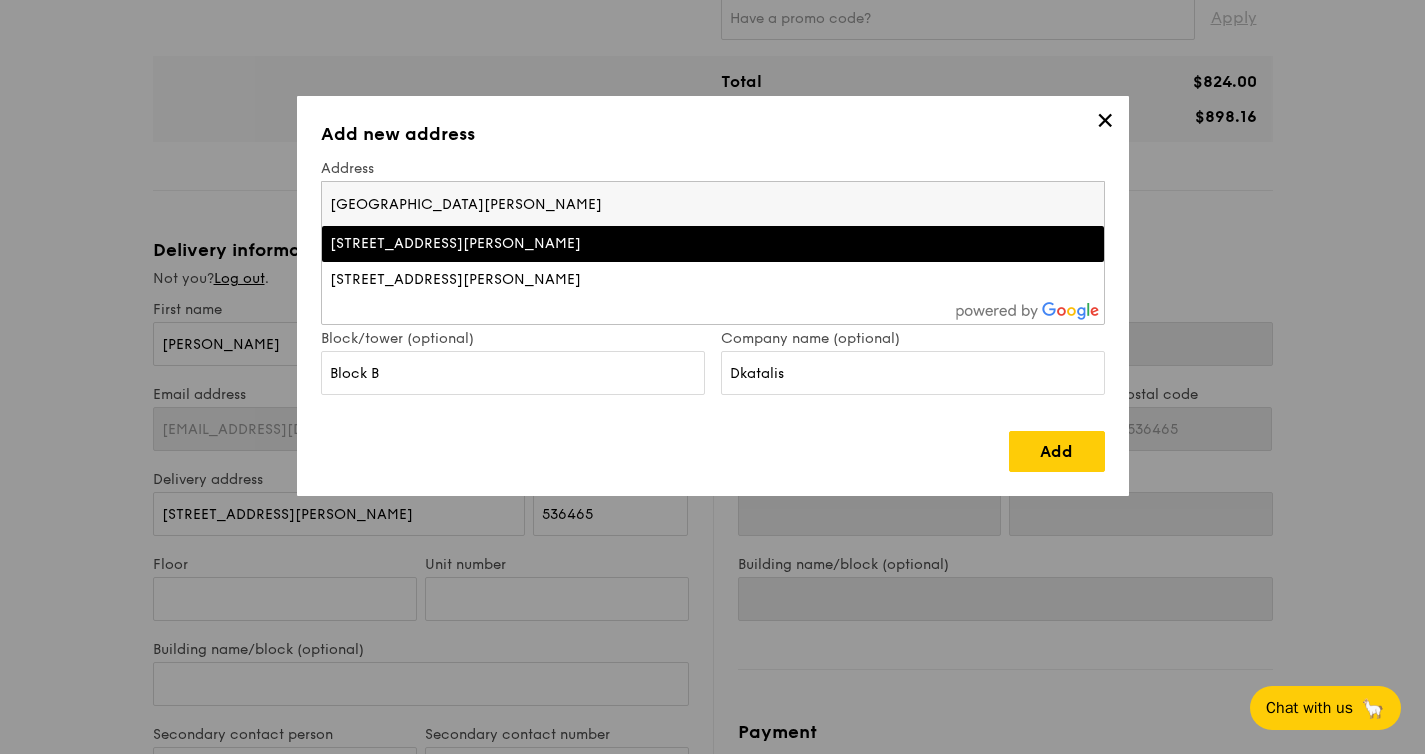 click on "✕" at bounding box center (1105, 124) 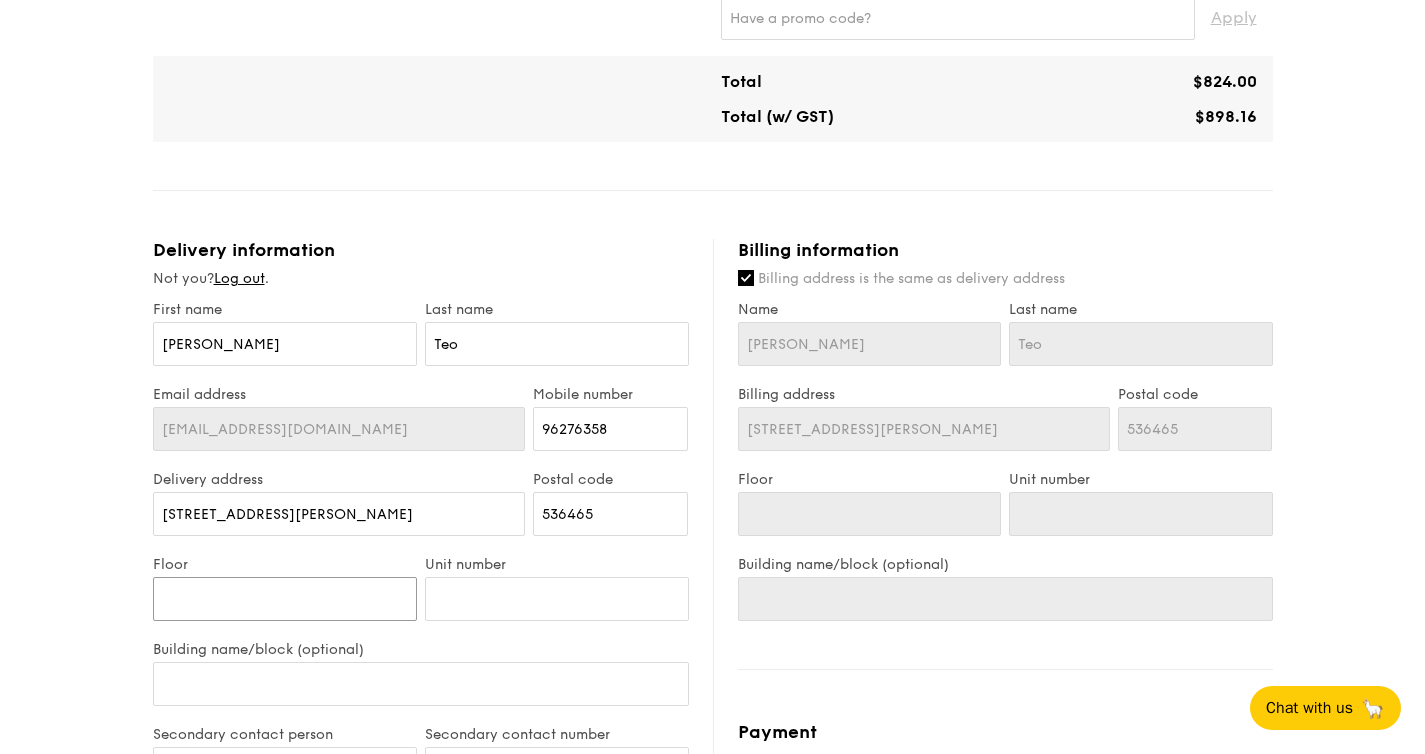 click on "Floor" at bounding box center [285, 599] 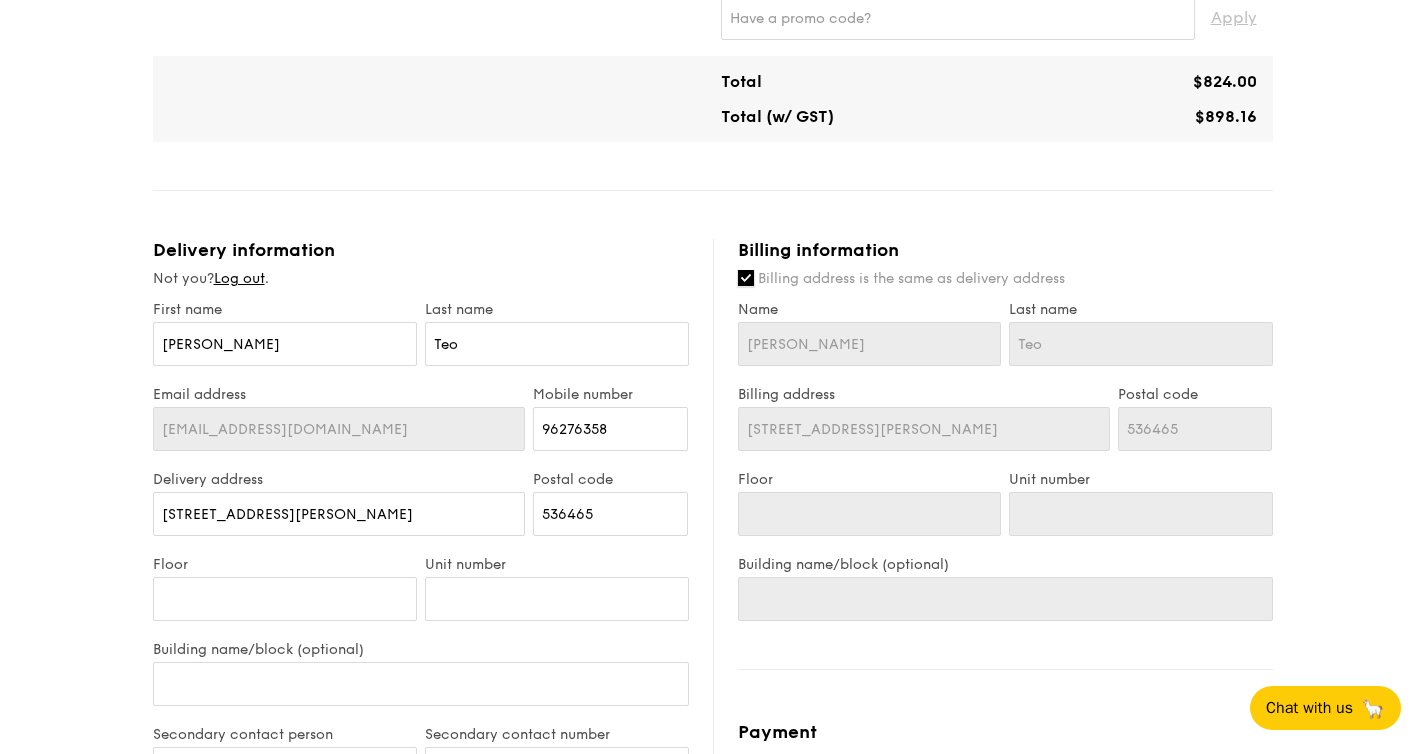 click on "Billing address is the same as delivery address" at bounding box center (746, 278) 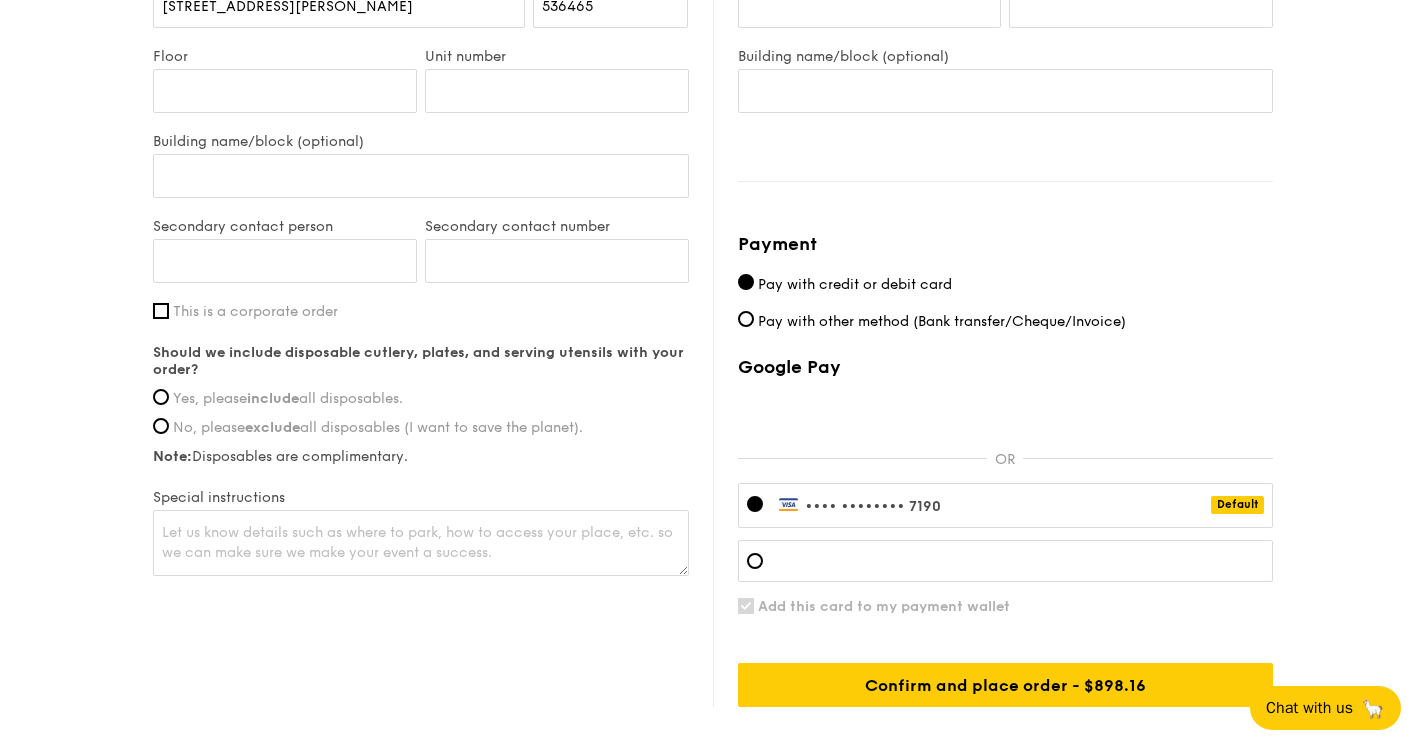 scroll, scrollTop: 1961, scrollLeft: 0, axis: vertical 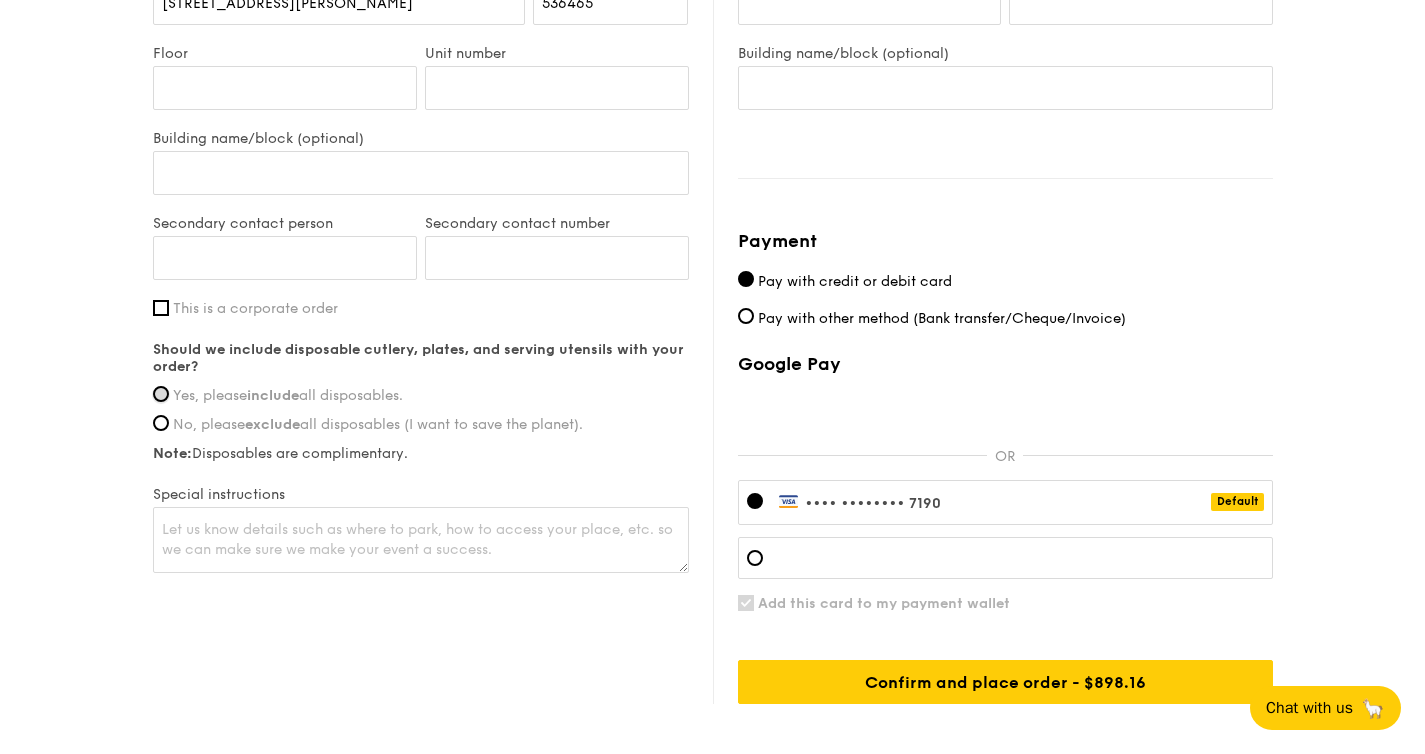 click on "Yes, please  include  all disposables." at bounding box center (161, 394) 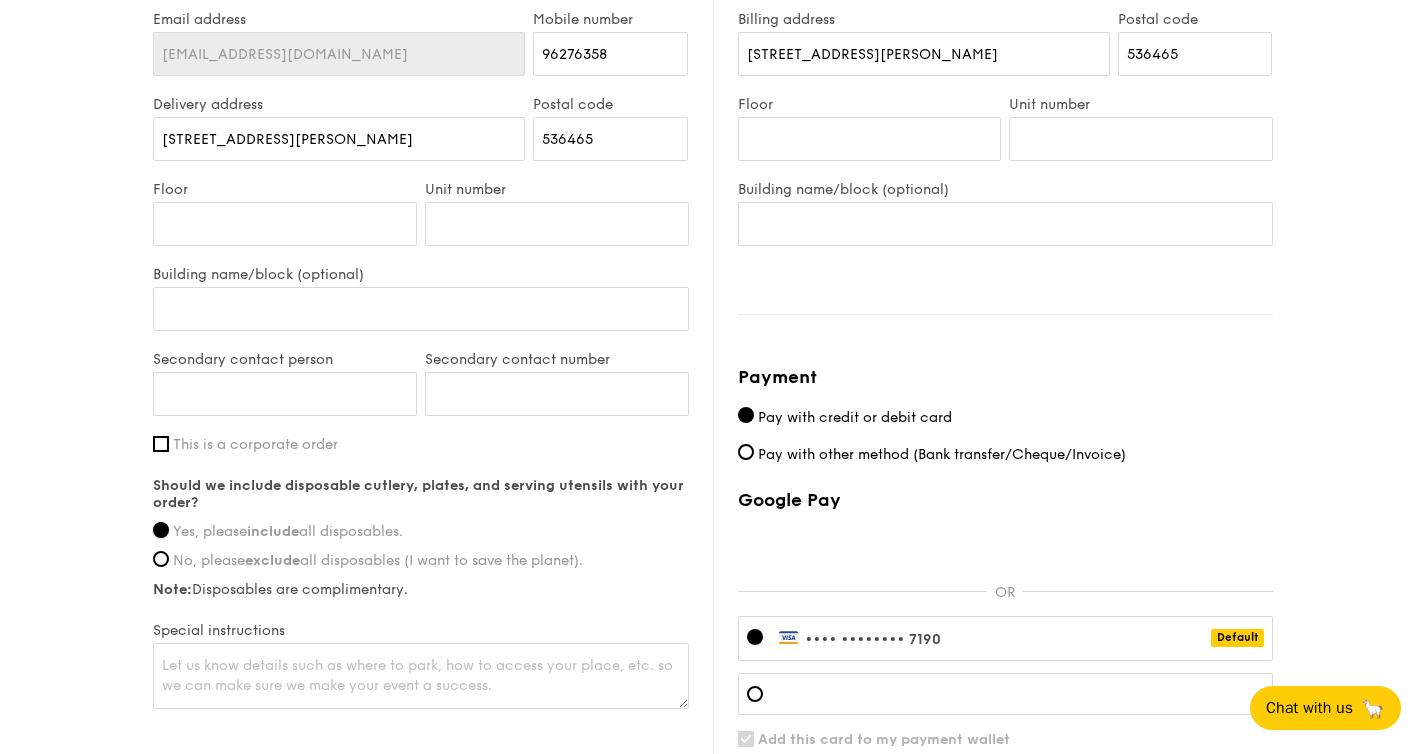 scroll, scrollTop: 1806, scrollLeft: 0, axis: vertical 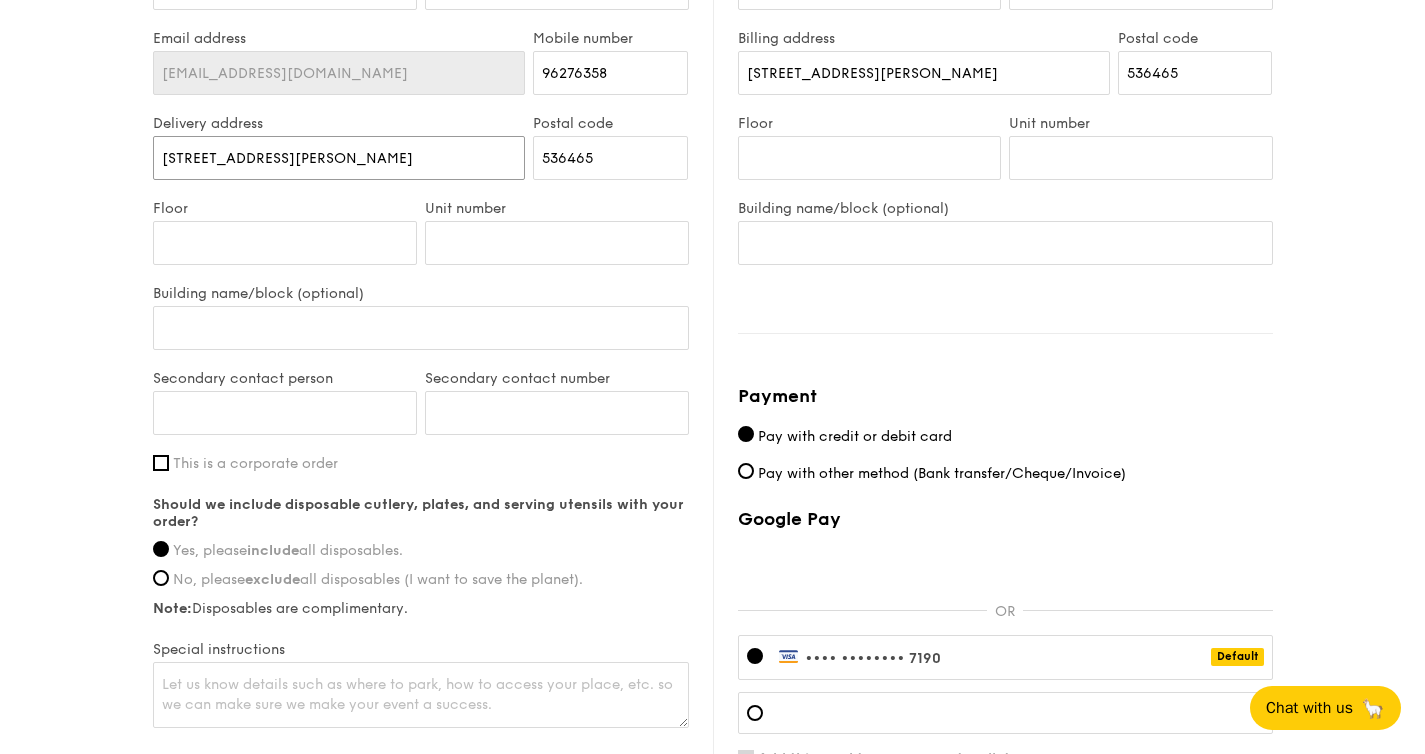 click on "[STREET_ADDRESS][PERSON_NAME]" at bounding box center (339, 158) 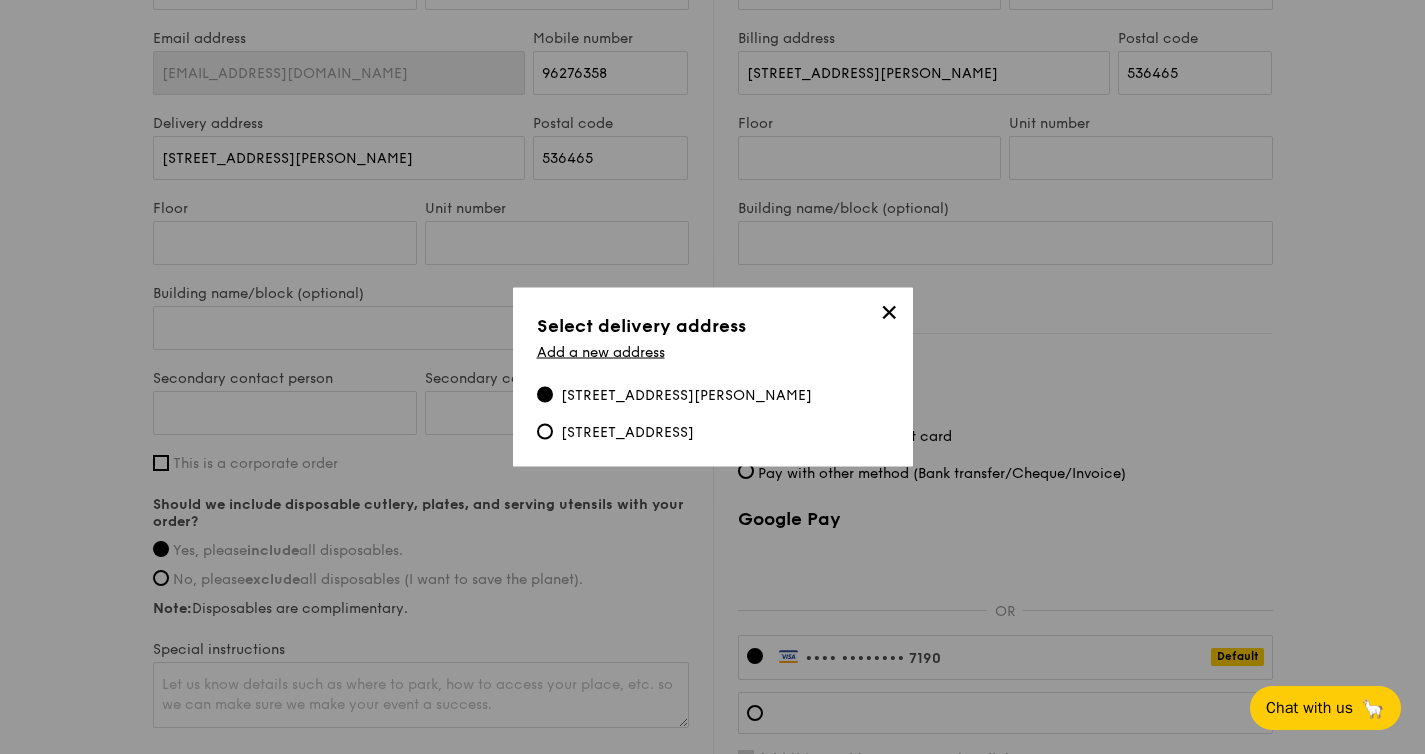click on "✕" at bounding box center [889, 316] 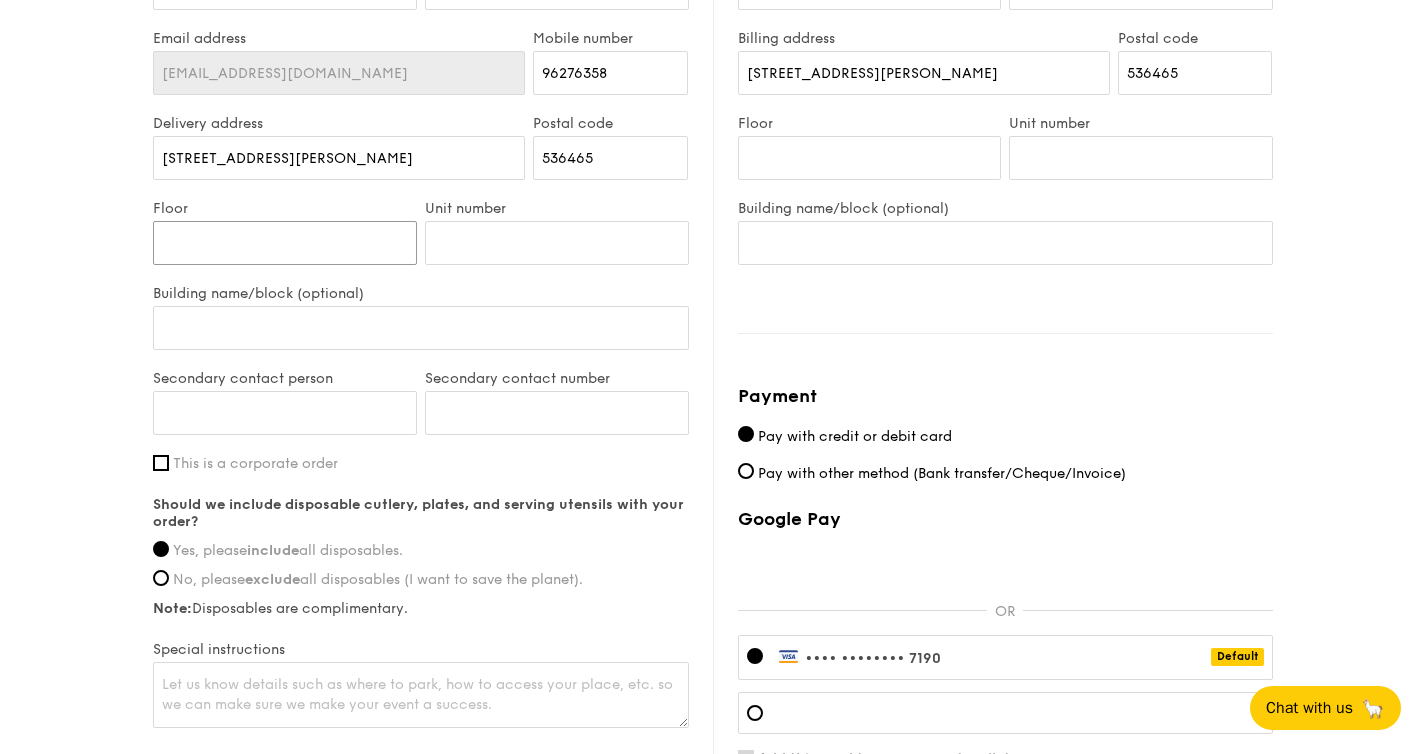 click on "Floor" at bounding box center (285, 243) 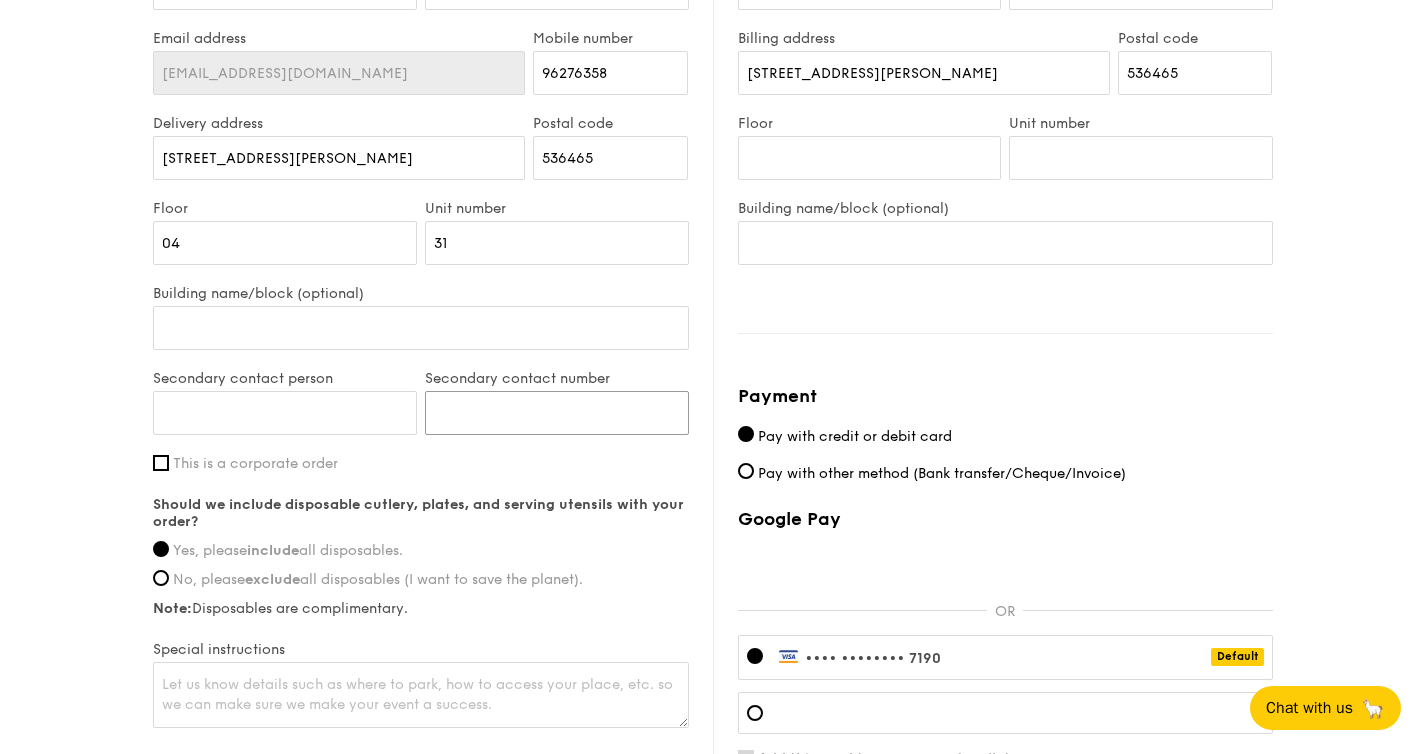 click on "Secondary contact number" at bounding box center [557, 413] 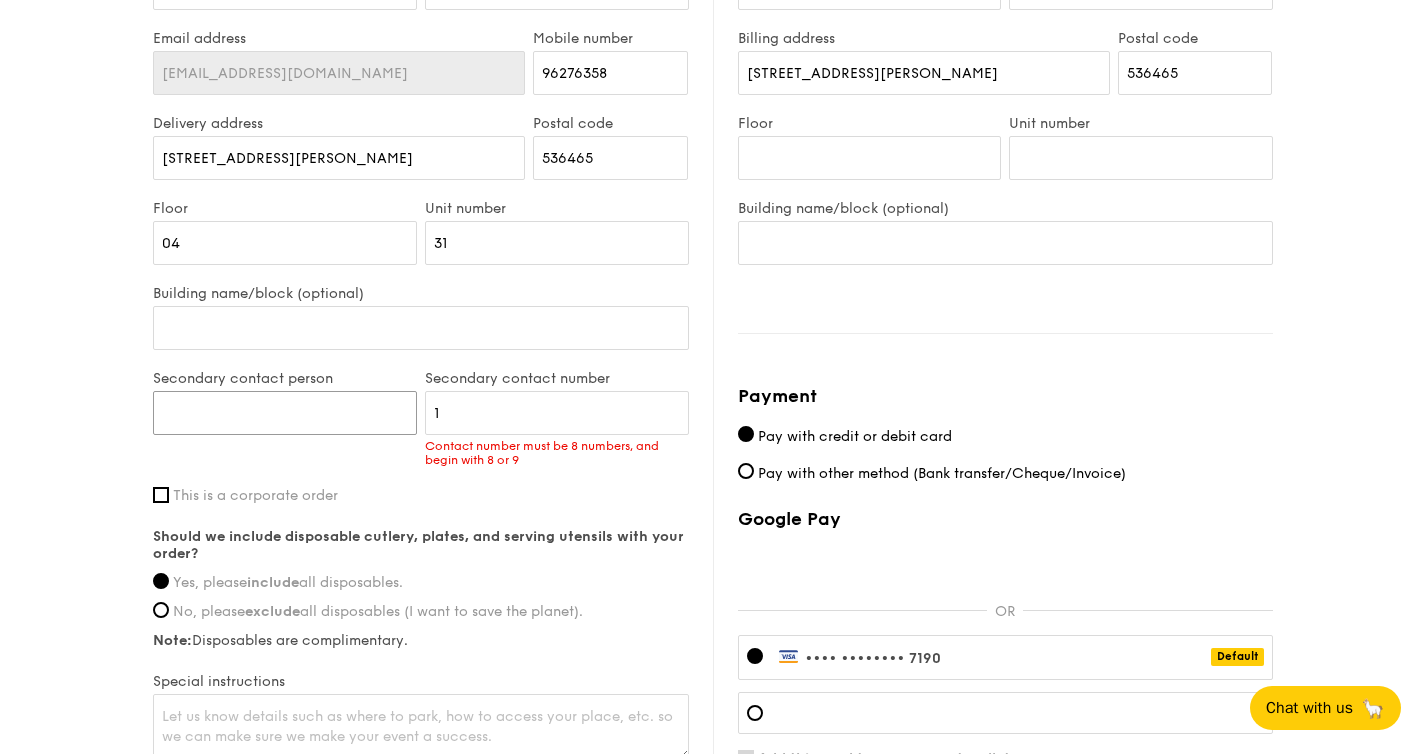 click on "Secondary contact person" at bounding box center [285, 413] 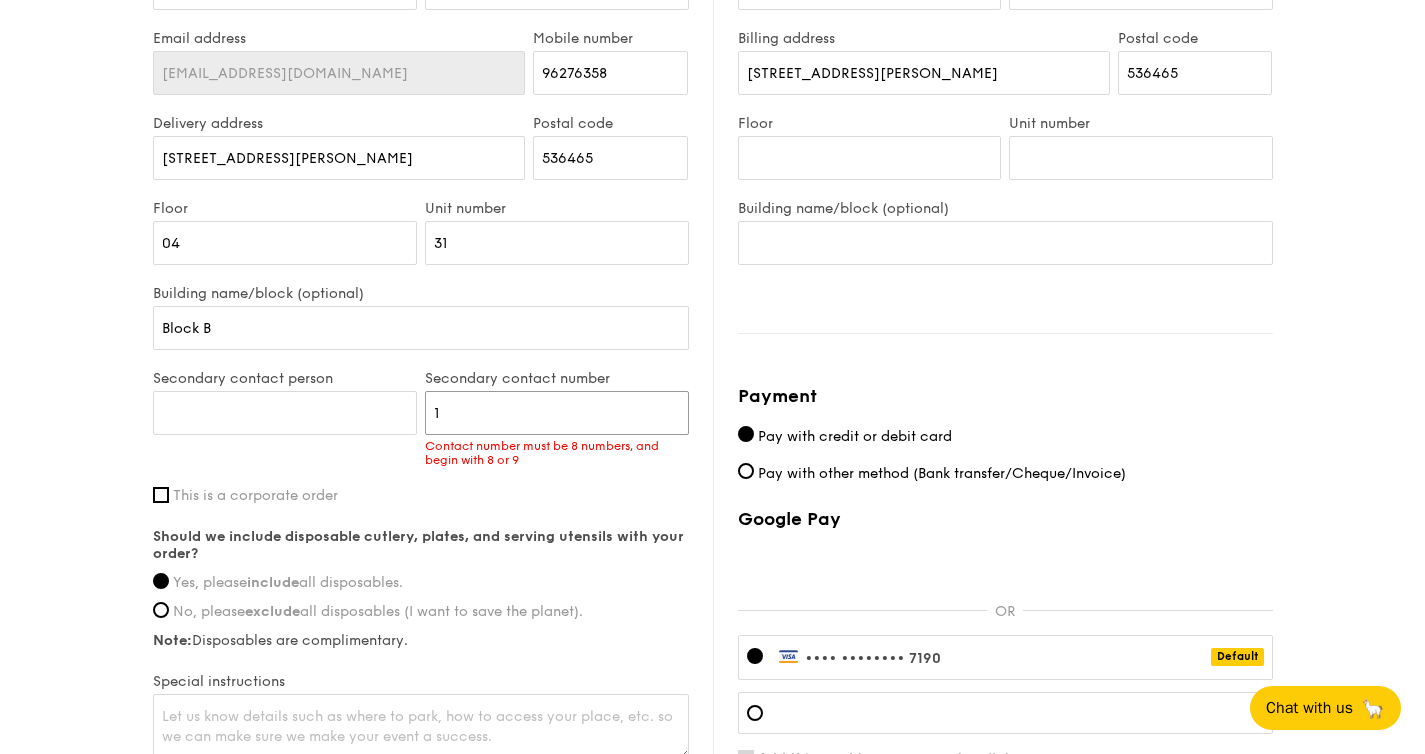 click on "1" at bounding box center [557, 413] 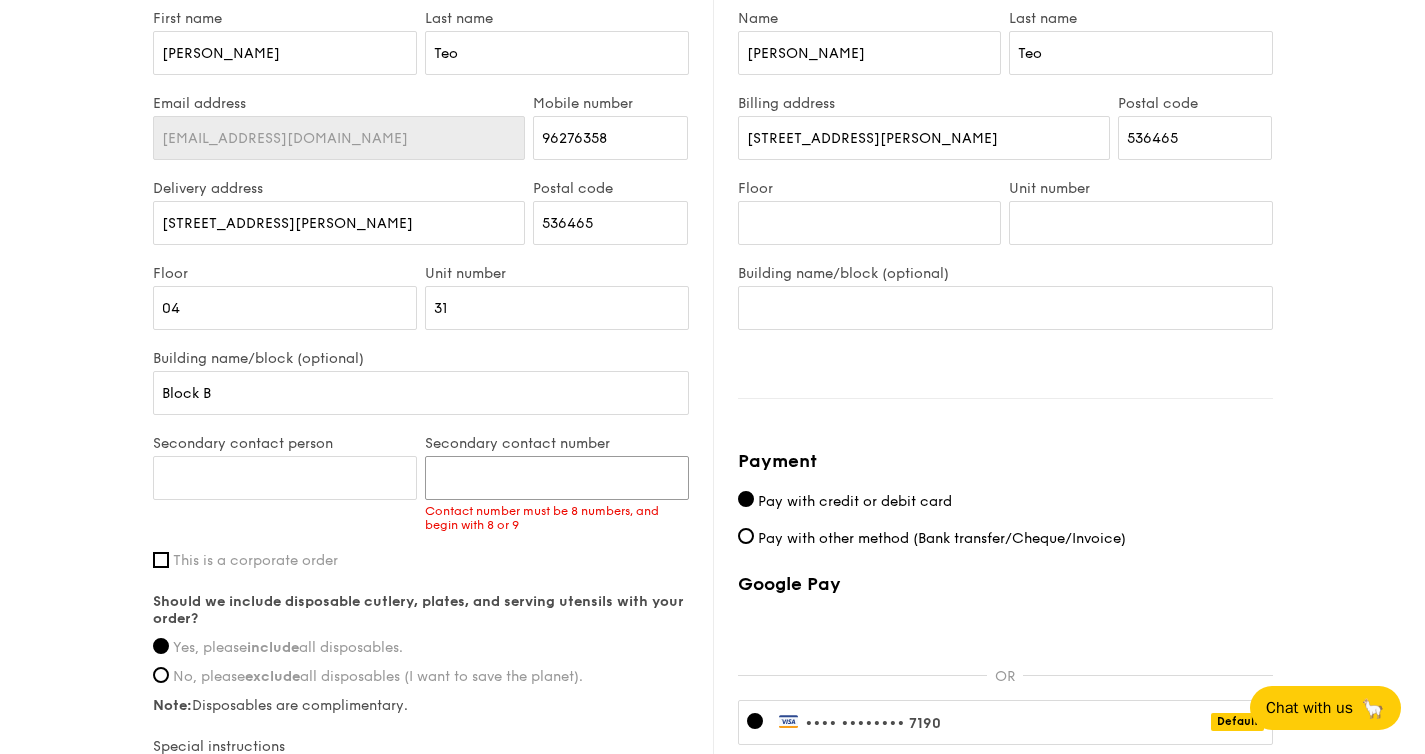 scroll, scrollTop: 1781, scrollLeft: 0, axis: vertical 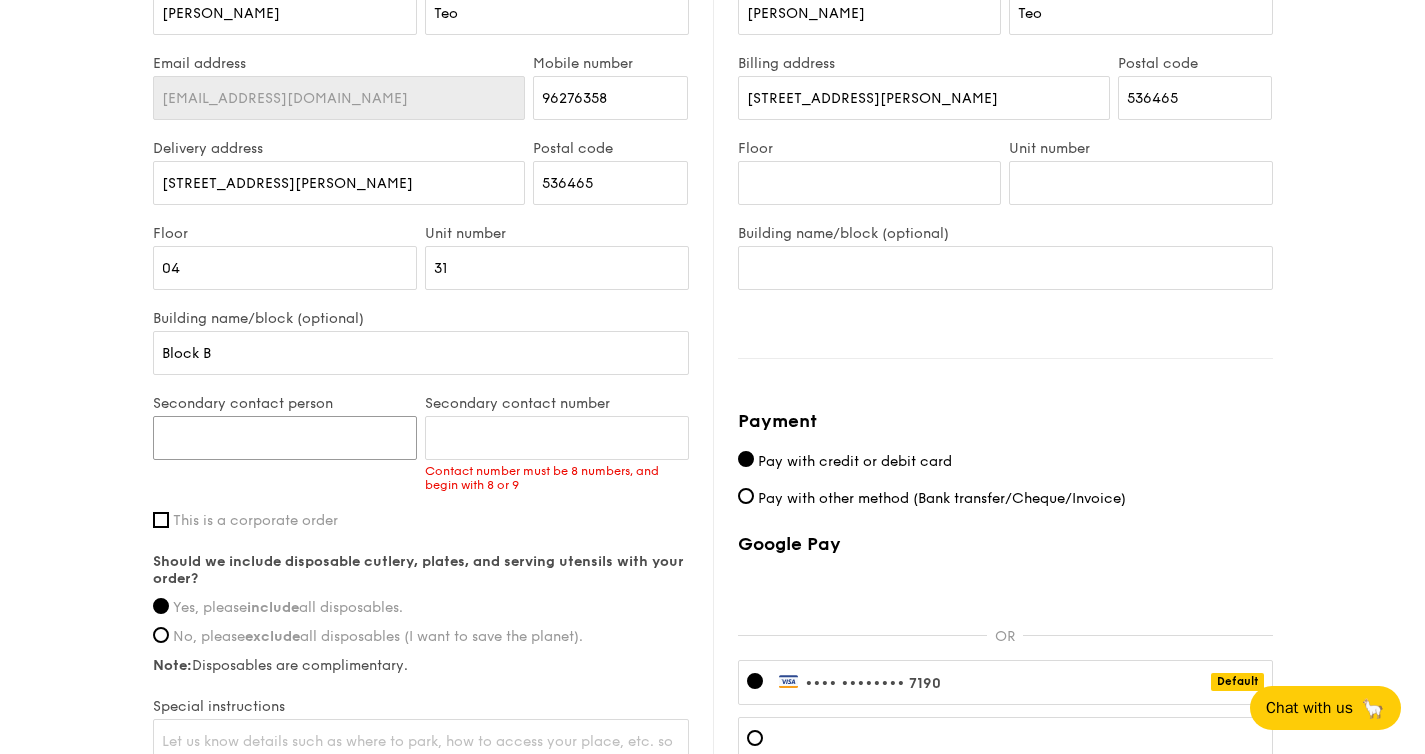 click on "Secondary contact person" at bounding box center (285, 438) 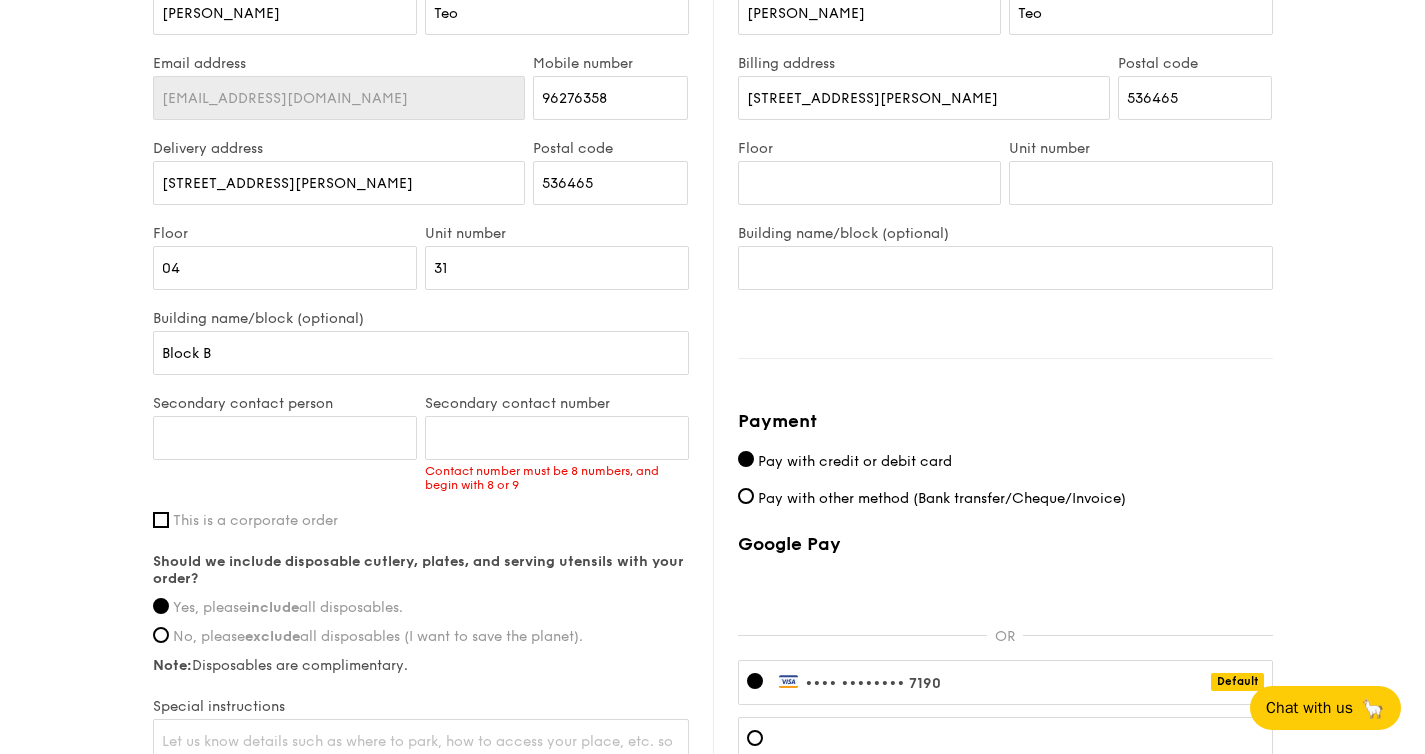 click on "1 - Select menu
2 - Select items
3 - Check out
Mini Buffet
$24.80
/guest
($27.03 w/ GST)
15 guests
Serving time:
[DATE]
11:30AM
Salad
Nippon Potato Salad - premium japanese mayonnaise, golden russet potato
Mains
Butterfly Blue Pea Rice - shallots, coriander, supergarlicfied oil, blue pea flower
Meat
Kampung Ayam Masak Merah - 24 hour marinated boneless chicken, lemongrass and lime leaf scented sambal ketchup sauce
Fish
Tuscan Garlic Cream White Fish - traditional garlic cream sauce, baked white fish, roasted tomatoes
Vegetable
Wok Braised Nai Bai and Black Fungus  - superior mushroom oyster soy sauce, crunchy black fungus, poached nai bai
Sweet sides
Ondeh Ondeh Pandan Cake
Savoury sides
Indian Spiced Samosa" at bounding box center (712, -409) 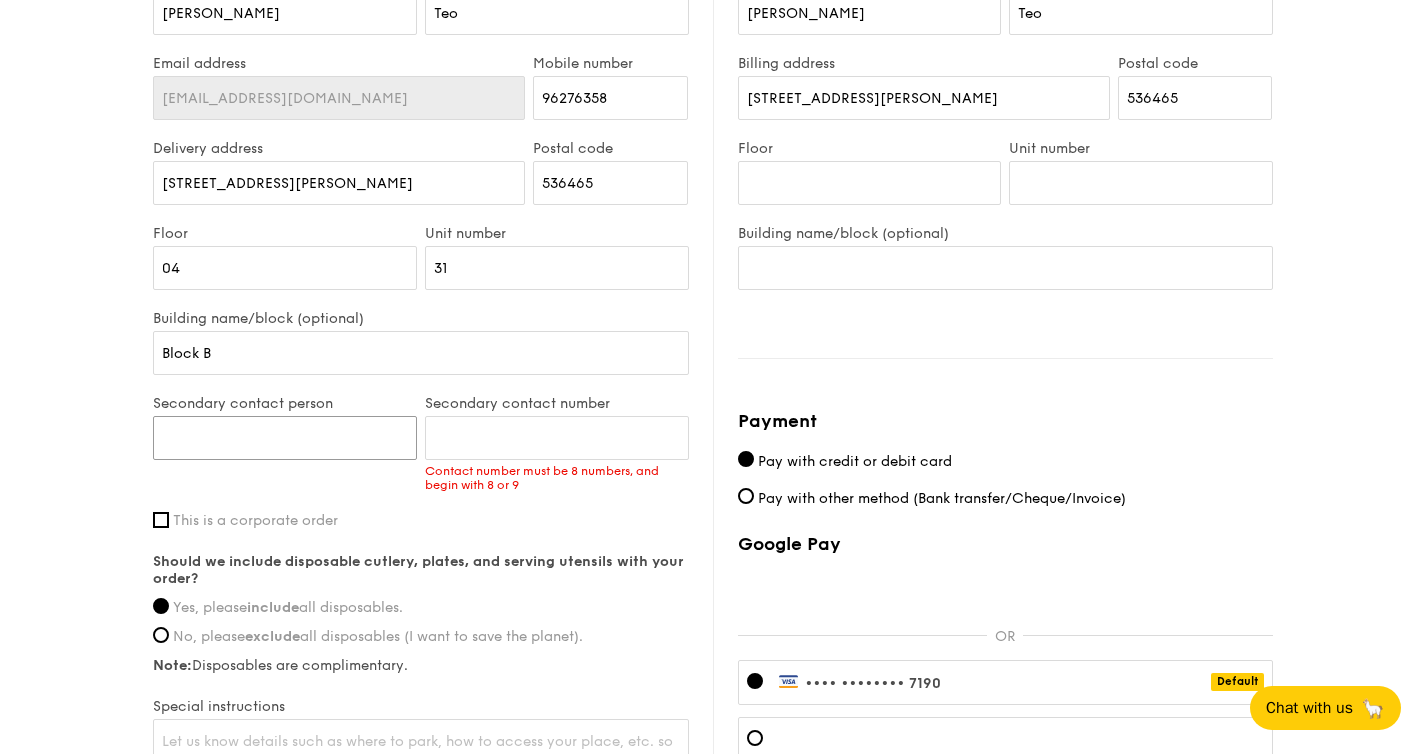 click on "Secondary contact person" at bounding box center (285, 438) 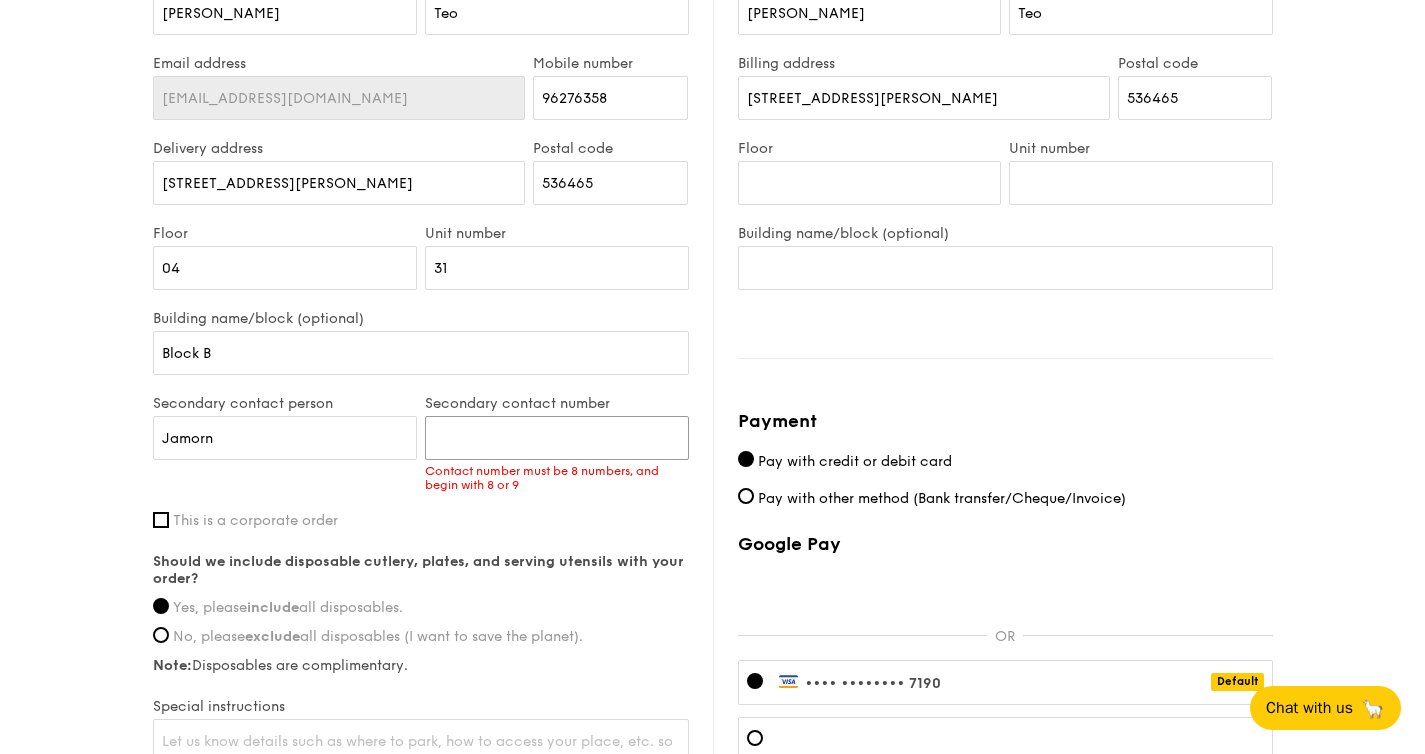 click on "Secondary contact number" at bounding box center [557, 438] 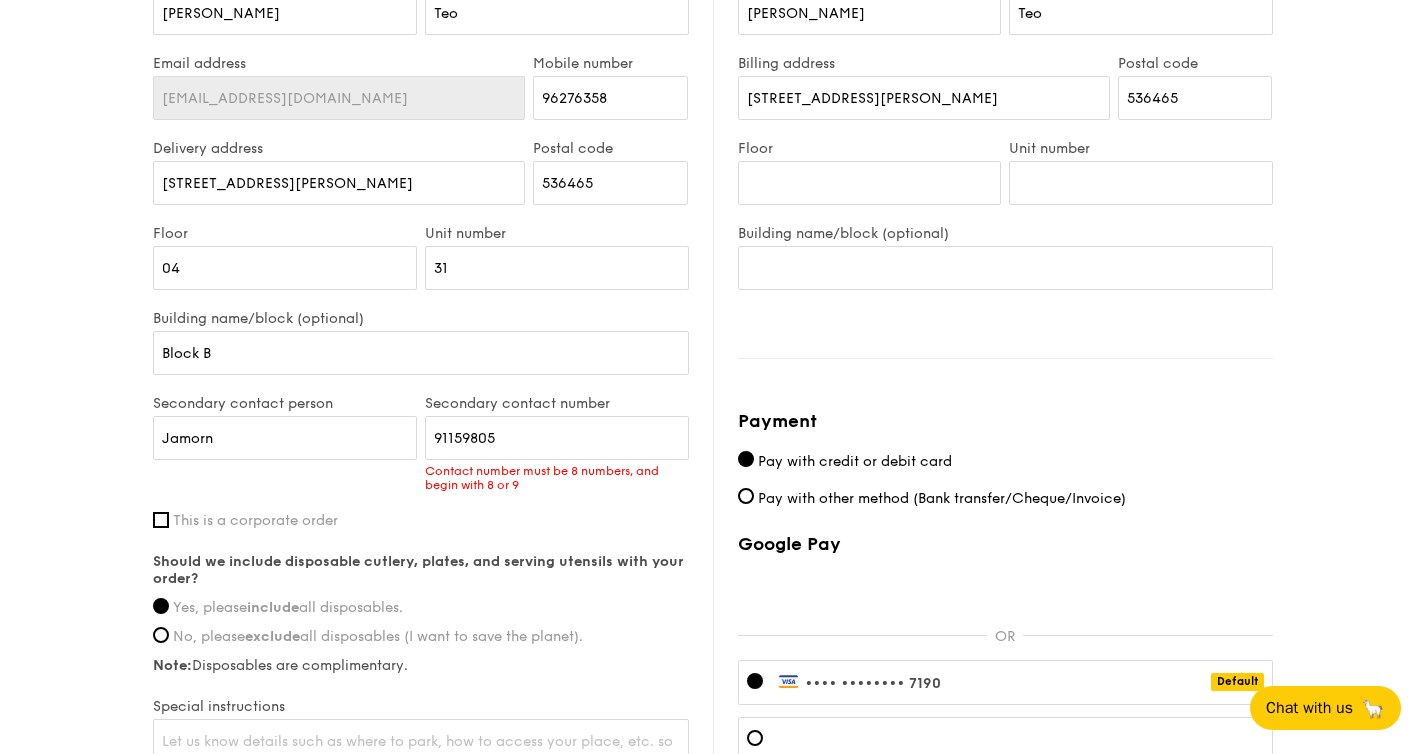click on "First name
[PERSON_NAME]
Last name
Teo
Email address
[EMAIL_ADDRESS][DOMAIN_NAME]
Mobile number
96276358
Delivery address
[STREET_ADDRESS][PERSON_NAME]
04
Unit number
31
Building name/block (optional)
Block B
Secondary contact person
Jamorn
Secondary contact number
91159805
Contact number must be 8 numbers, and begin with 8 or 9
This is a corporate order
Should we include disposable cutlery, plates, and serving utensils with your order? Yes, please  include  all disposables. No, please  exclude Note:" at bounding box center [421, 379] 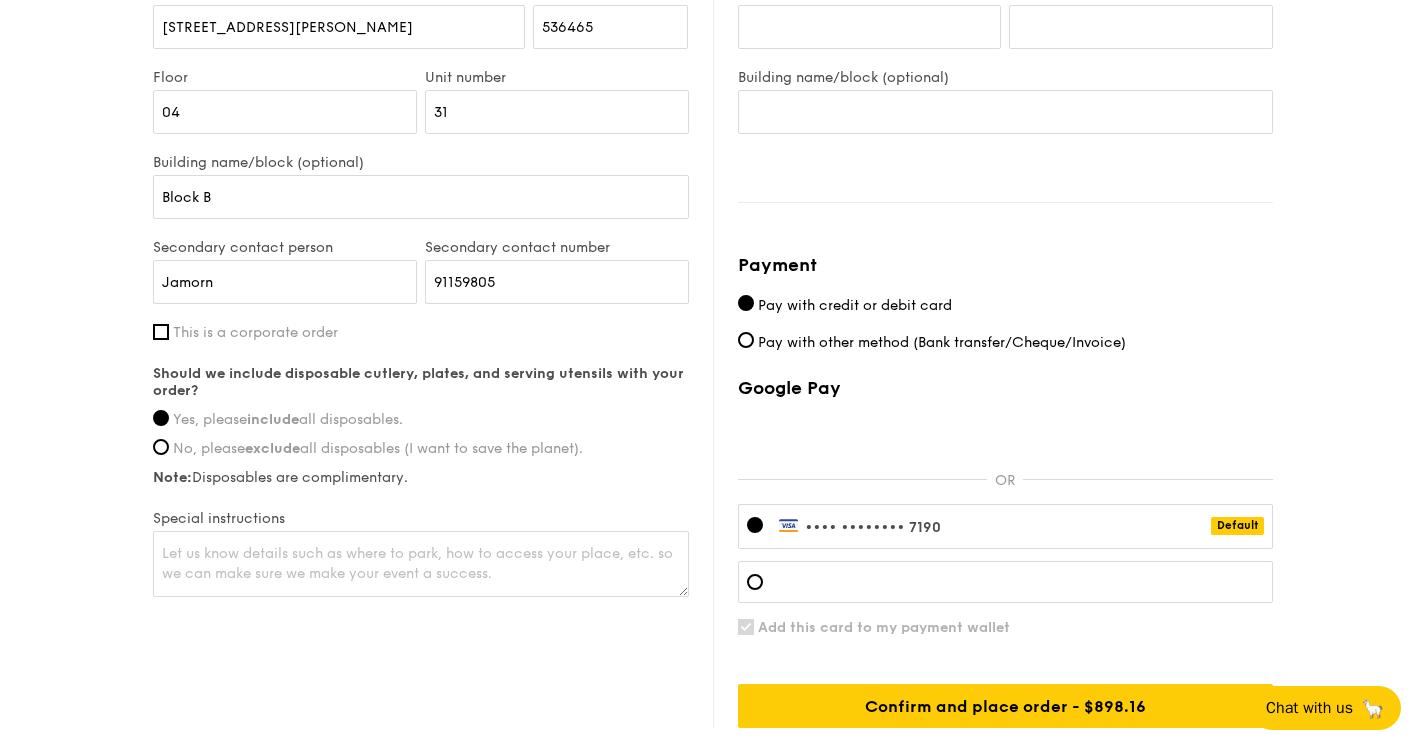 scroll, scrollTop: 1941, scrollLeft: 0, axis: vertical 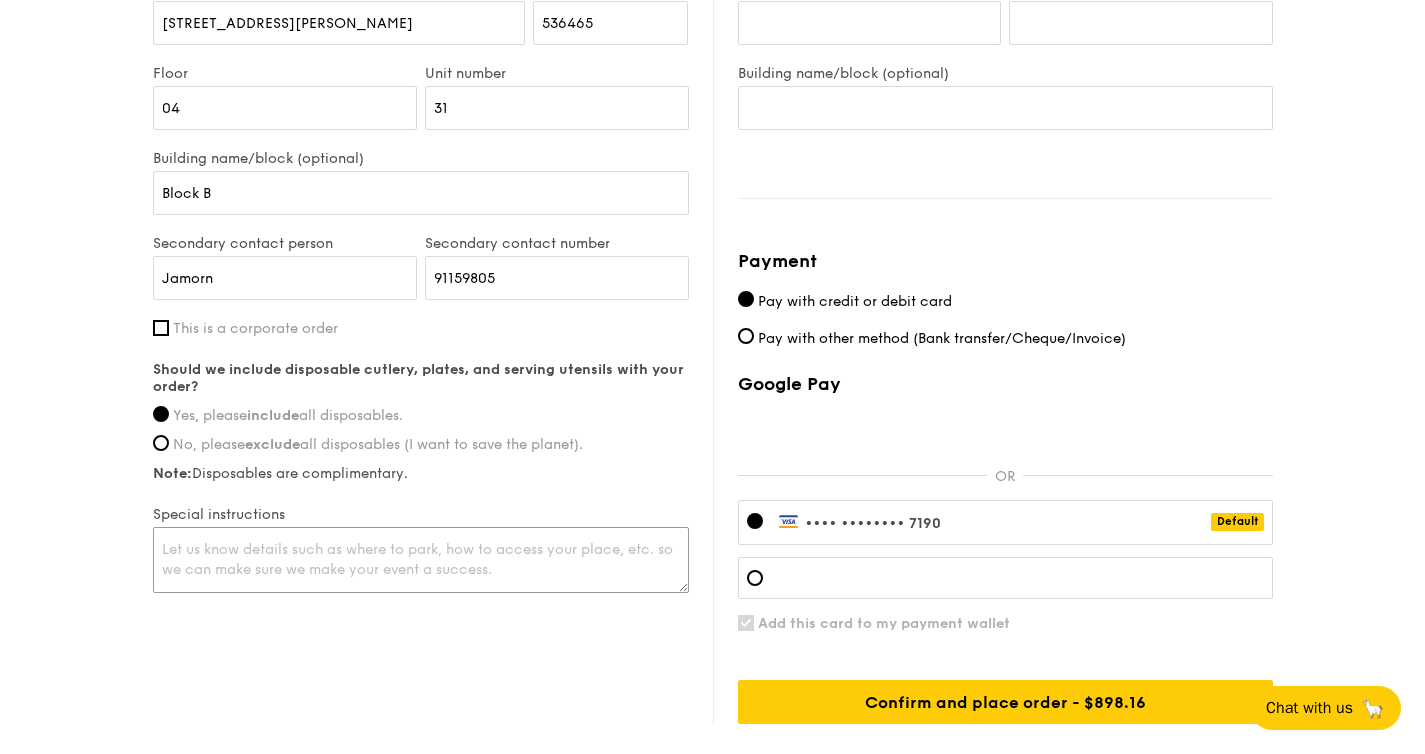 click at bounding box center (421, 560) 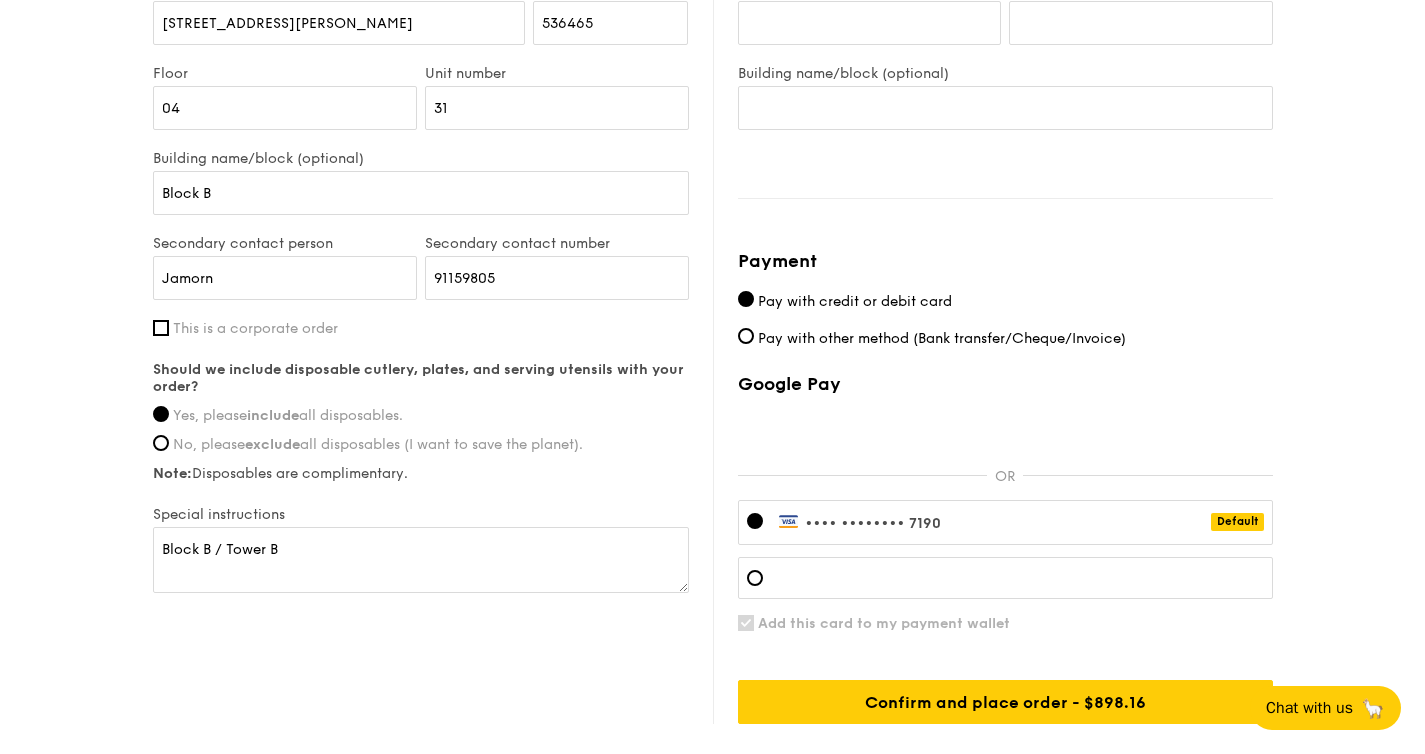 click on "Delivery information
Not you?
Log out .
First name
[PERSON_NAME]
Last name
Teo
Email address
[EMAIL_ADDRESS][DOMAIN_NAME]
Mobile number
96276358
Delivery address
[STREET_ADDRESS][PERSON_NAME]
Floor
04
Unit number
31
Building name/block (optional)
Block B
Secondary contact person
Jamorn
Secondary contact number
91159805
This is a corporate order
Should we include disposable cutlery, plates, and serving utensils with your order? Yes, please  include" at bounding box center (713, 236) 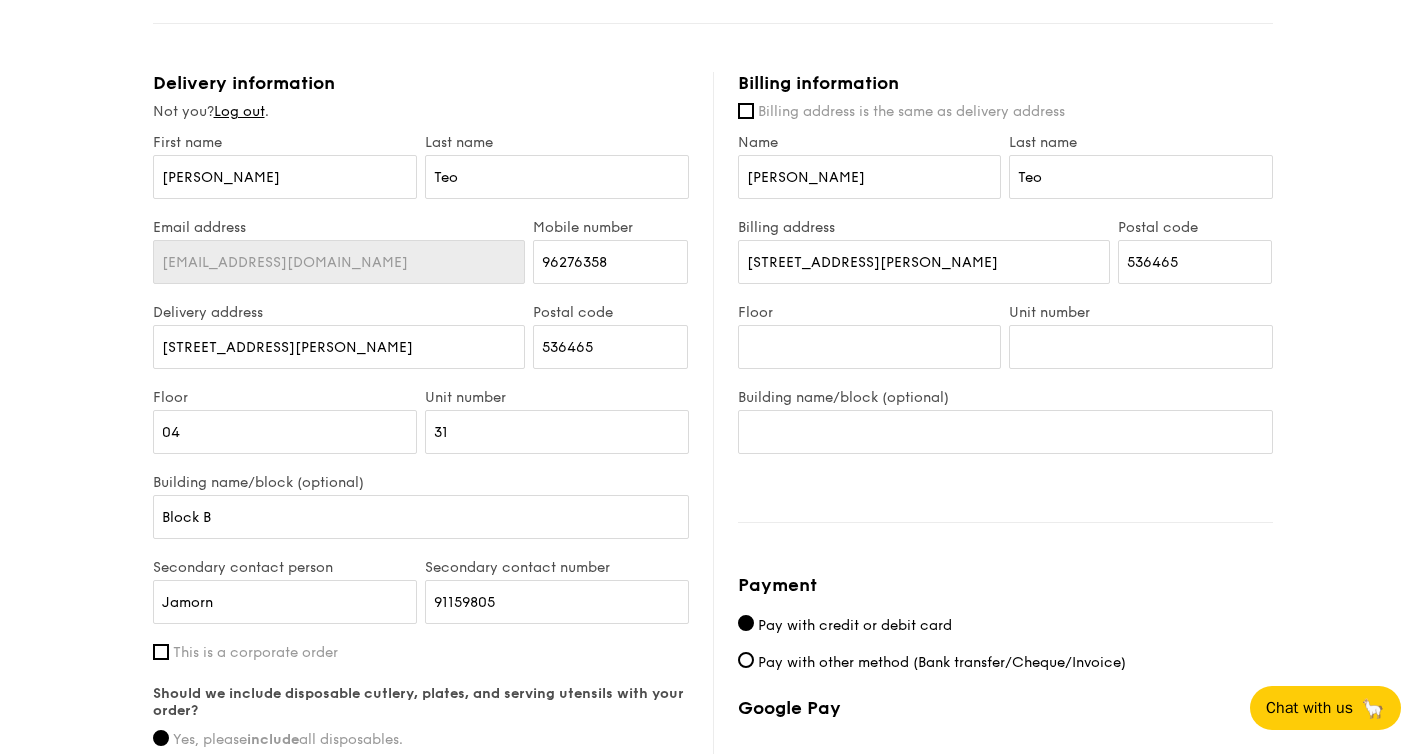 scroll, scrollTop: 1616, scrollLeft: 0, axis: vertical 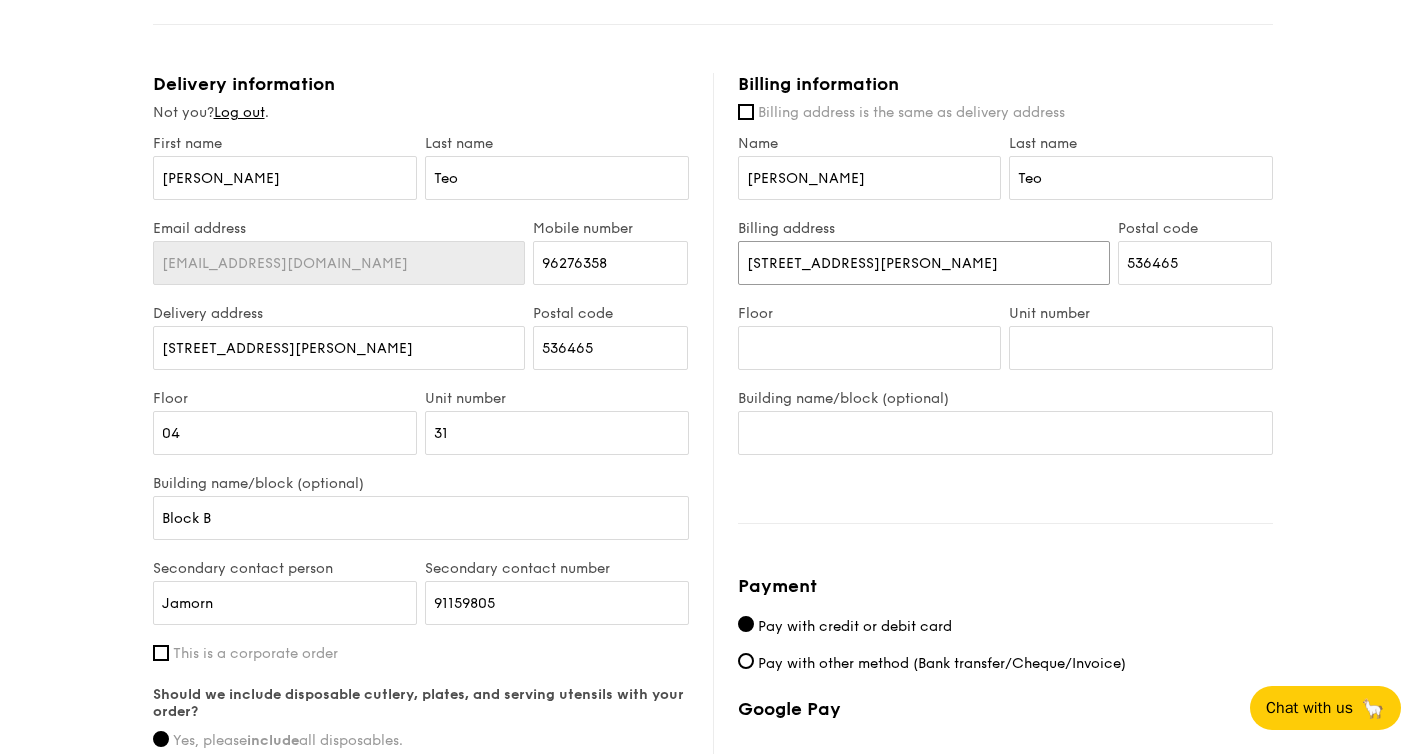 click on "[STREET_ADDRESS][PERSON_NAME]" at bounding box center [924, 263] 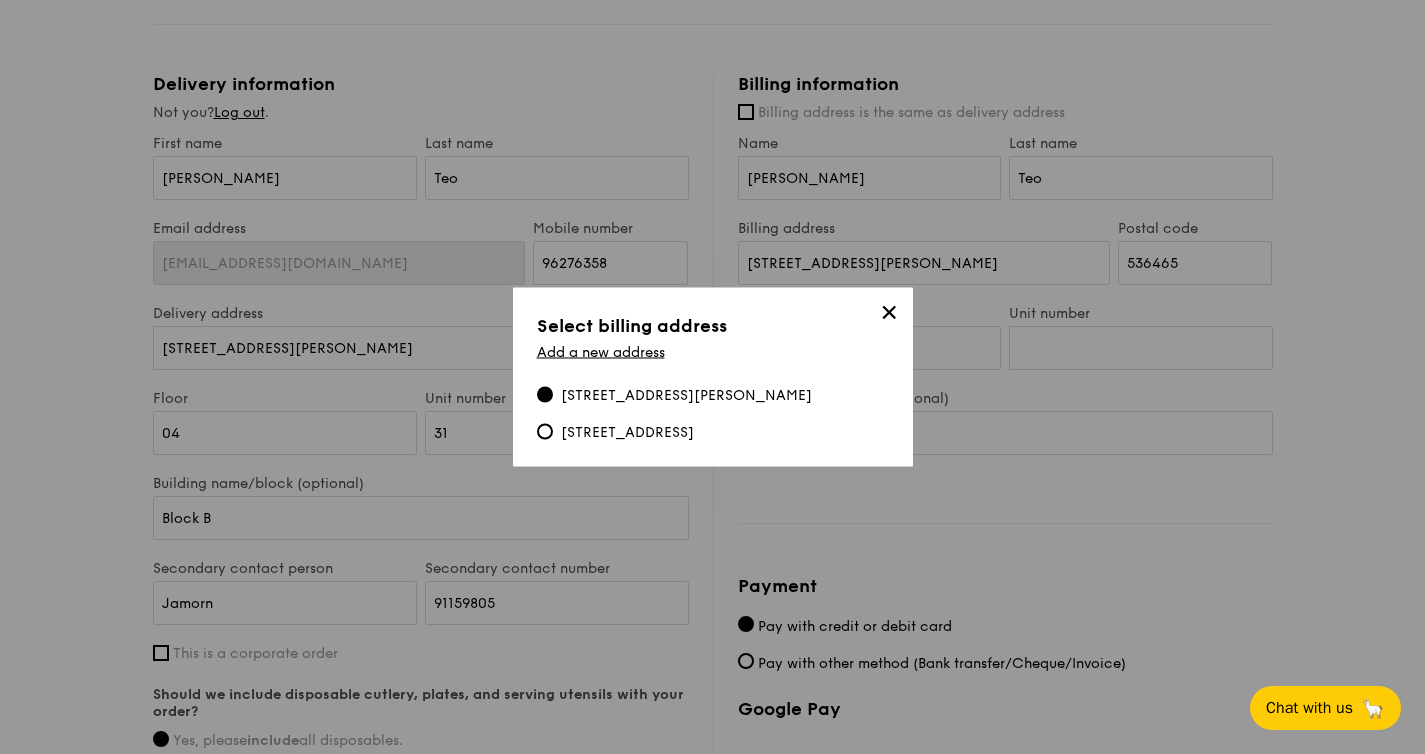 click on "✕" at bounding box center [889, 316] 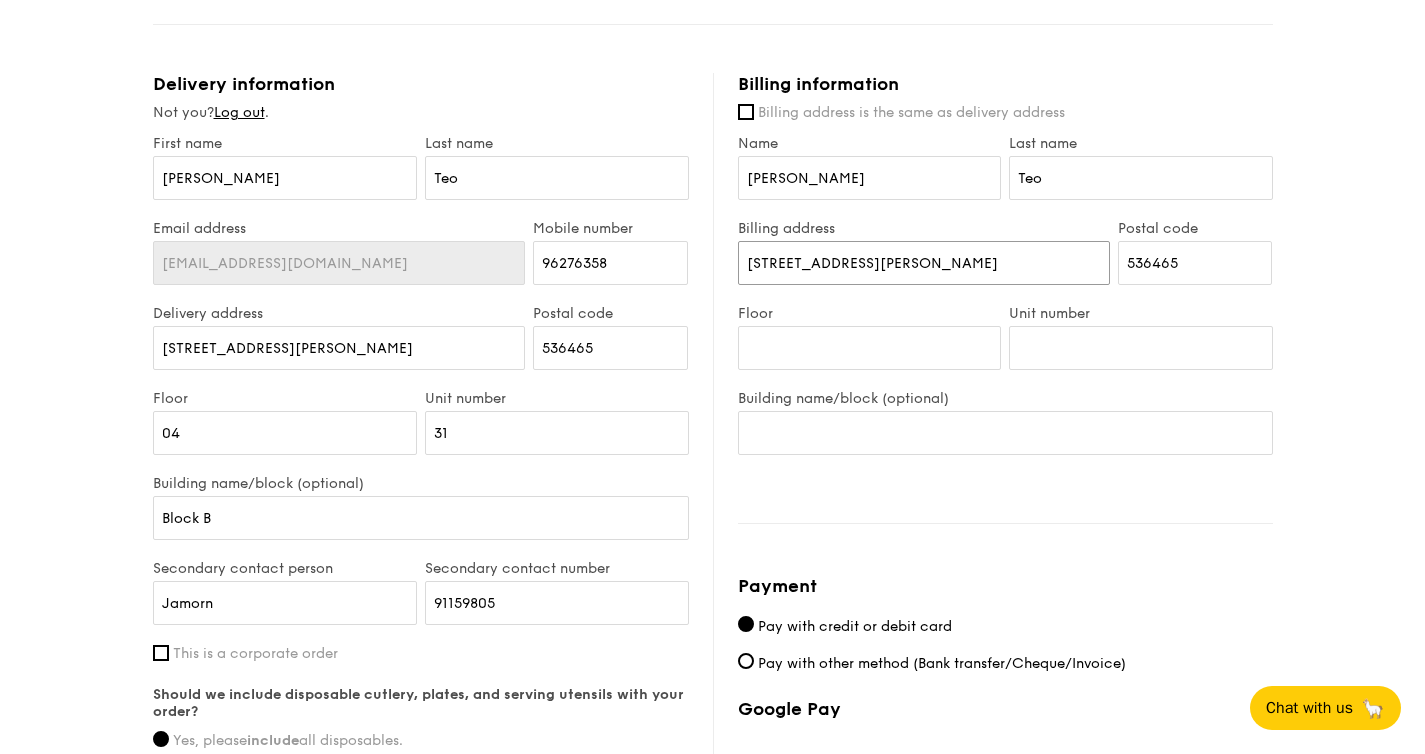click on "[STREET_ADDRESS][PERSON_NAME]" at bounding box center [924, 263] 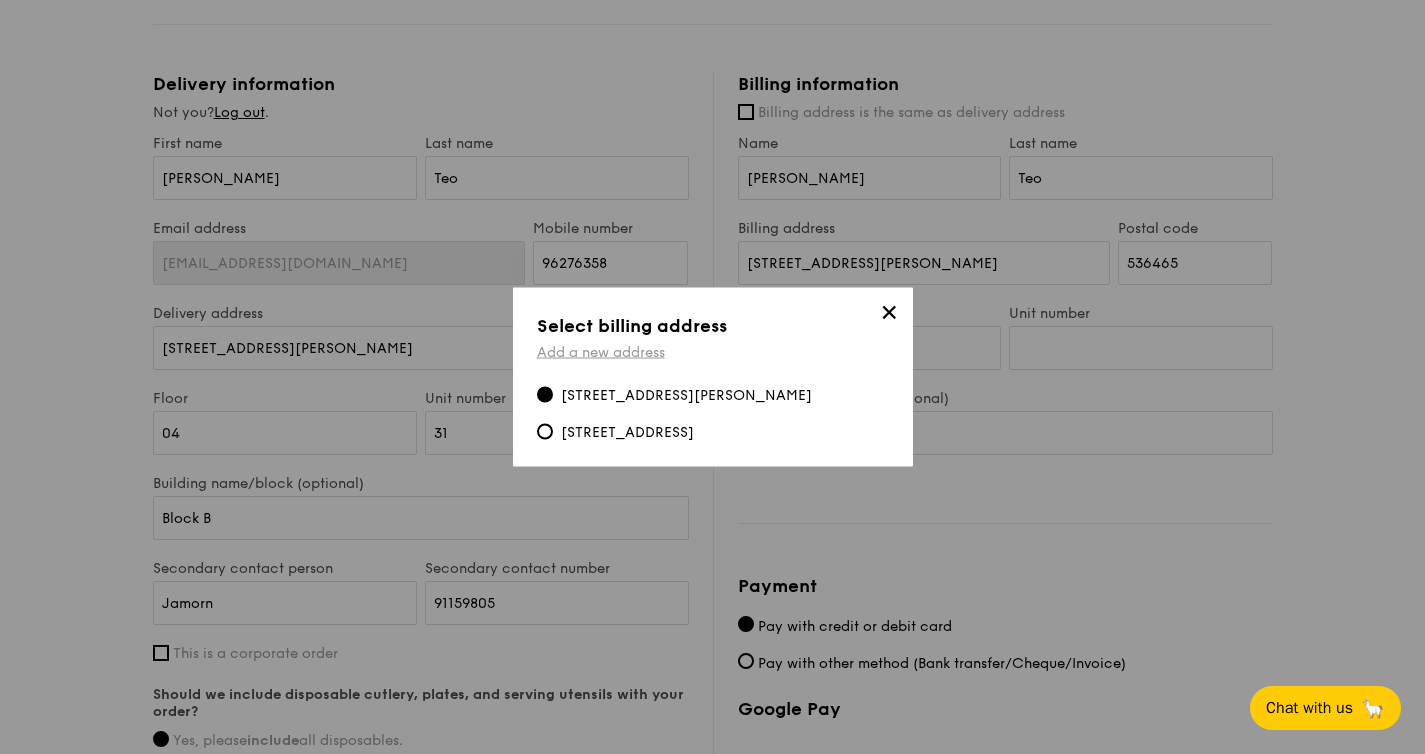 click on "Add a new address" at bounding box center [601, 352] 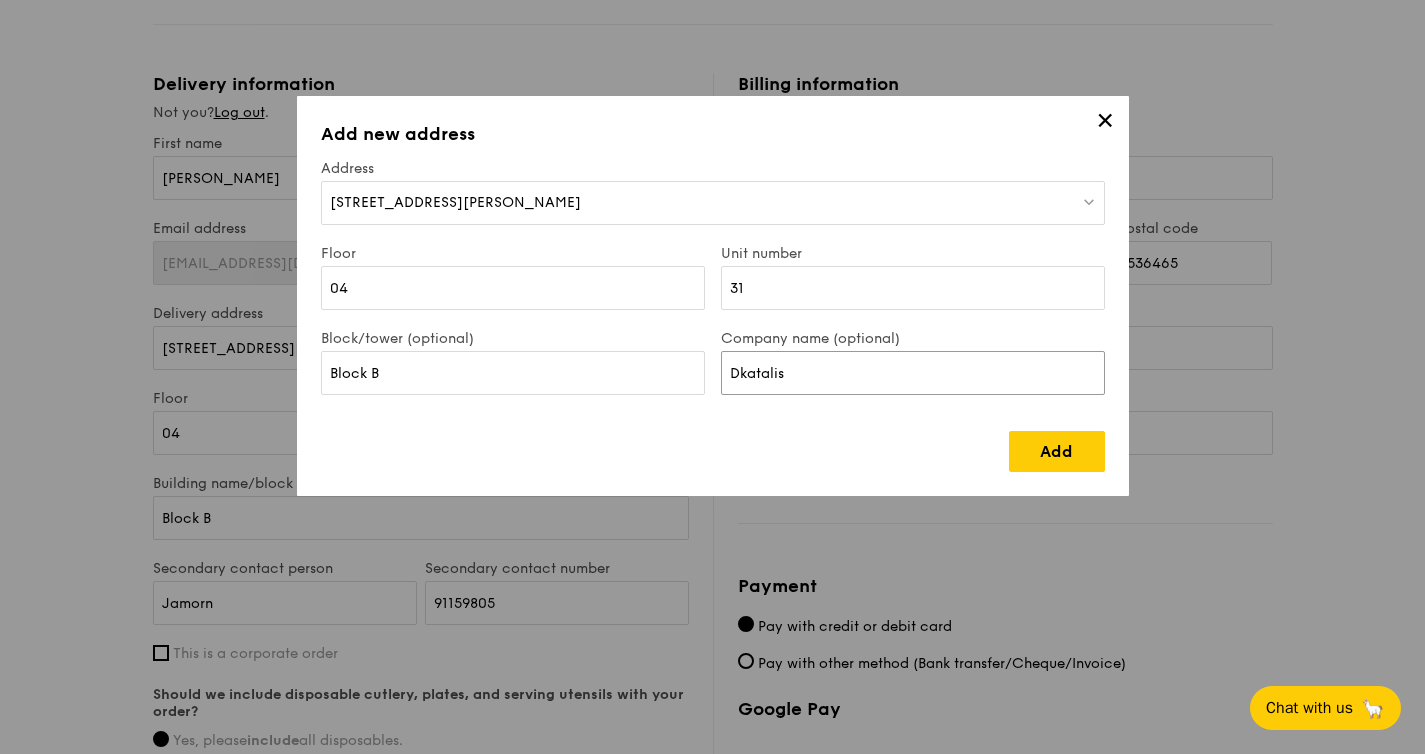 drag, startPoint x: 825, startPoint y: 369, endPoint x: 554, endPoint y: 369, distance: 271 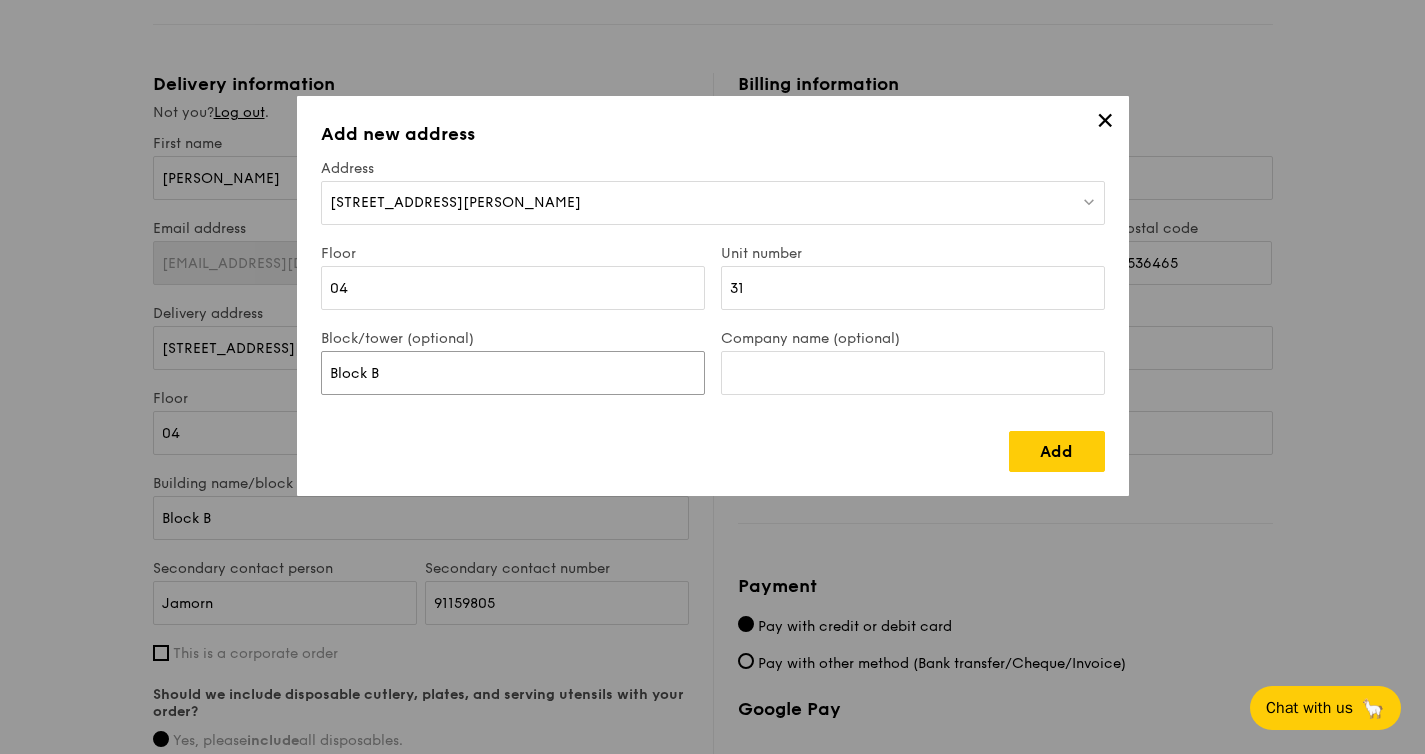 drag, startPoint x: 452, startPoint y: 367, endPoint x: 137, endPoint y: 367, distance: 315 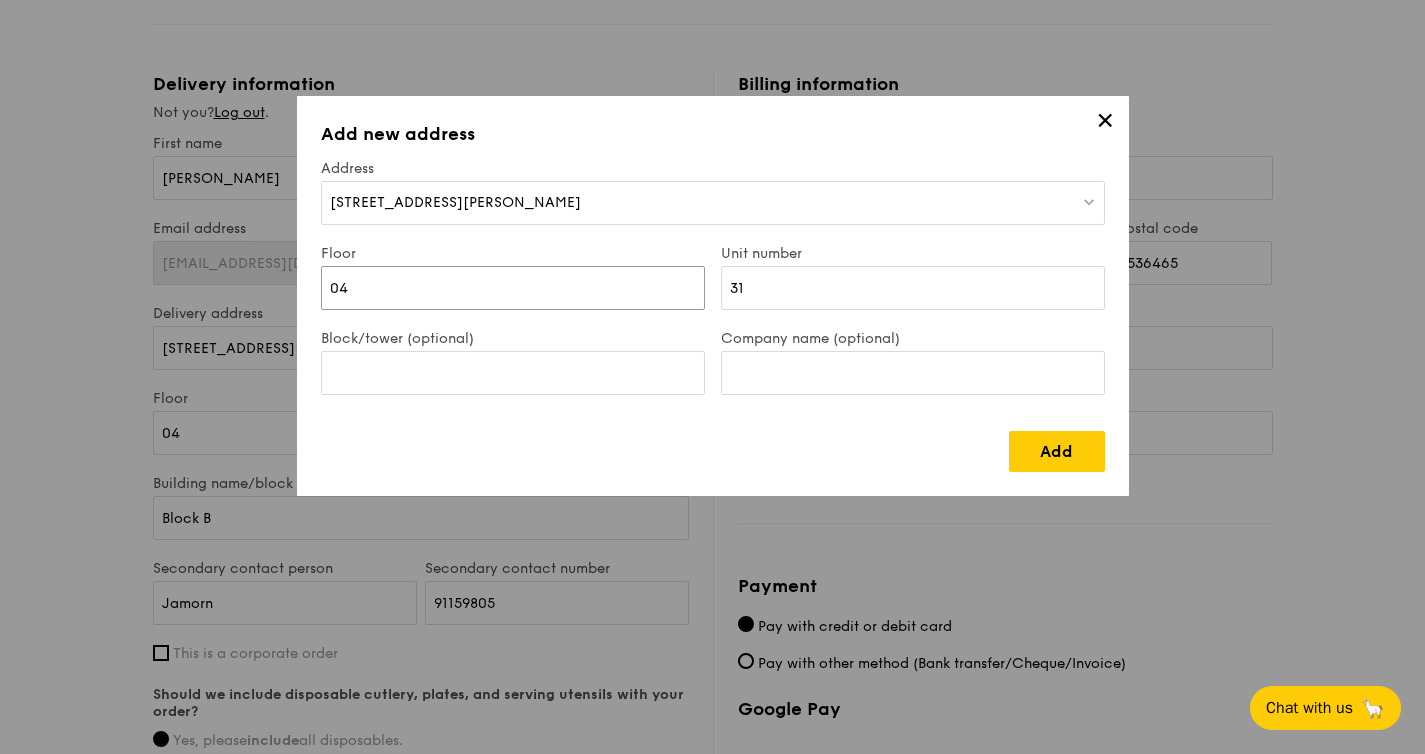 drag, startPoint x: 360, startPoint y: 287, endPoint x: 225, endPoint y: 287, distance: 135 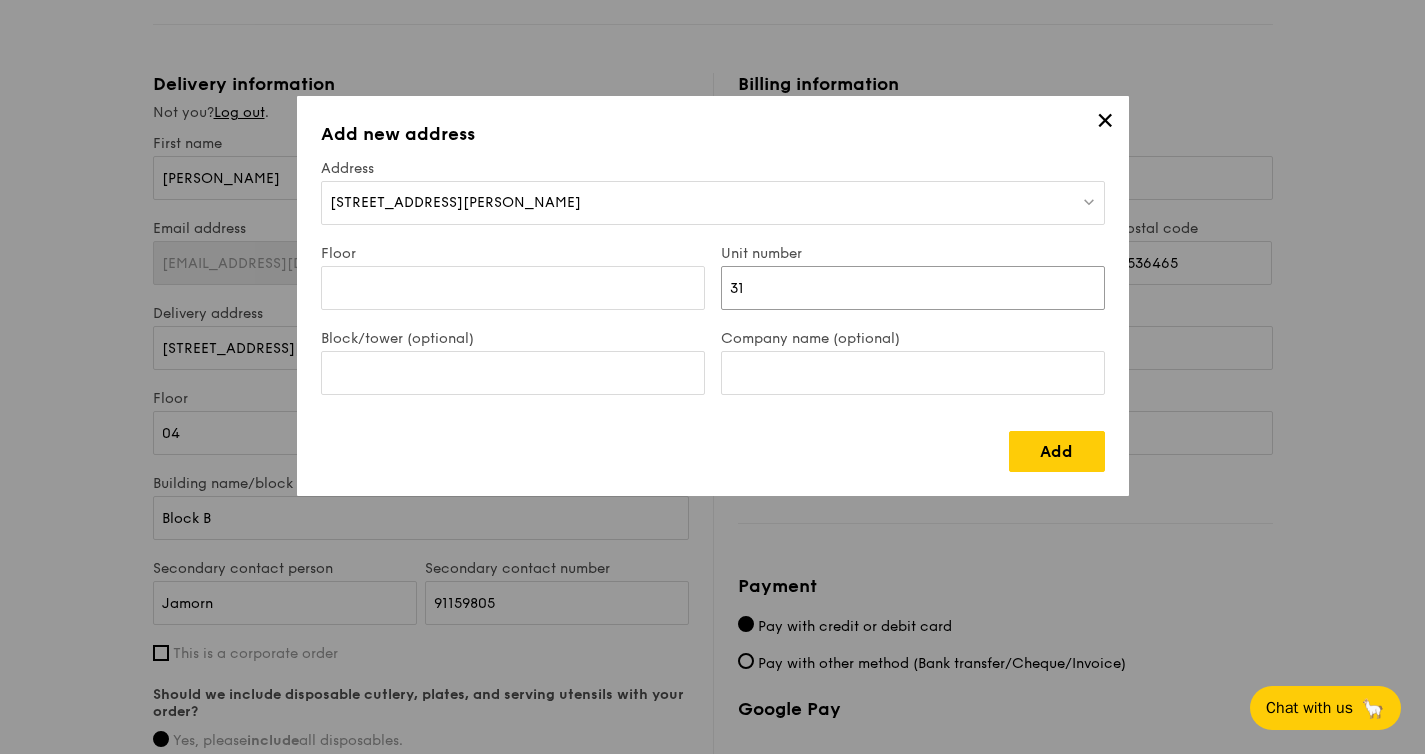 drag, startPoint x: 759, startPoint y: 302, endPoint x: 692, endPoint y: 289, distance: 68.24954 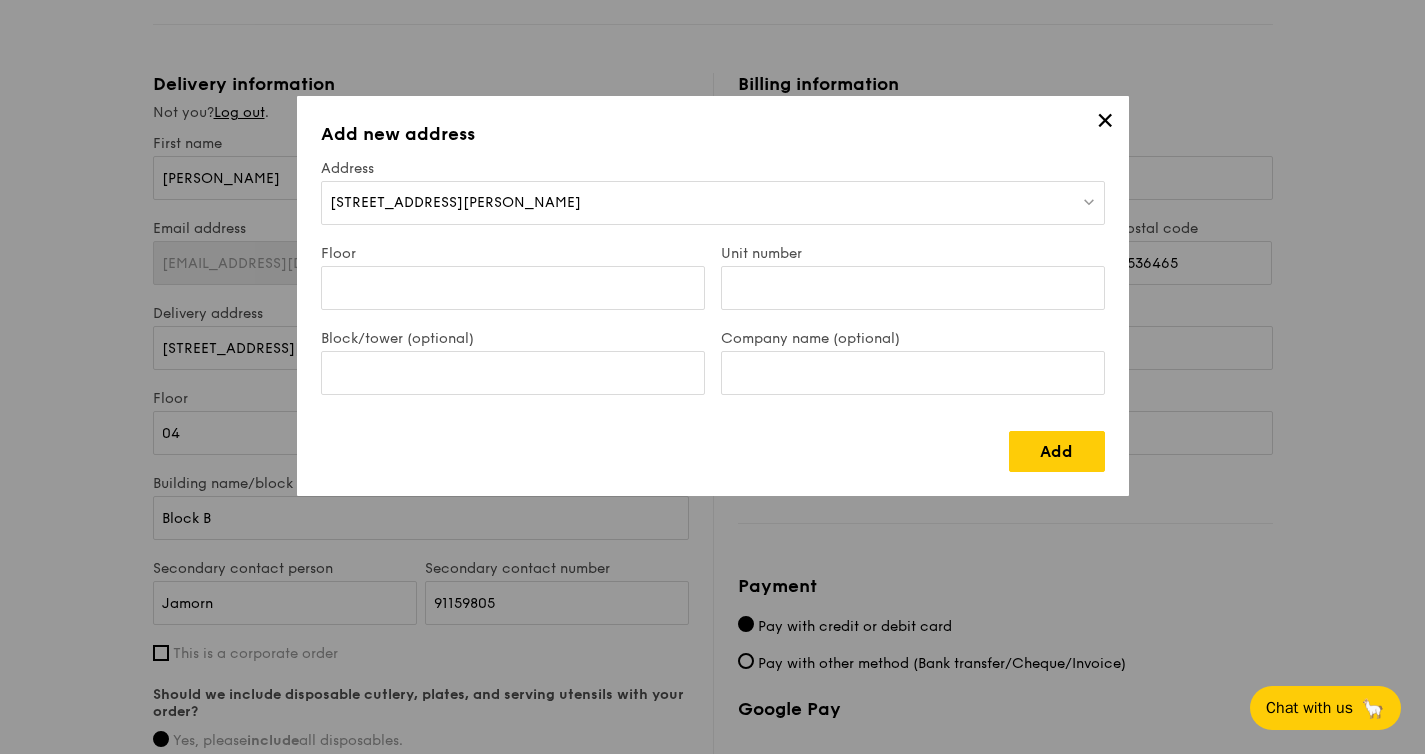 click on "[STREET_ADDRESS][PERSON_NAME]" at bounding box center [713, 203] 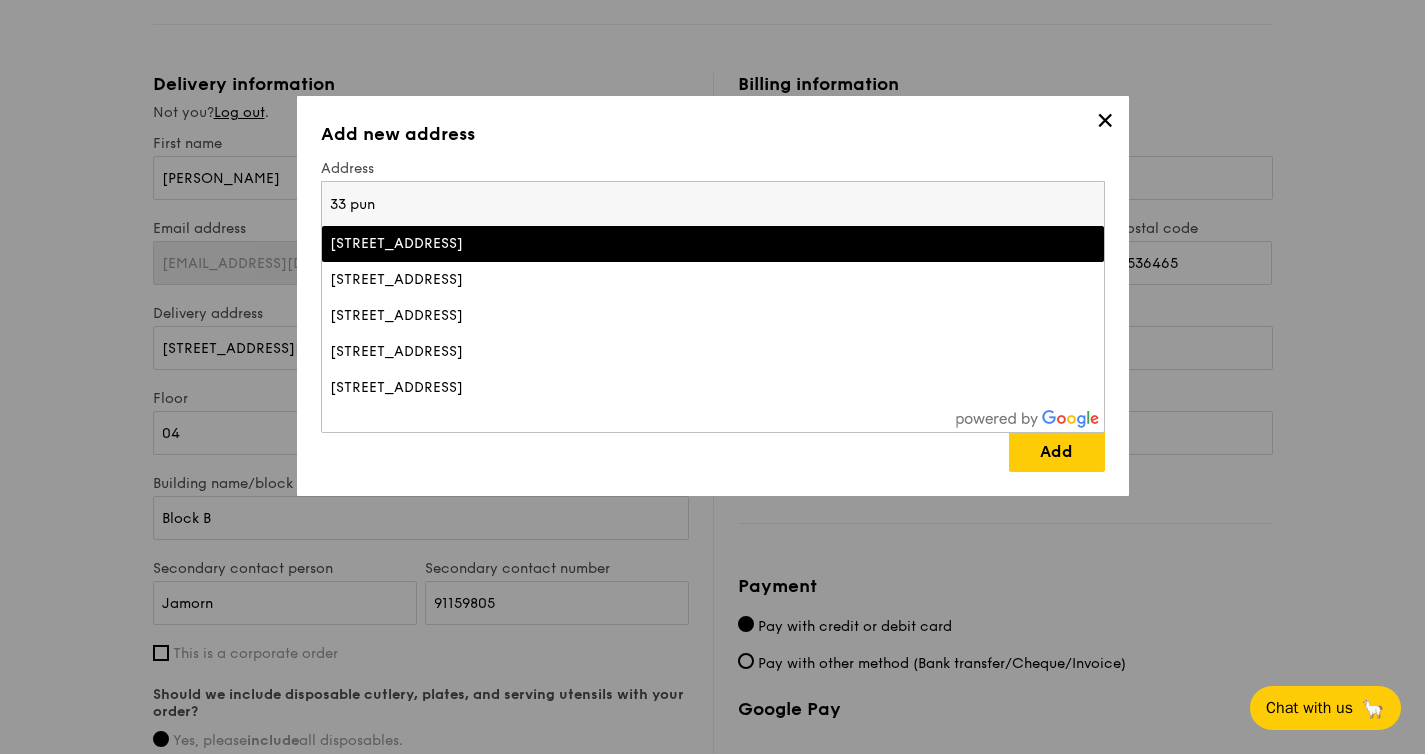click on "[STREET_ADDRESS]" at bounding box center [713, 244] 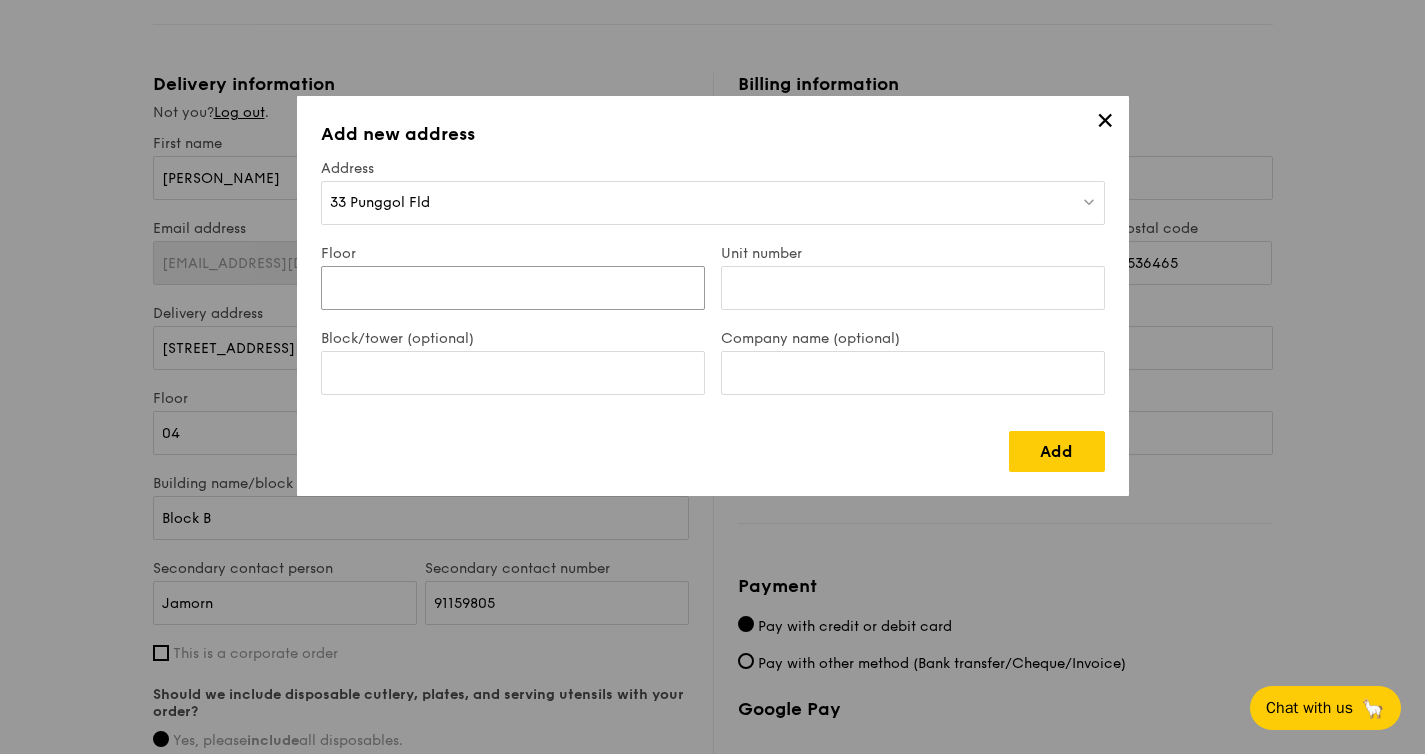 click on "Floor" at bounding box center [513, 288] 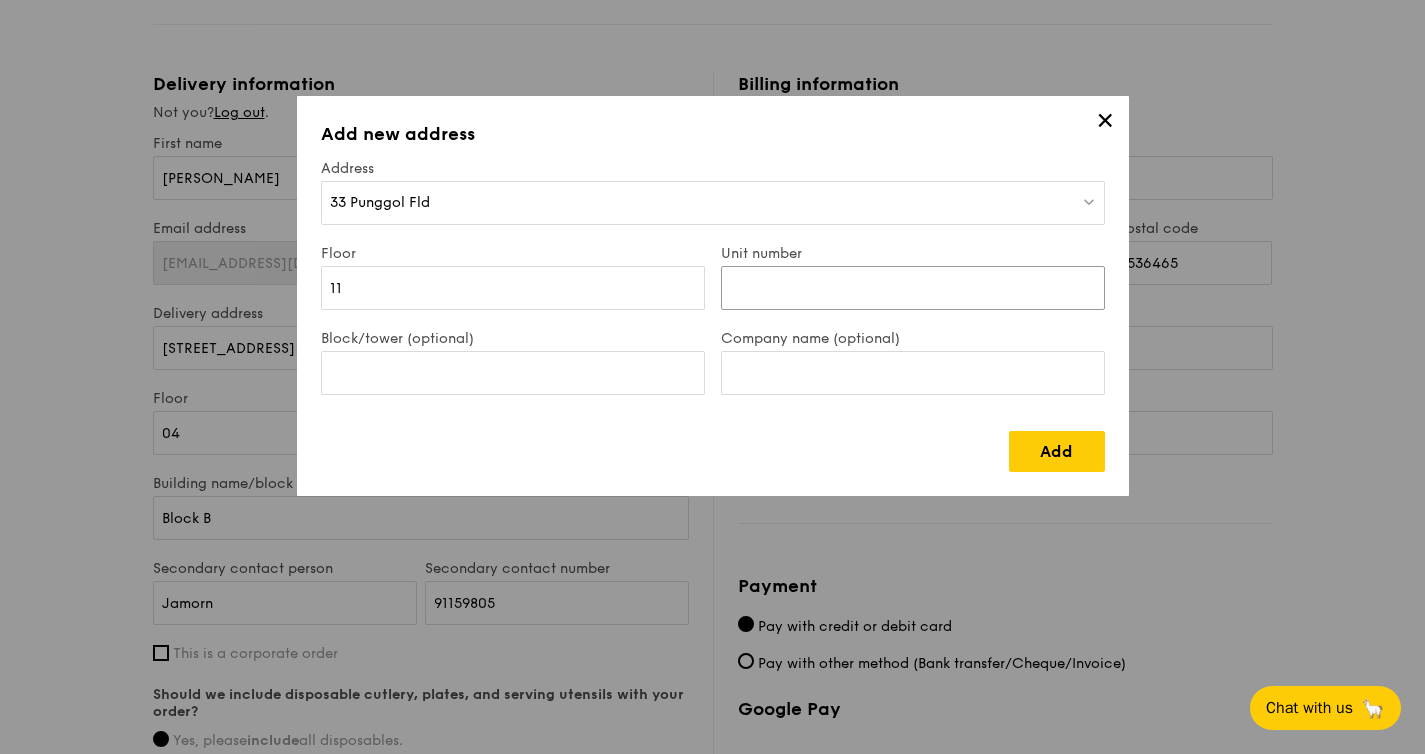 click on "Unit number" at bounding box center [913, 288] 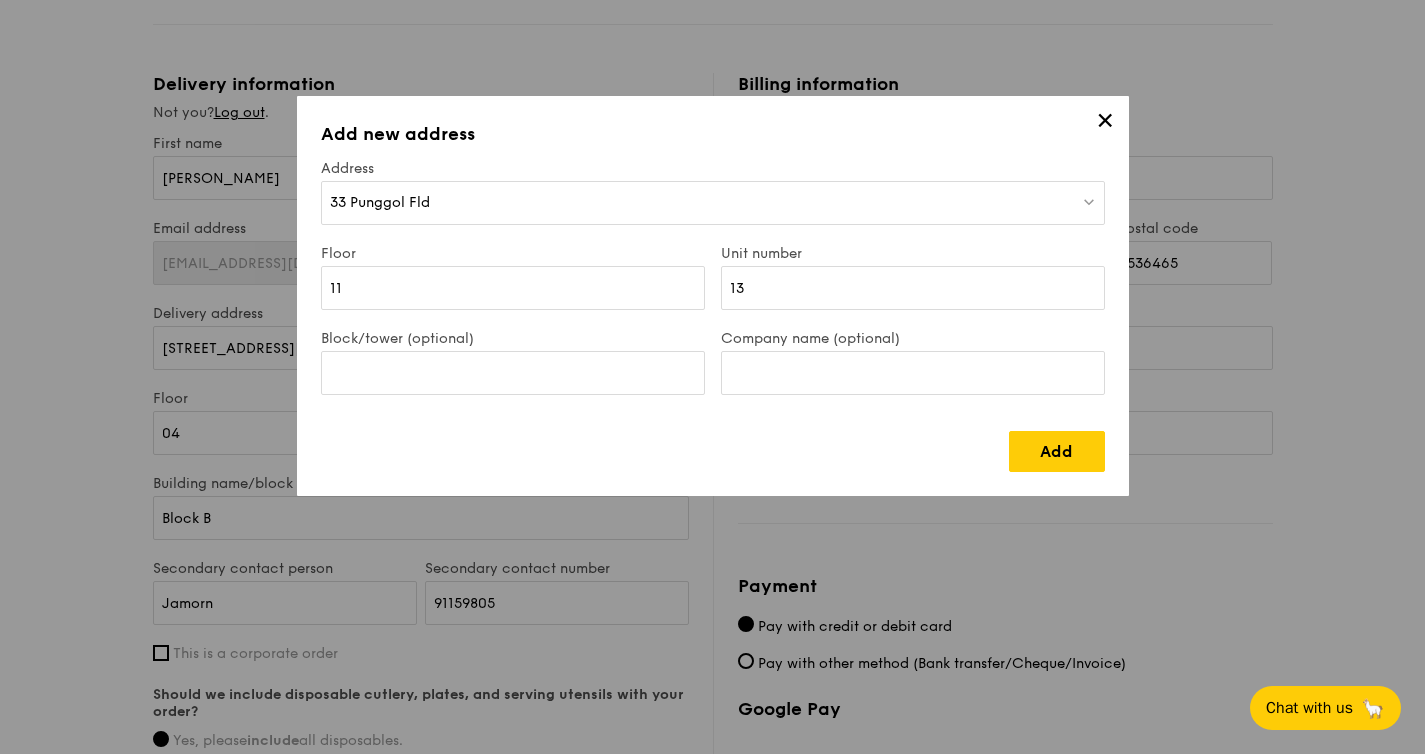 click on "Add" at bounding box center [713, 443] 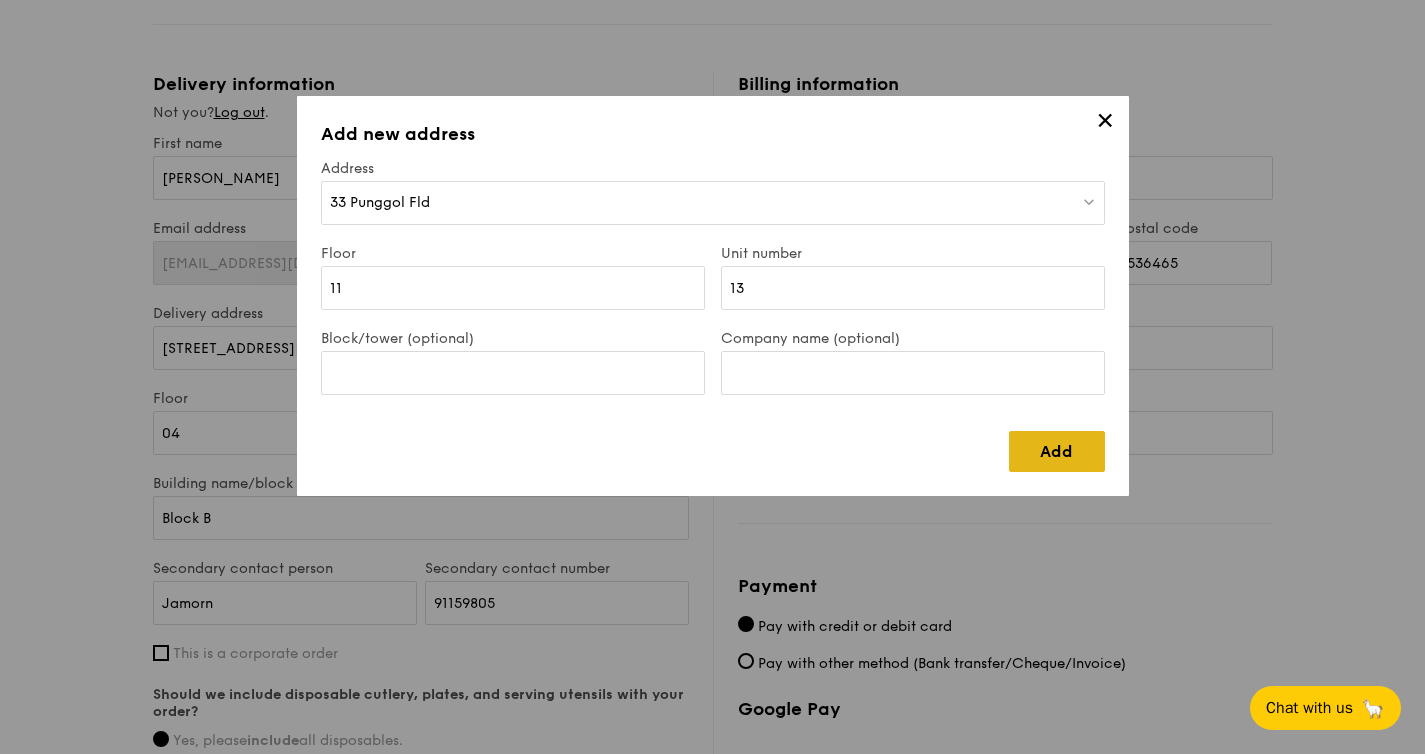 click on "Add" at bounding box center (1057, 451) 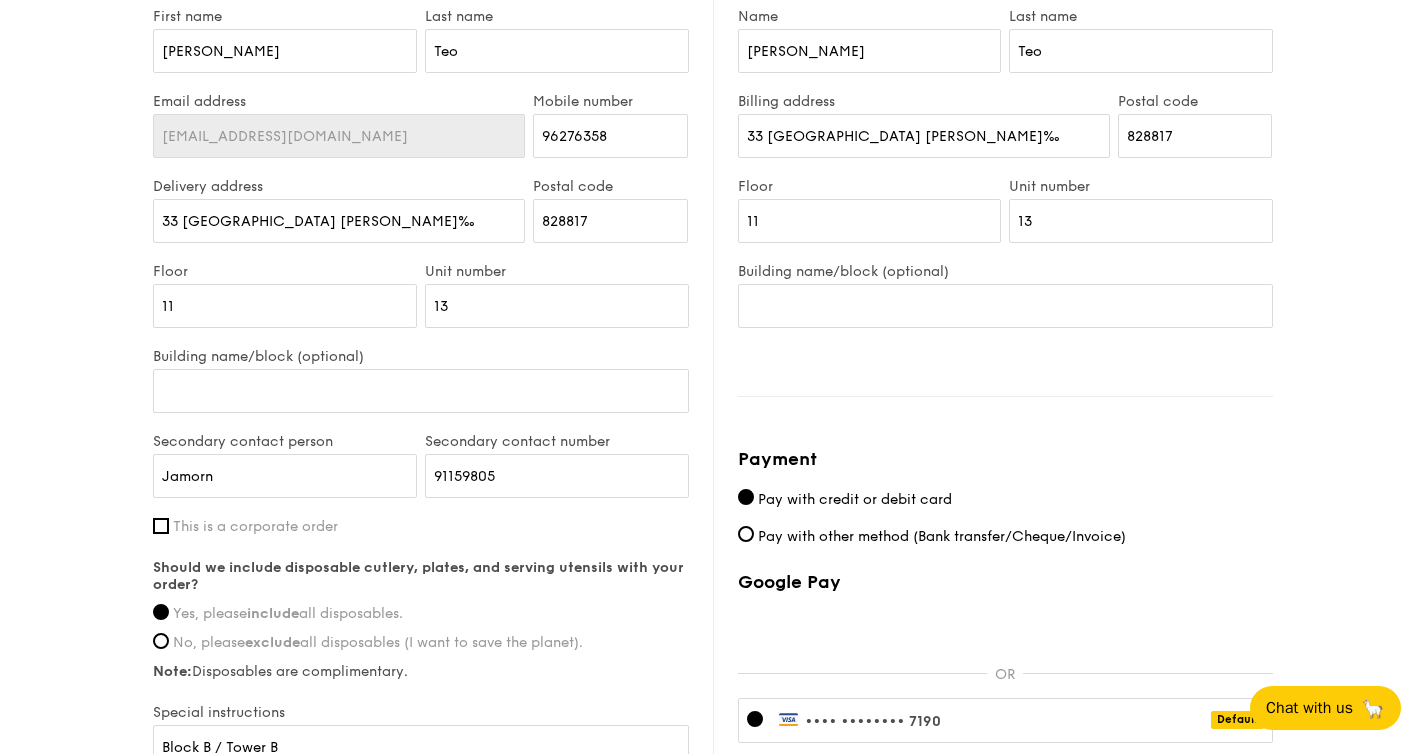 scroll, scrollTop: 1750, scrollLeft: 0, axis: vertical 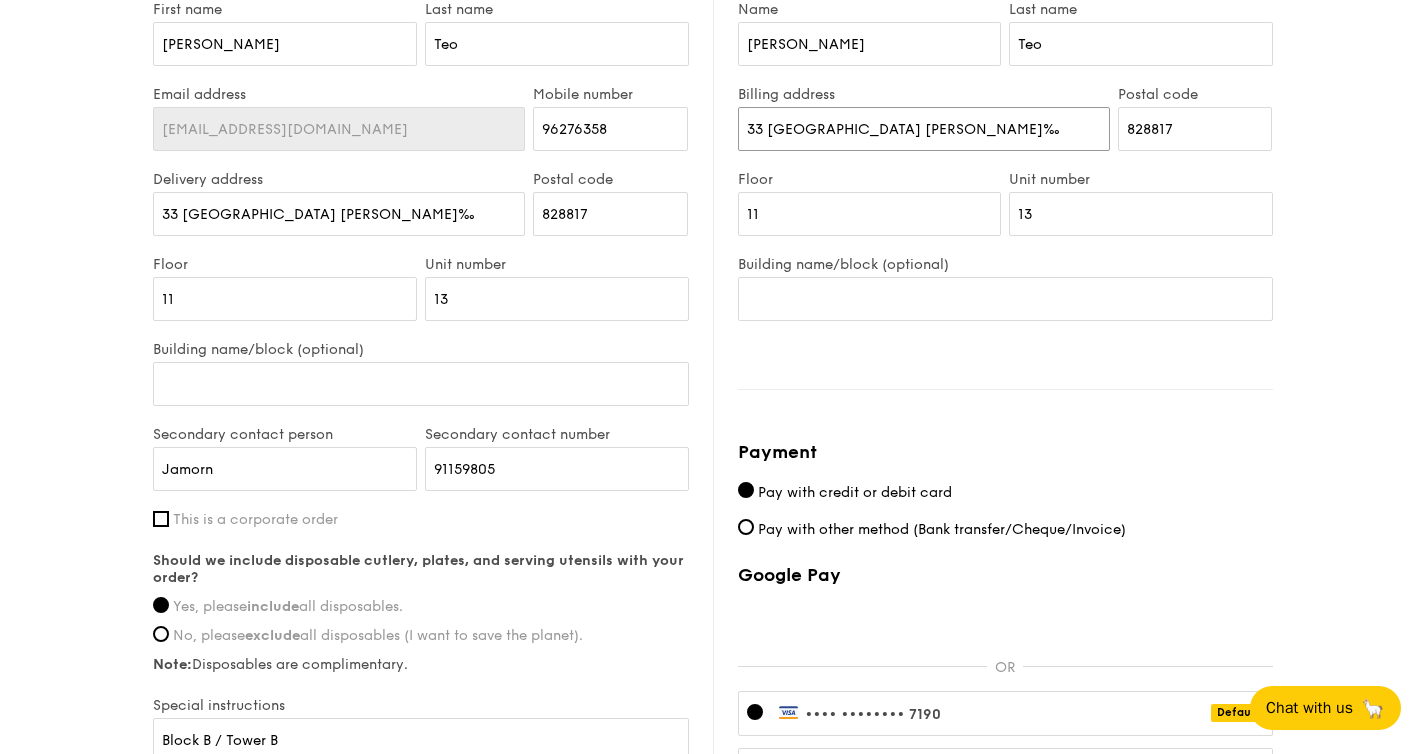 click on "33 [GEOGRAPHIC_DATA] [PERSON_NAME]‰" at bounding box center (924, 129) 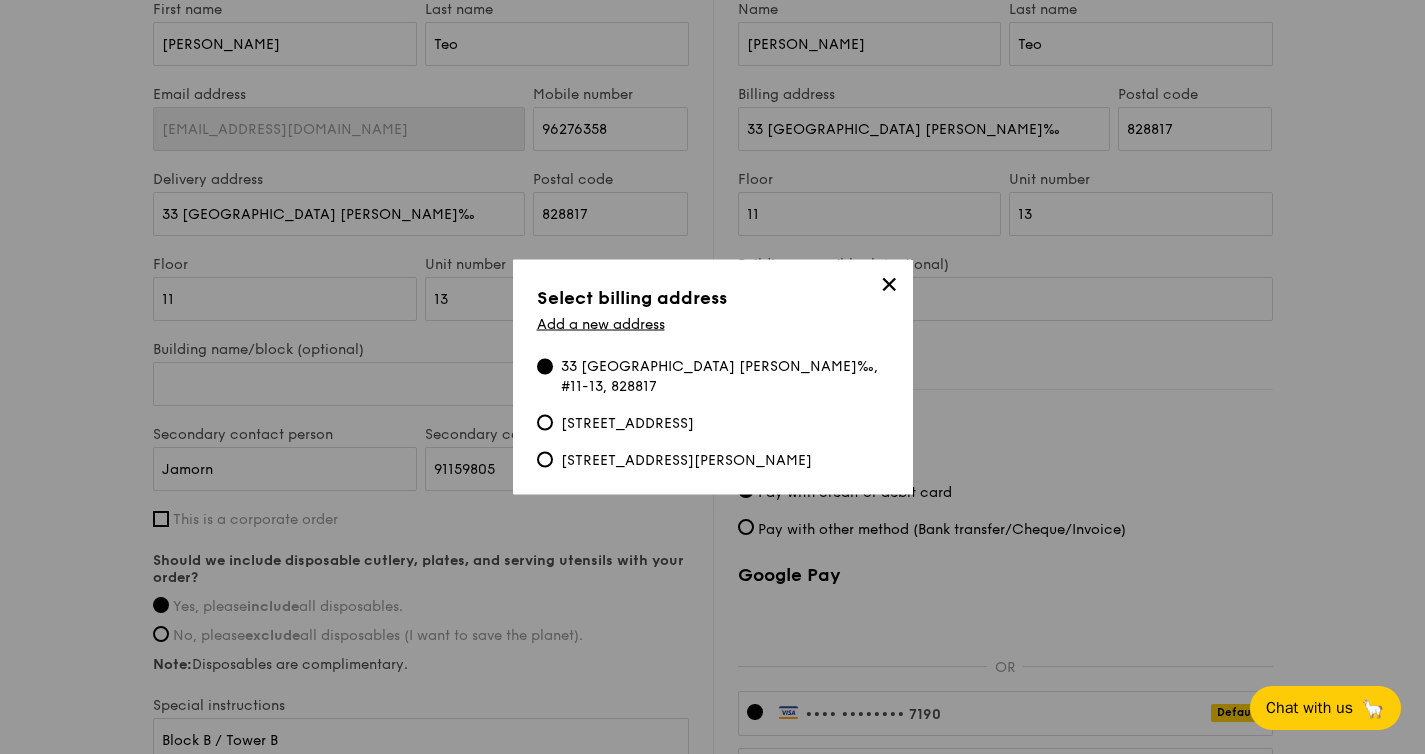 click on "✕" at bounding box center (889, 288) 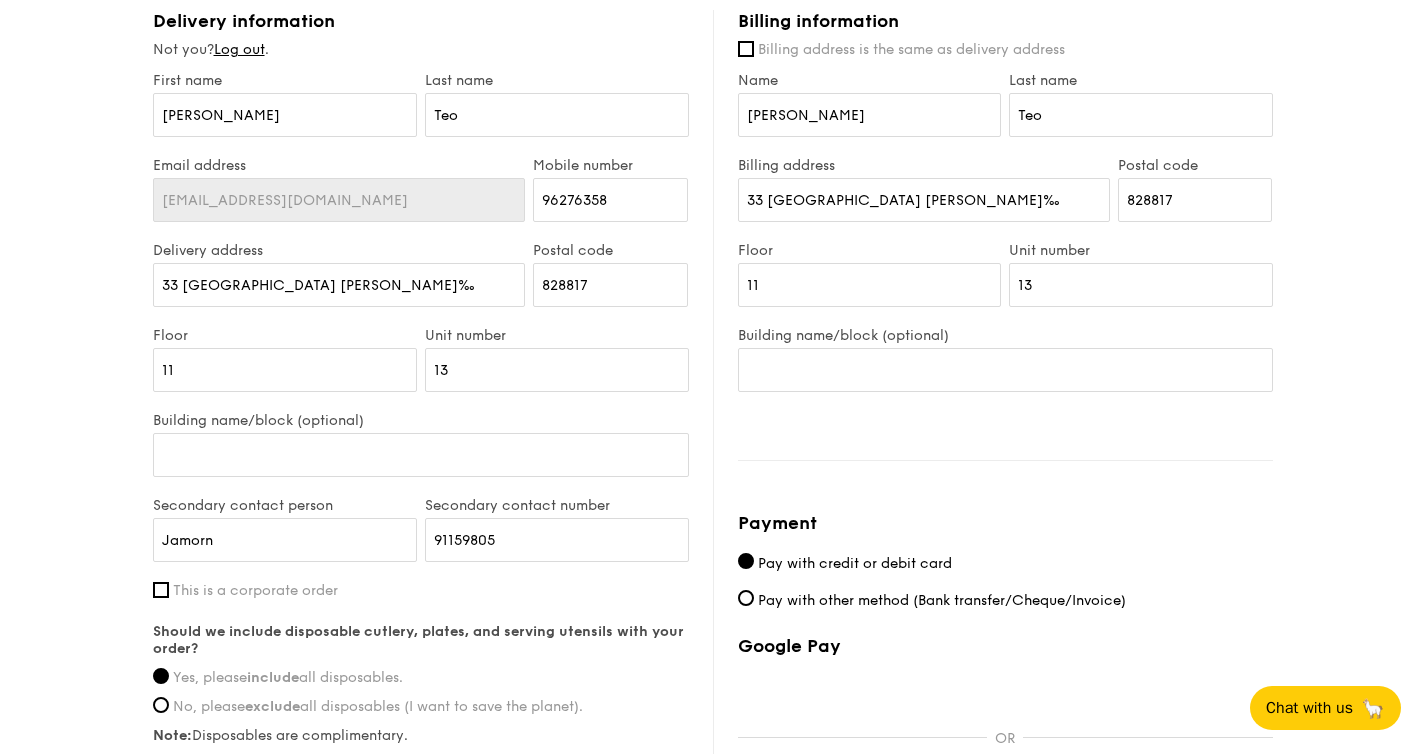 scroll, scrollTop: 1677, scrollLeft: 0, axis: vertical 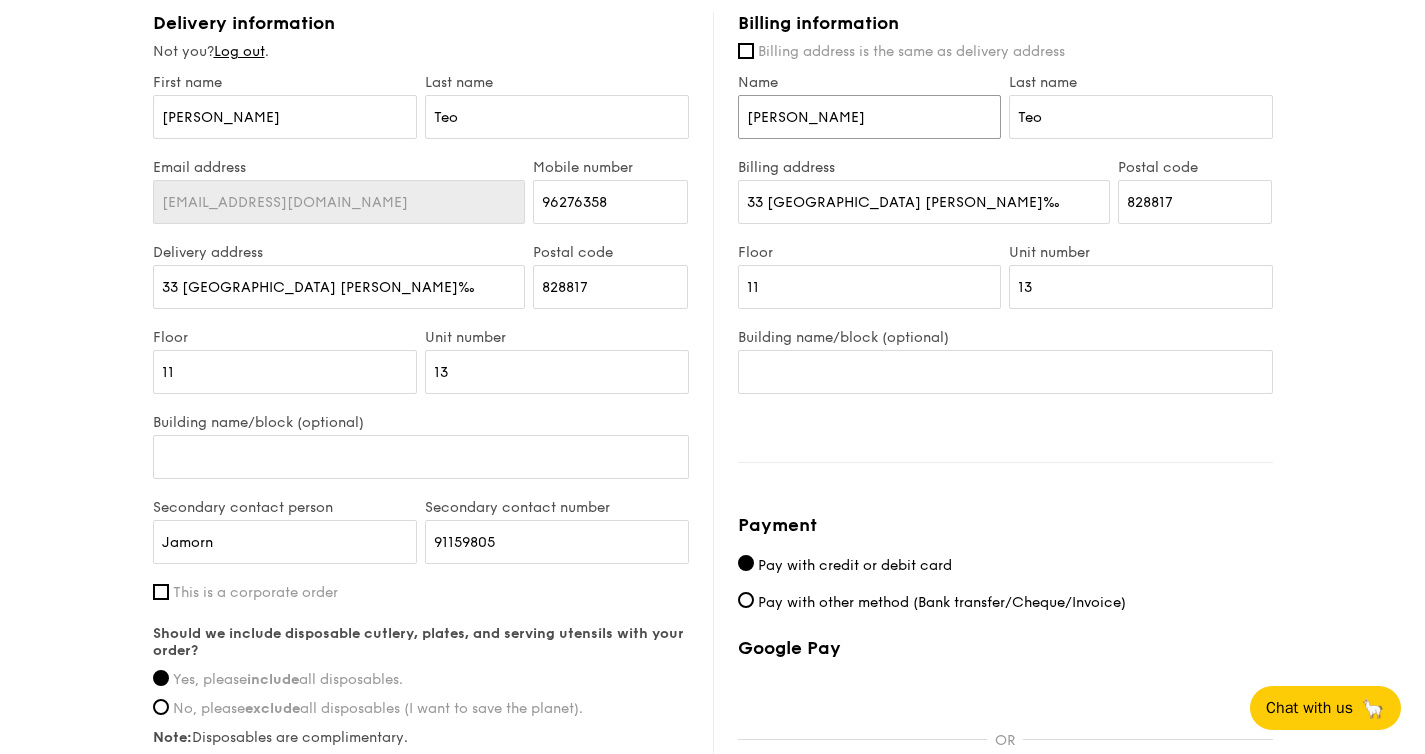 click on "[PERSON_NAME]" at bounding box center (870, 117) 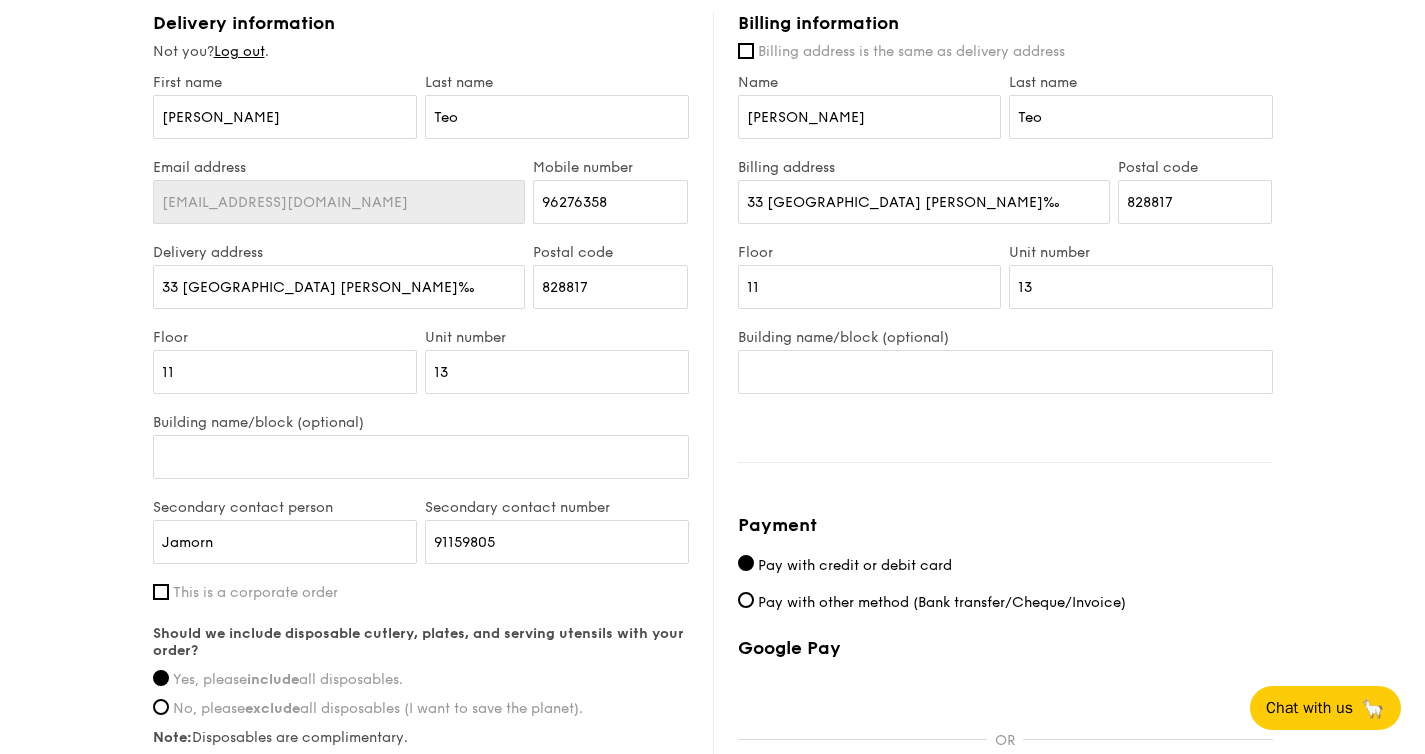click on "1 - Select menu
2 - Select items
3 - Check out
Mini Buffet
$24.80
/guest
($27.03 w/ GST)
15 guests
Serving time:
[DATE]
11:30AM
Salad
Nippon Potato Salad - premium japanese mayonnaise, golden russet potato
Mains
Butterfly Blue Pea Rice - shallots, coriander, supergarlicfied oil, blue pea flower
Meat
Kampung Ayam Masak Merah - 24 hour marinated boneless chicken, lemongrass and lime leaf scented sambal ketchup sauce
Fish
Tuscan Garlic Cream White Fish - traditional garlic cream sauce, baked white fish, roasted tomatoes
Vegetable
Wok Braised Nai Bai and Black Fungus  - superior mushroom oyster soy sauce, crunchy black fungus, poached nai bai
Sweet sides
Ondeh Ondeh Pandan Cake
Savoury sides
Indian Spiced Samosa" at bounding box center [712, -305] 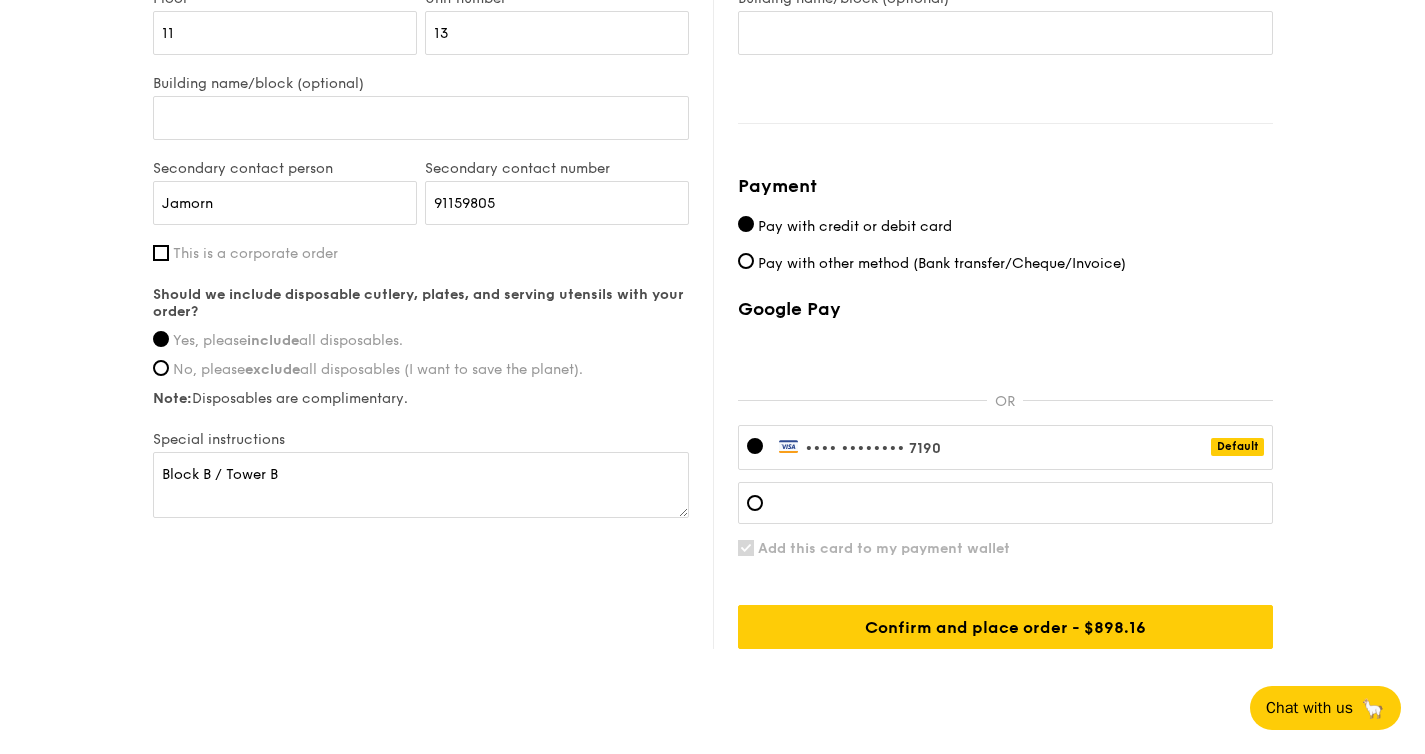 scroll, scrollTop: 2020, scrollLeft: 0, axis: vertical 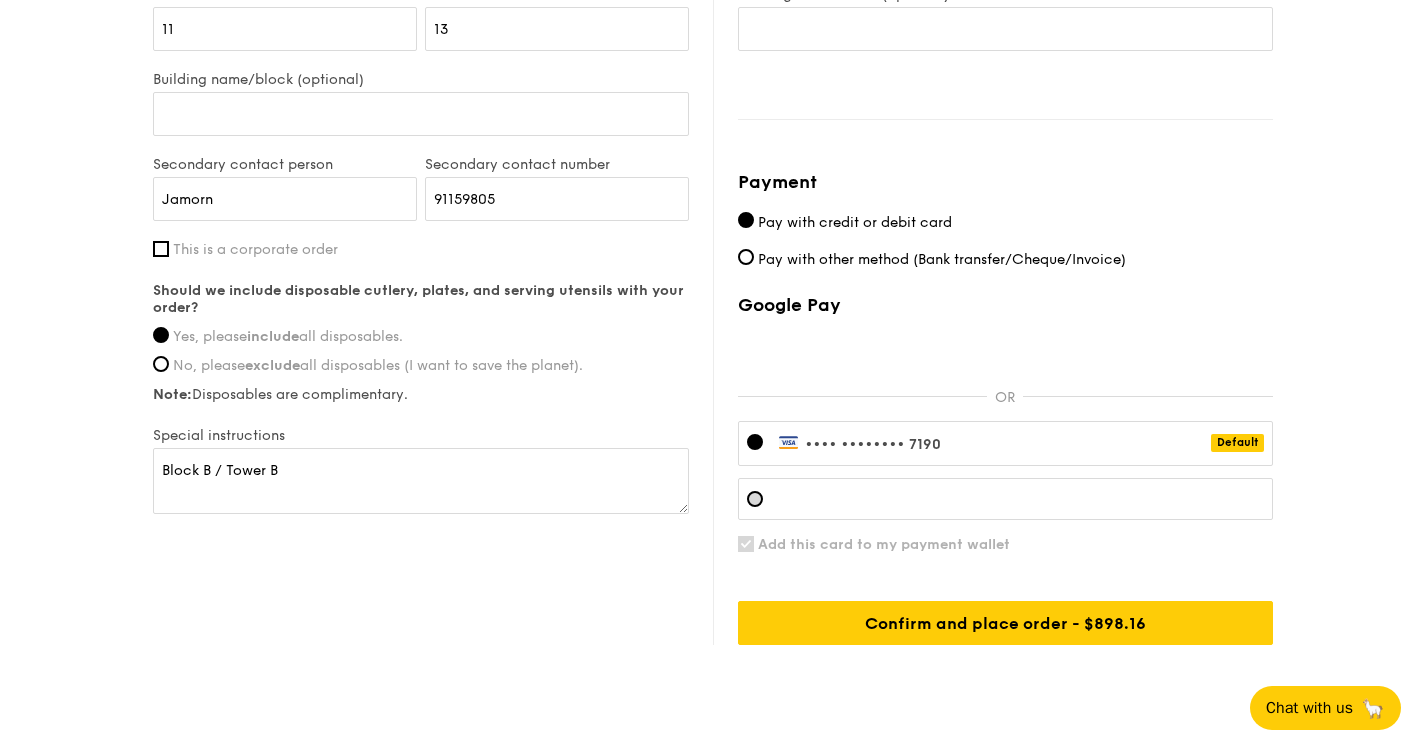 click at bounding box center [1005, 499] 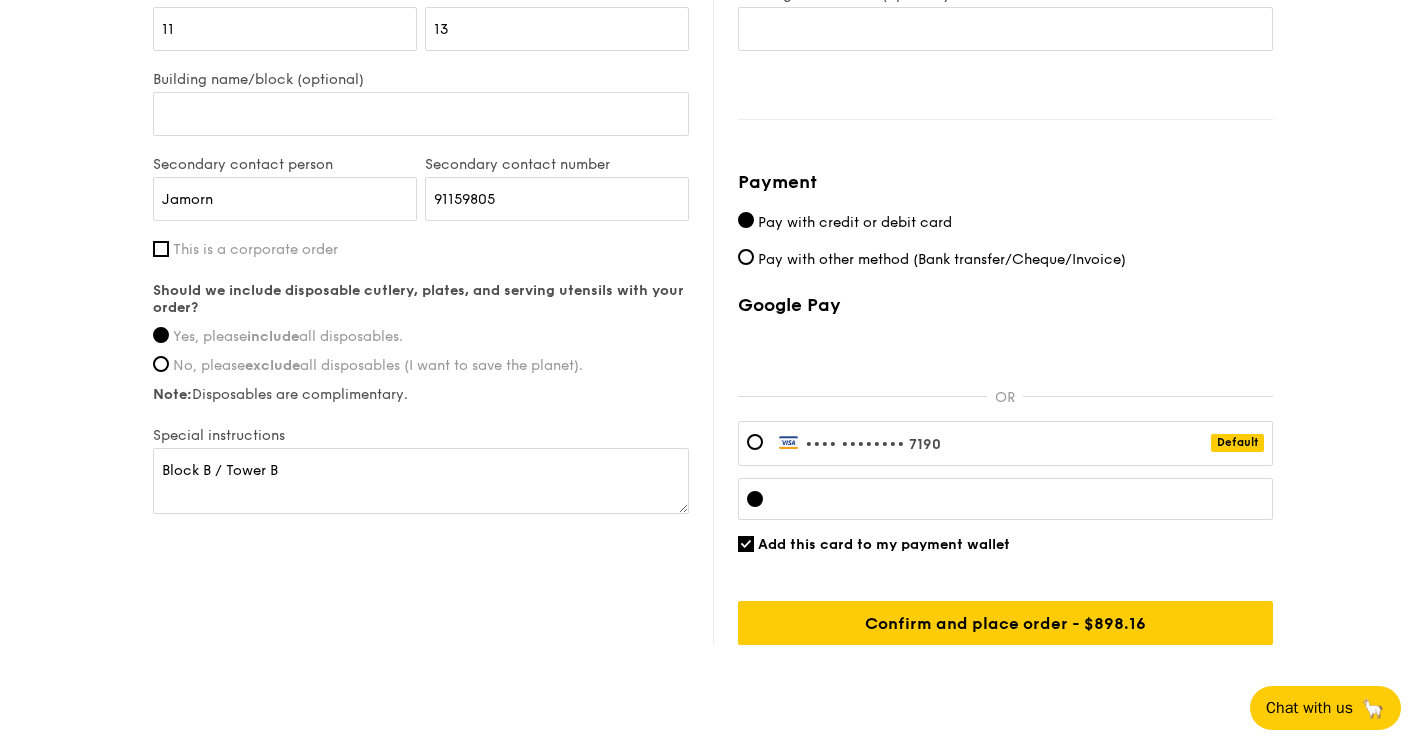 click at bounding box center (1005, 499) 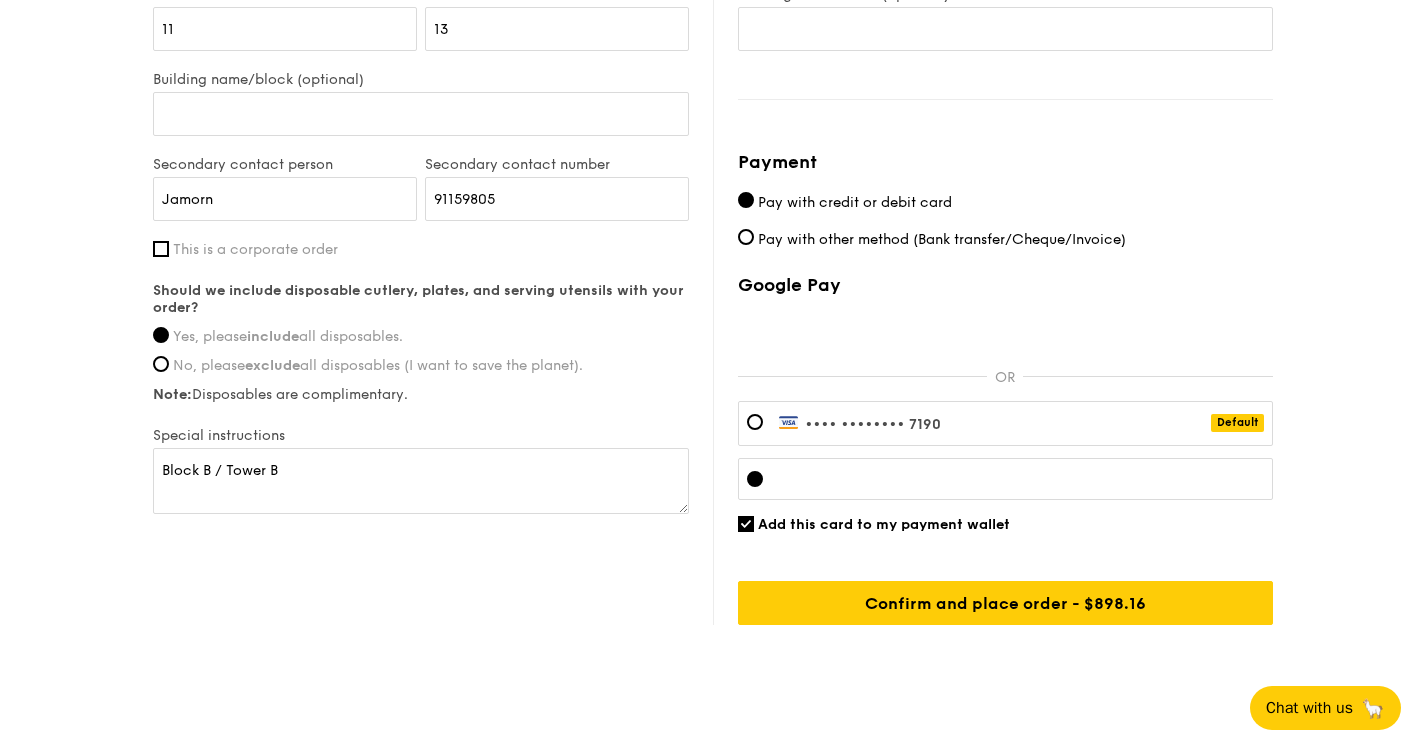 click at bounding box center [0, 785] 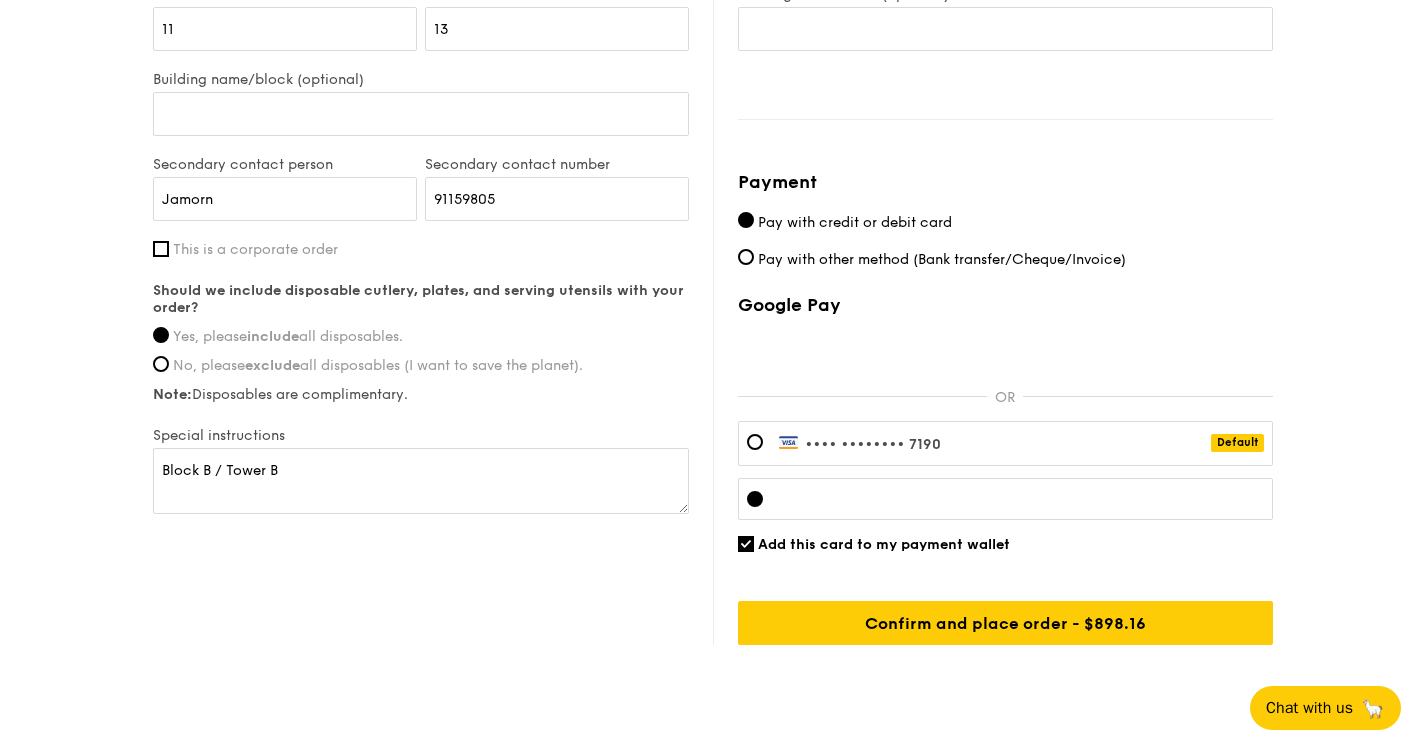 click at bounding box center (1005, 499) 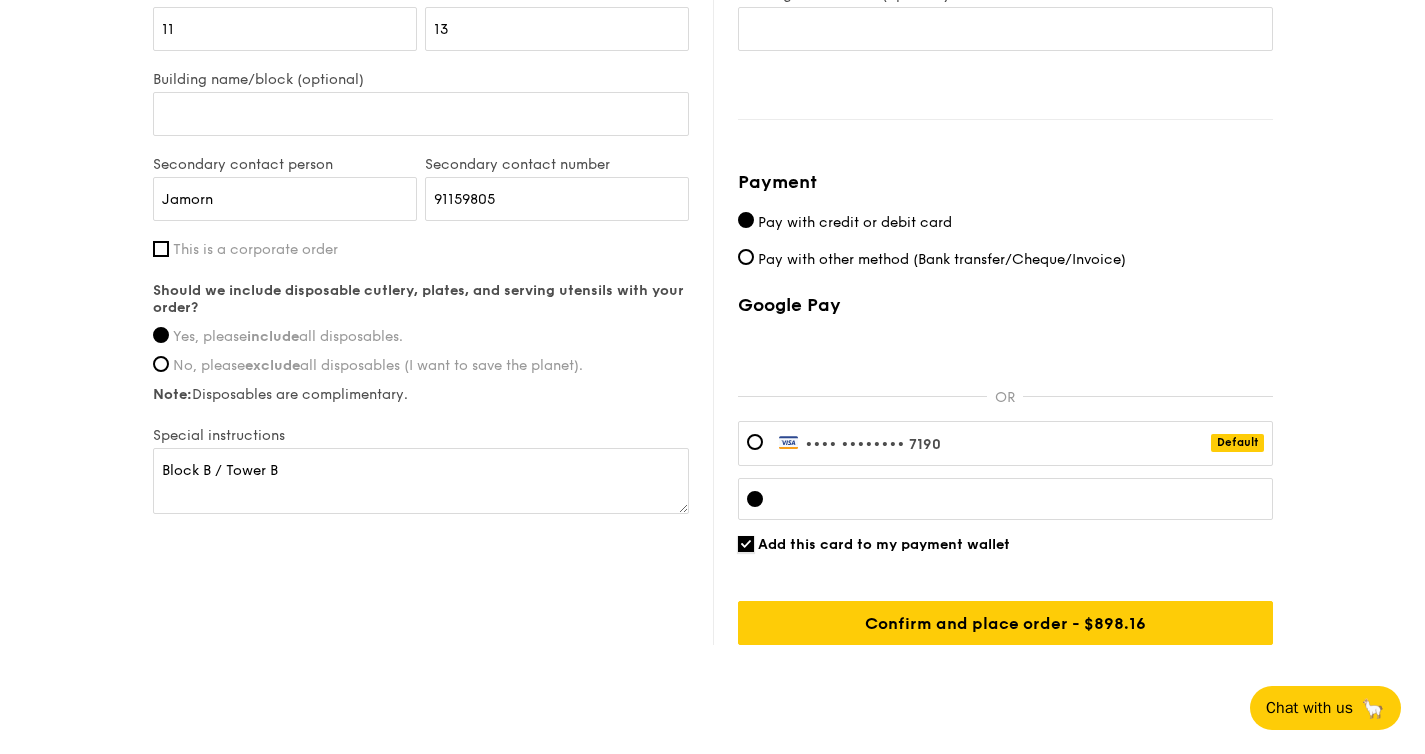 click on "Add this card to my payment wallet" at bounding box center [746, 544] 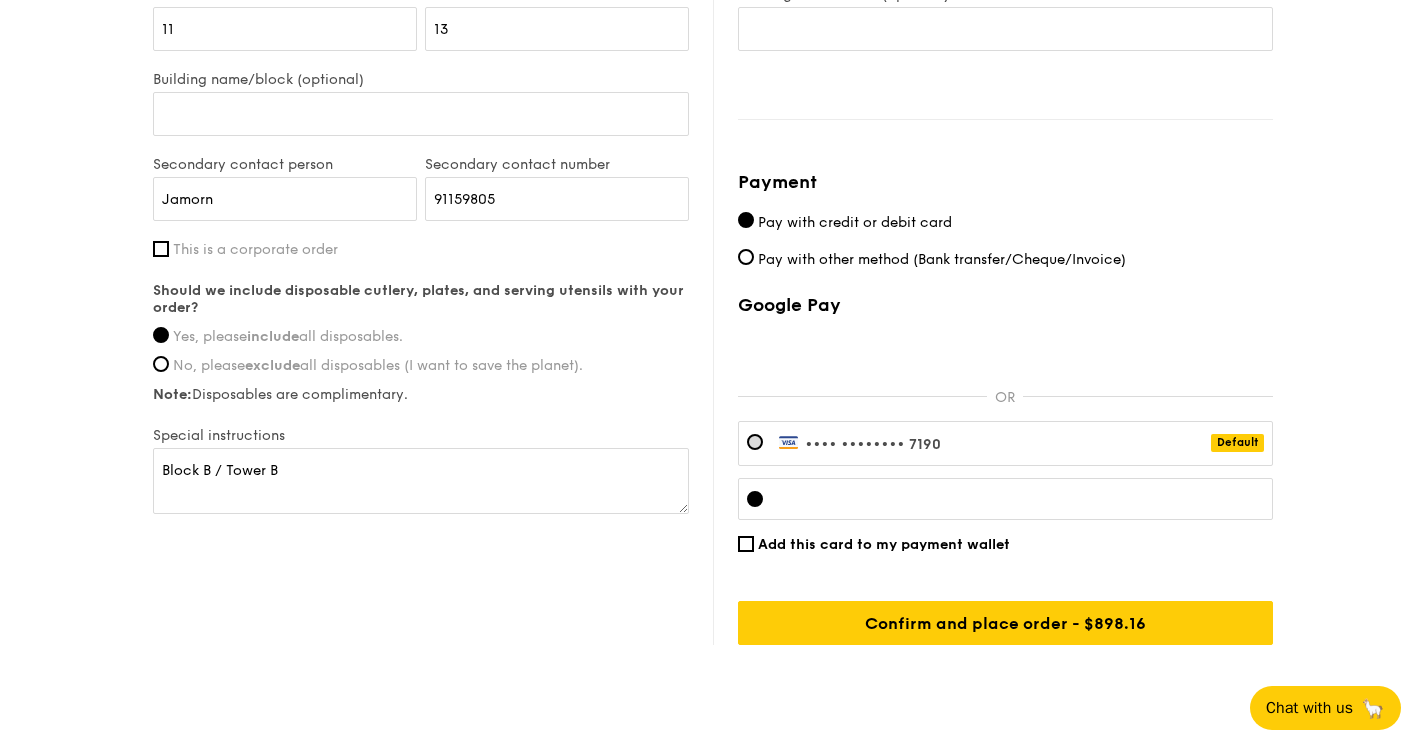 click on "•••• ••••
•••• 7190
Default" at bounding box center [860, 444] 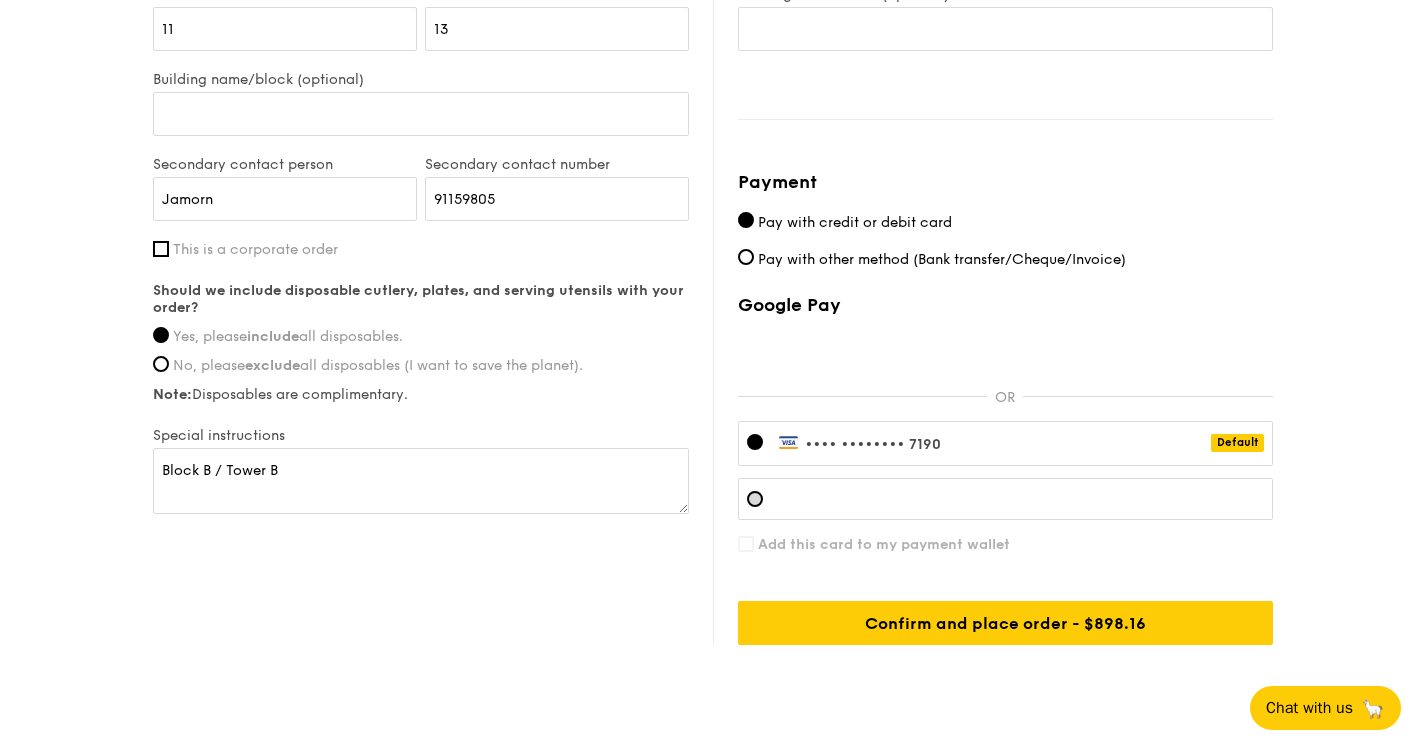 click at bounding box center (755, 499) 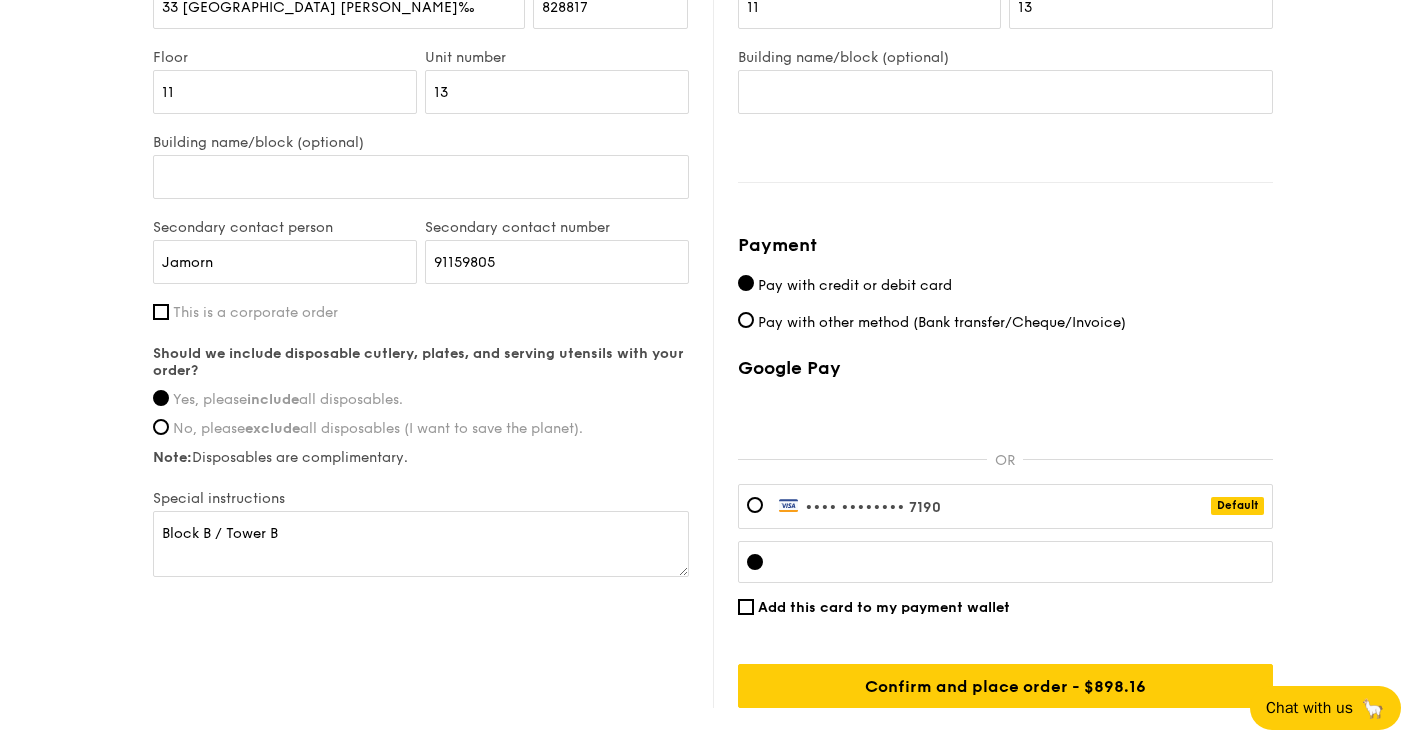 scroll, scrollTop: 1961, scrollLeft: 0, axis: vertical 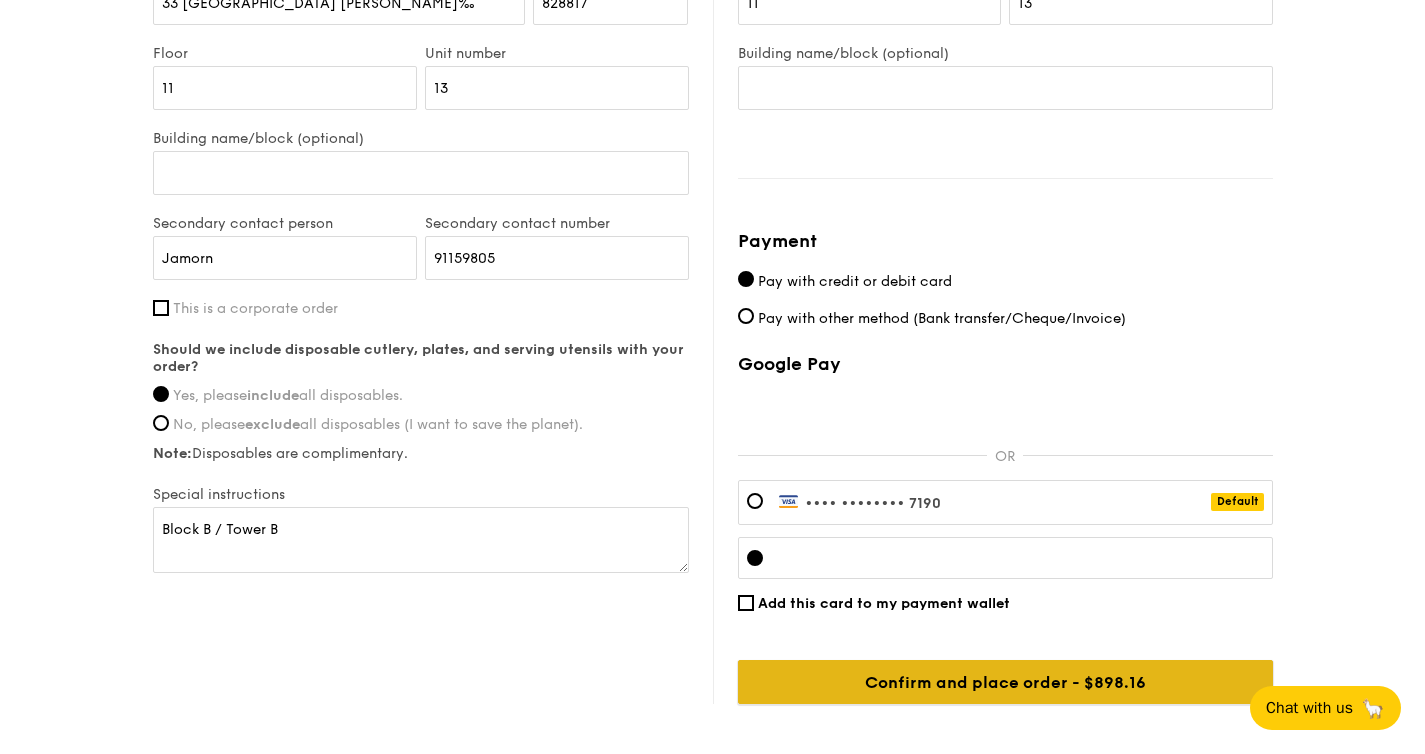 click on "Confirm and place order - $898.16" at bounding box center (1005, 682) 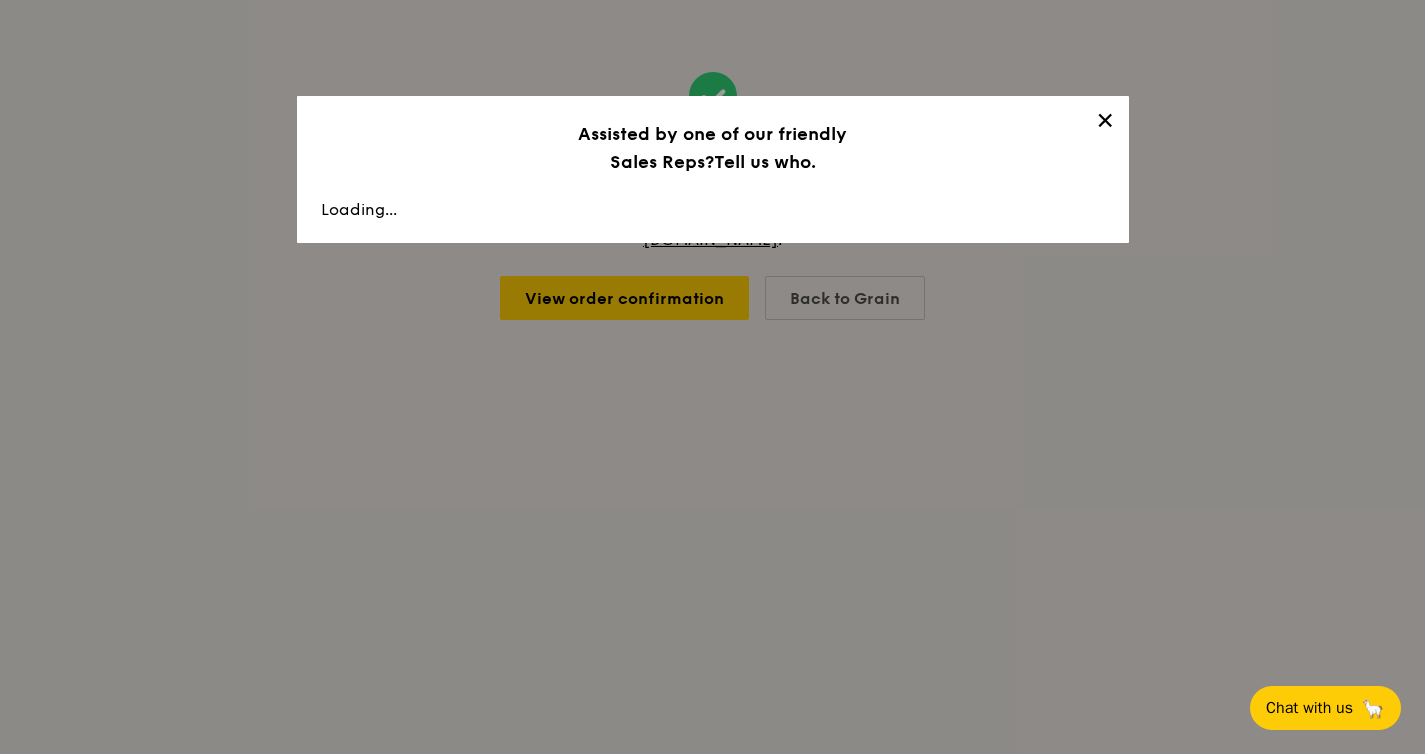 scroll, scrollTop: 0, scrollLeft: 0, axis: both 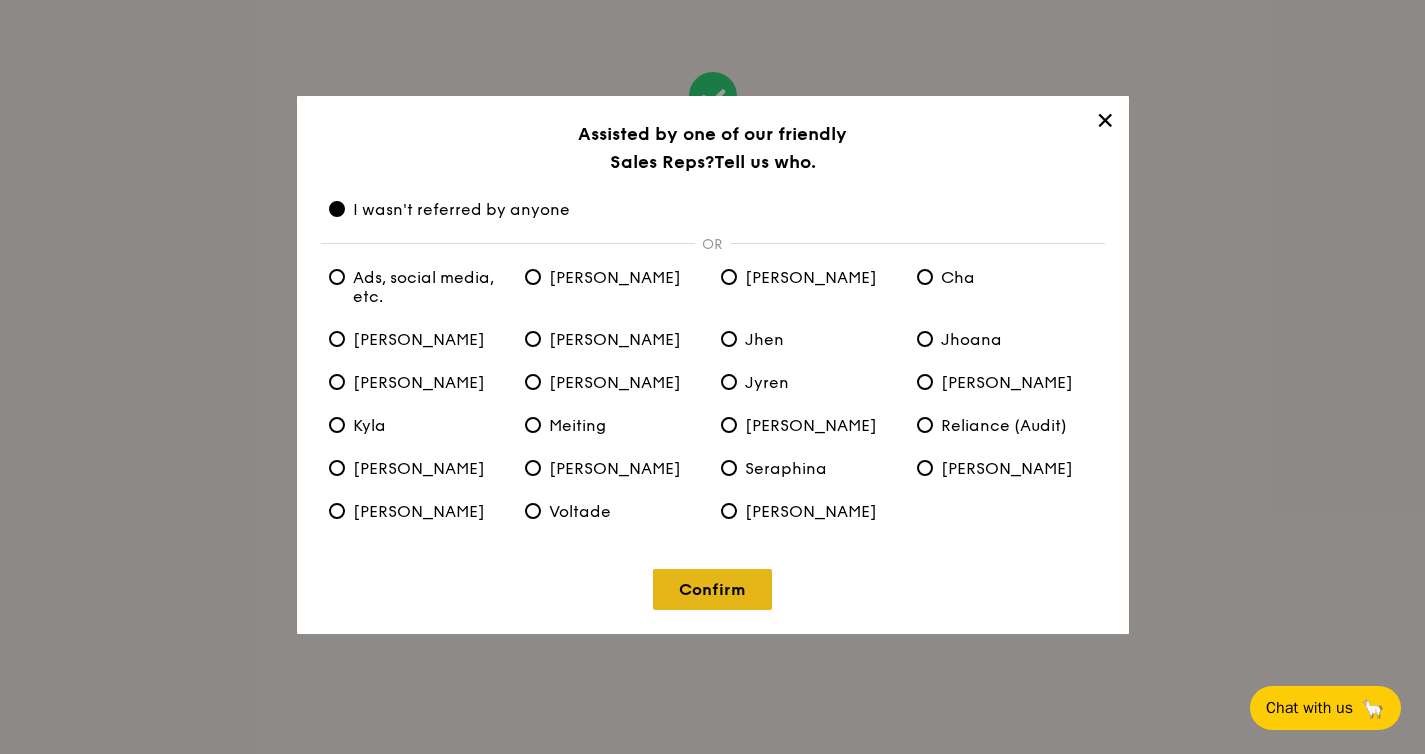 click on "Confirm" at bounding box center (712, 589) 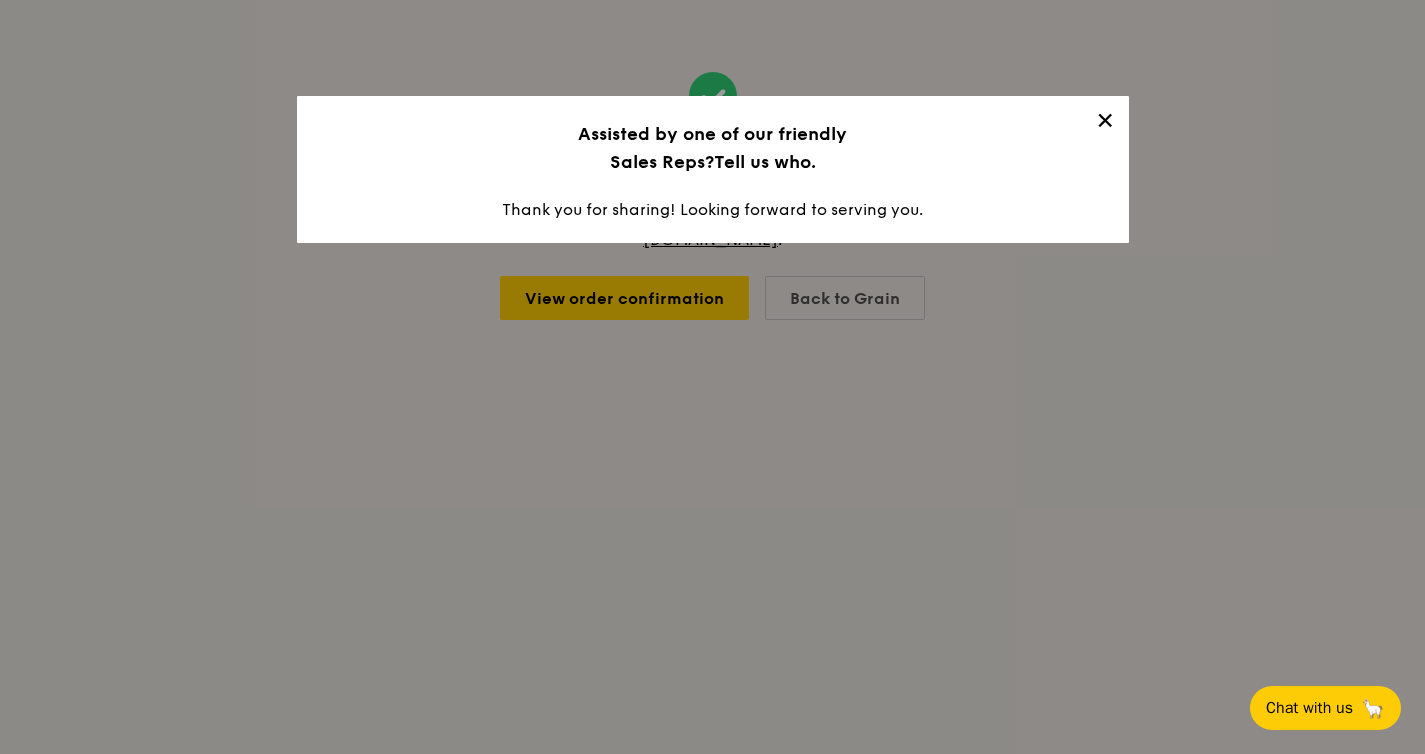 click on "✕" at bounding box center (1105, 124) 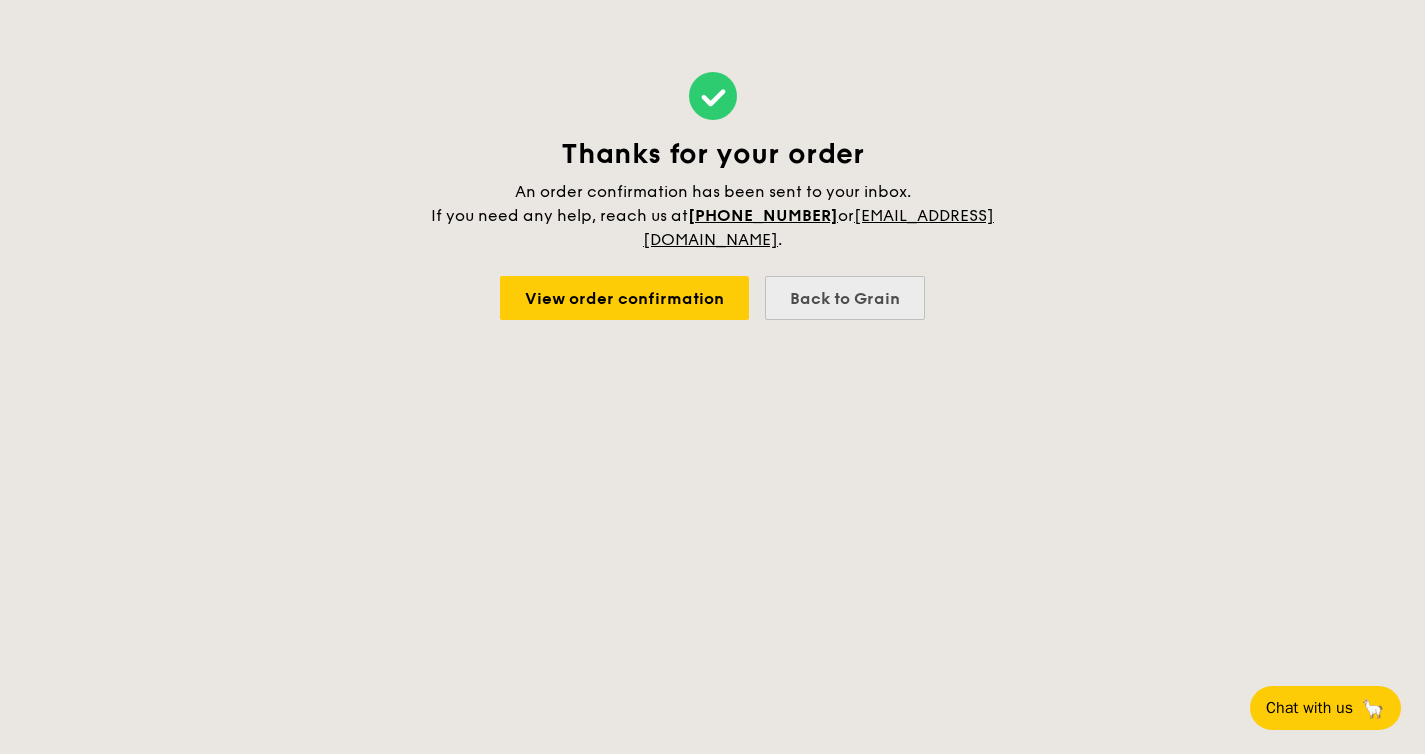 click on "Back to Grain" at bounding box center (845, 298) 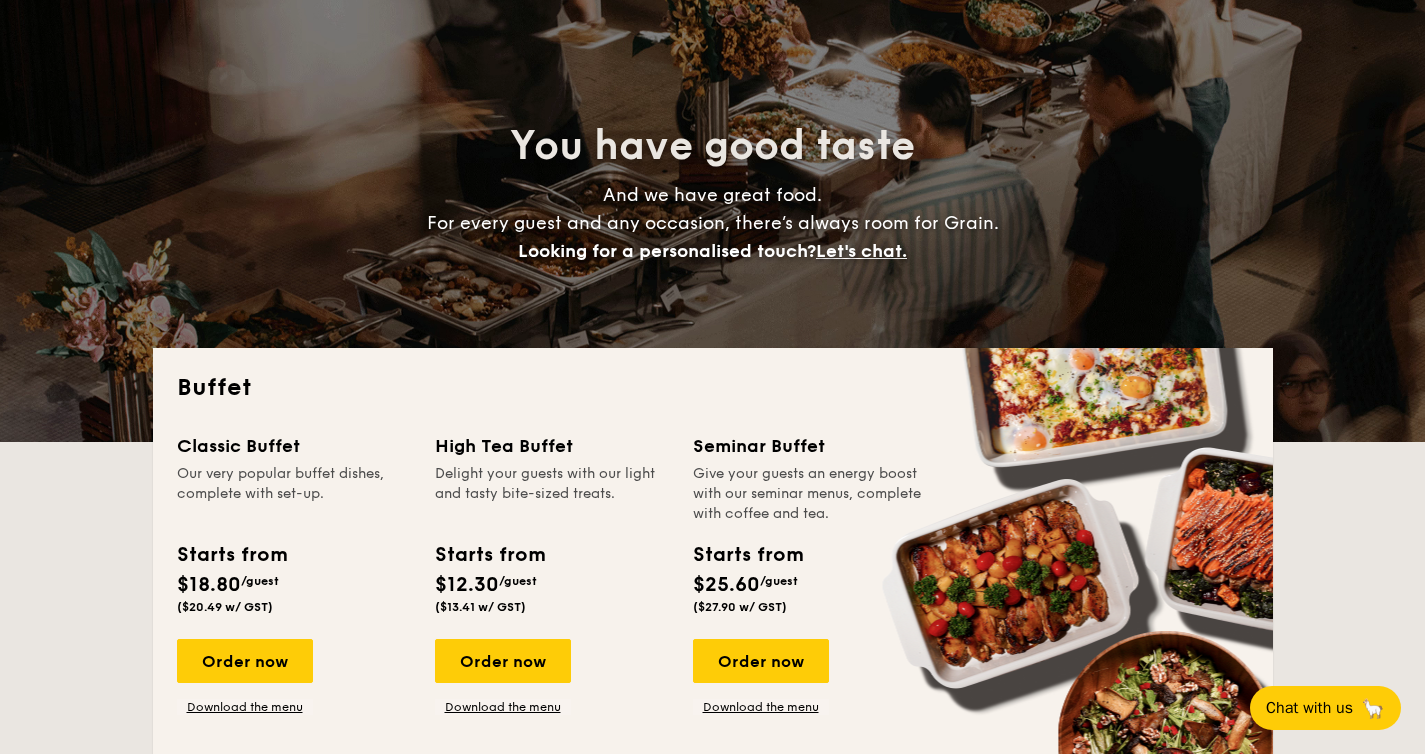 scroll, scrollTop: 0, scrollLeft: 0, axis: both 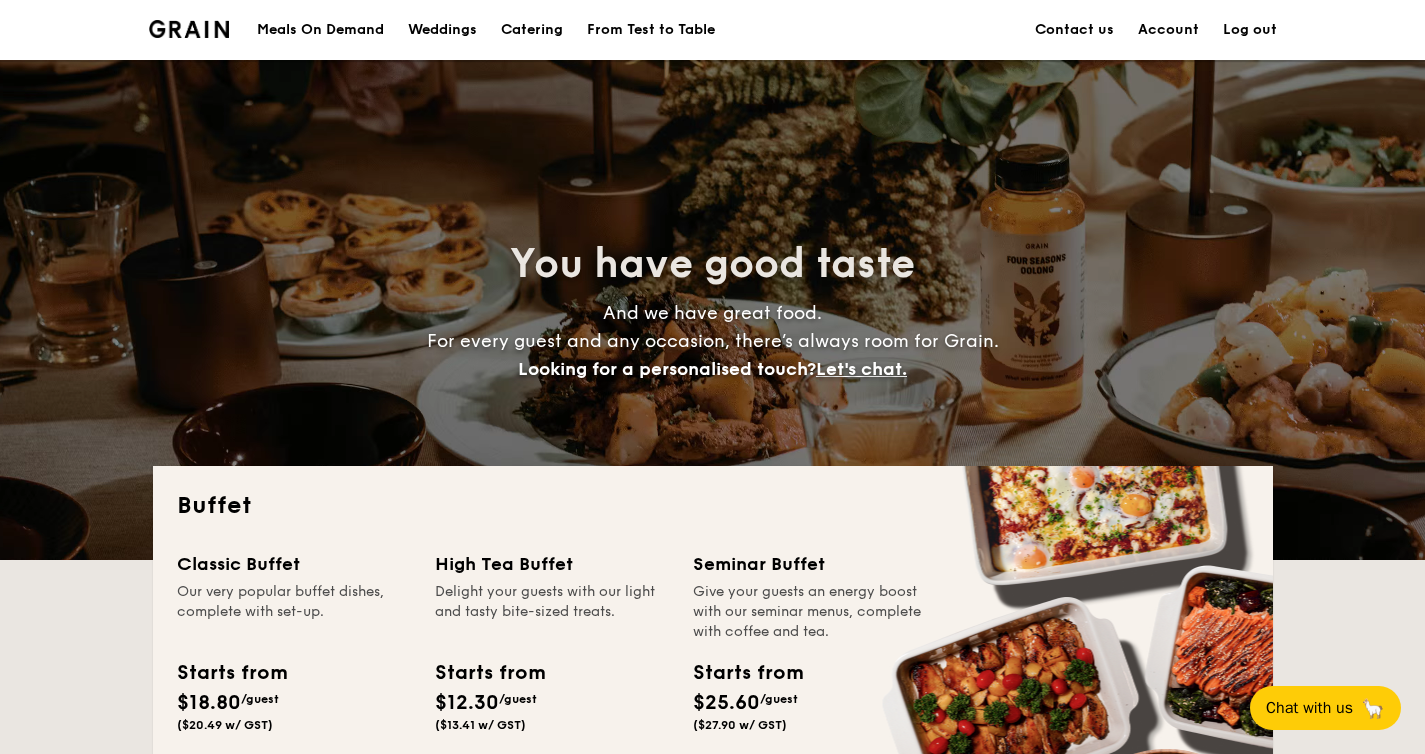 click on "Meals On Demand
Weddings
Catering
From Test to Table
Contact us Account Log out" at bounding box center (713, 30) 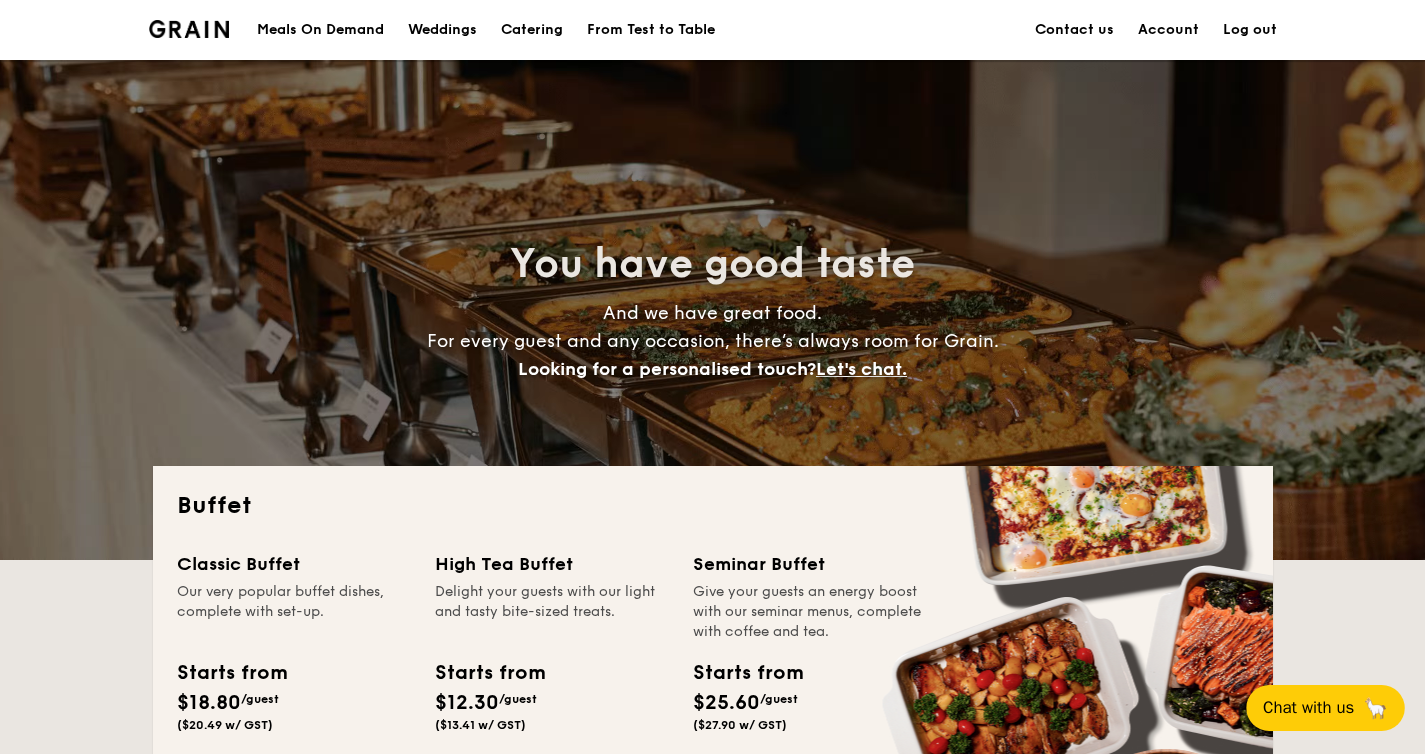 click on "Chat with us" at bounding box center [1308, 708] 